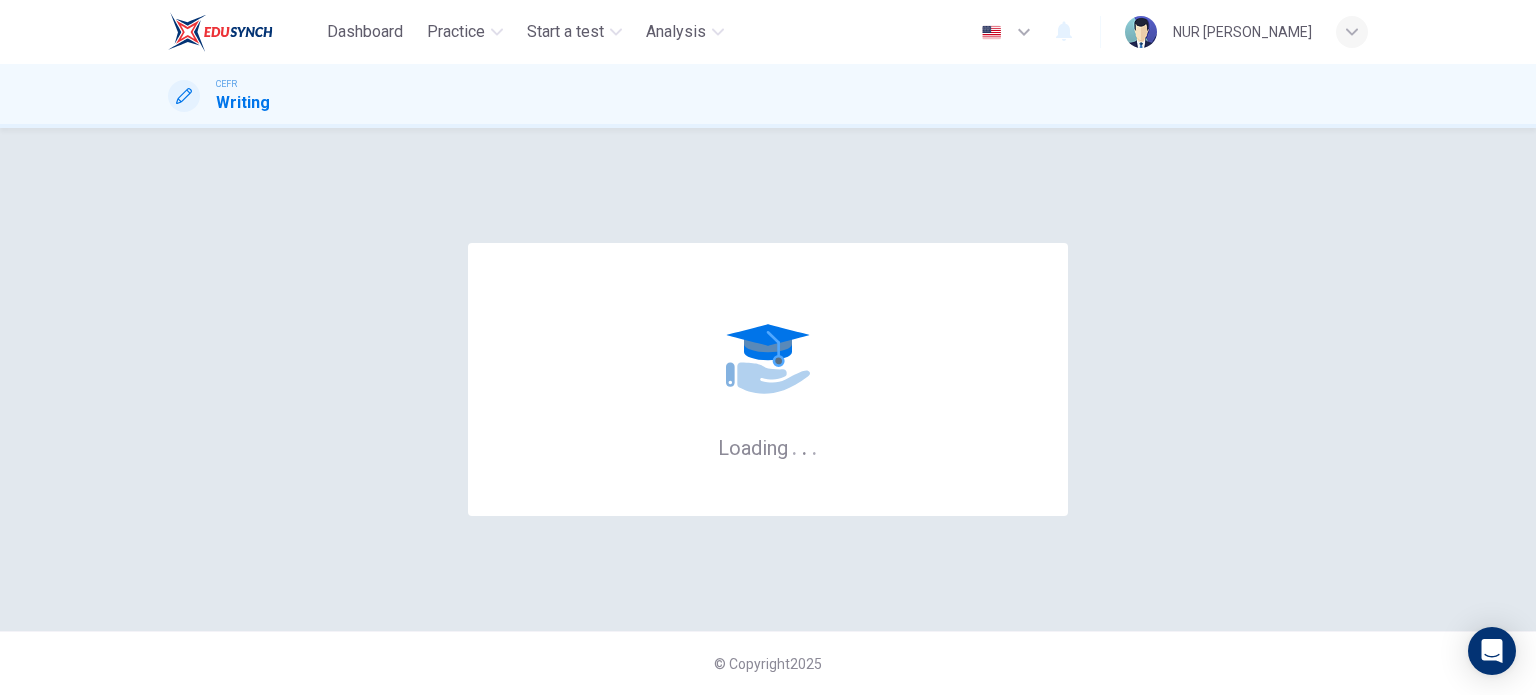 scroll, scrollTop: 0, scrollLeft: 0, axis: both 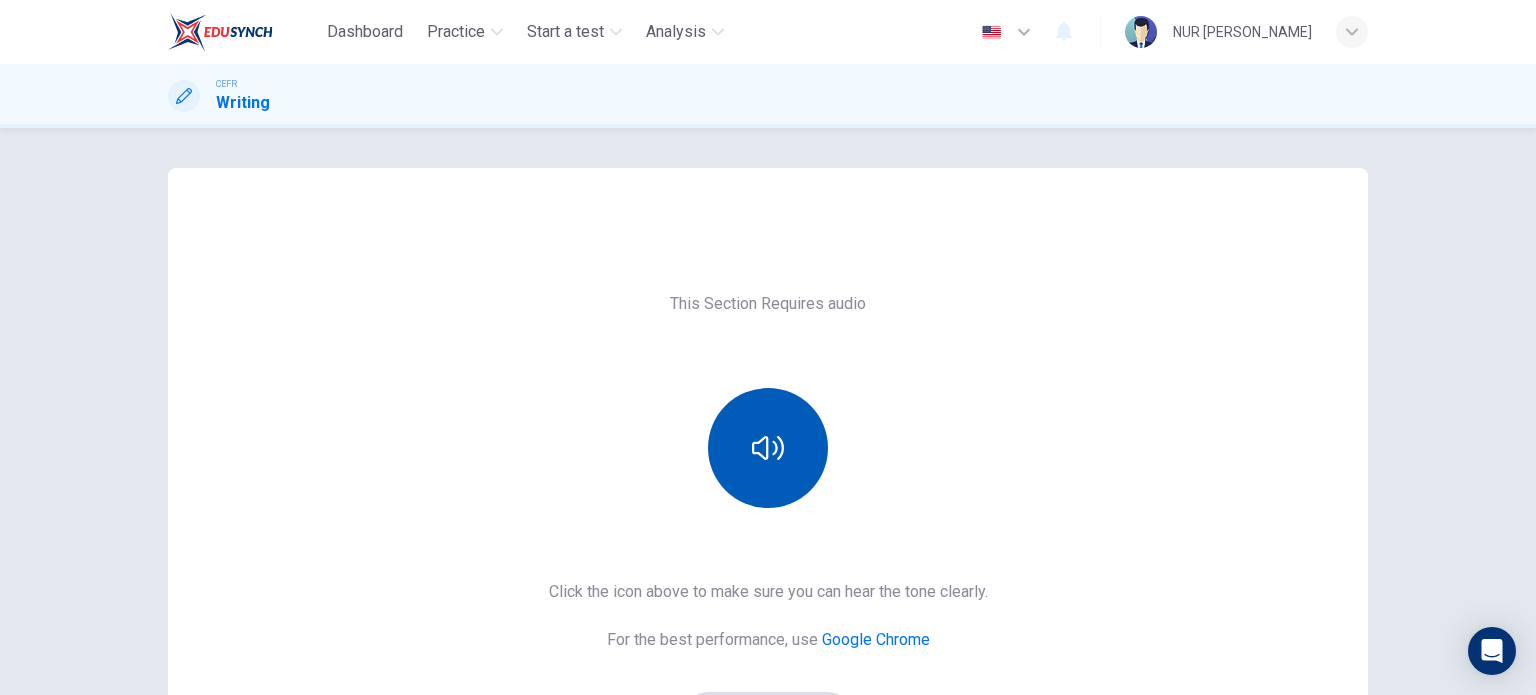 click at bounding box center [768, 448] 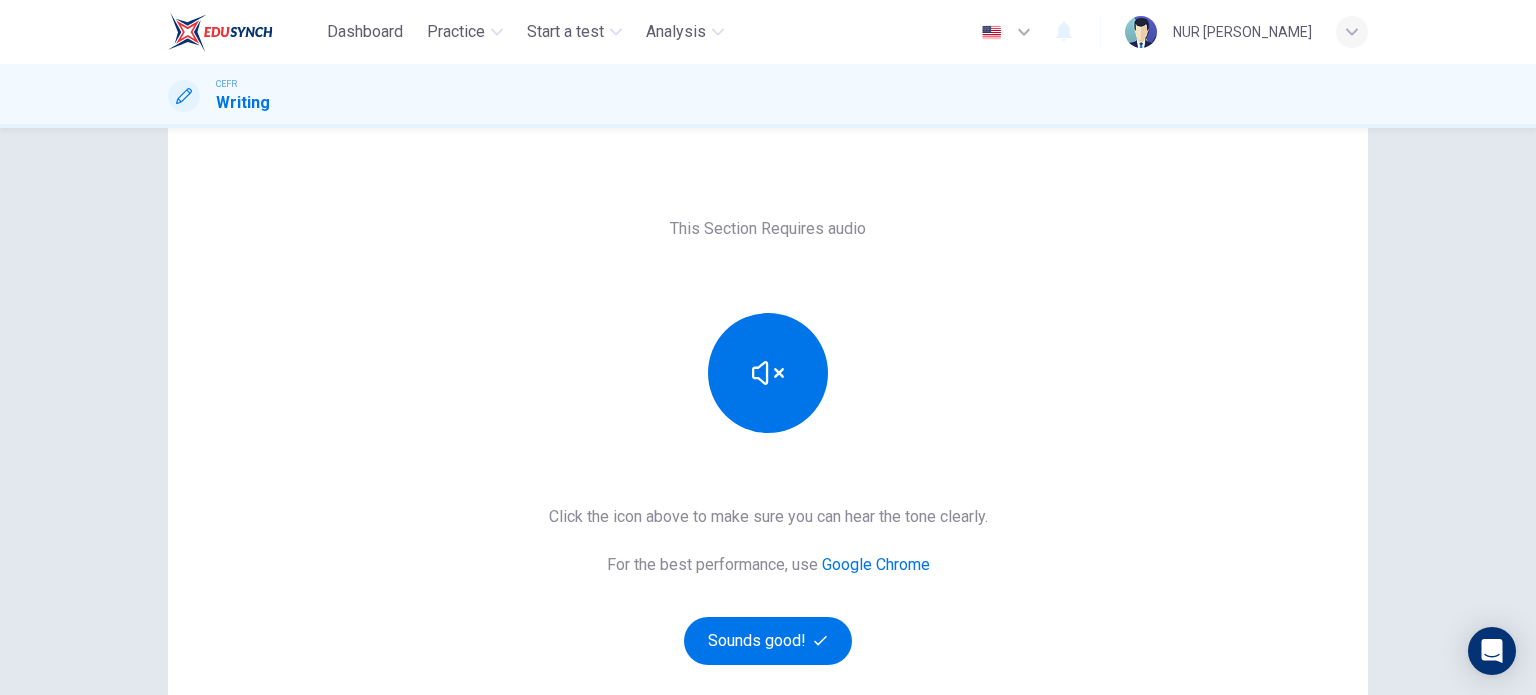 scroll, scrollTop: 84, scrollLeft: 0, axis: vertical 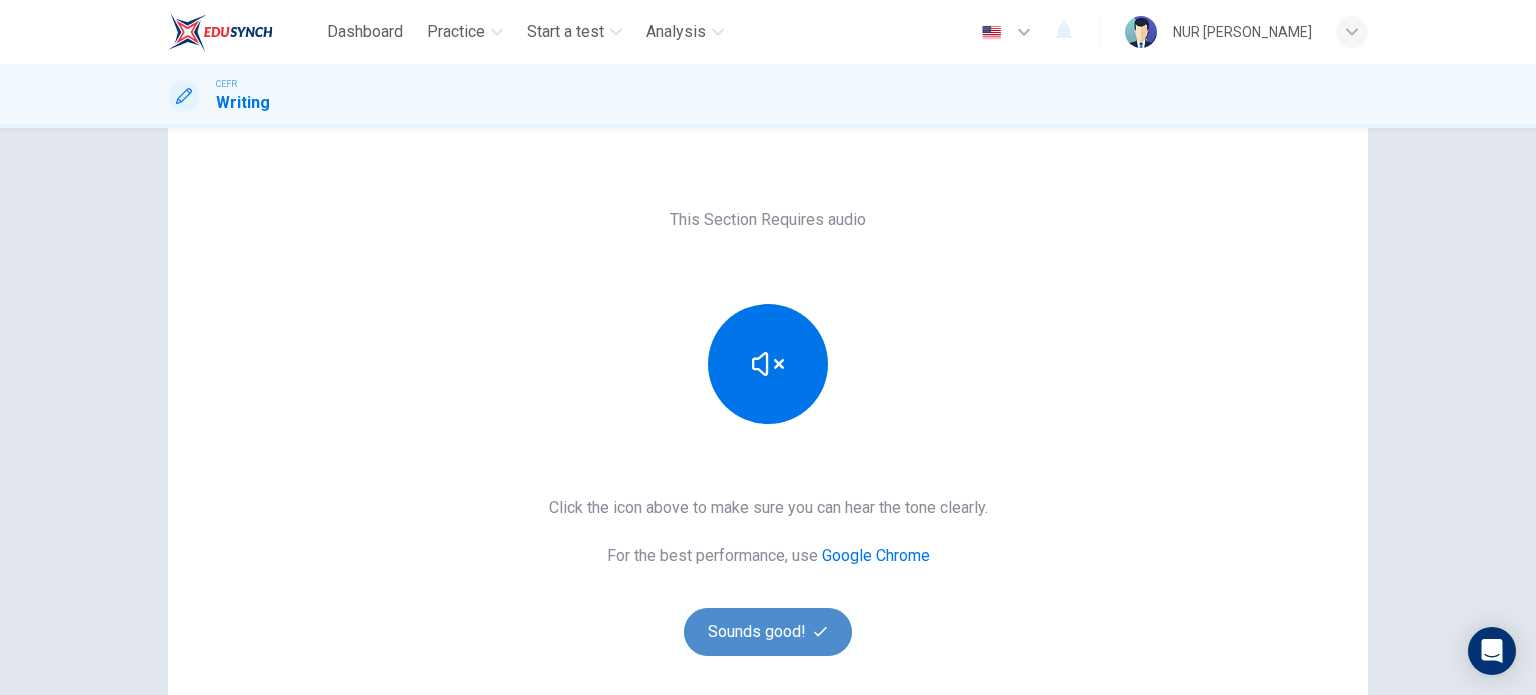 click on "Sounds good!" at bounding box center [768, 632] 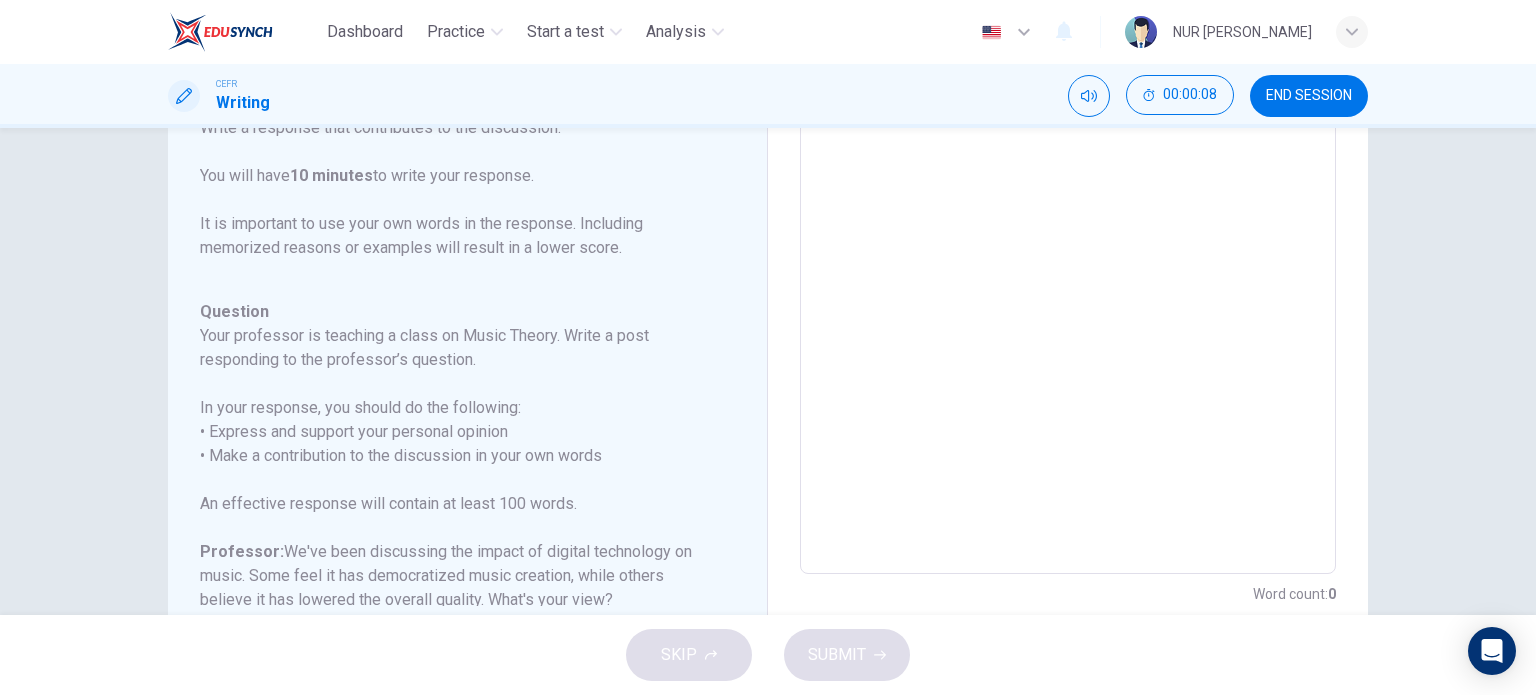 scroll, scrollTop: 403, scrollLeft: 0, axis: vertical 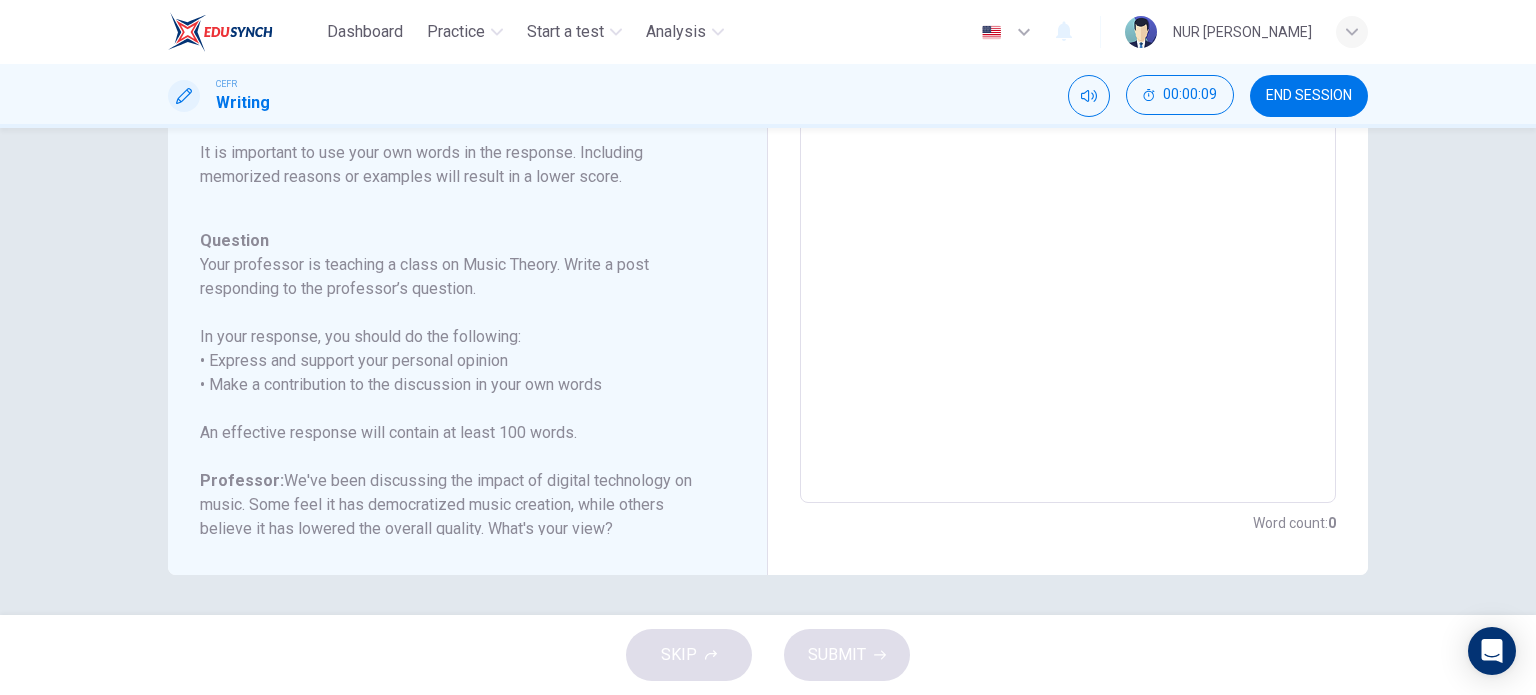 click at bounding box center (1068, 169) 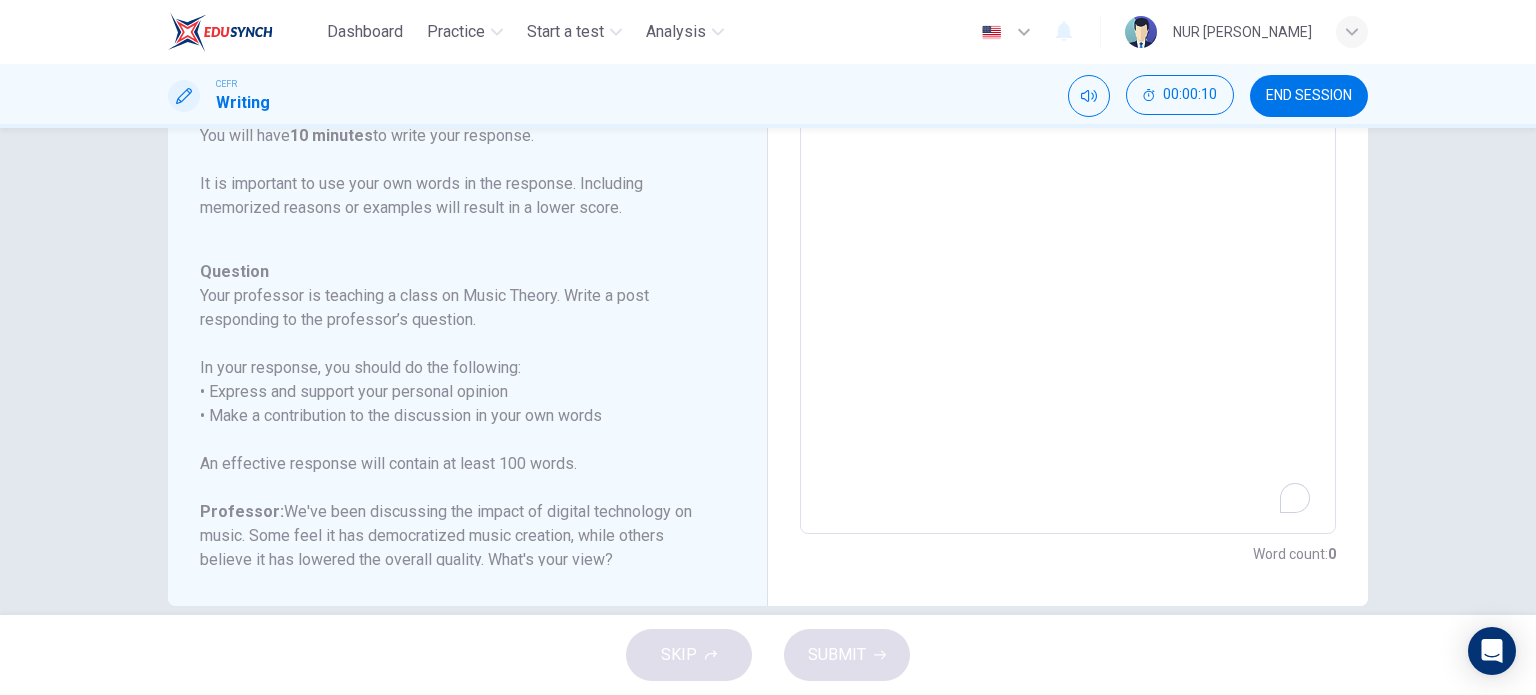 scroll, scrollTop: 361, scrollLeft: 0, axis: vertical 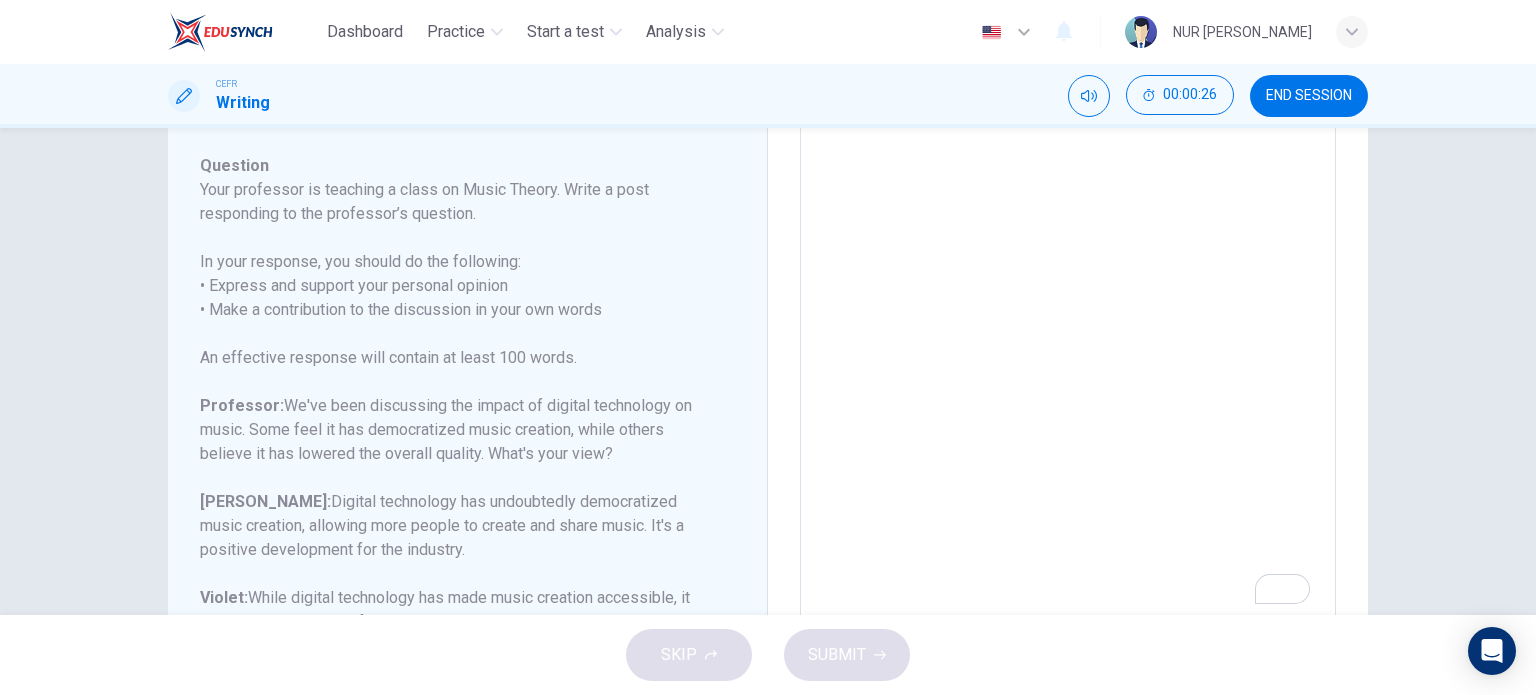 click at bounding box center (1068, 291) 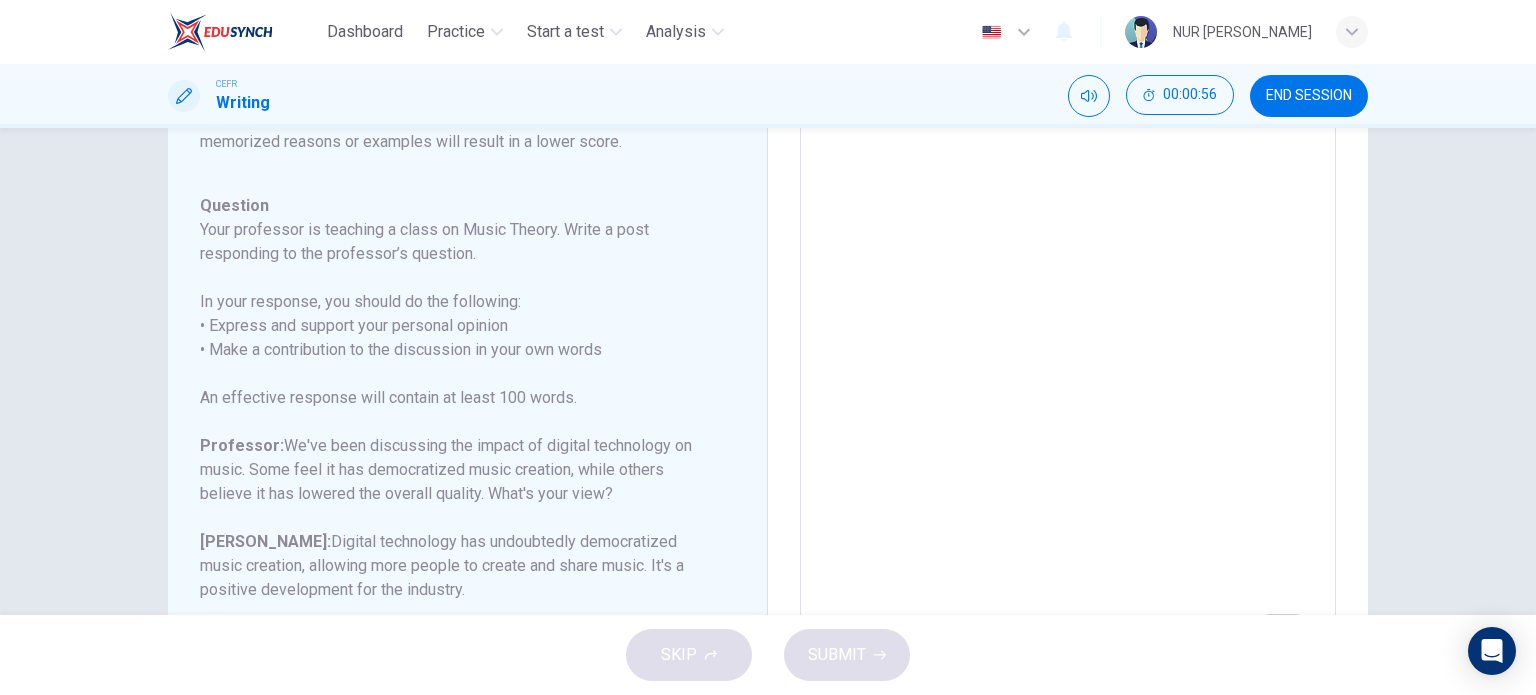 scroll, scrollTop: 240, scrollLeft: 0, axis: vertical 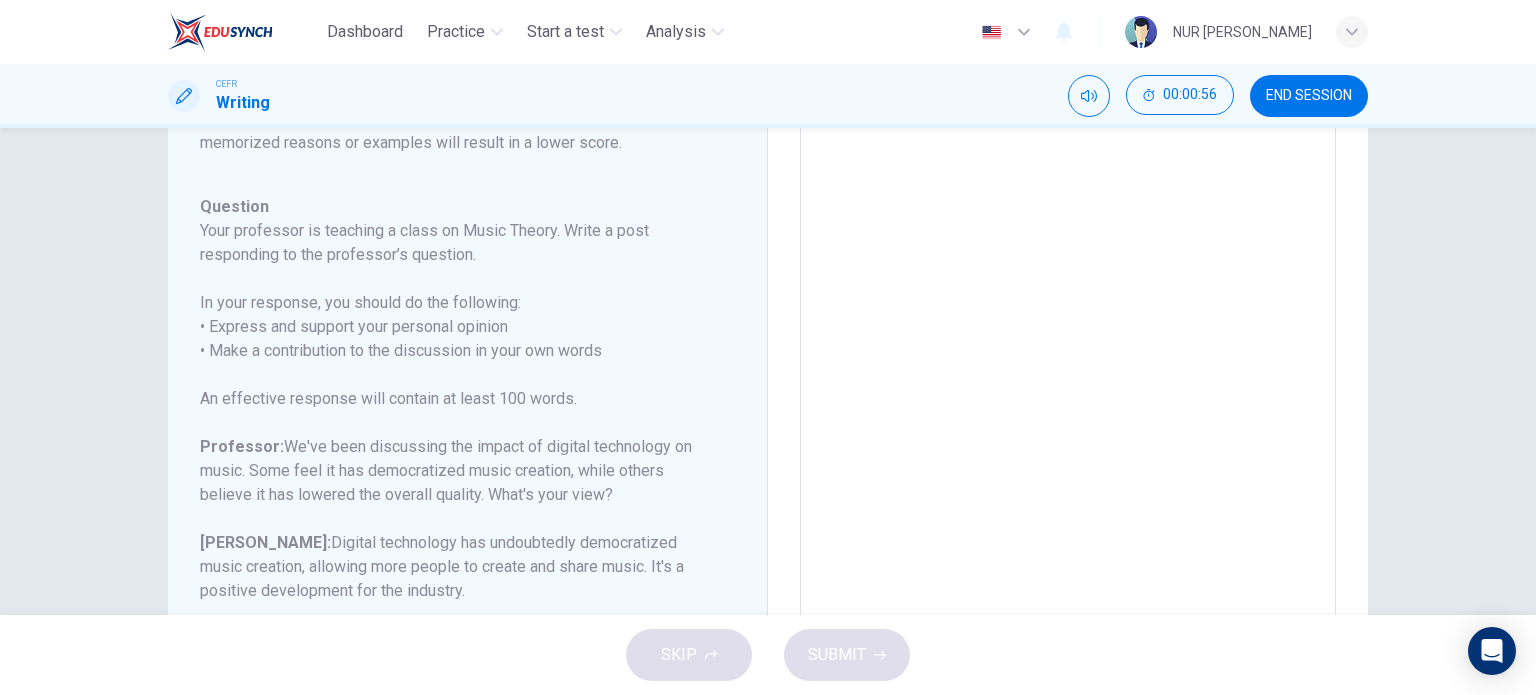 click at bounding box center [1068, 332] 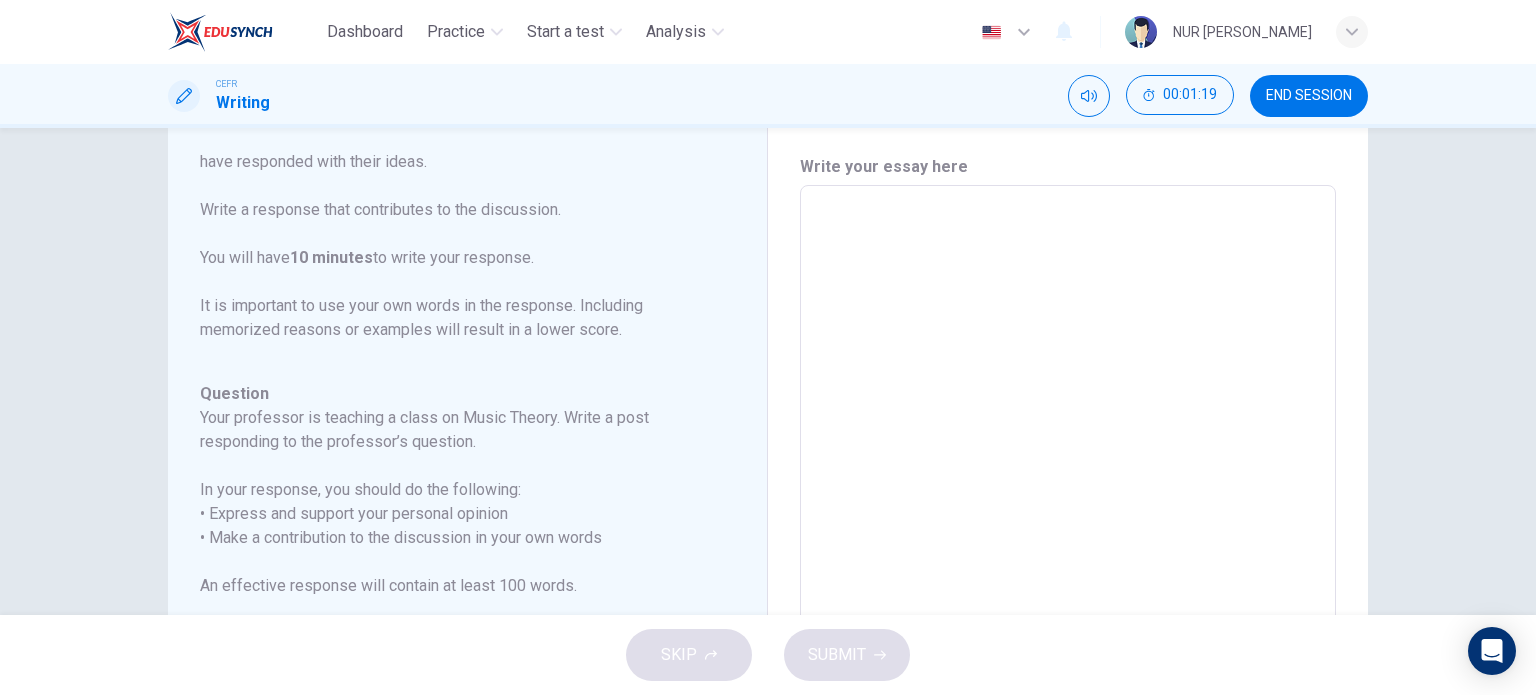 scroll, scrollTop: 56, scrollLeft: 0, axis: vertical 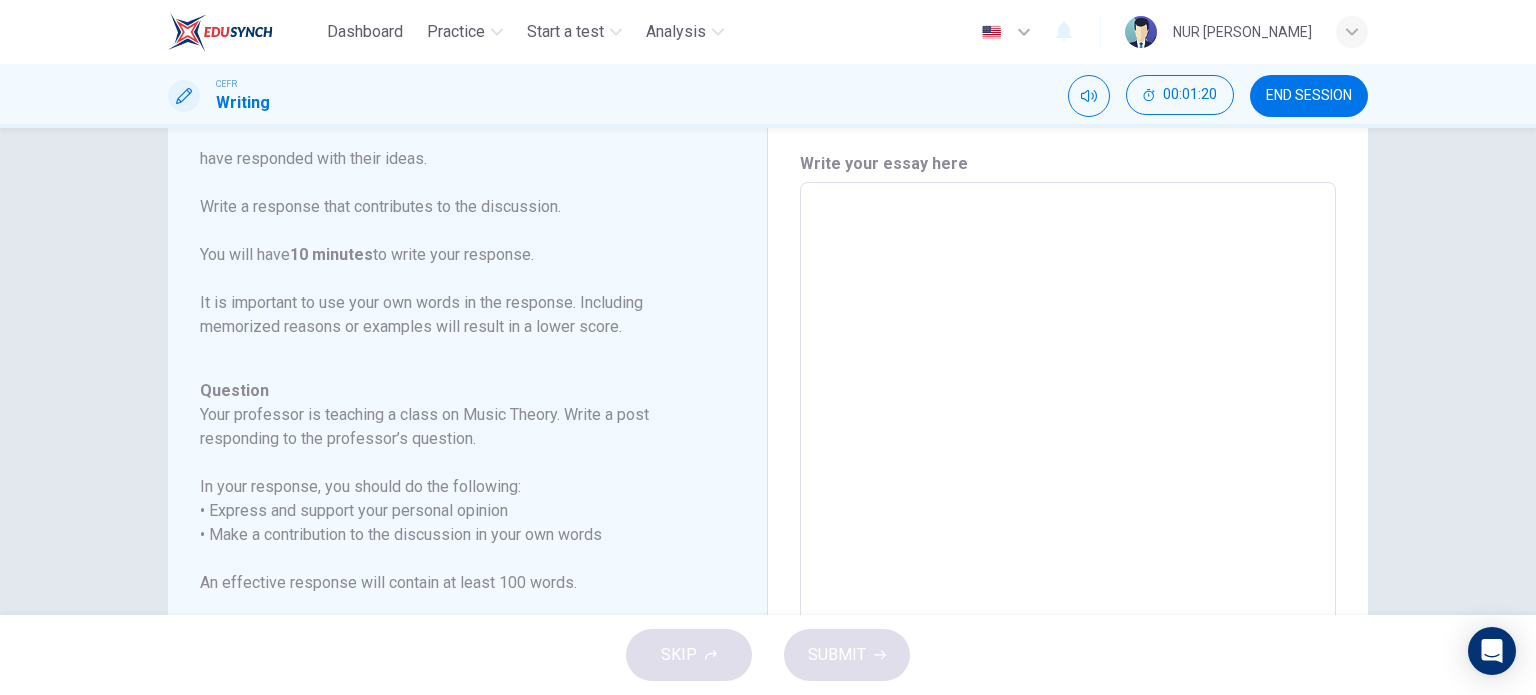 type on "I" 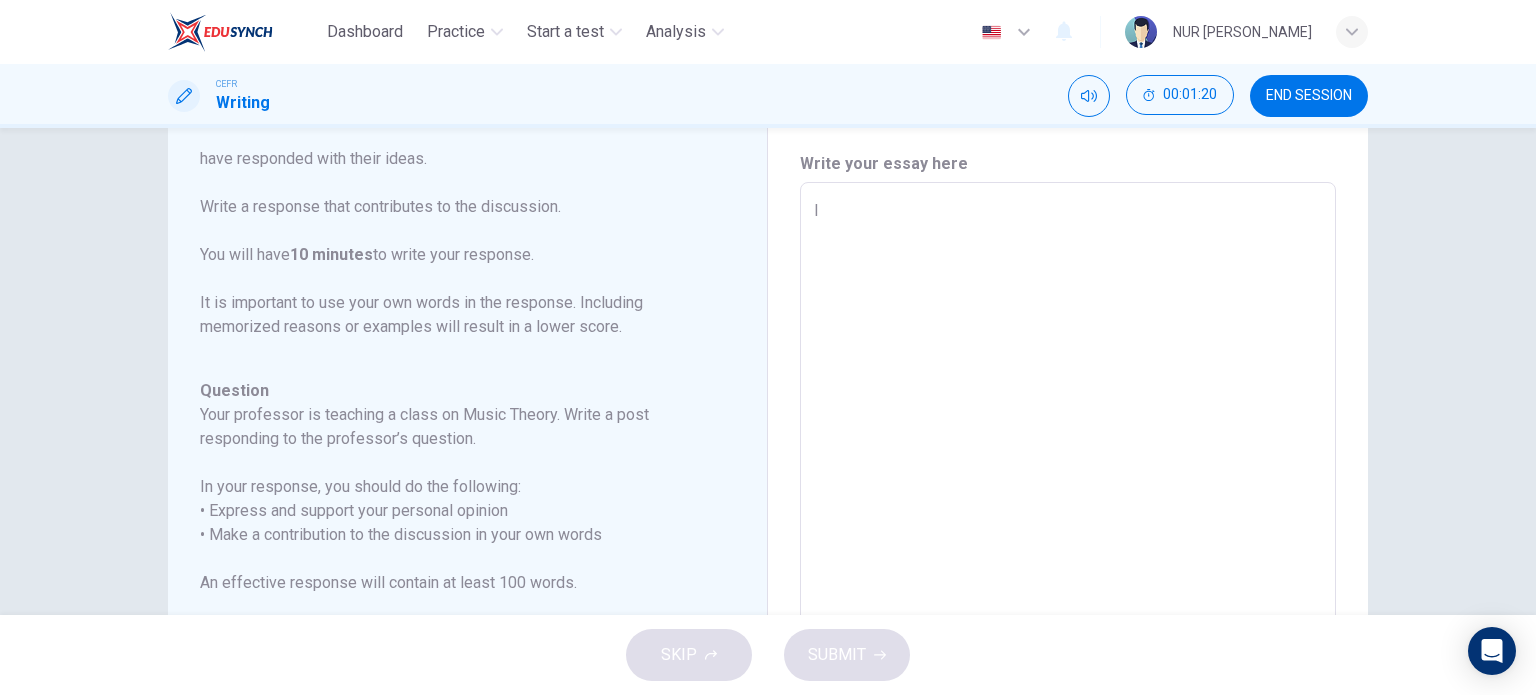 type on "x" 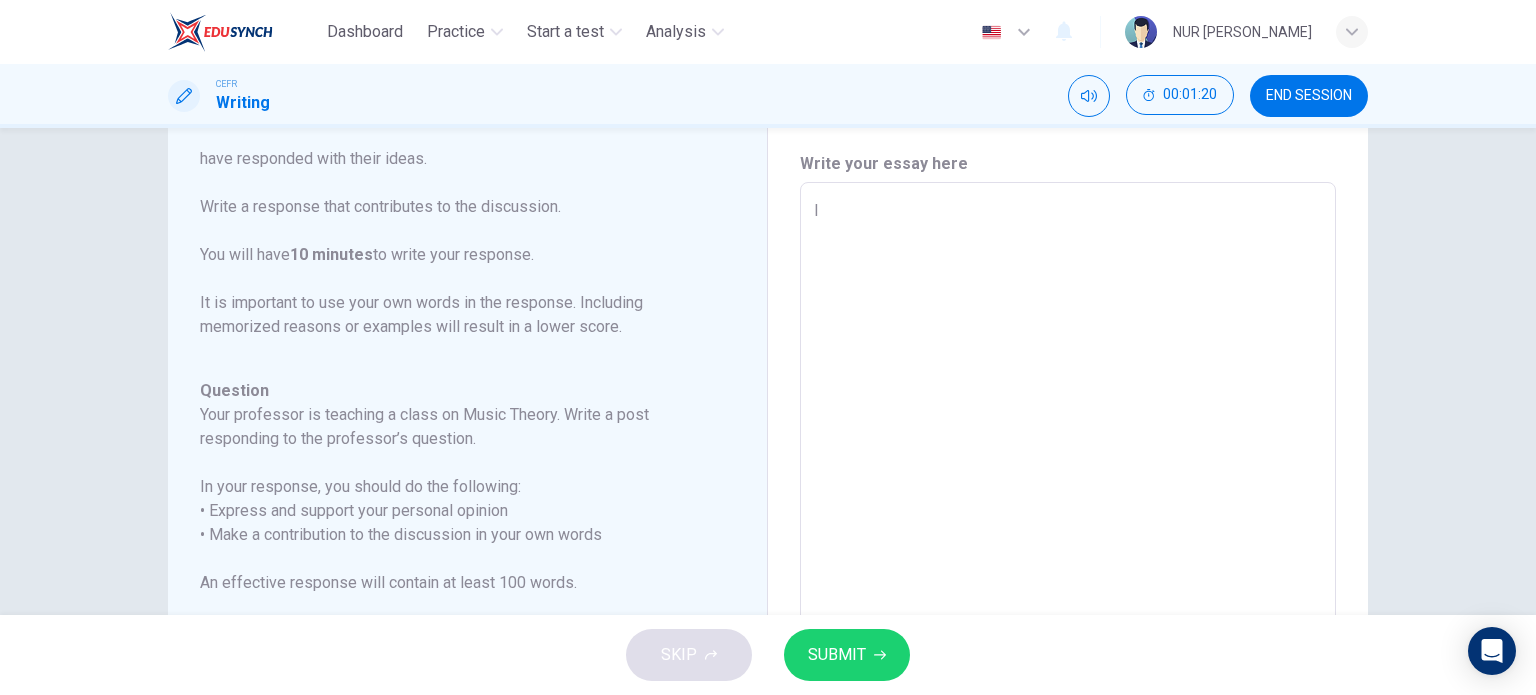 type on "It" 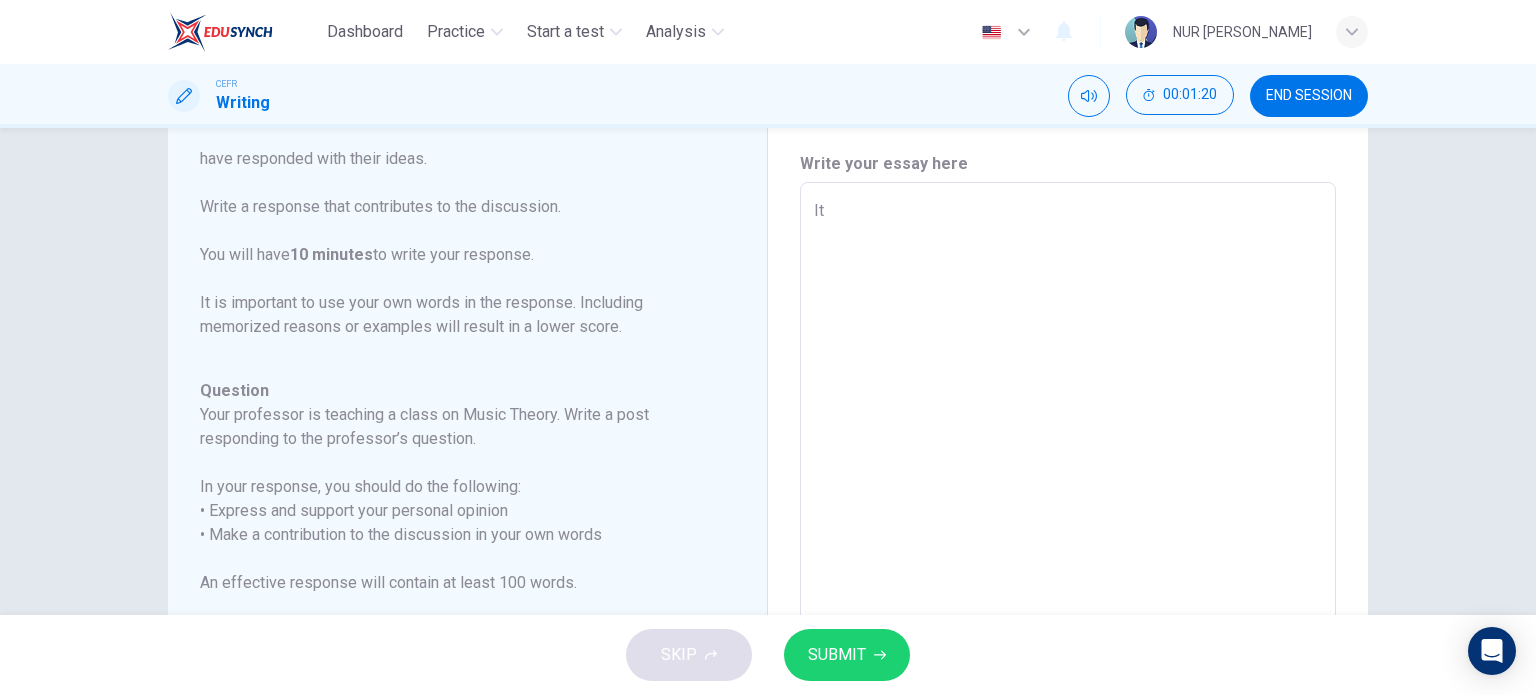 type on "x" 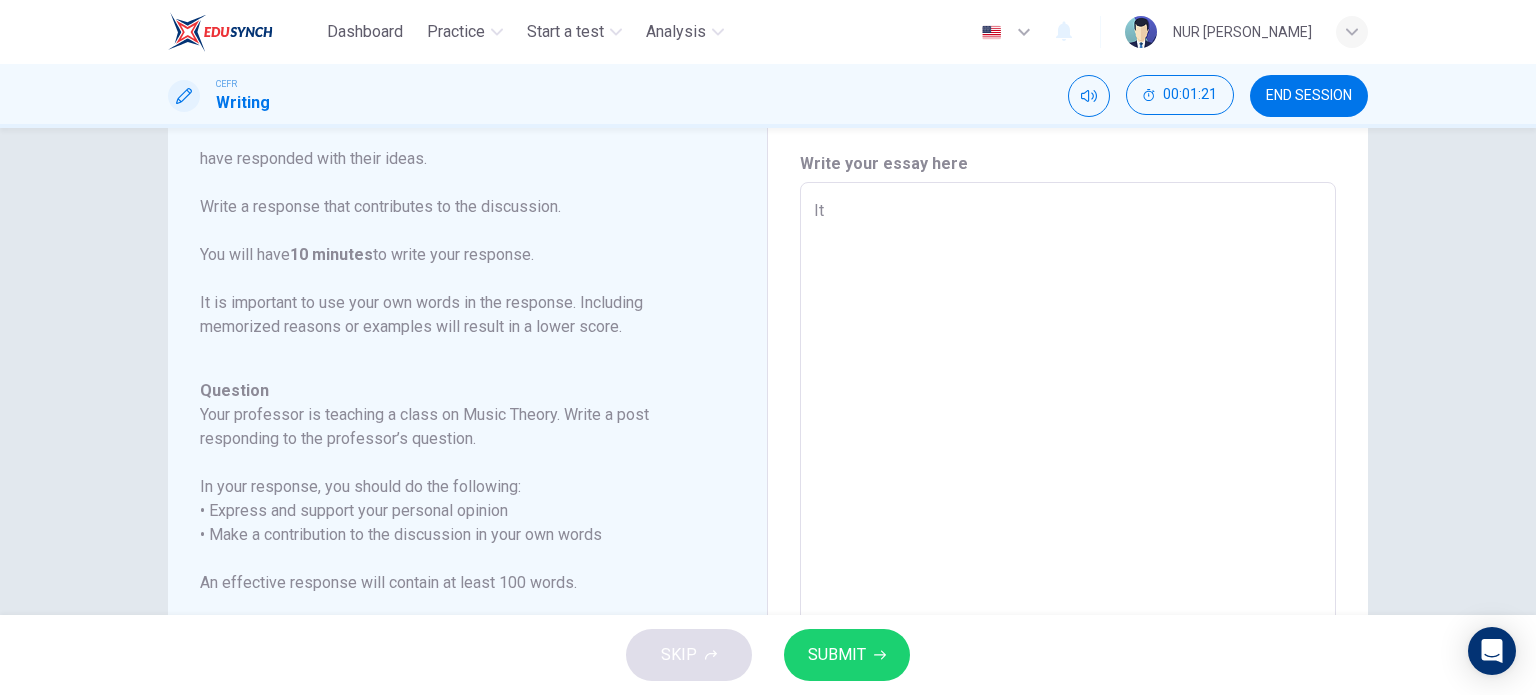 type on "It" 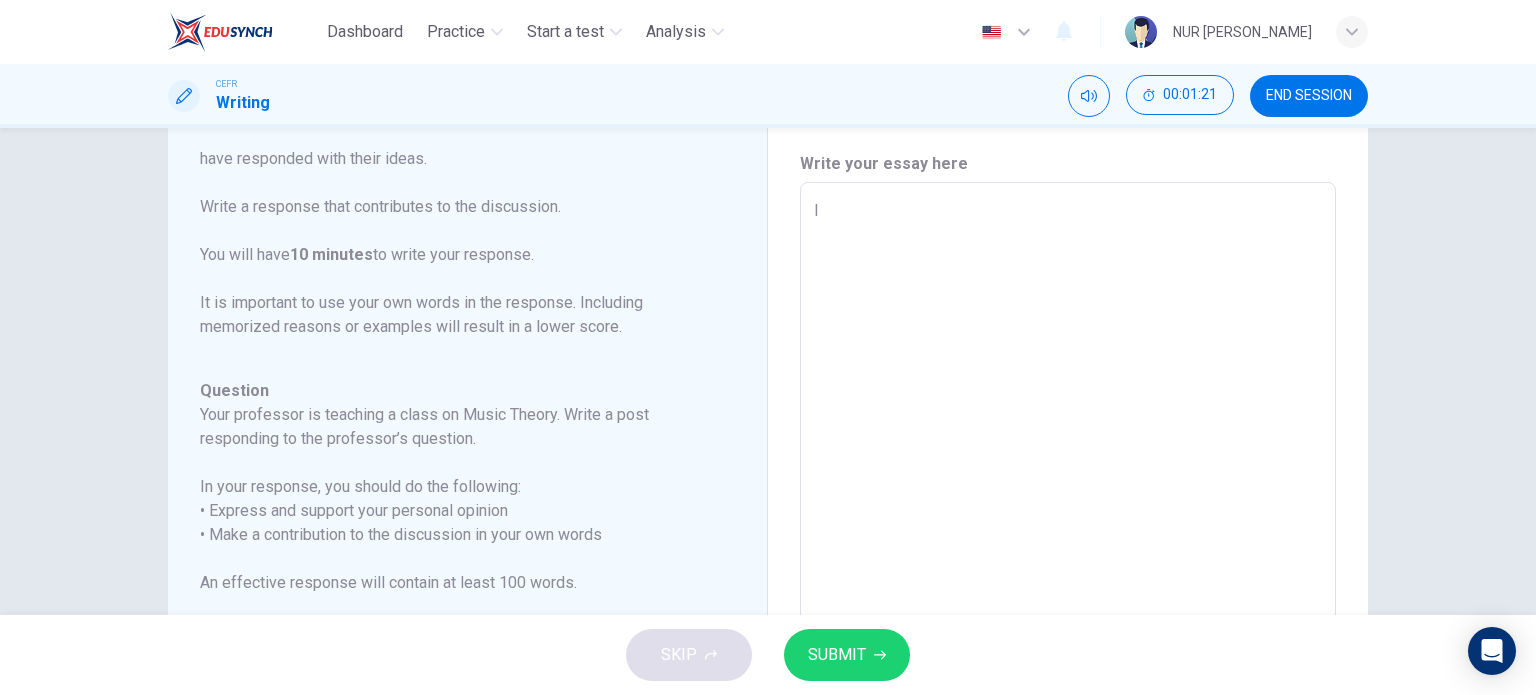 type on "x" 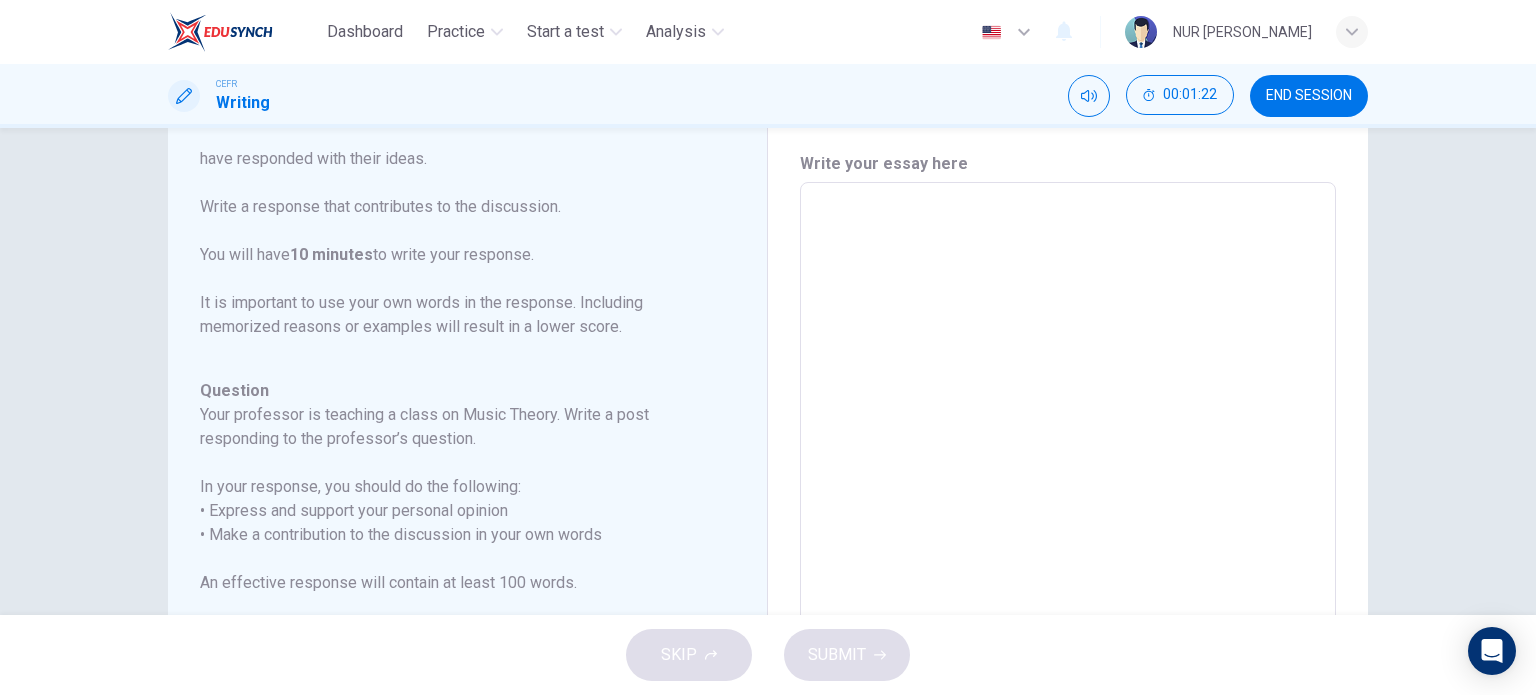 type on "P" 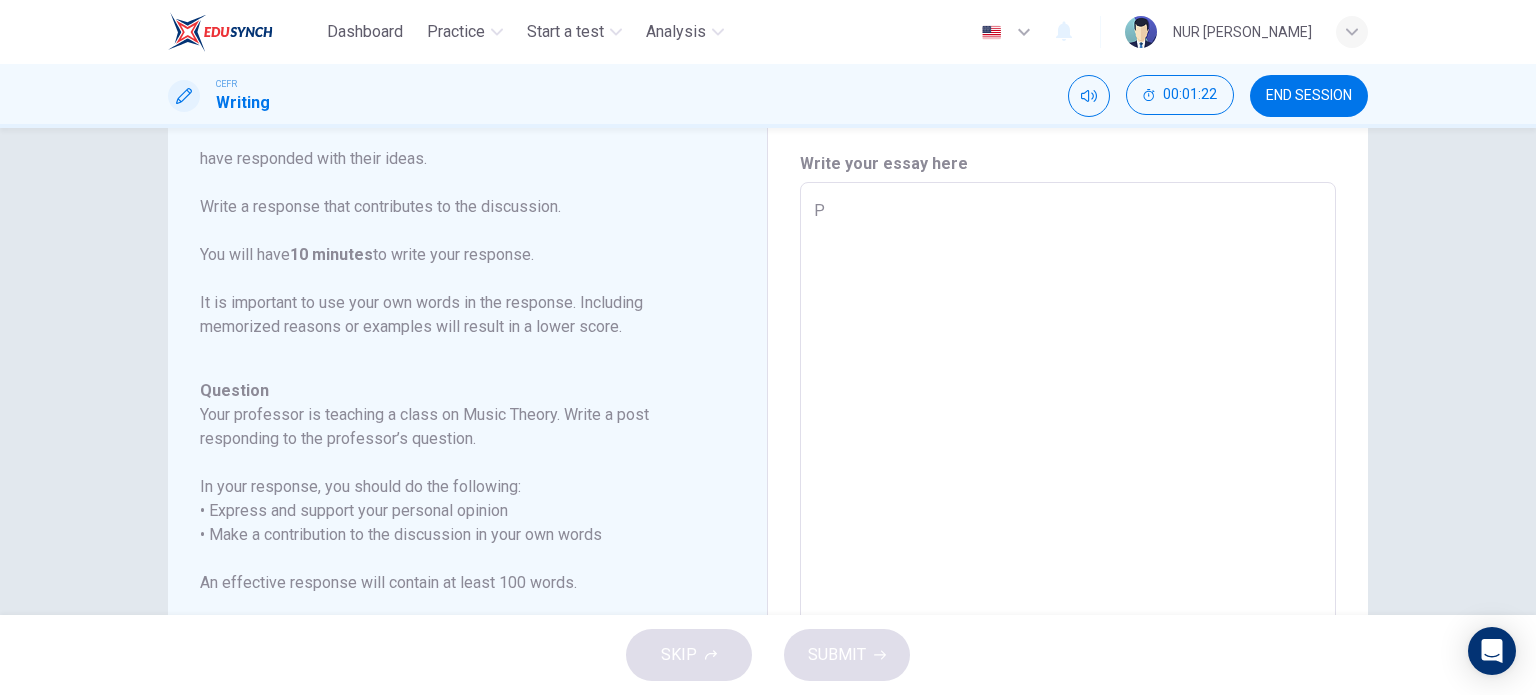 type on "x" 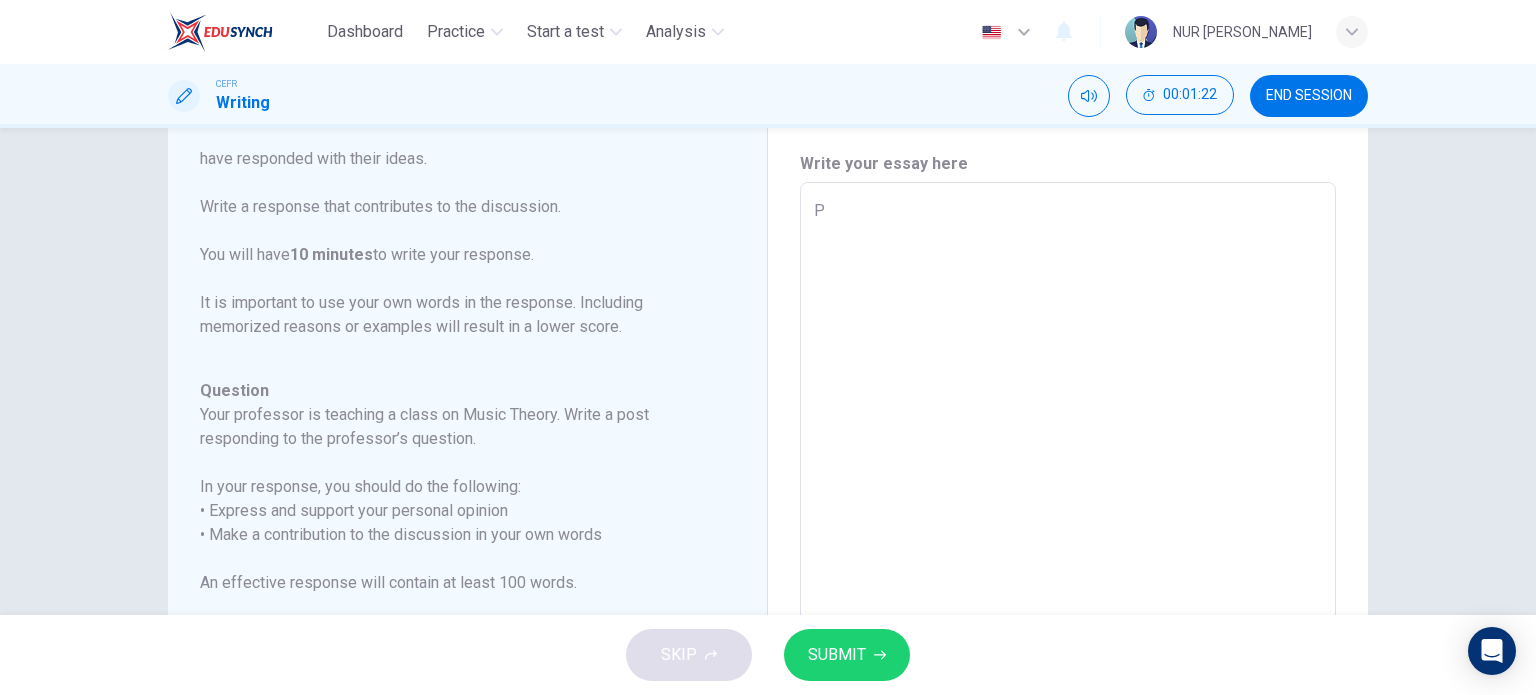 type on "Po" 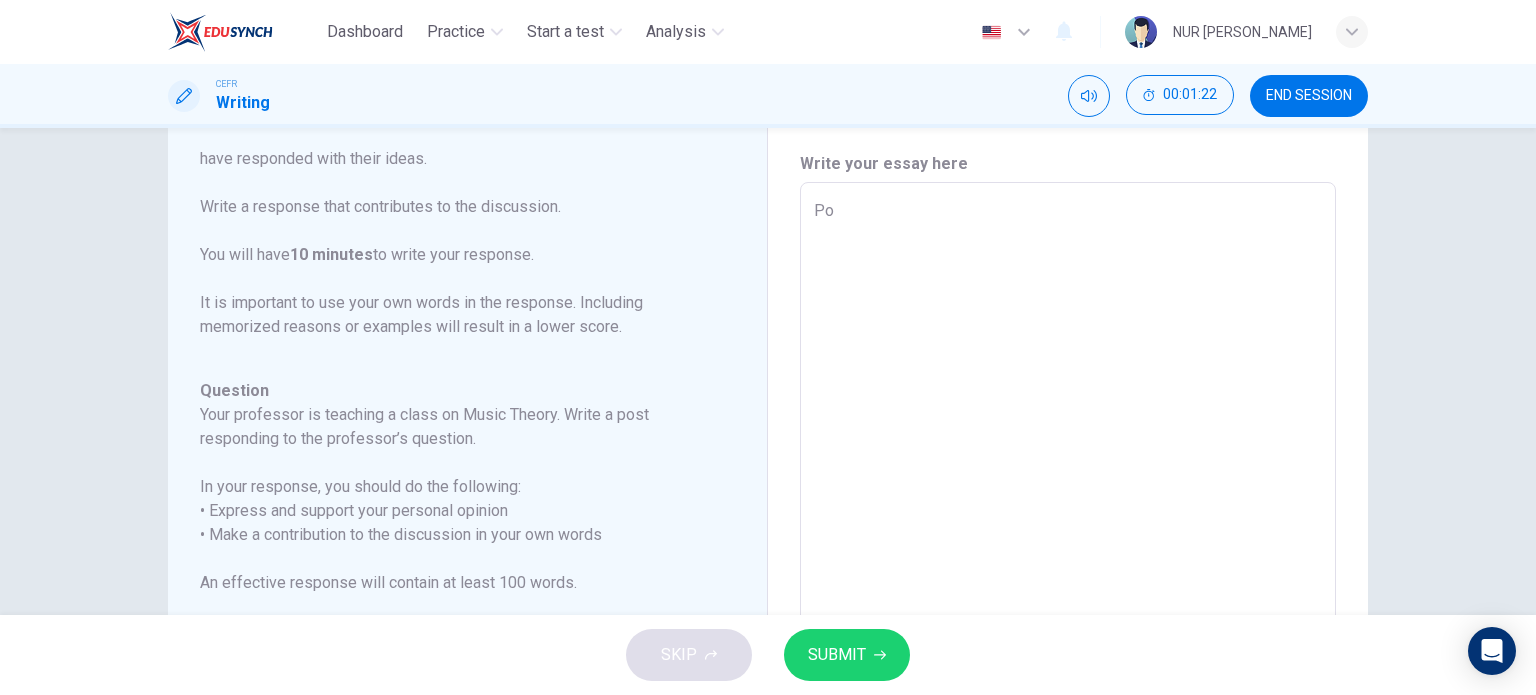type on "x" 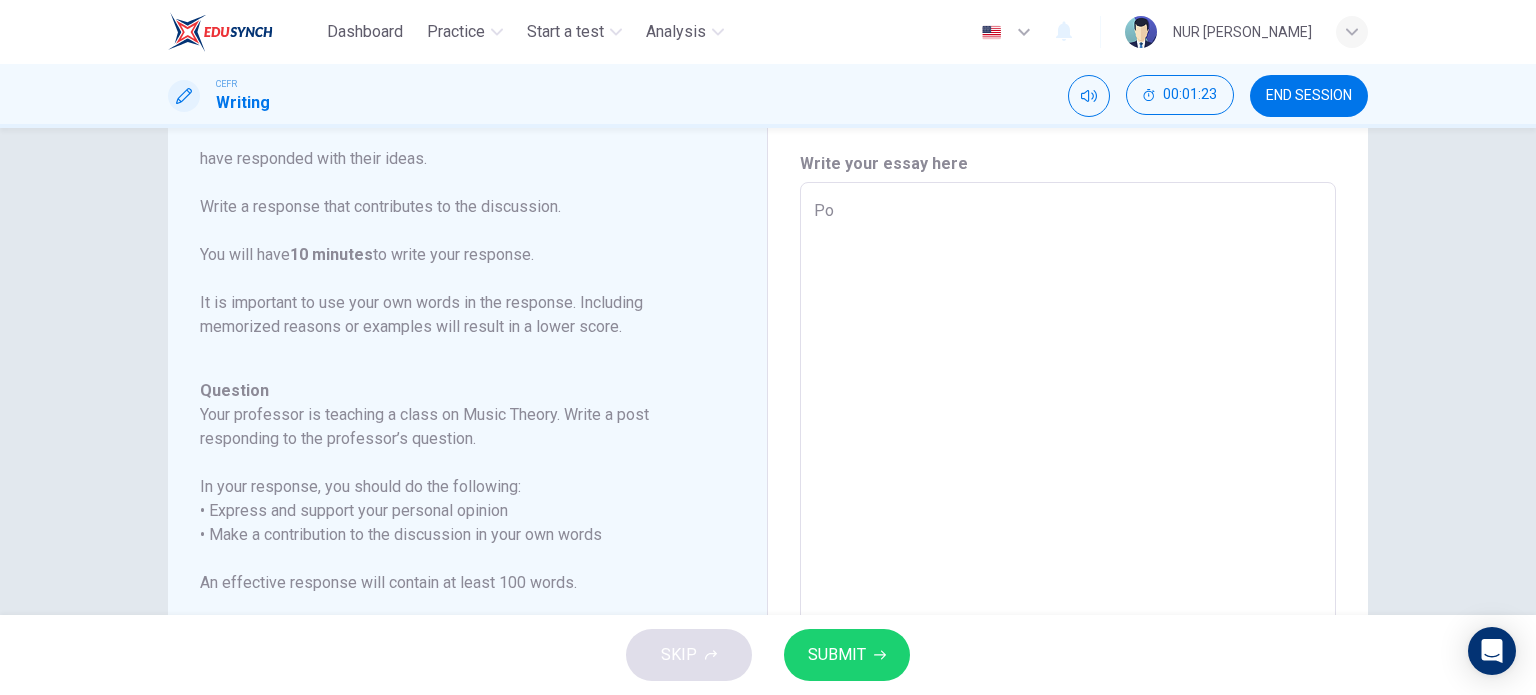 type on "P" 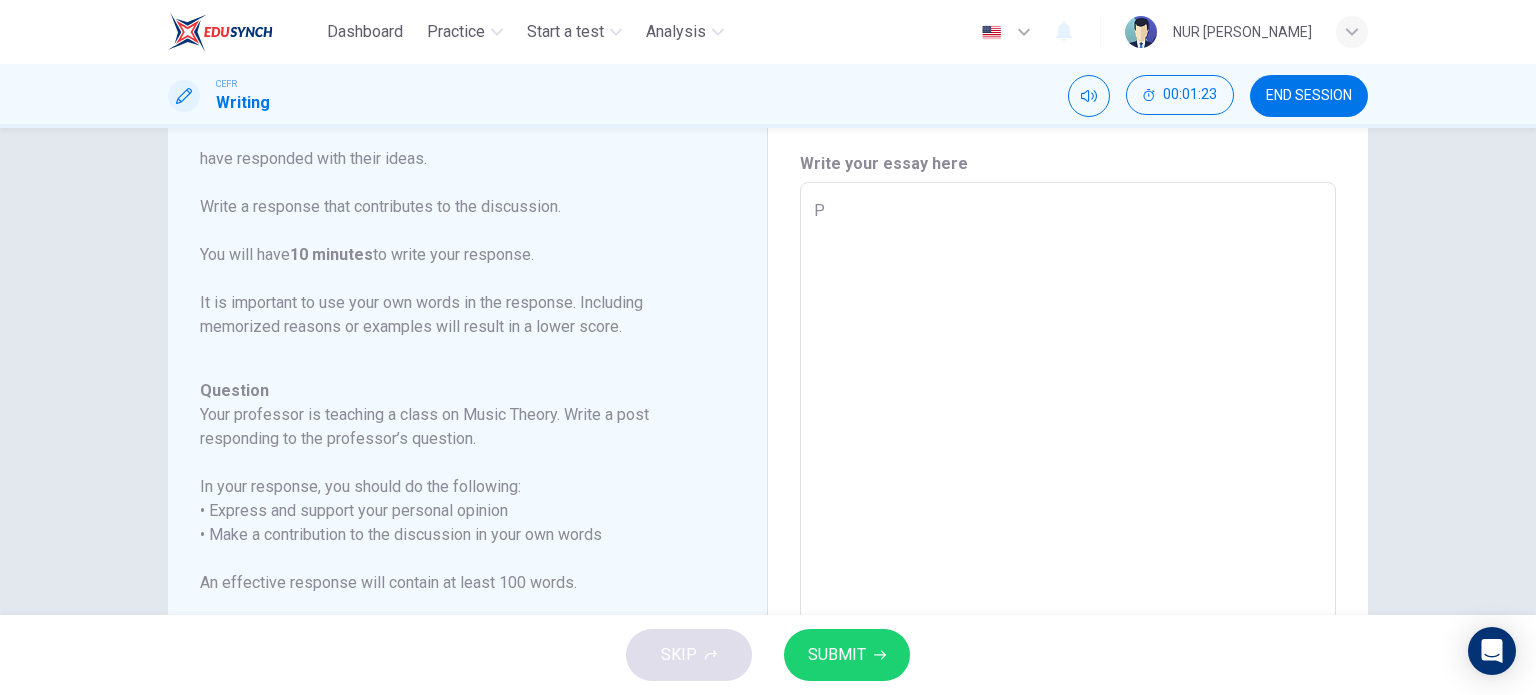 type on "x" 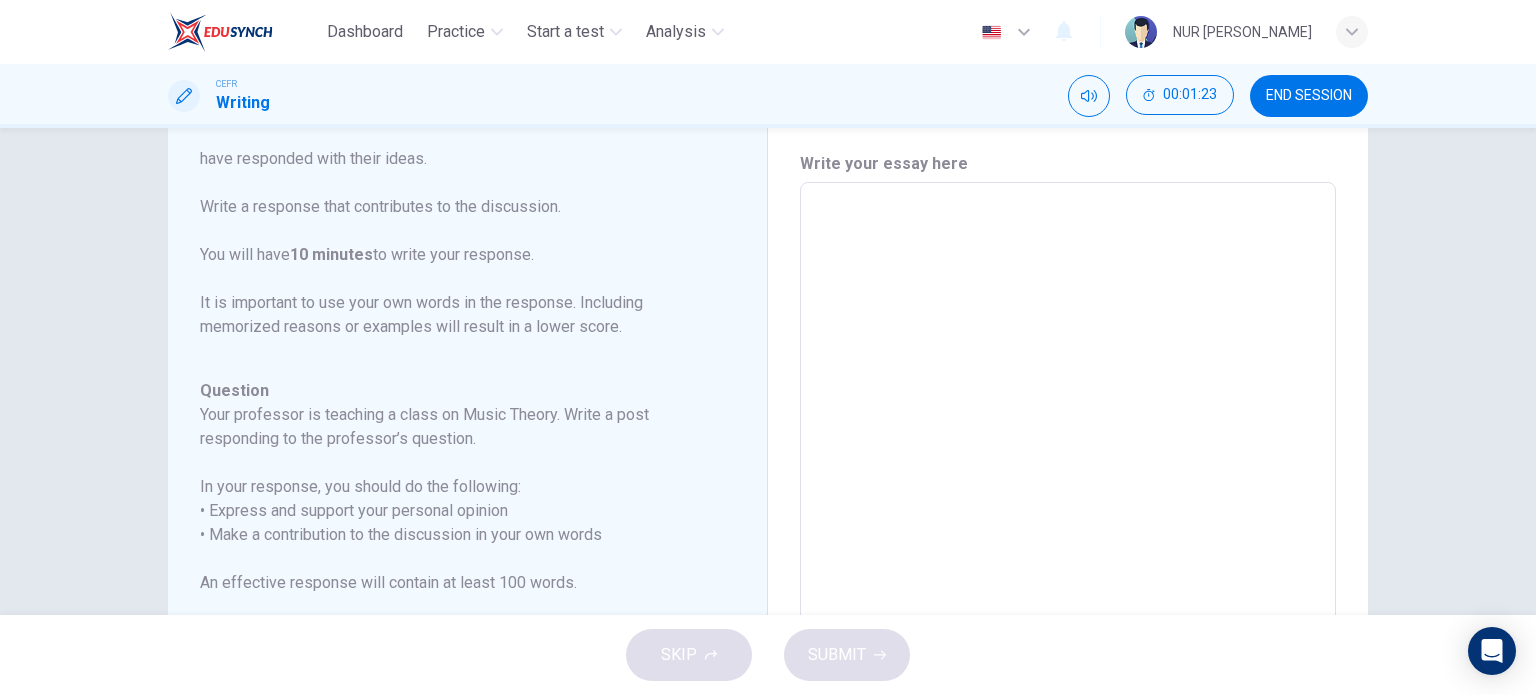 type on "I" 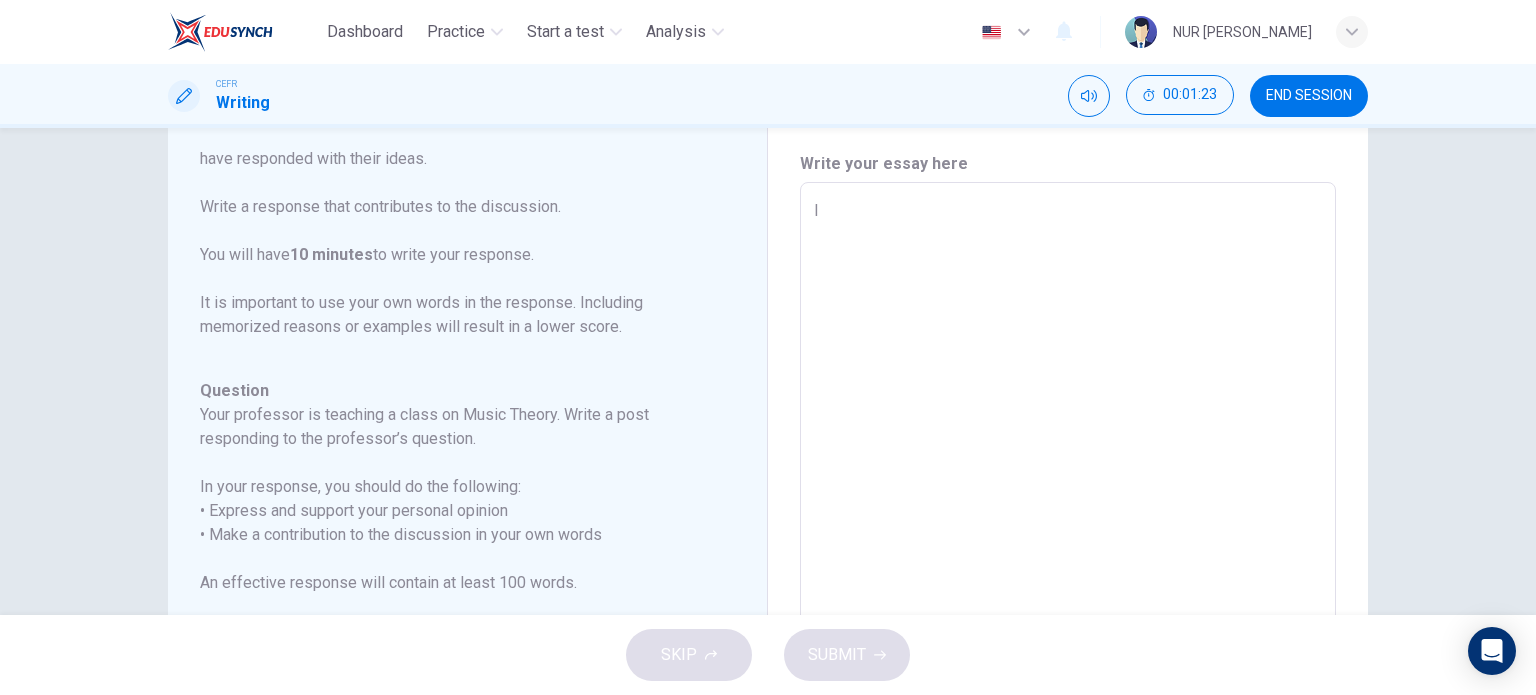 type on "x" 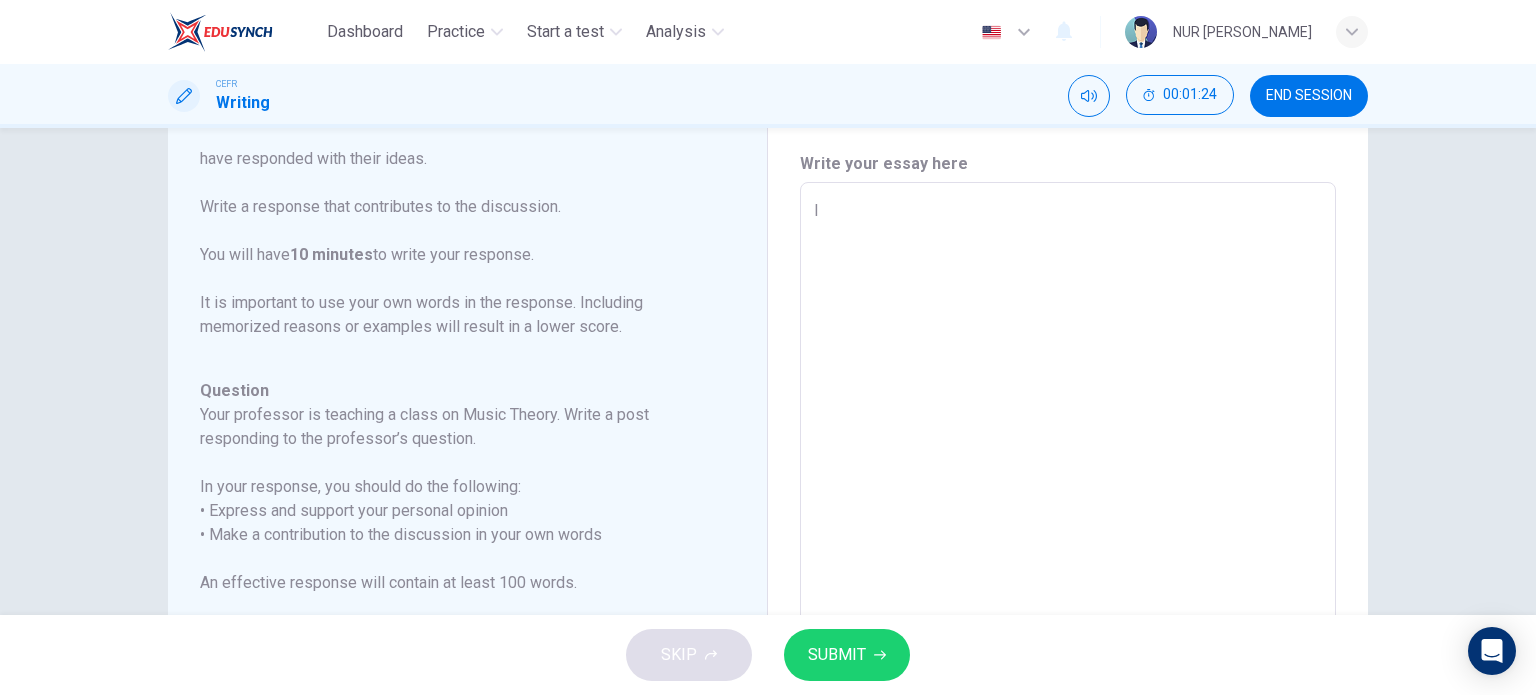 type on "It" 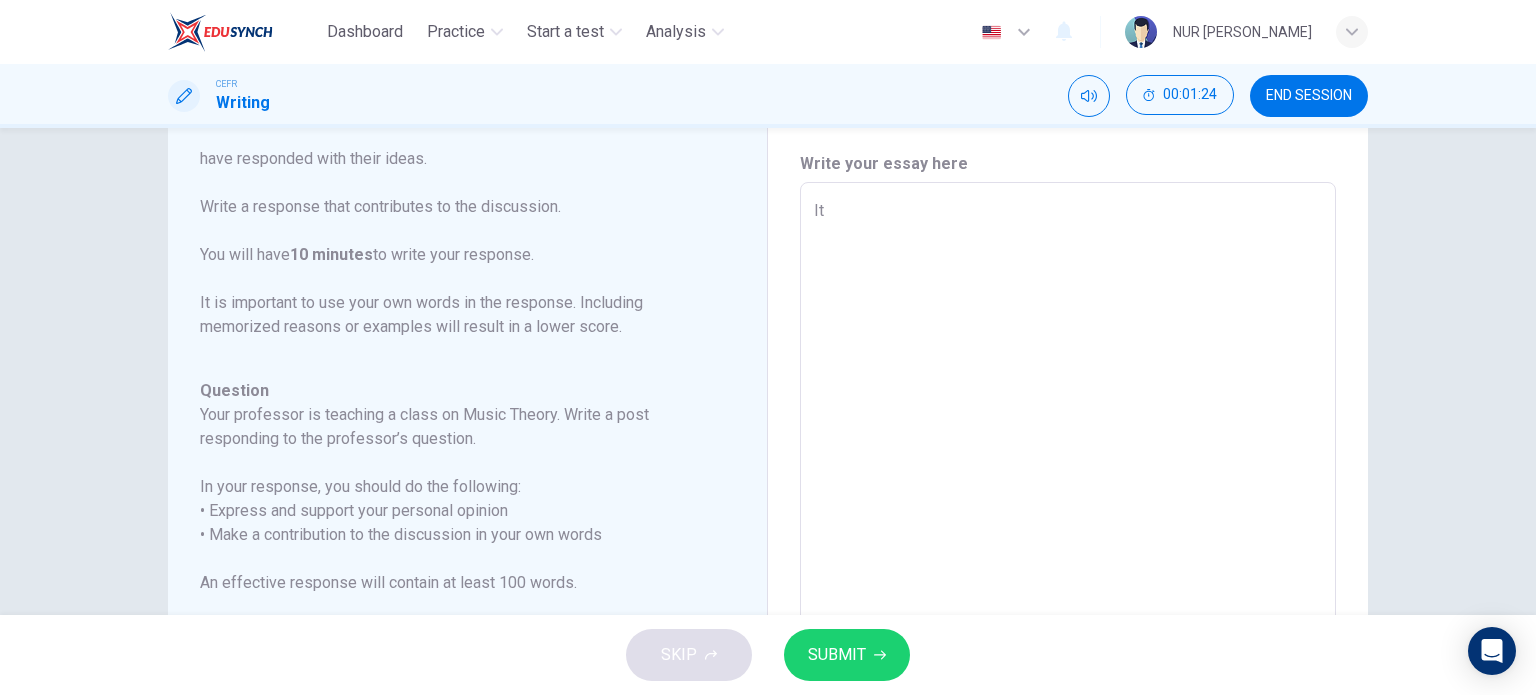 type on "x" 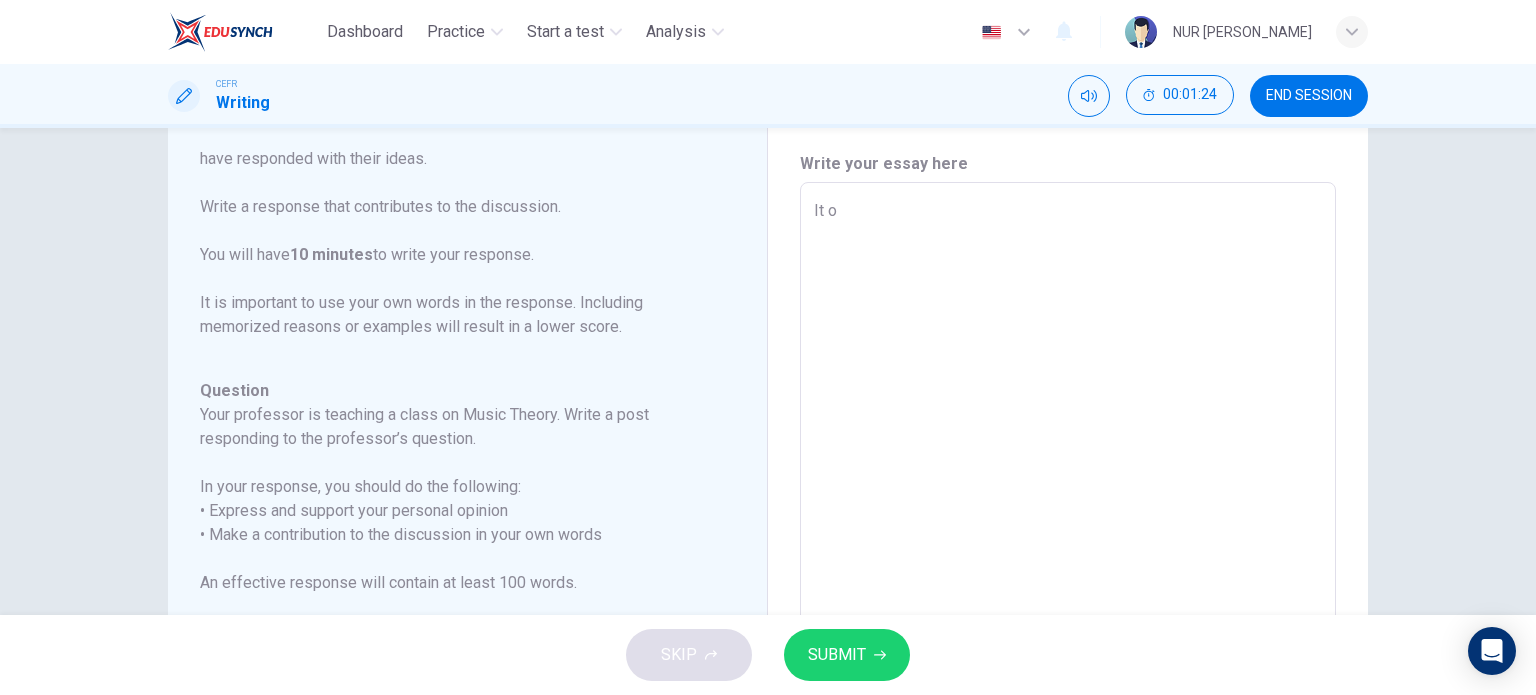 type on "x" 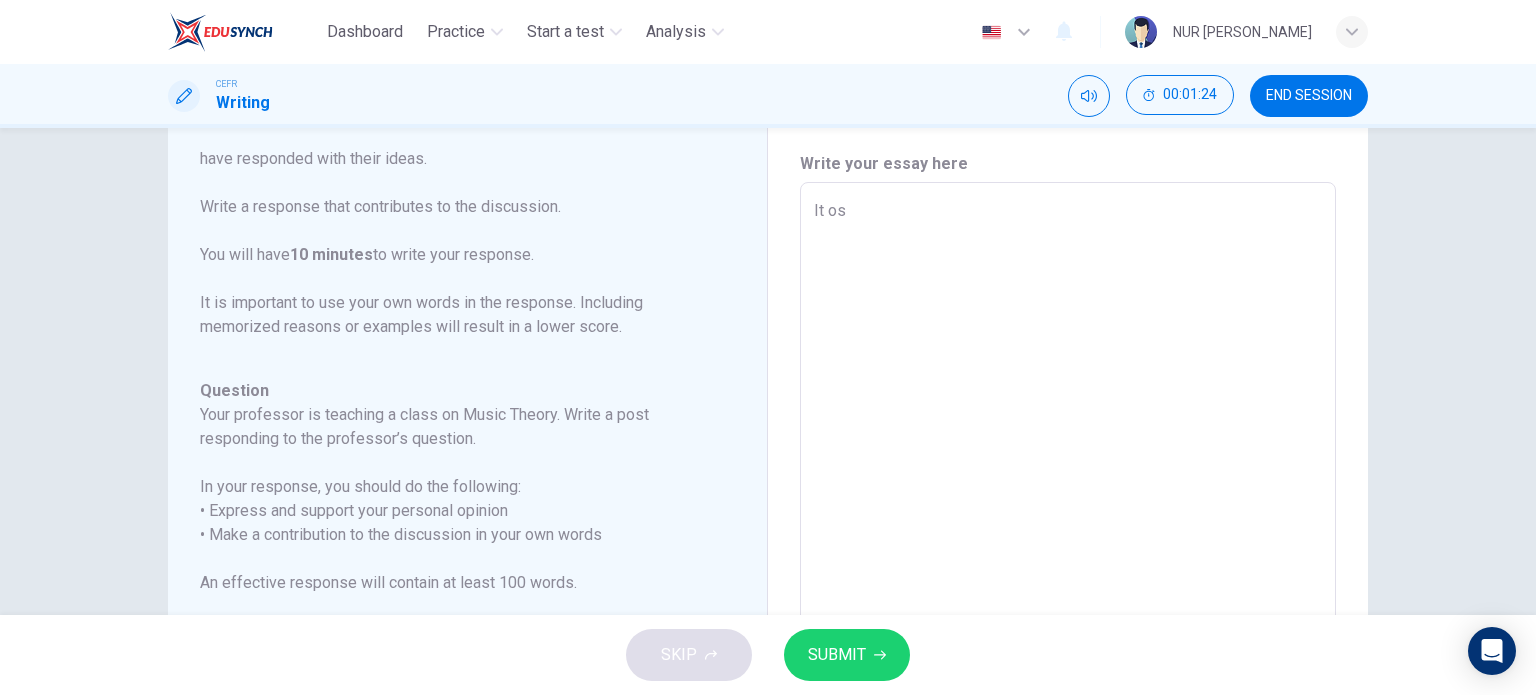 type on "x" 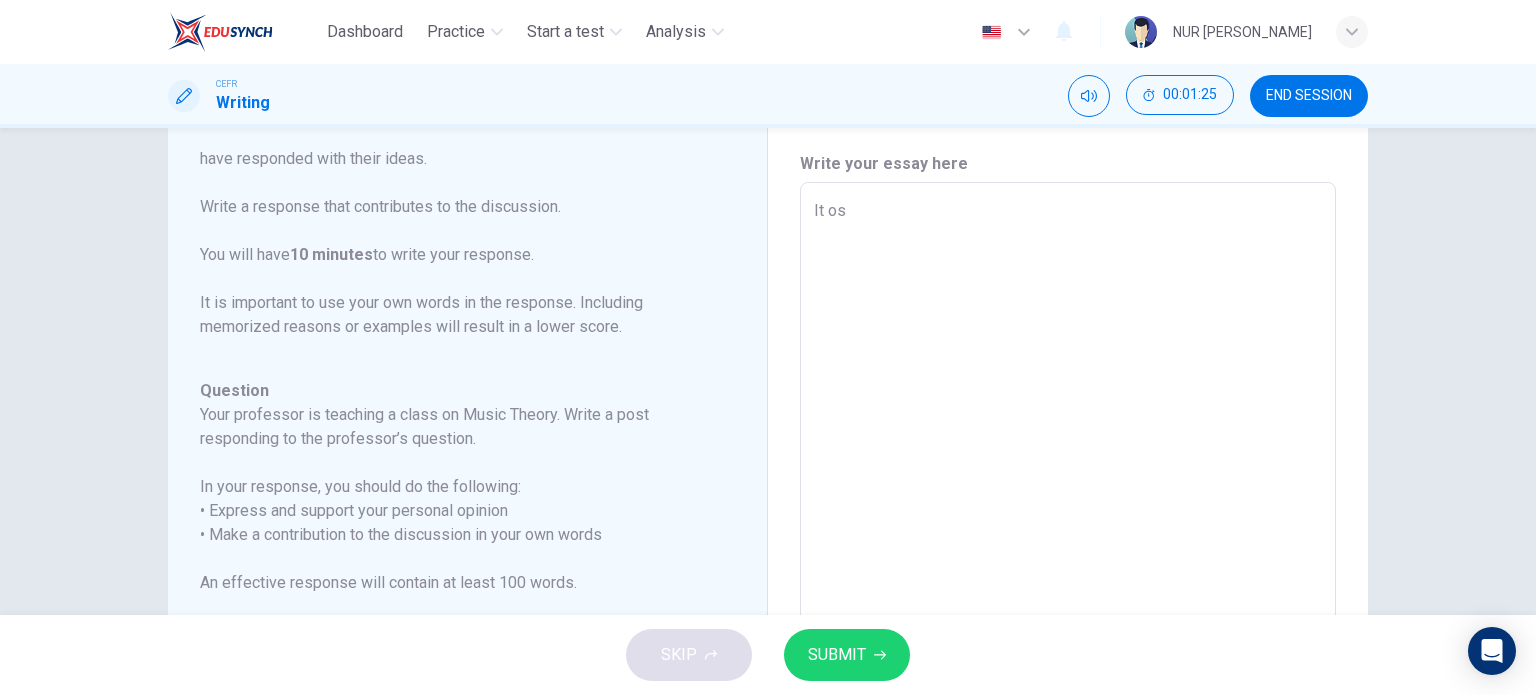 type on "It os" 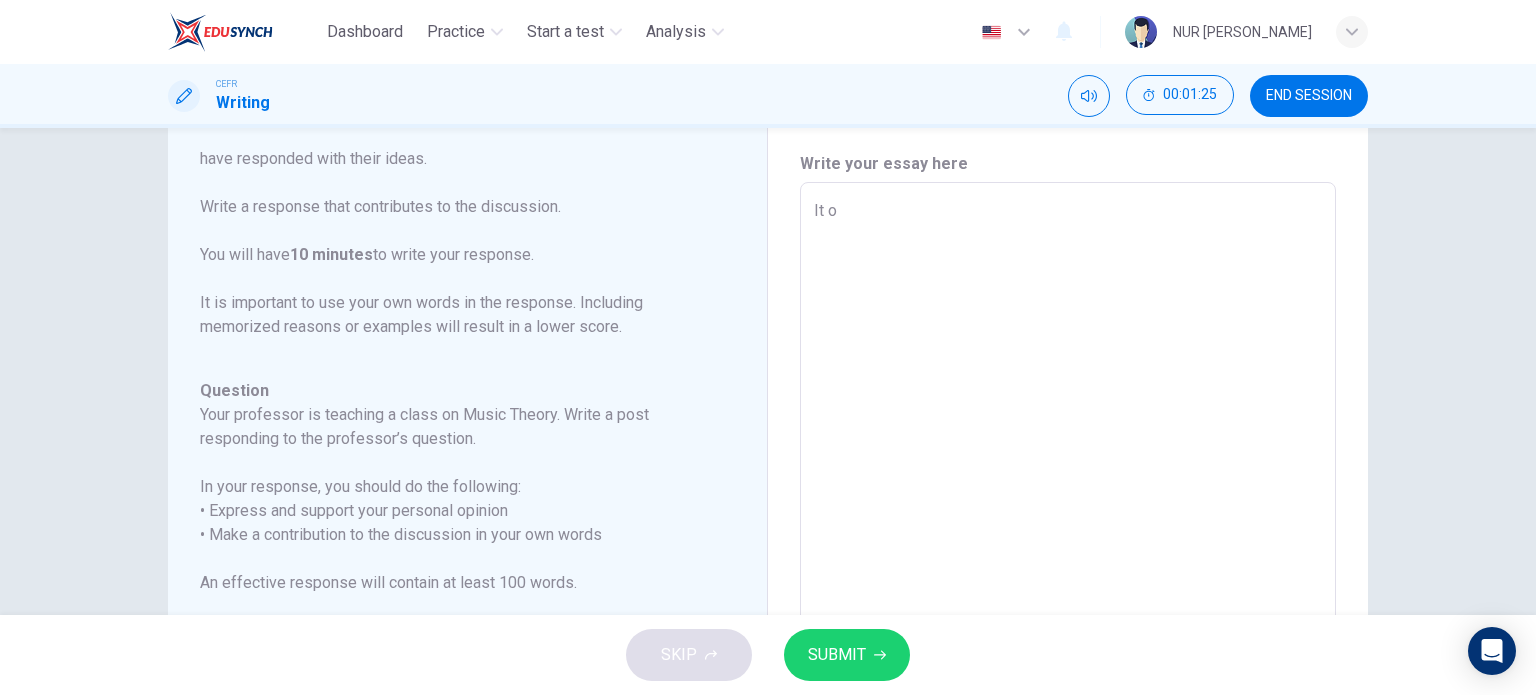 type on "x" 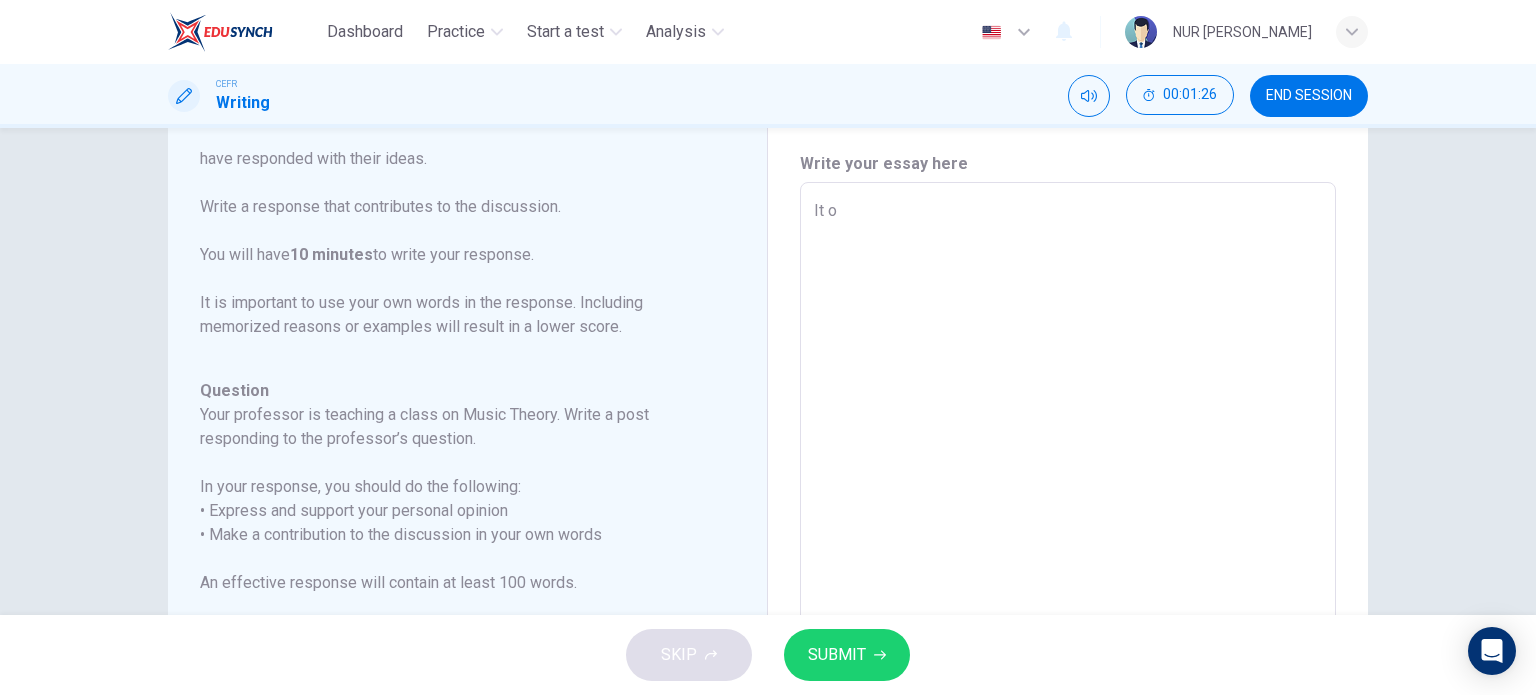 type on "It" 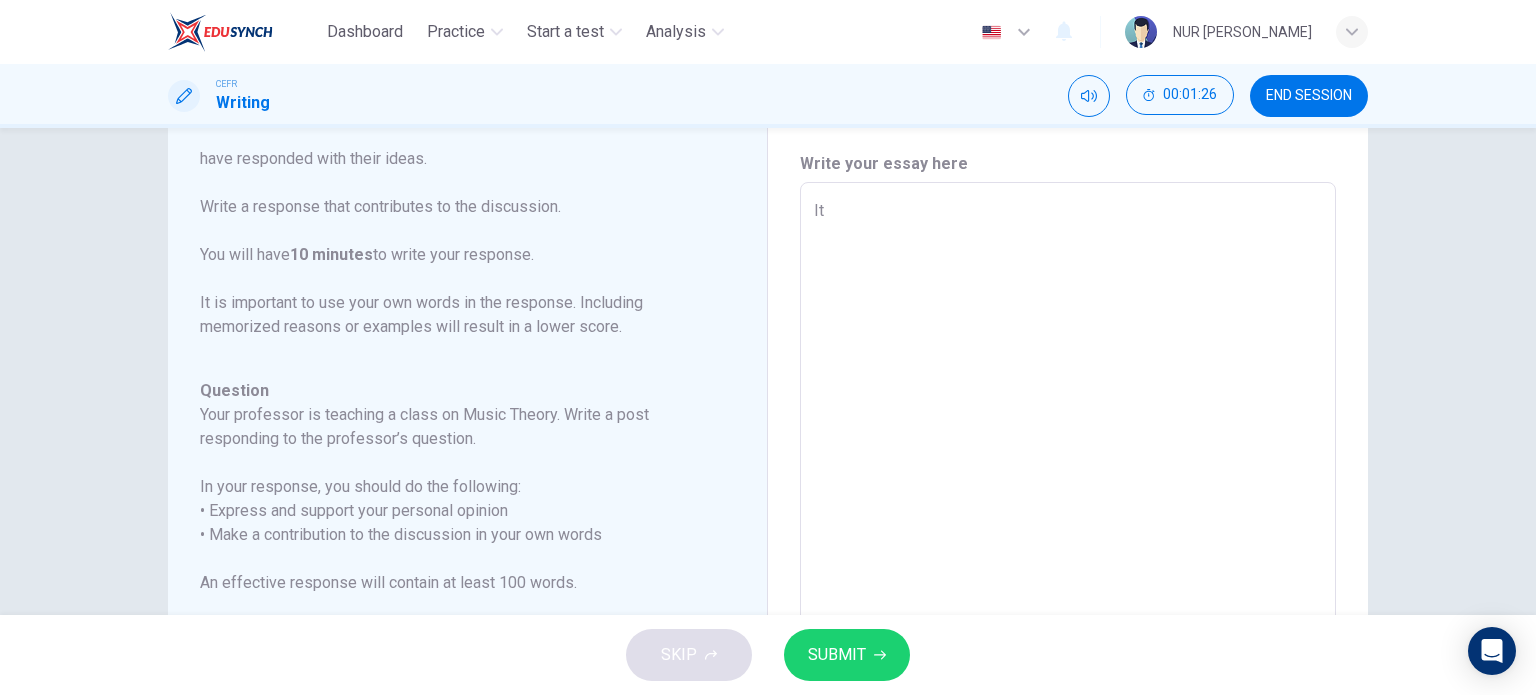 type on "It w" 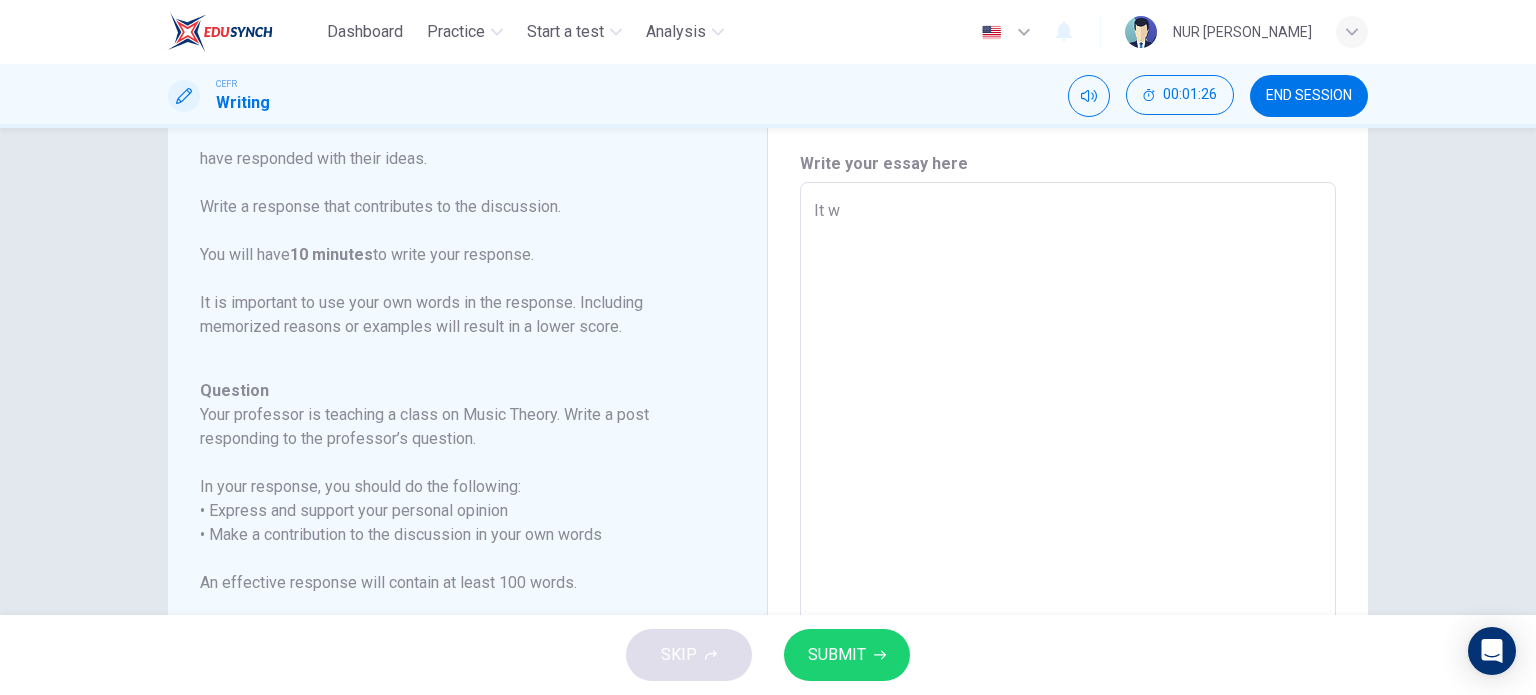 type on "x" 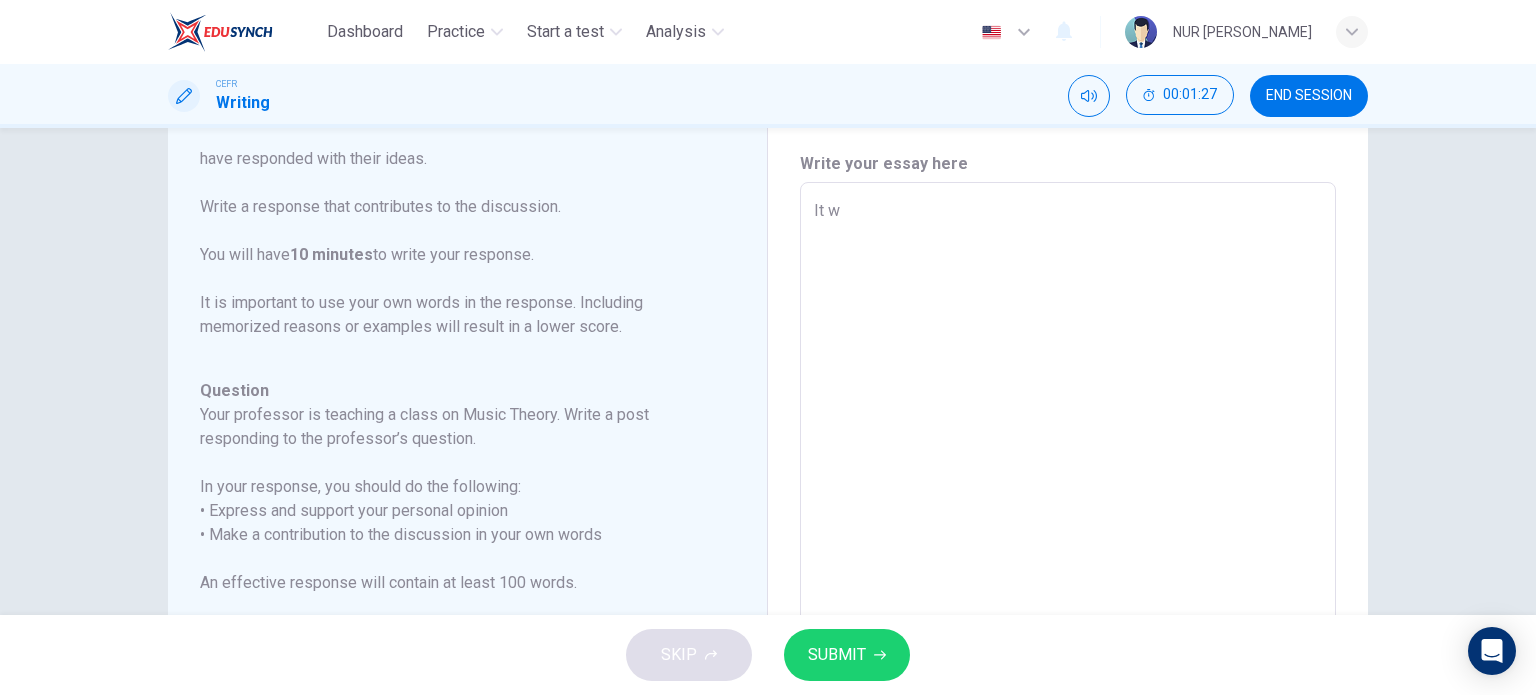type on "It wa" 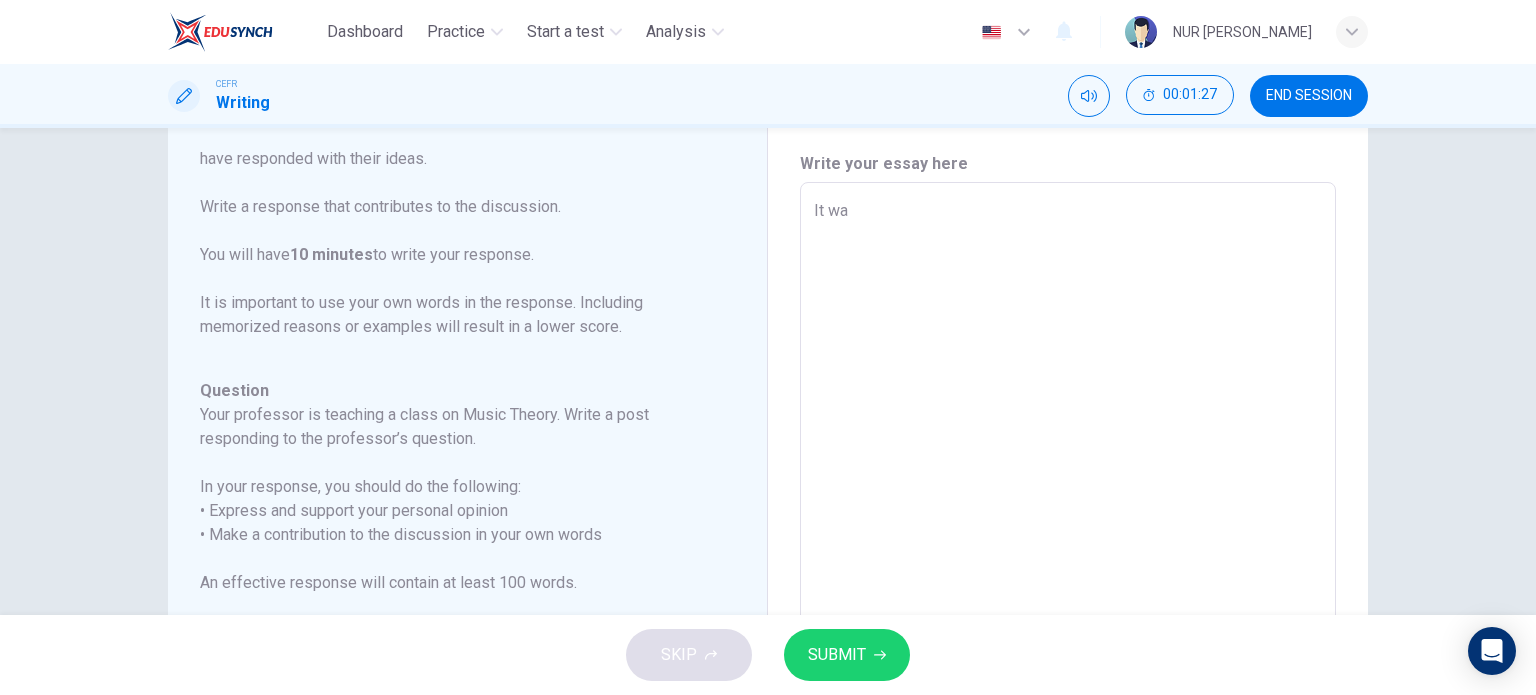 type on "It w" 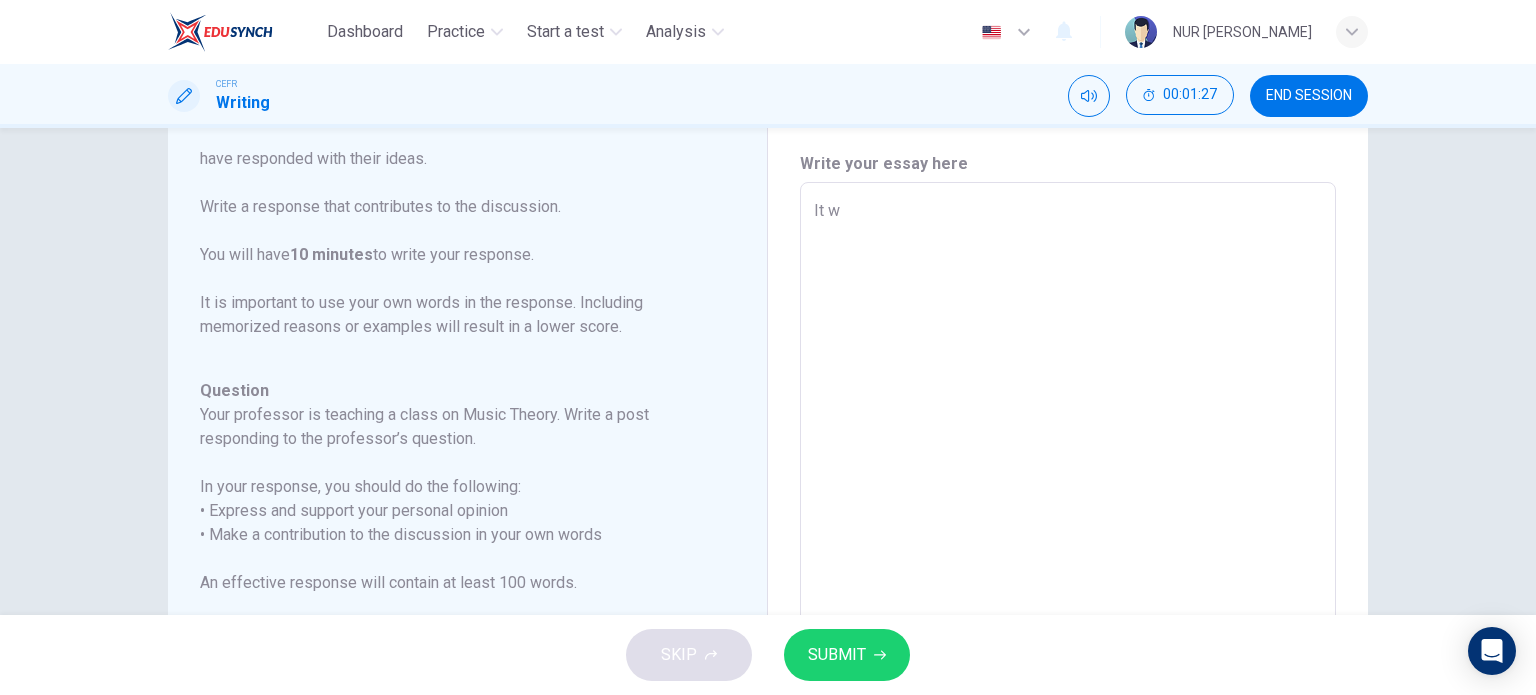 type on "x" 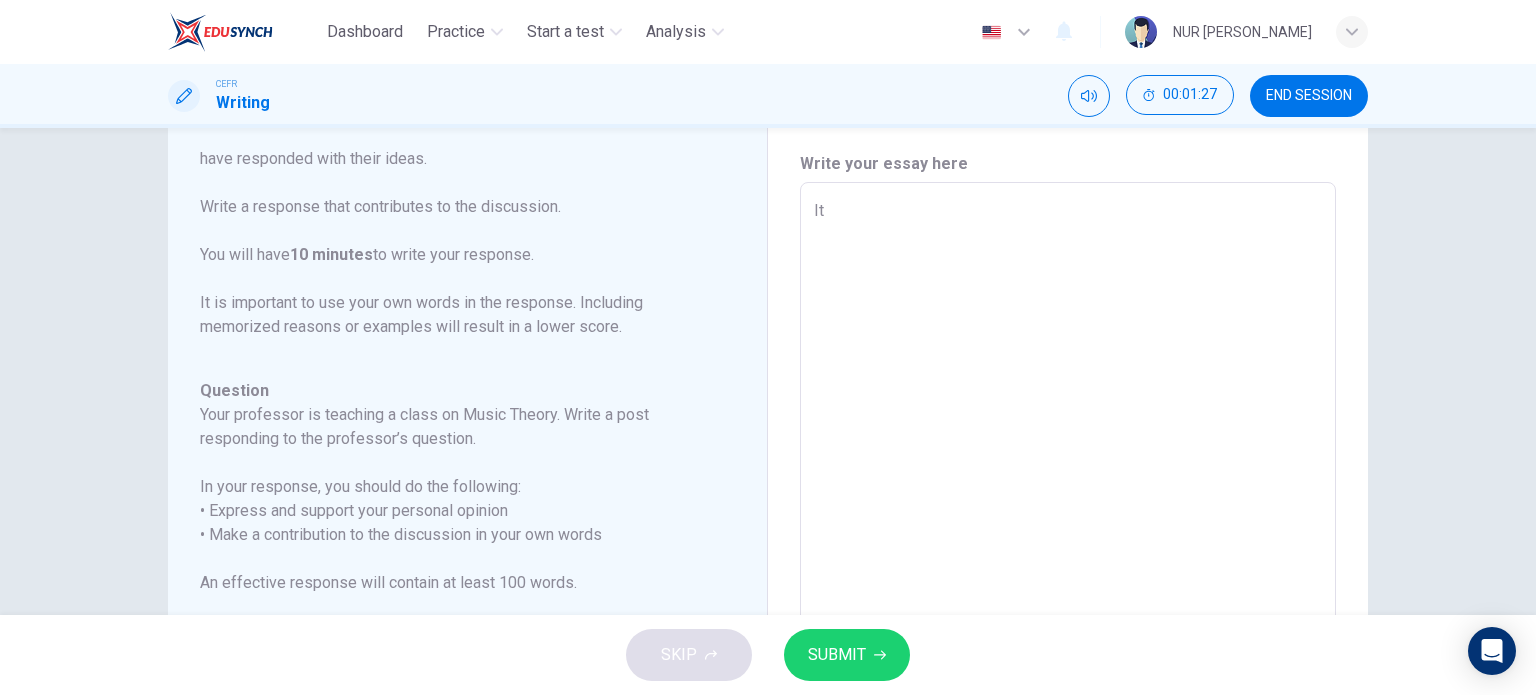 type on "x" 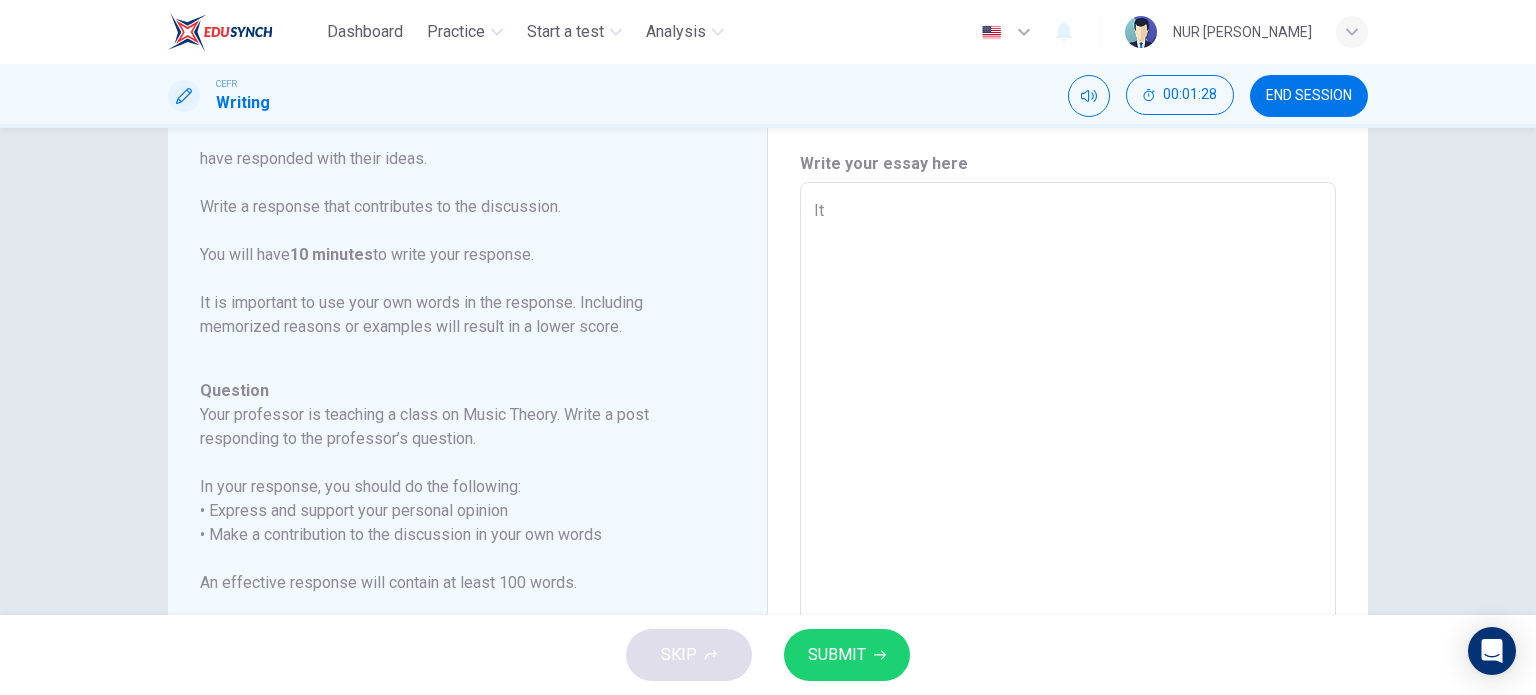 type on "It i" 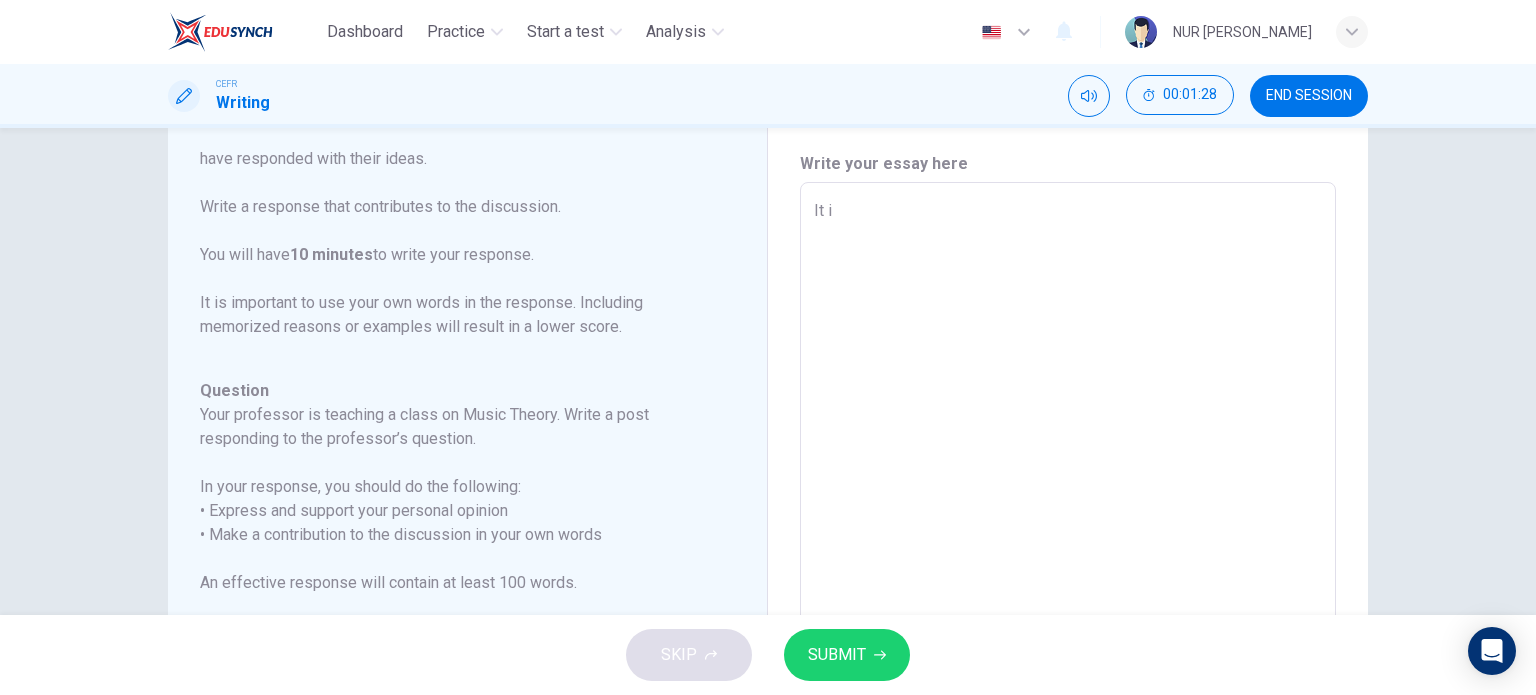 type on "x" 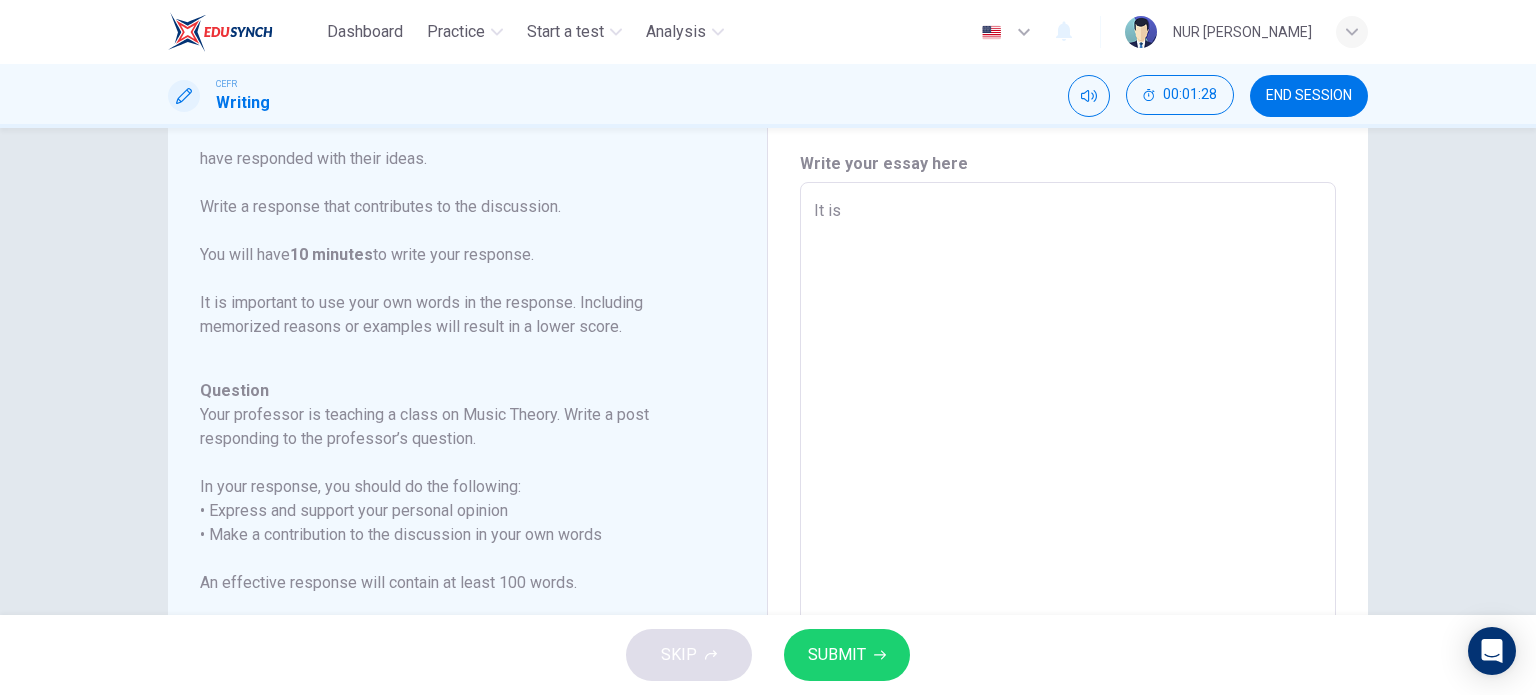 type on "x" 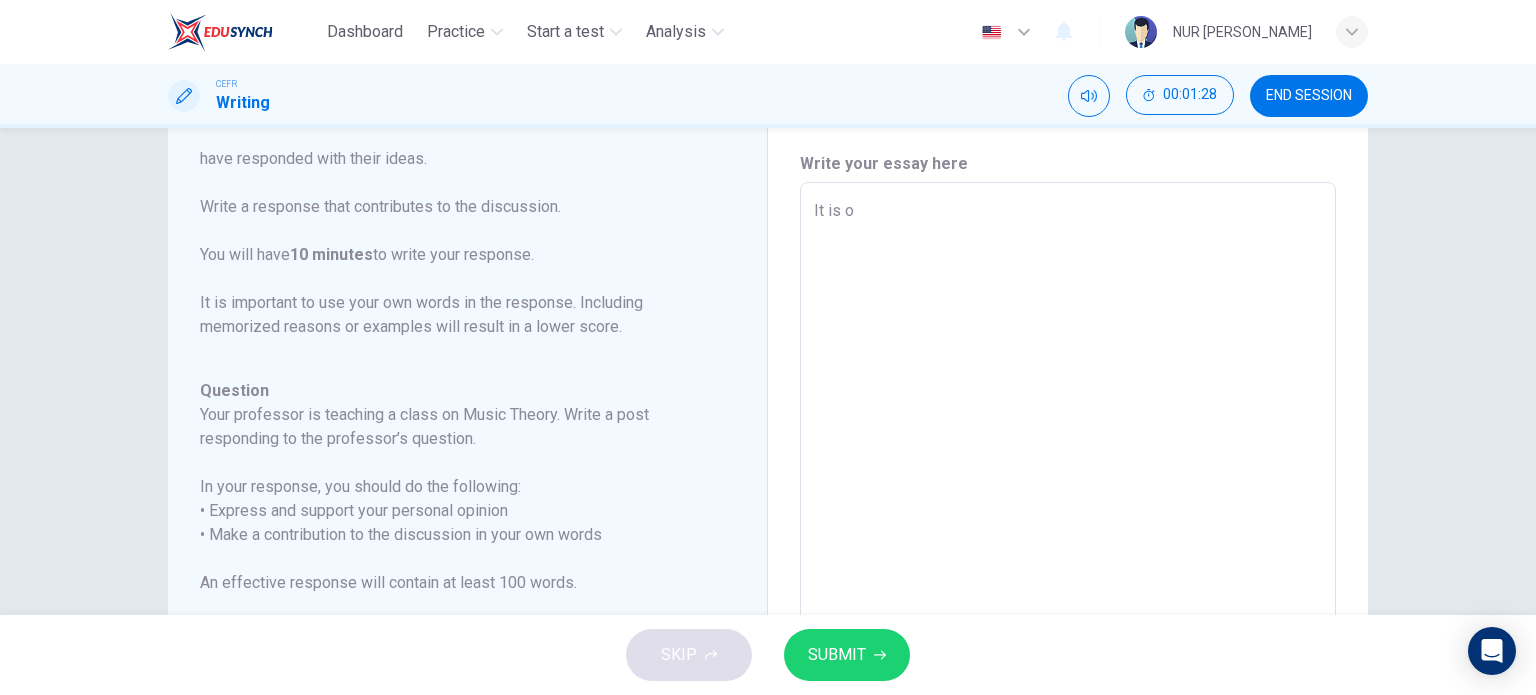 type on "x" 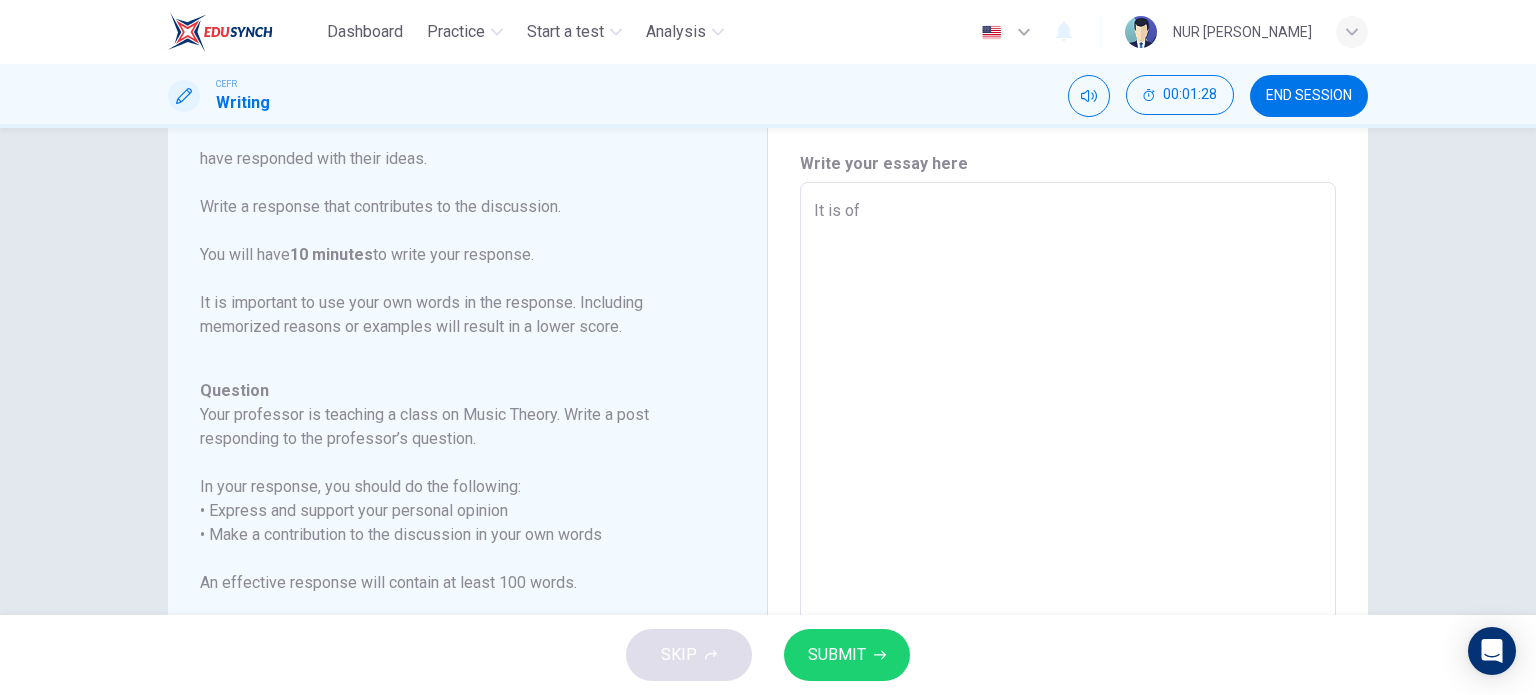 type on "x" 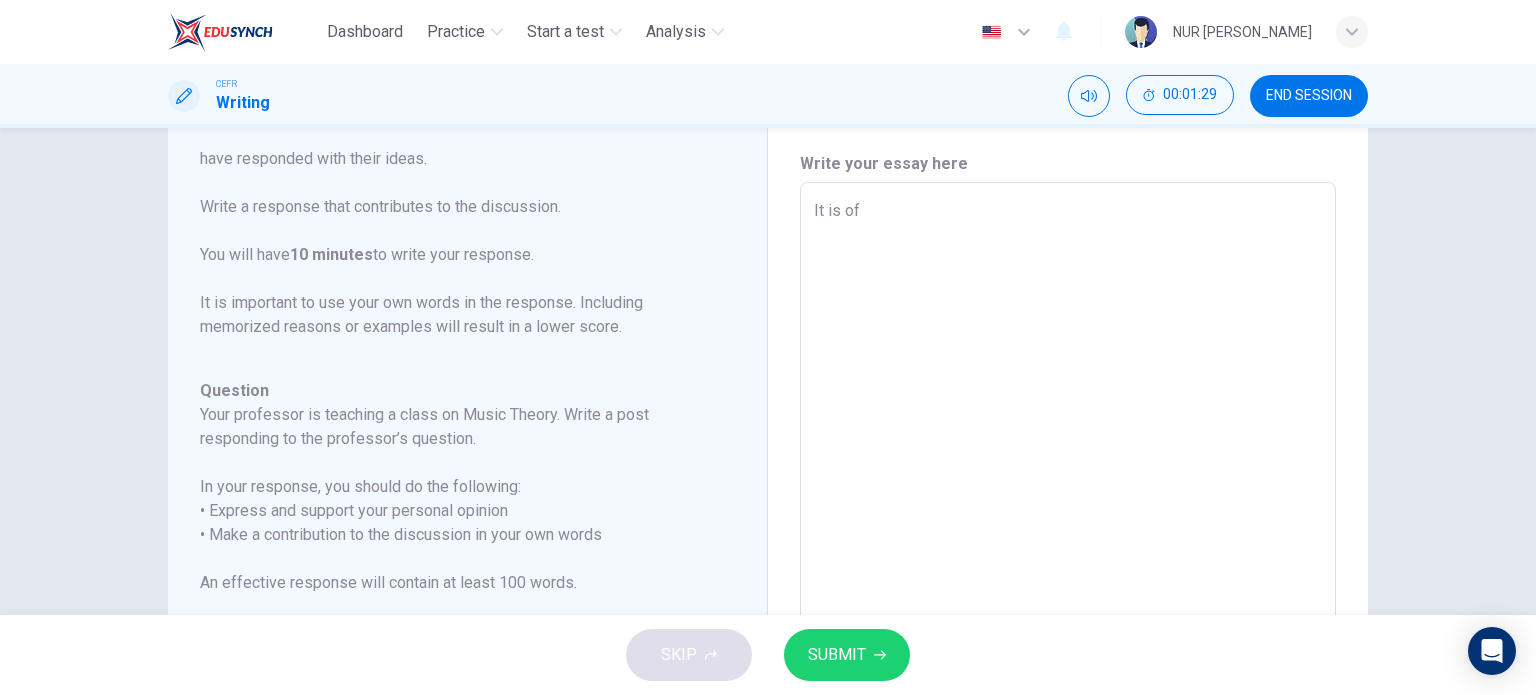 type on "It is oft" 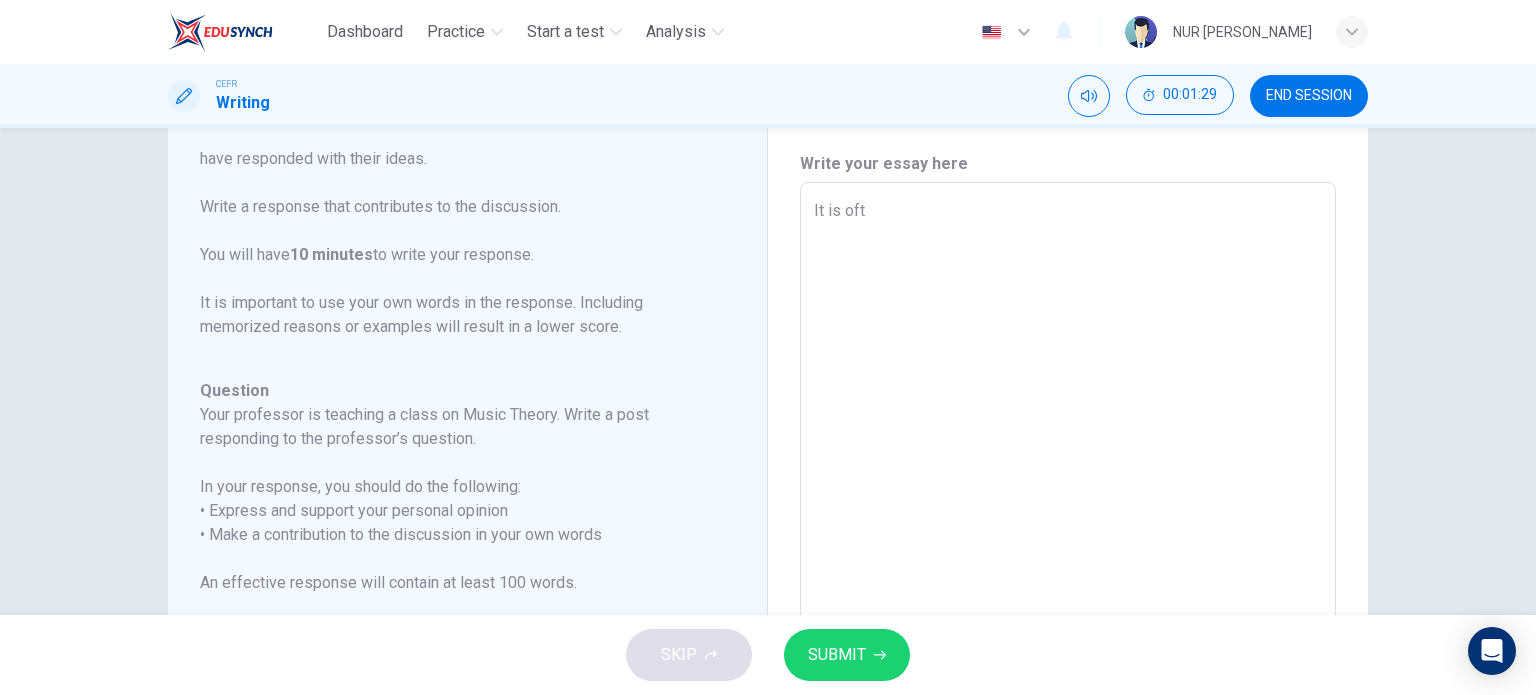 type on "It is ofte" 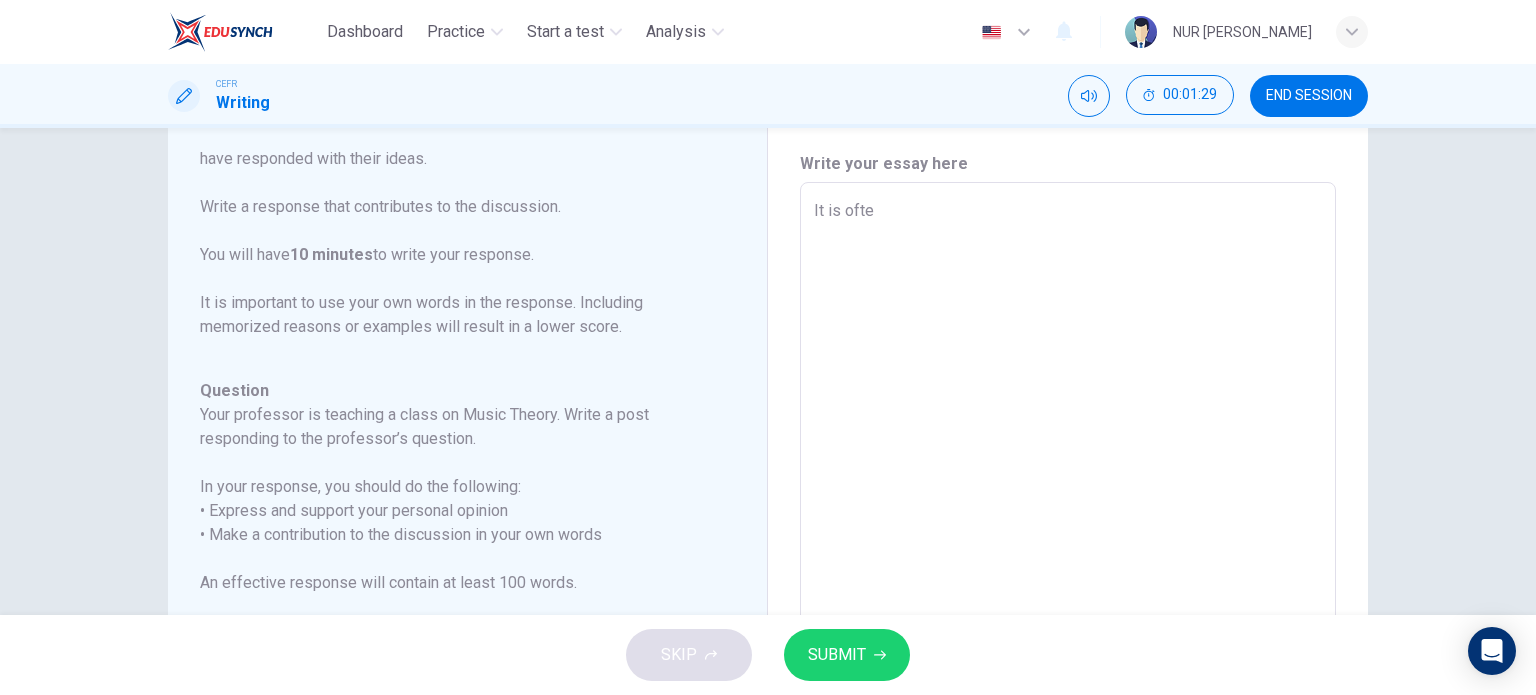 type on "x" 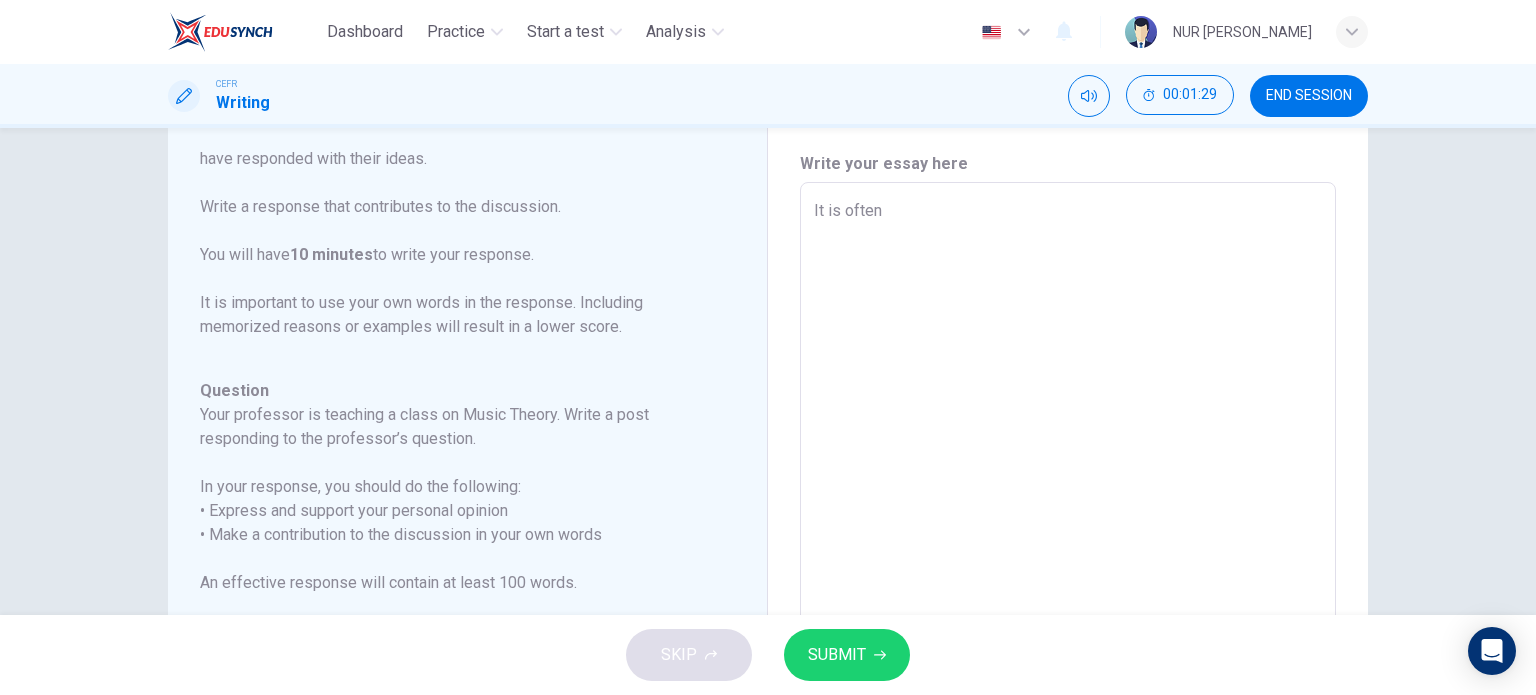 type on "x" 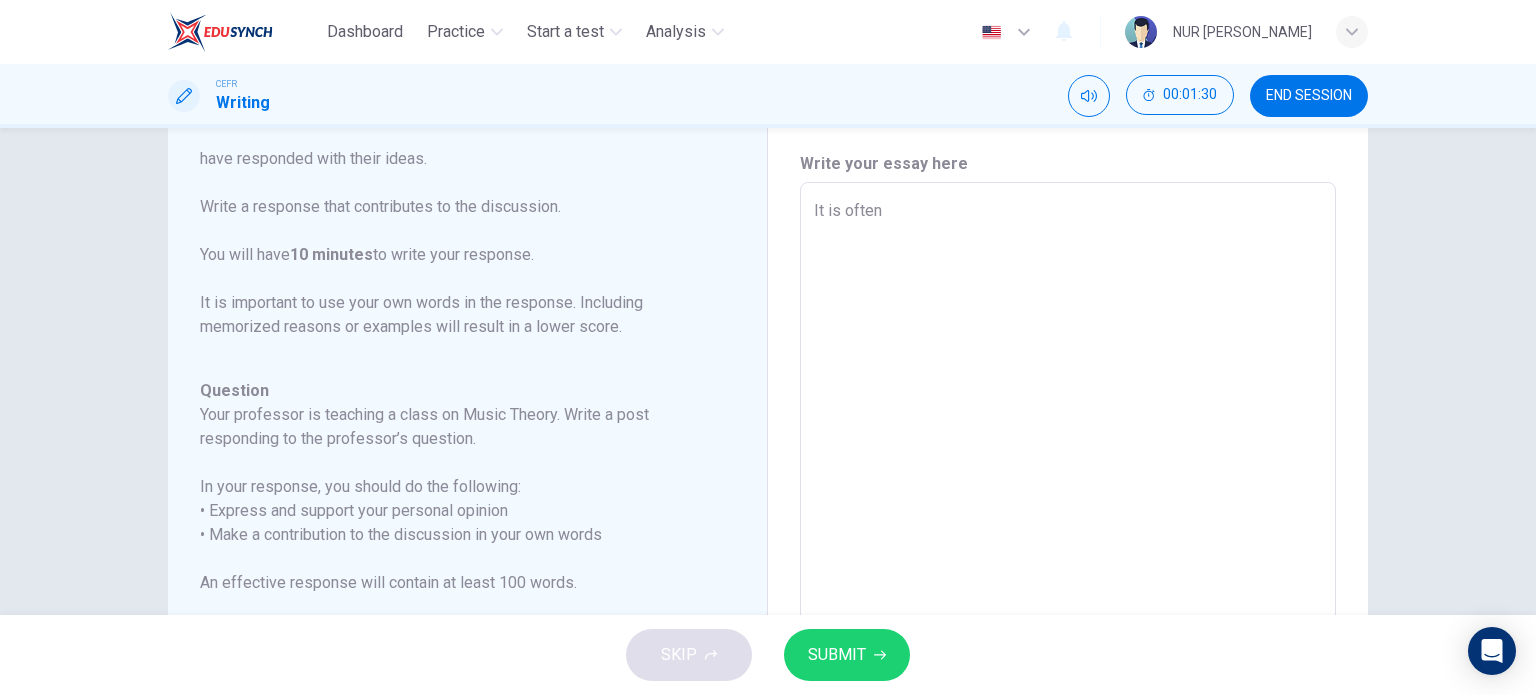 type on "It is often a" 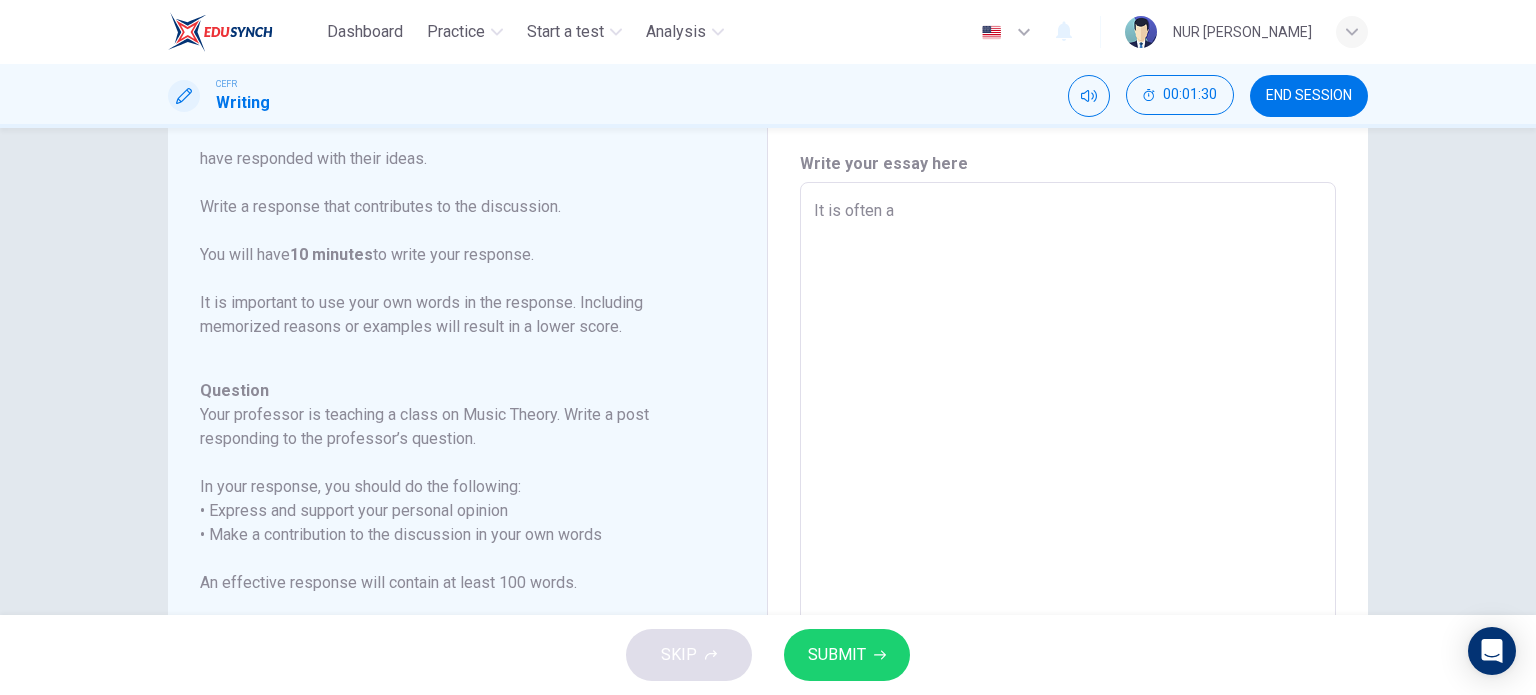 type on "It is often ar" 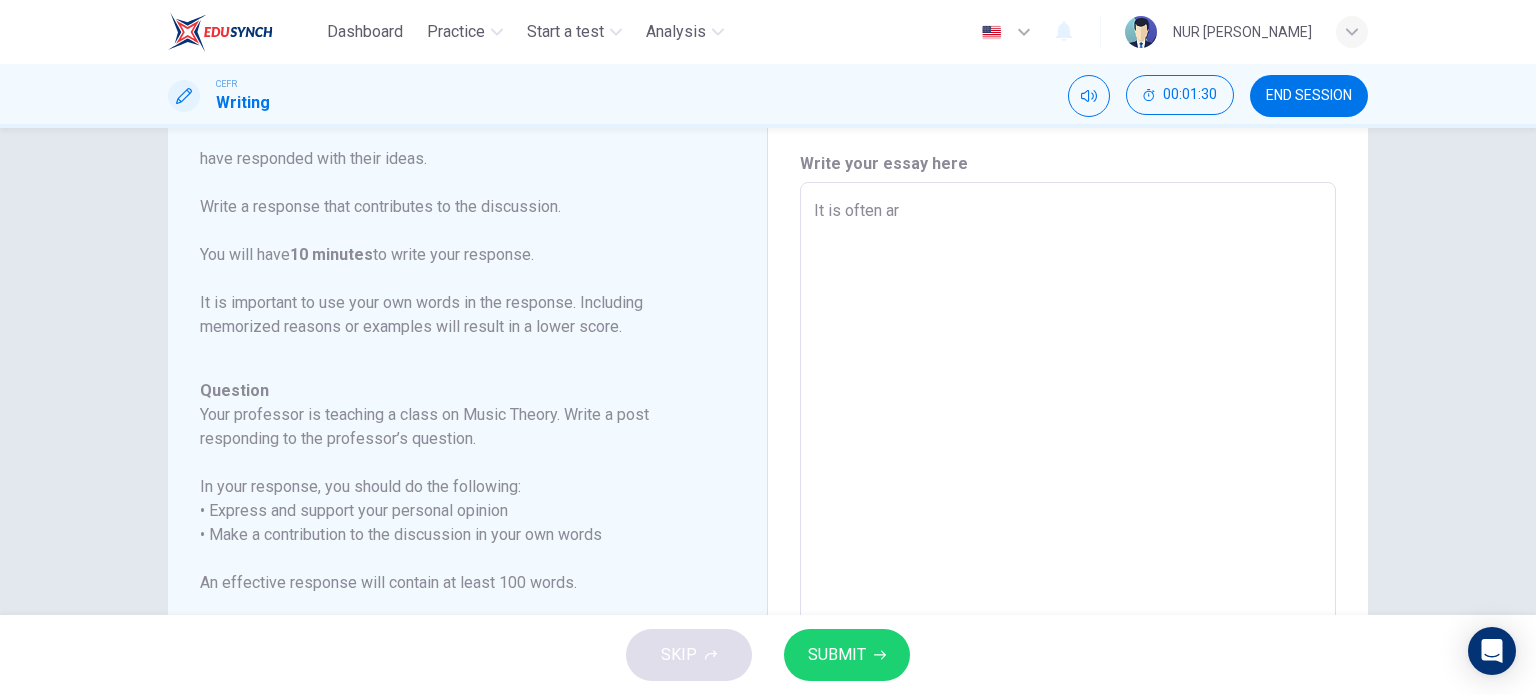 type on "x" 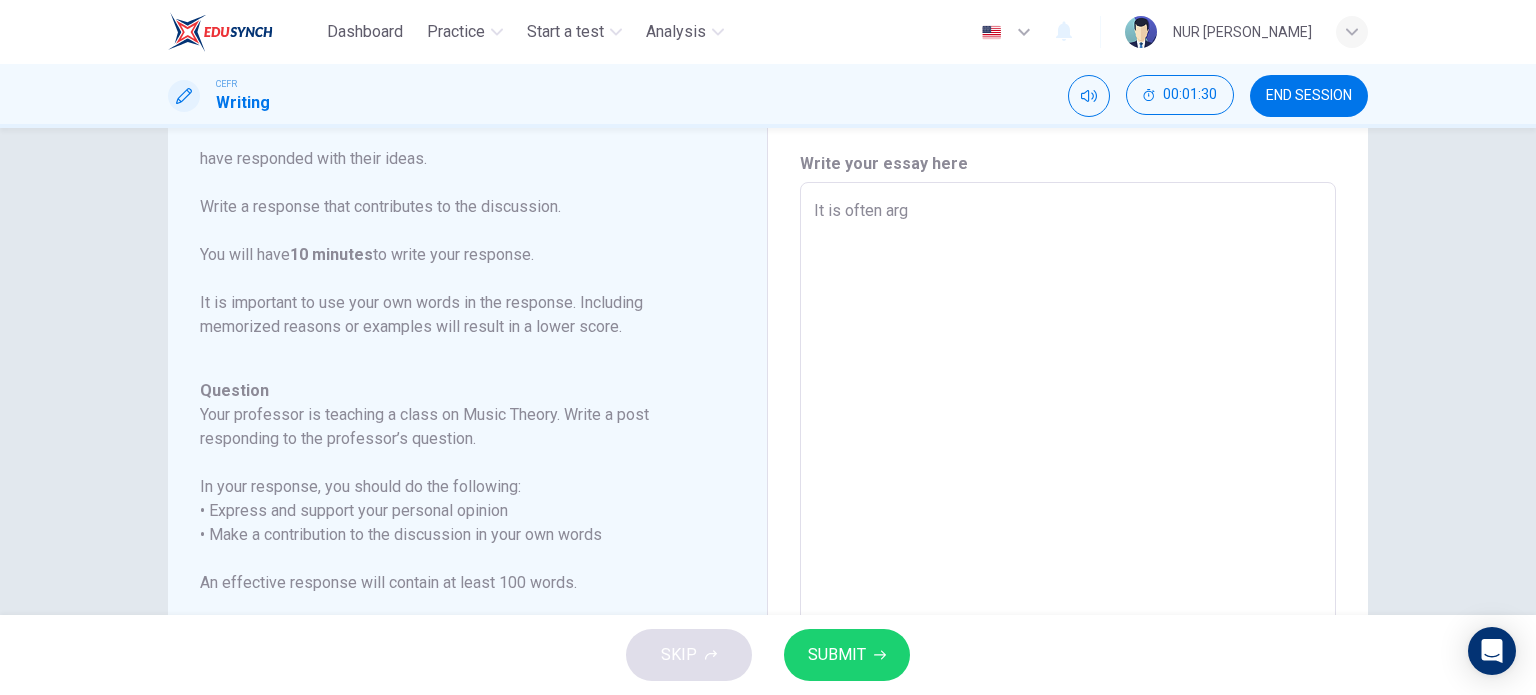 type on "x" 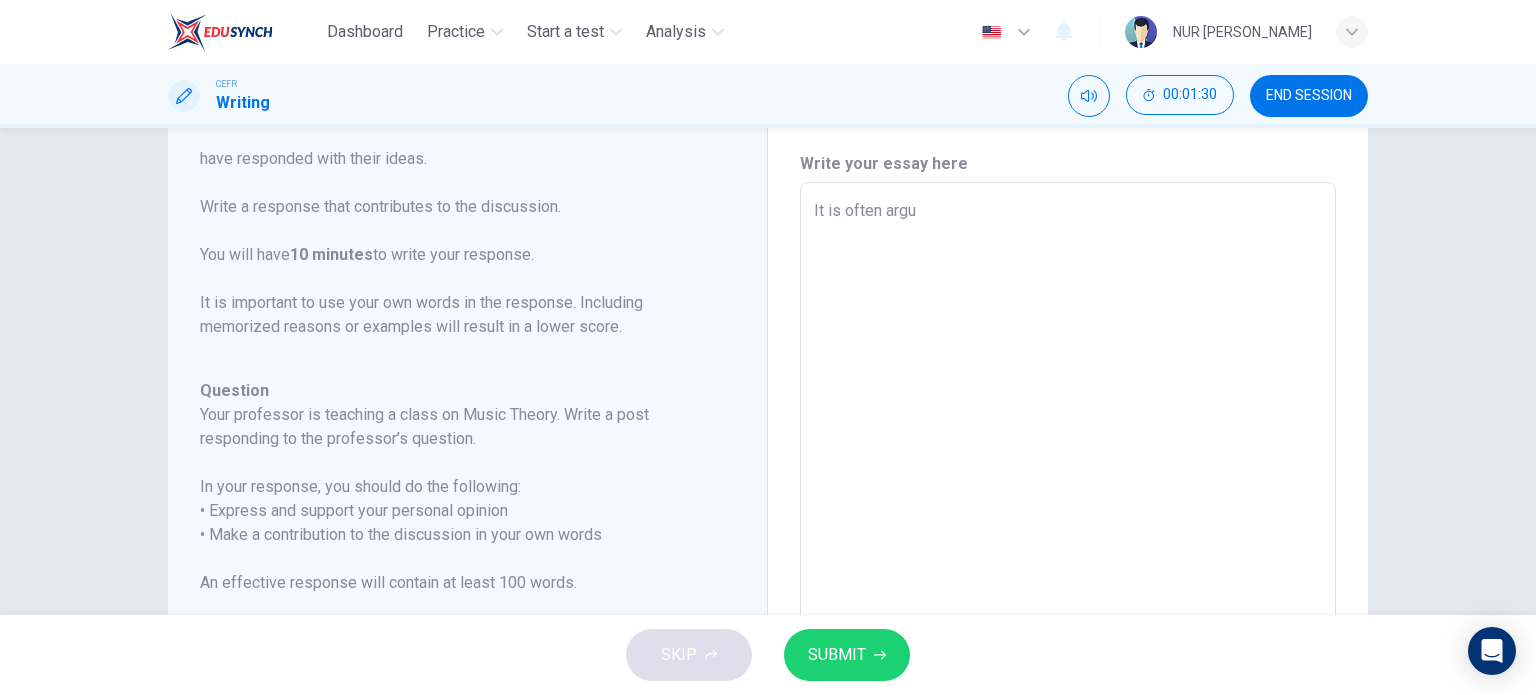 type on "x" 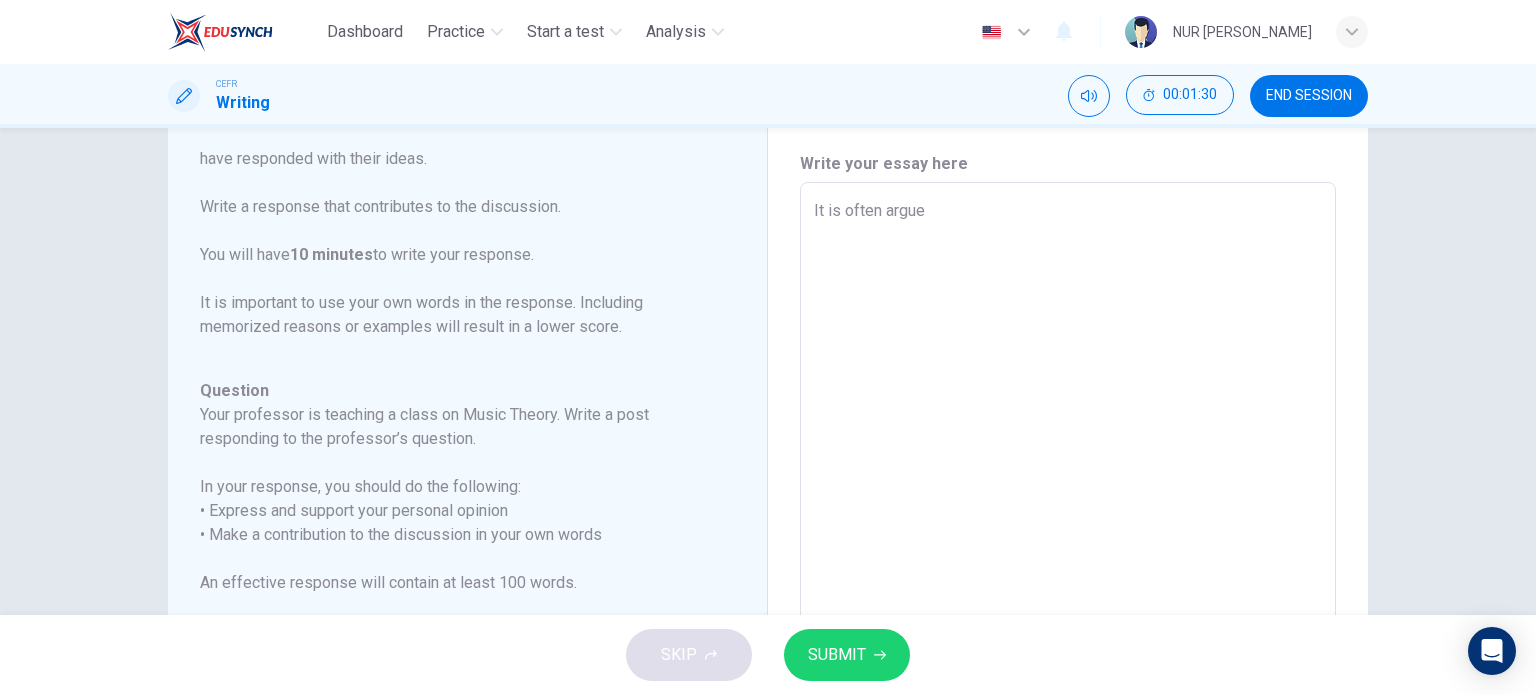type on "x" 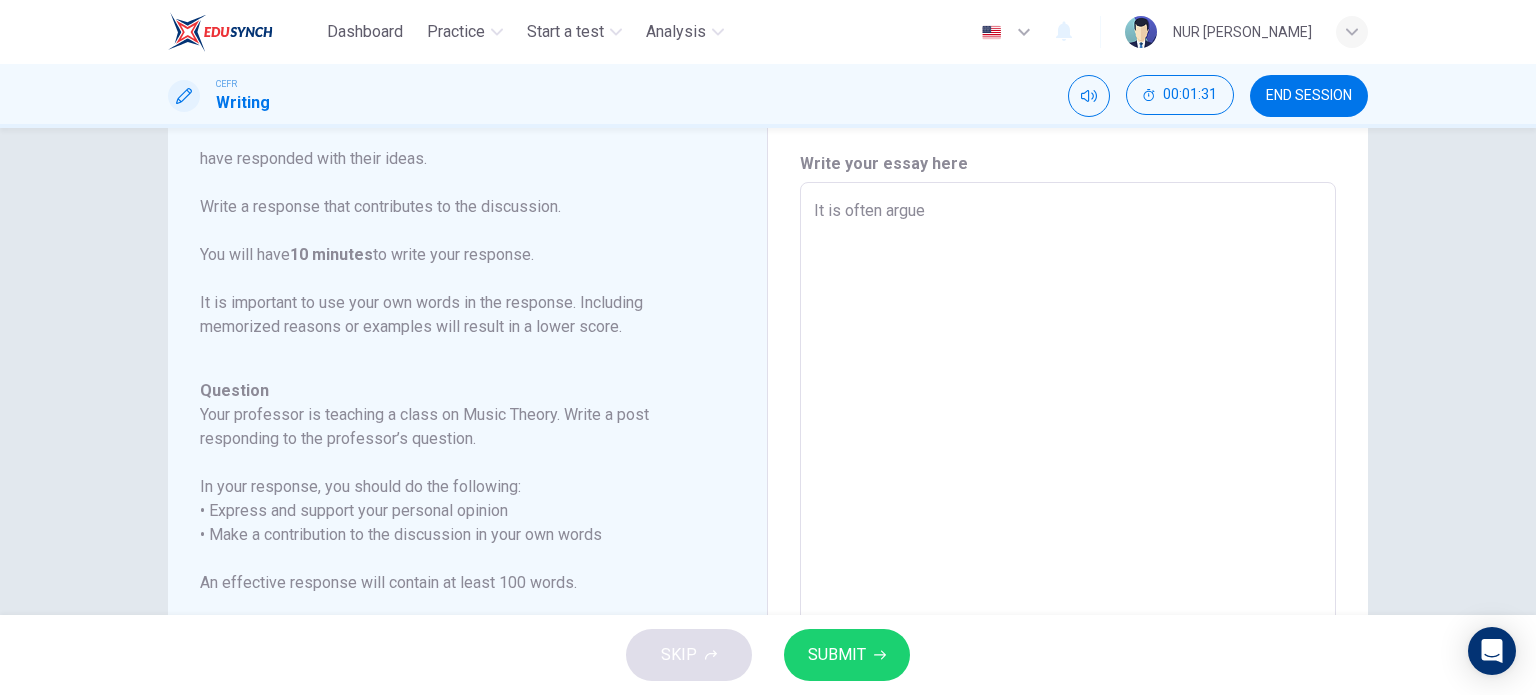 type on "It is often argued" 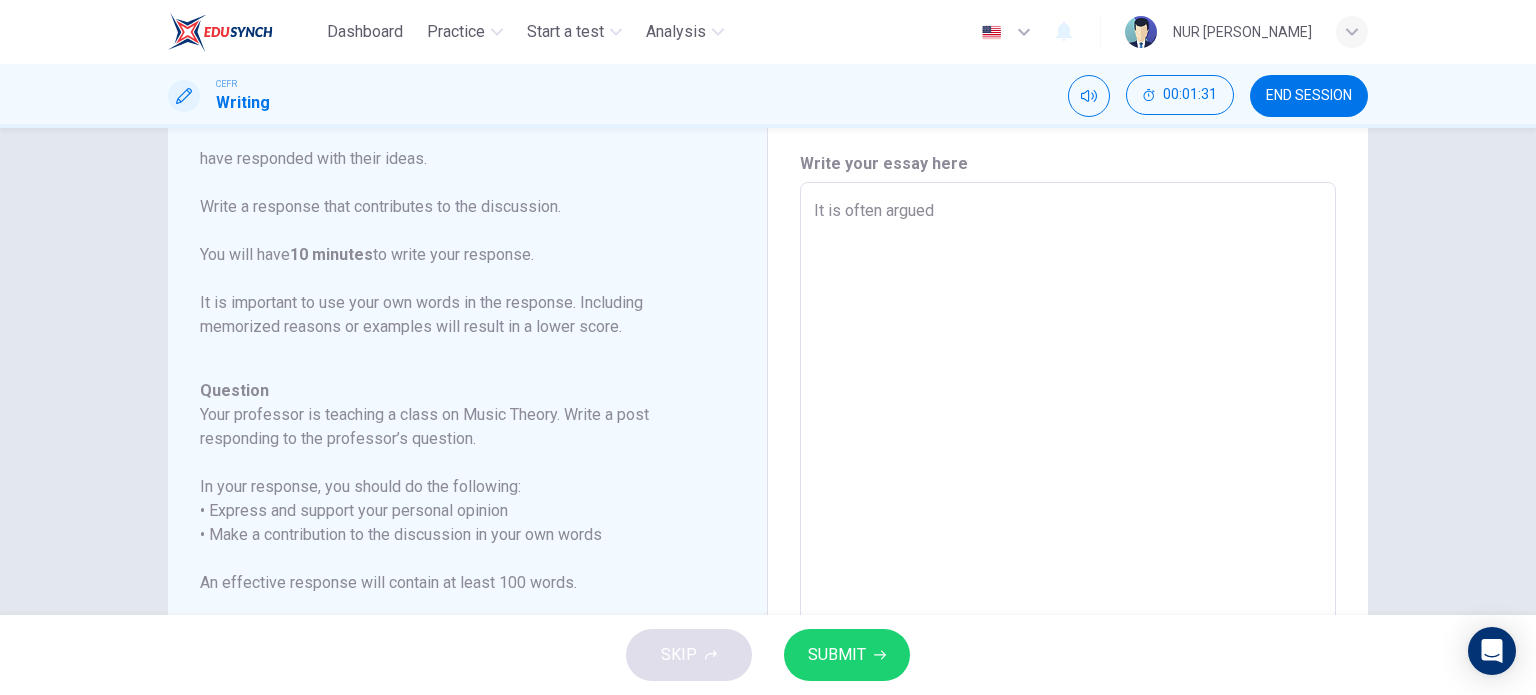 type on "x" 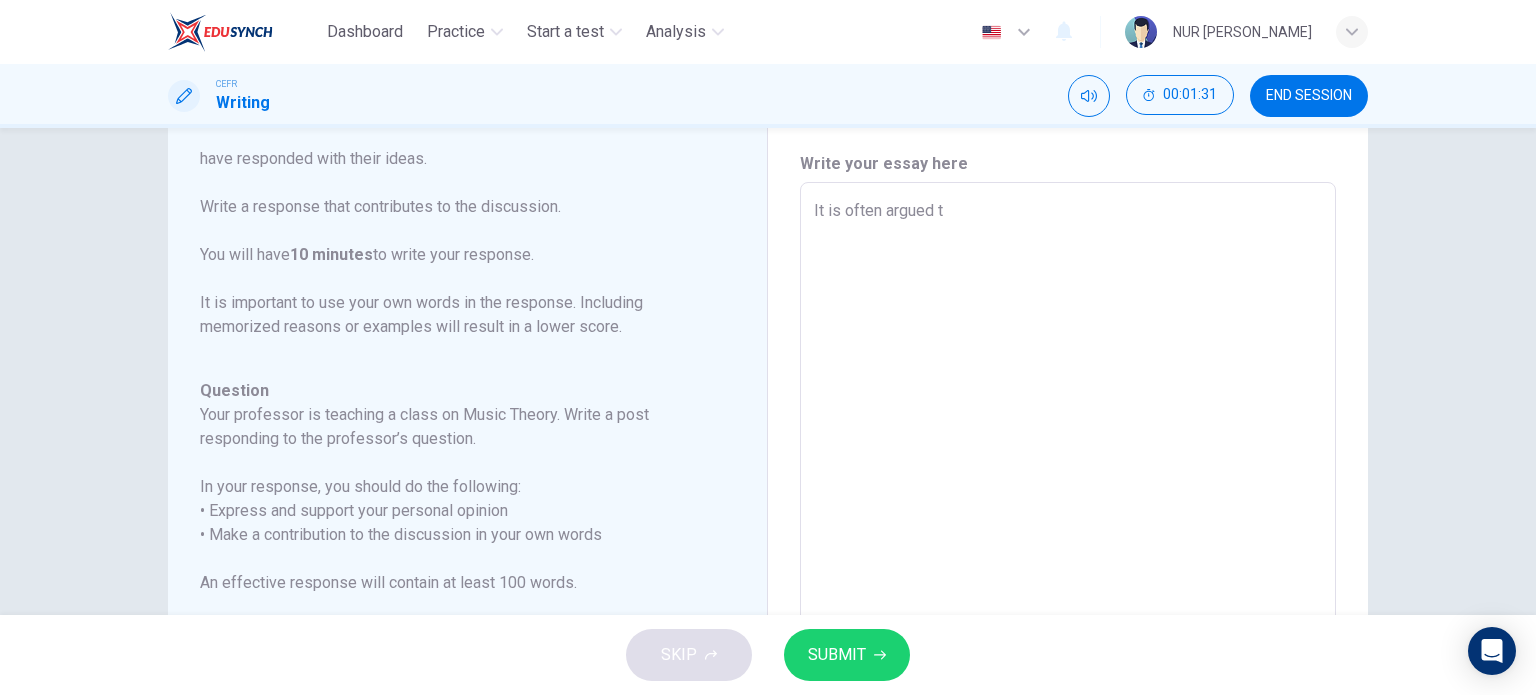 type on "x" 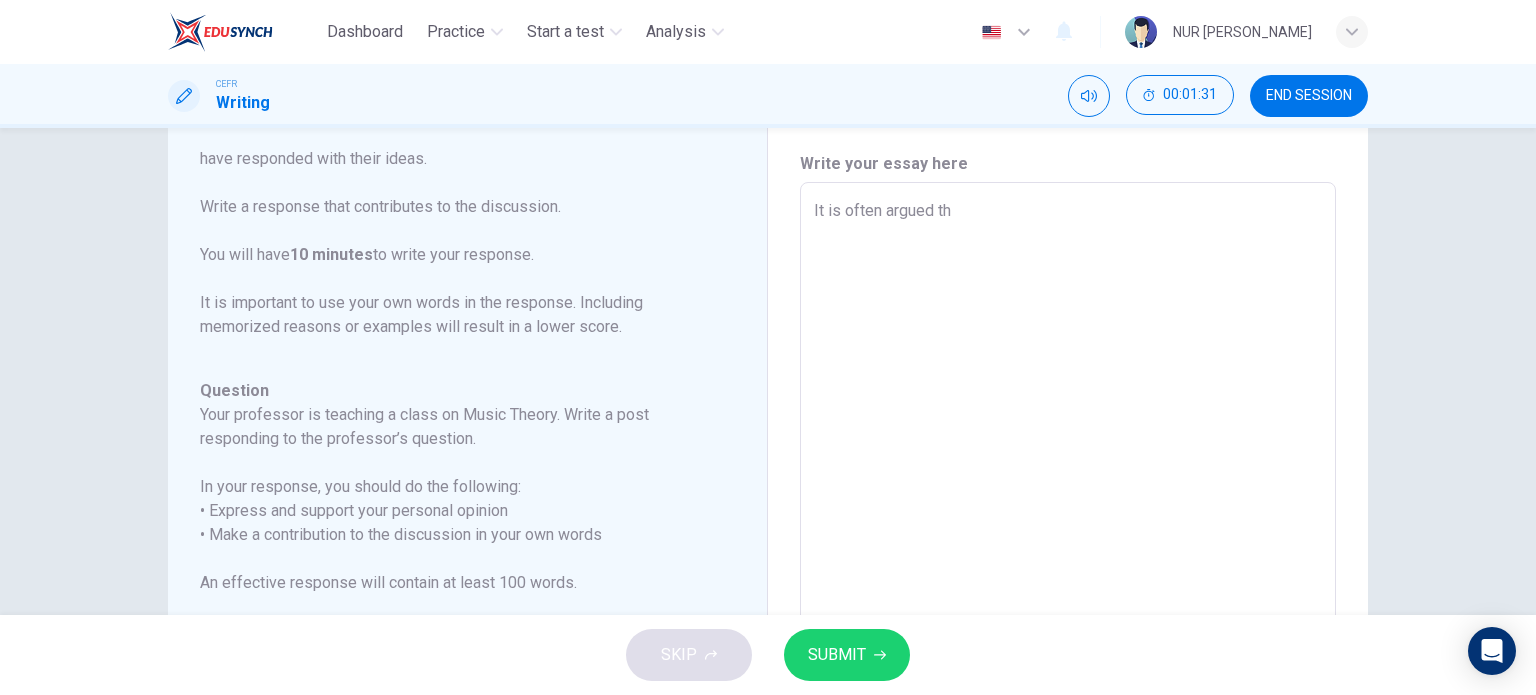 type on "x" 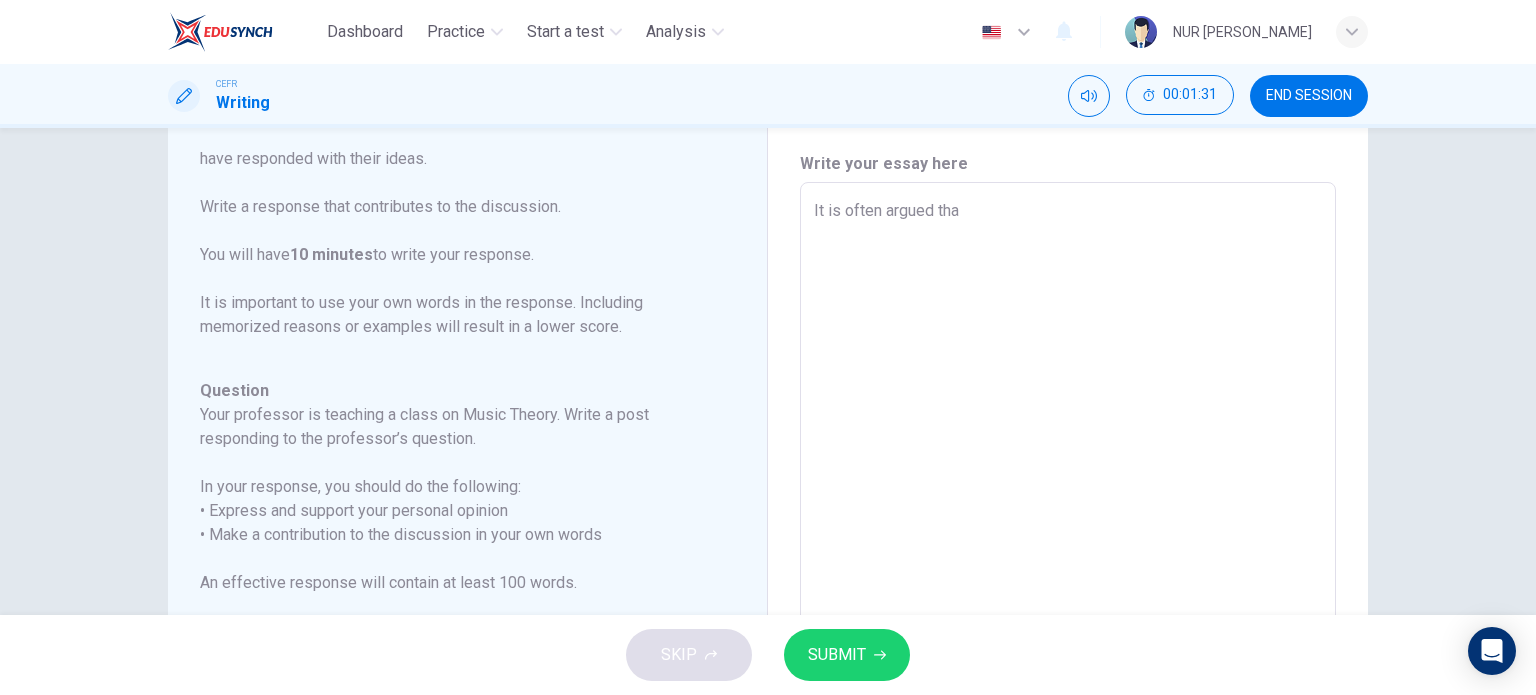 type on "x" 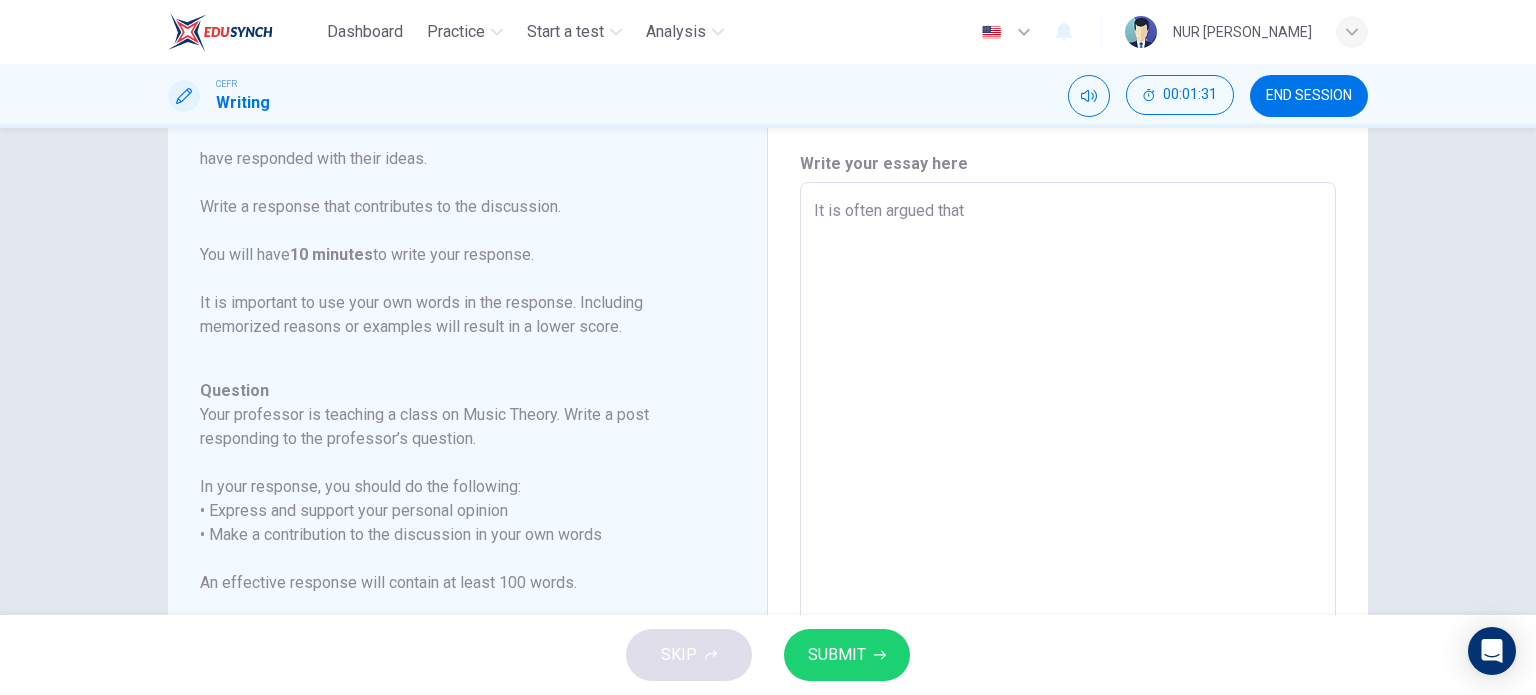 type on "x" 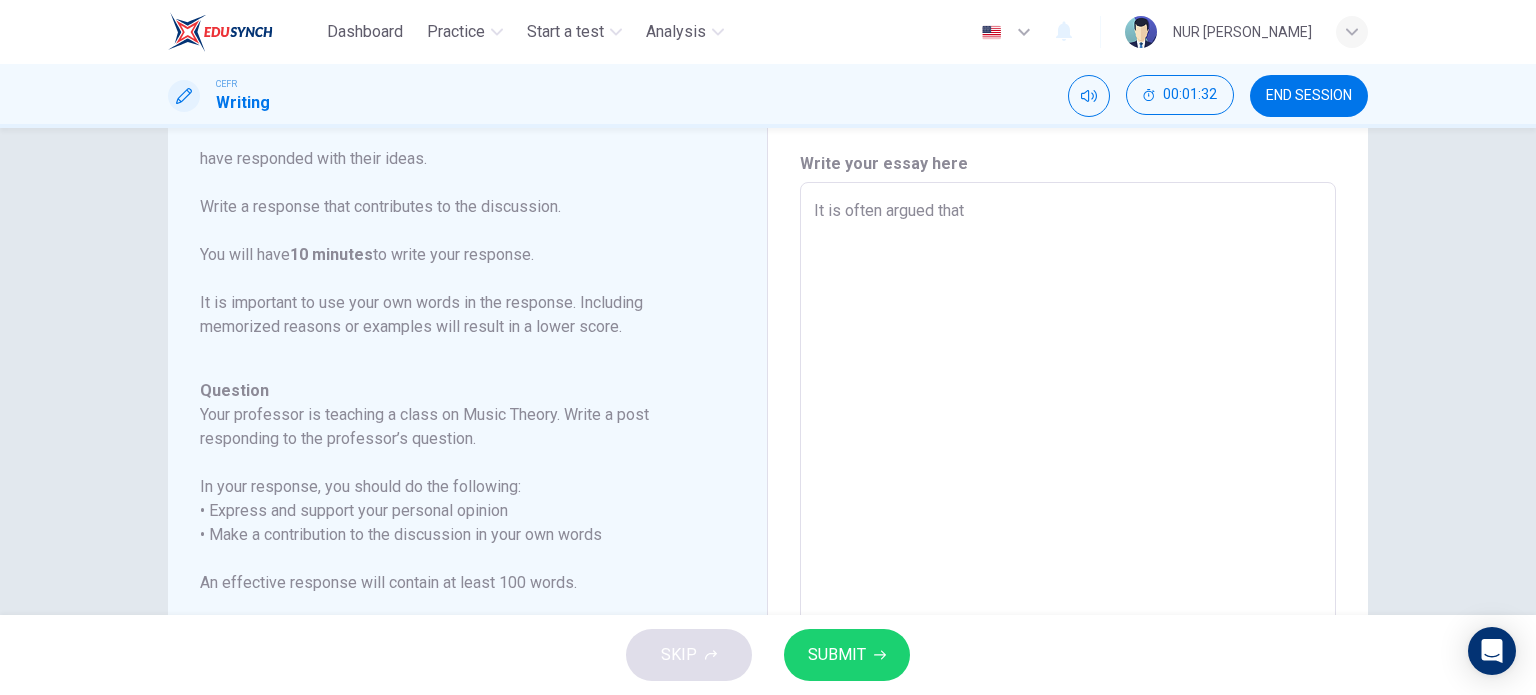 type on "It is often argued that" 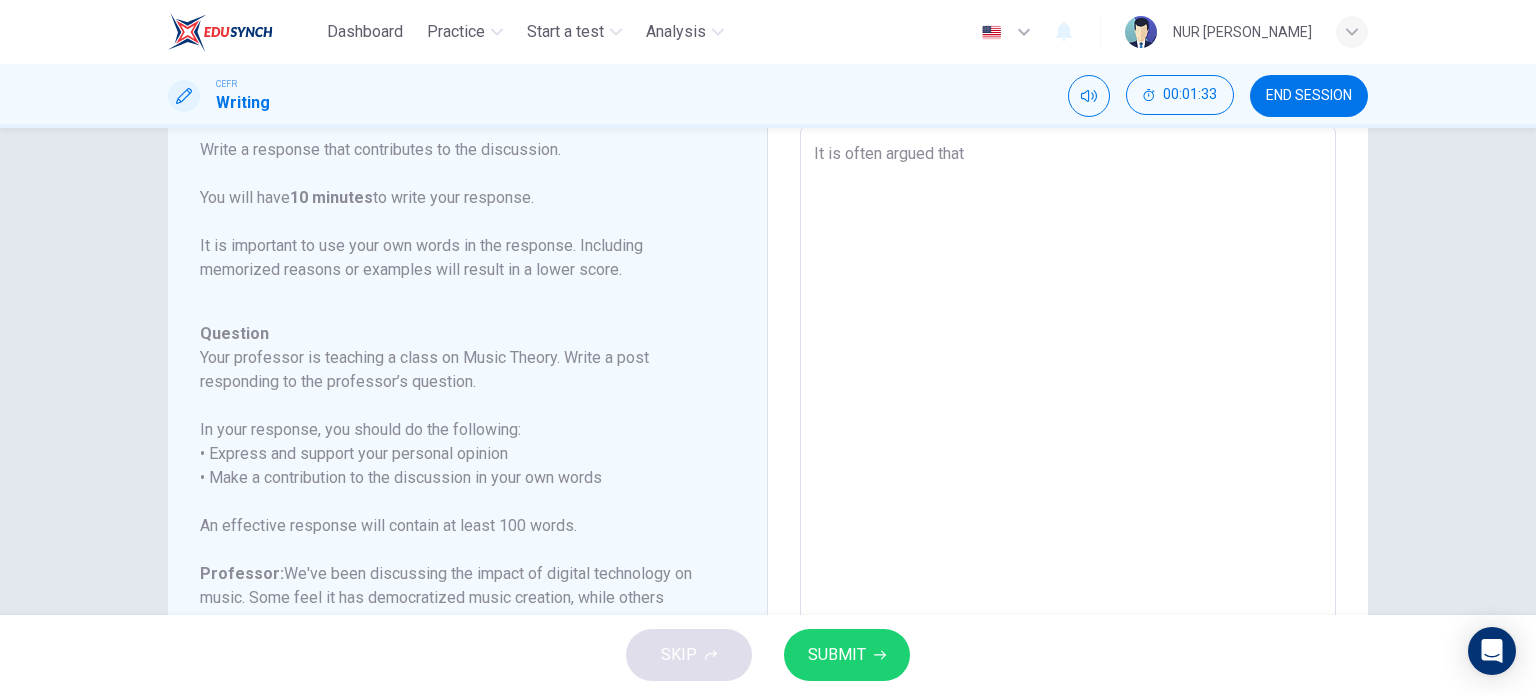 scroll, scrollTop: 112, scrollLeft: 0, axis: vertical 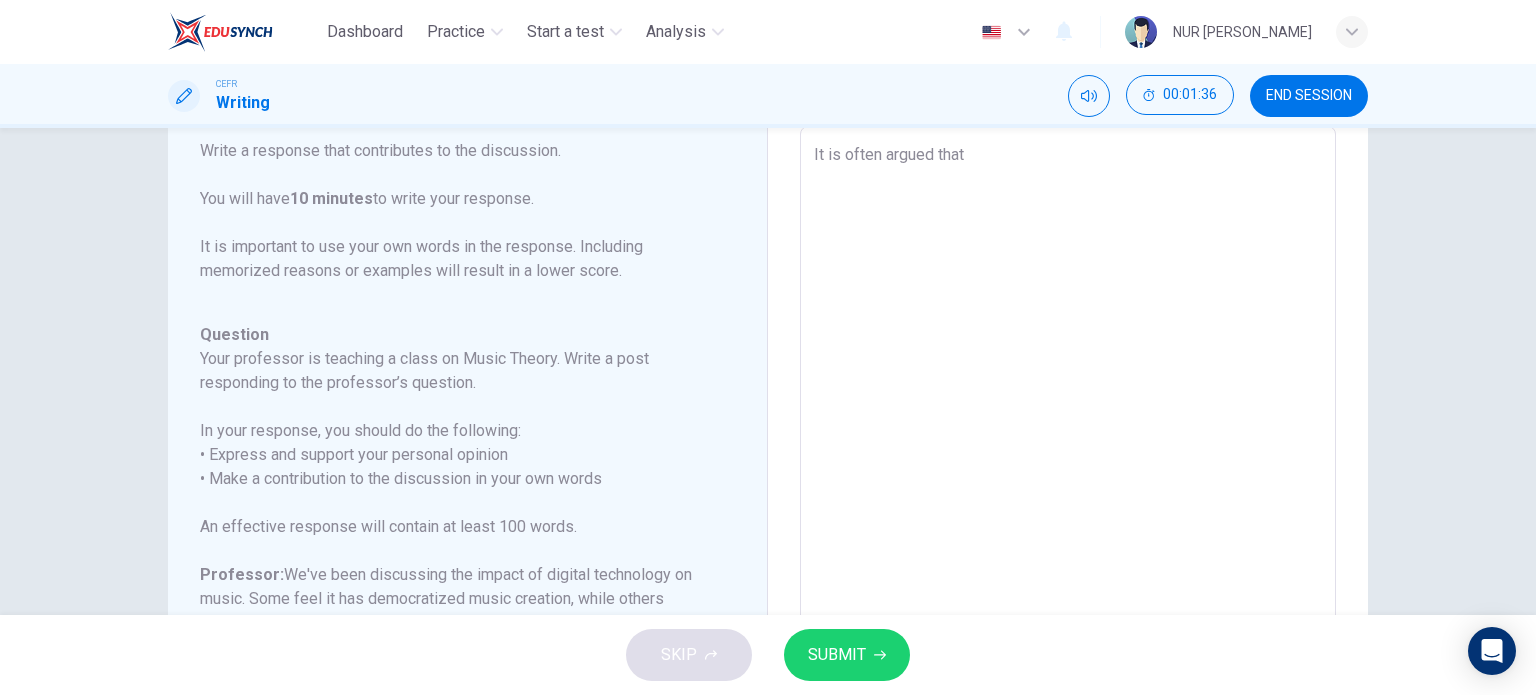 type on "It is often argued that t" 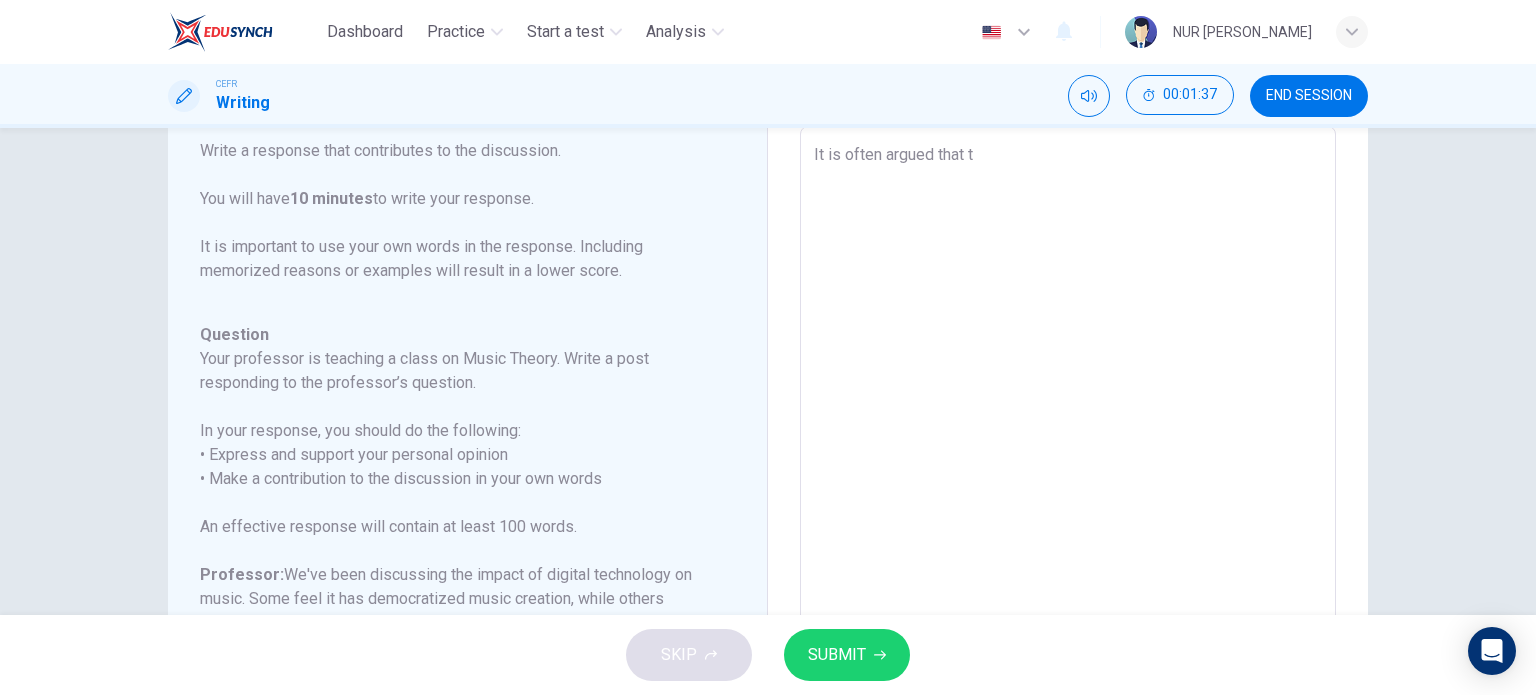 type on "It is often argued that th" 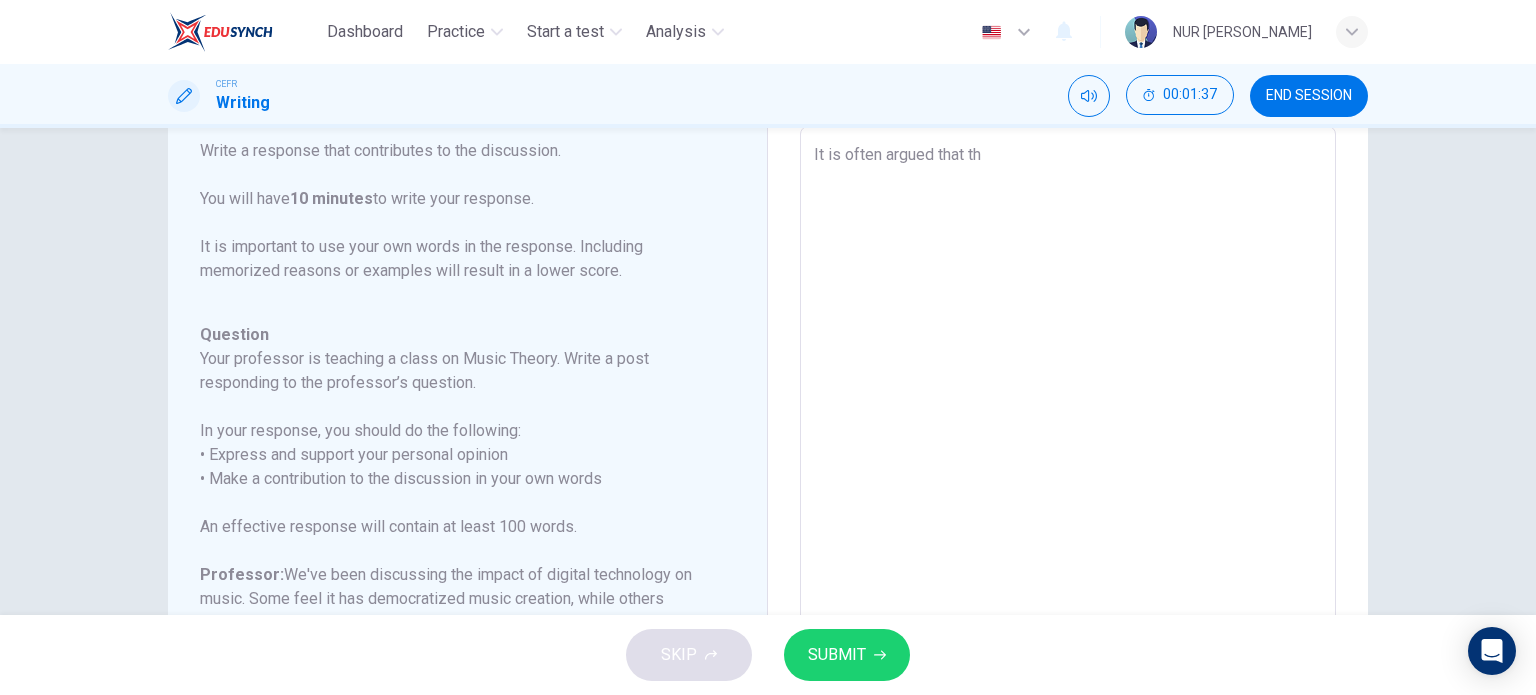 type on "It is often argued that the" 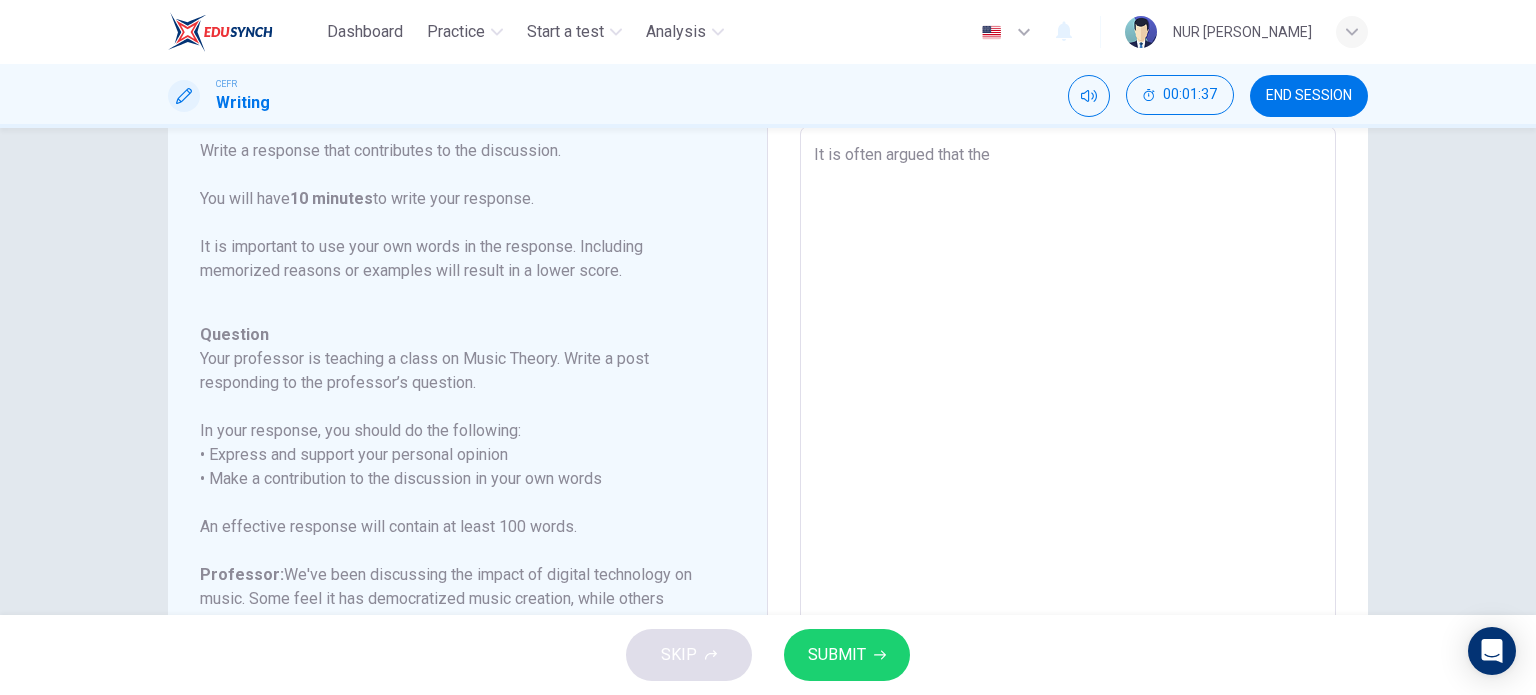type on "x" 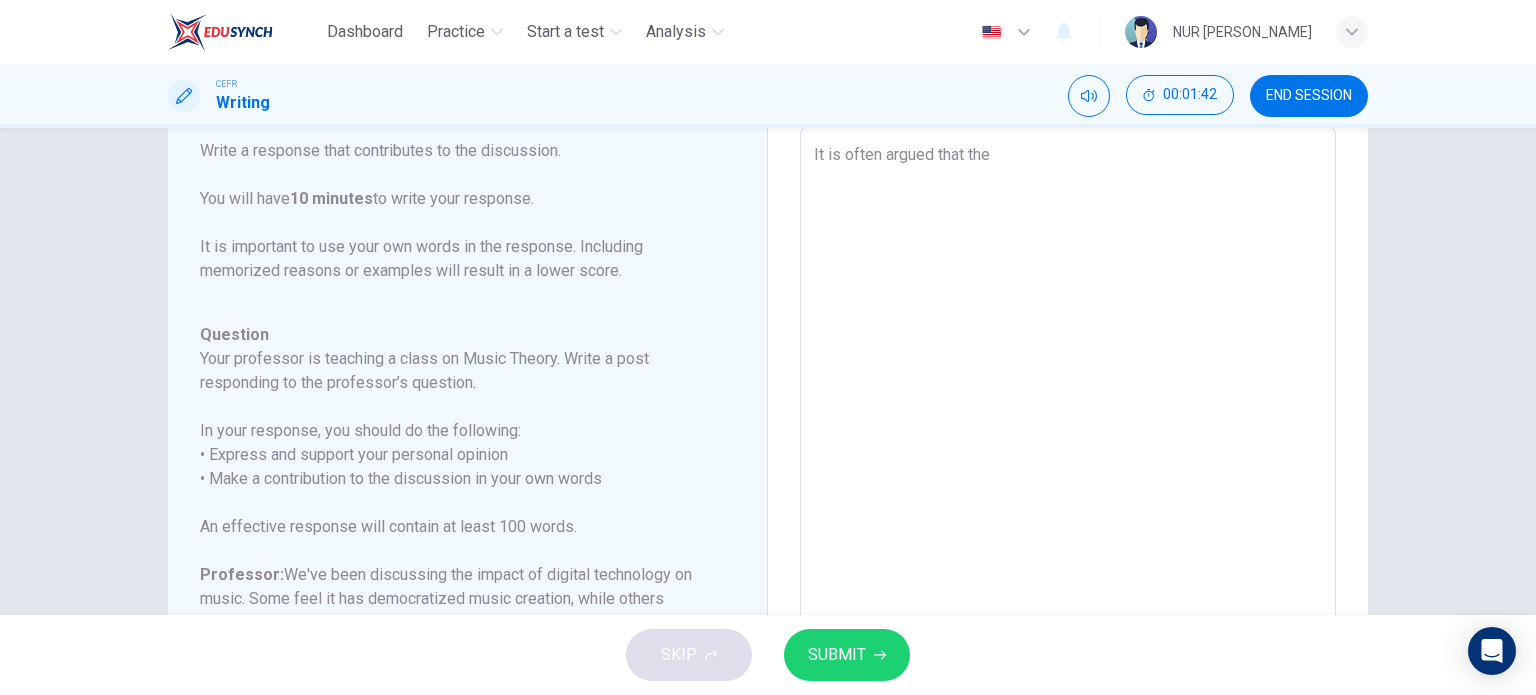 type on "It is often argued that the t" 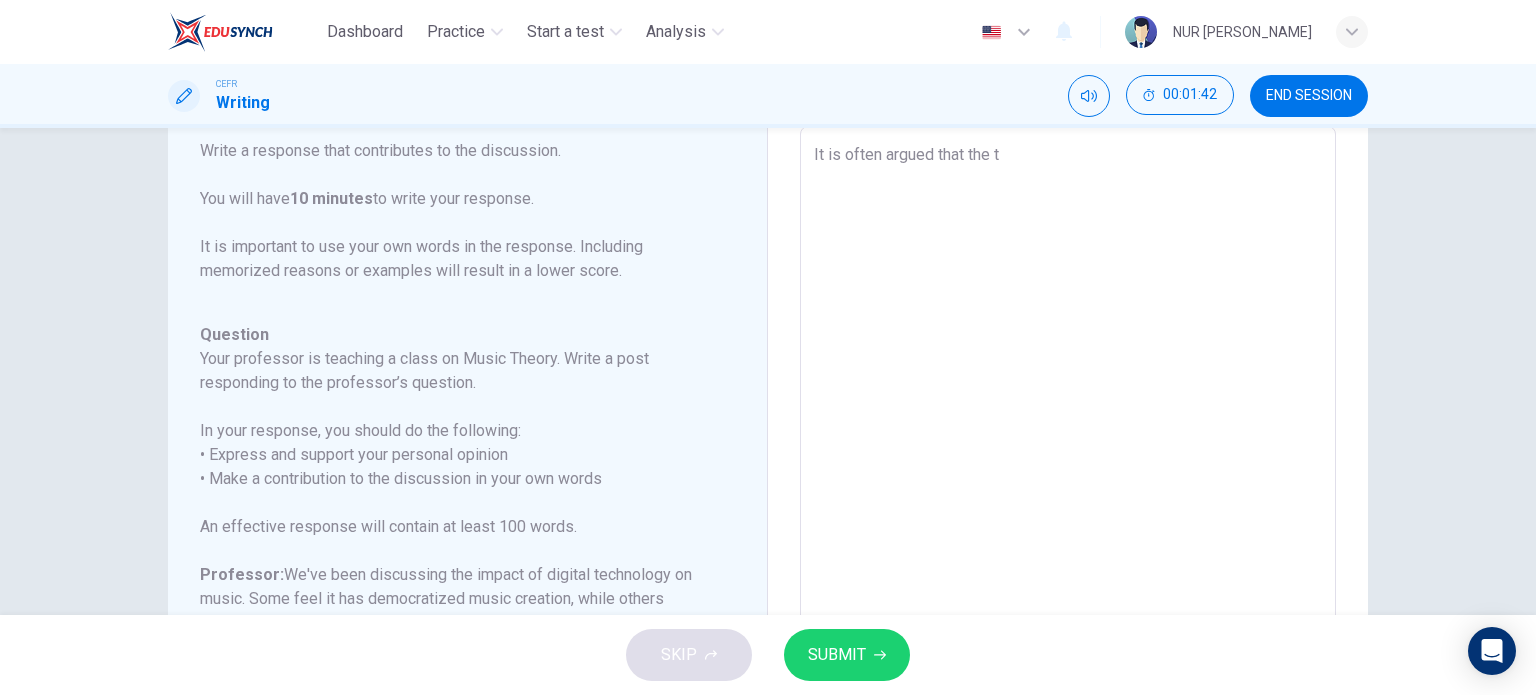 type on "It is often argued that the te" 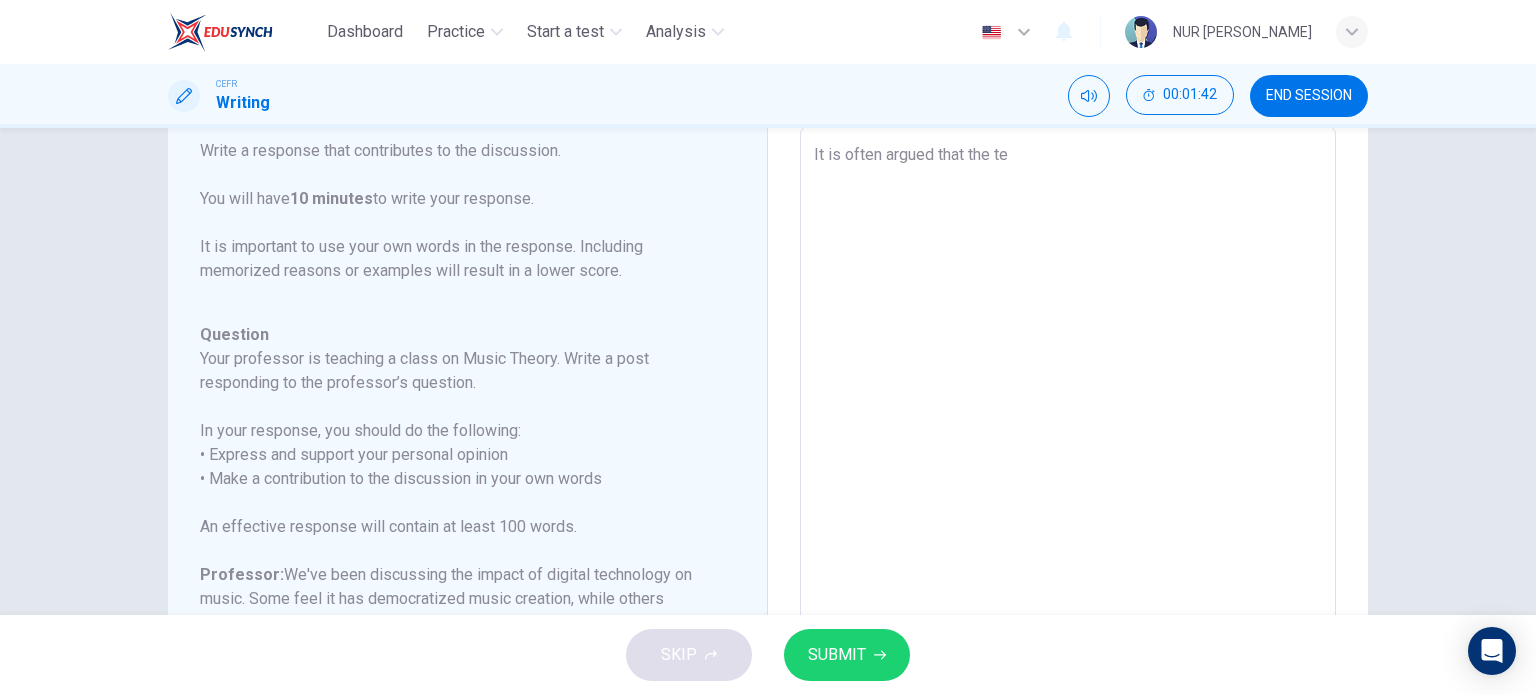 type on "x" 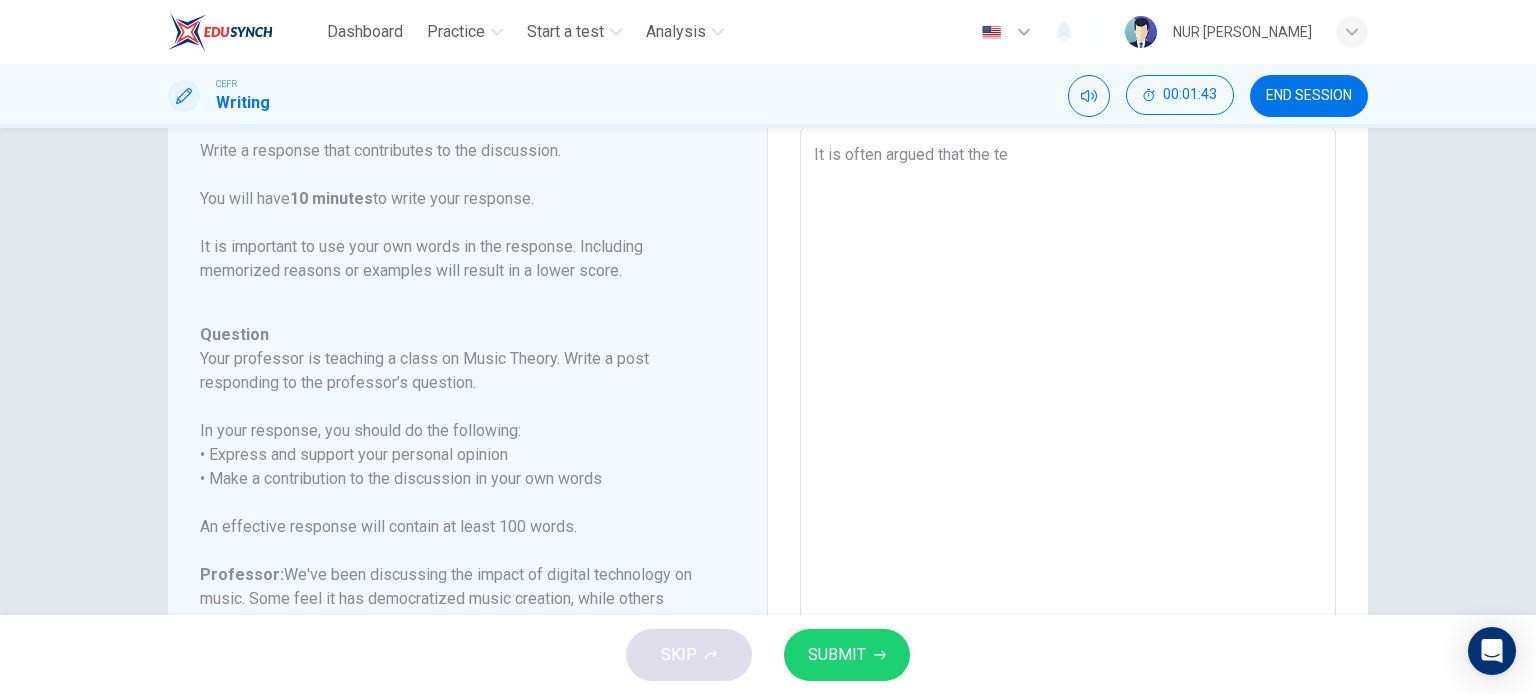 type on "It is often argued that the teh" 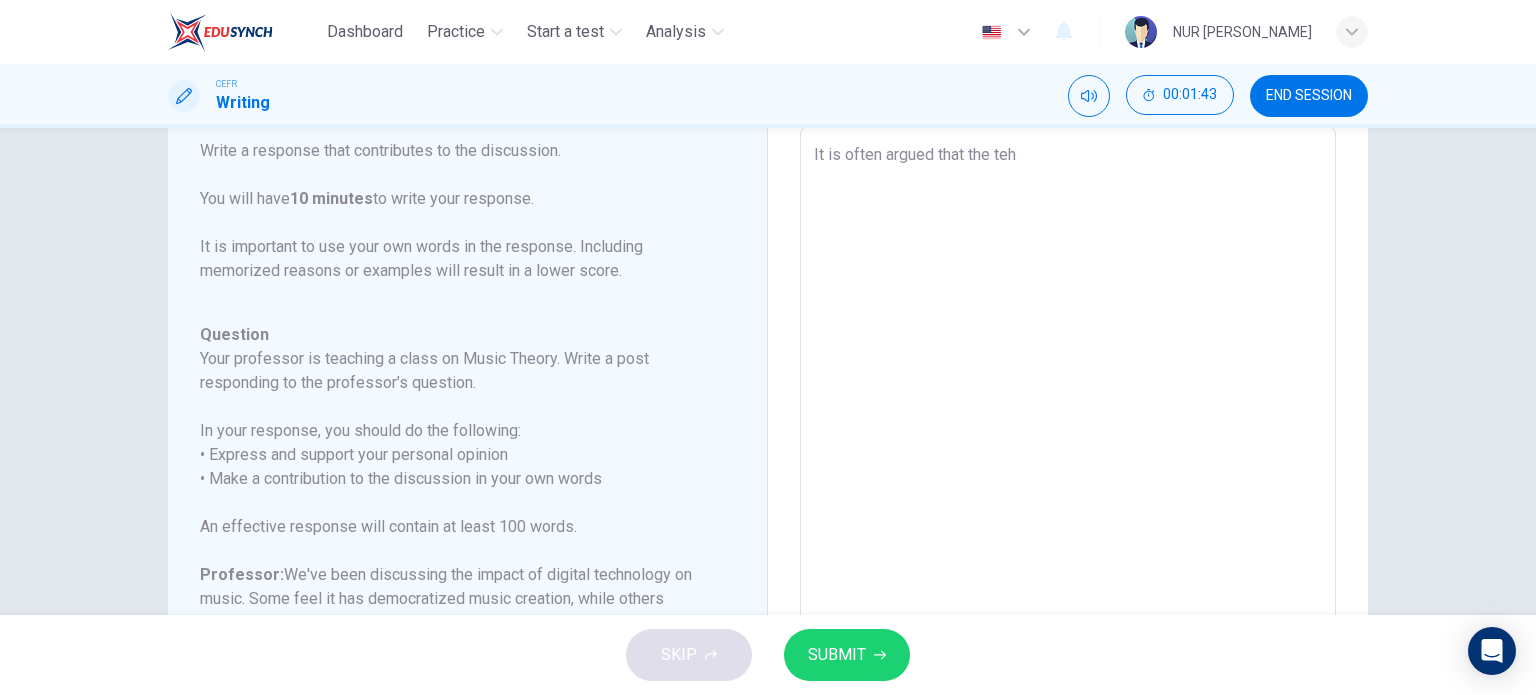 type on "It is often argued that the tehn" 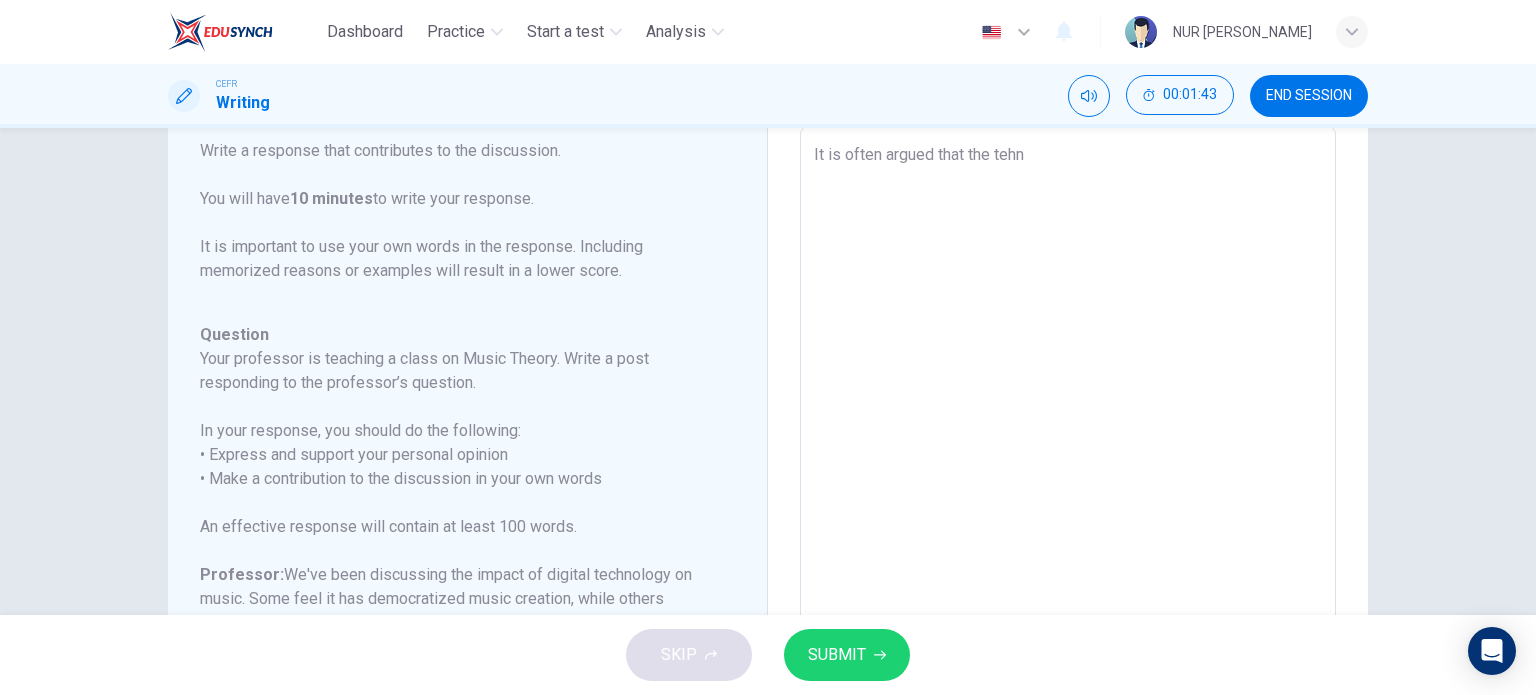 type on "x" 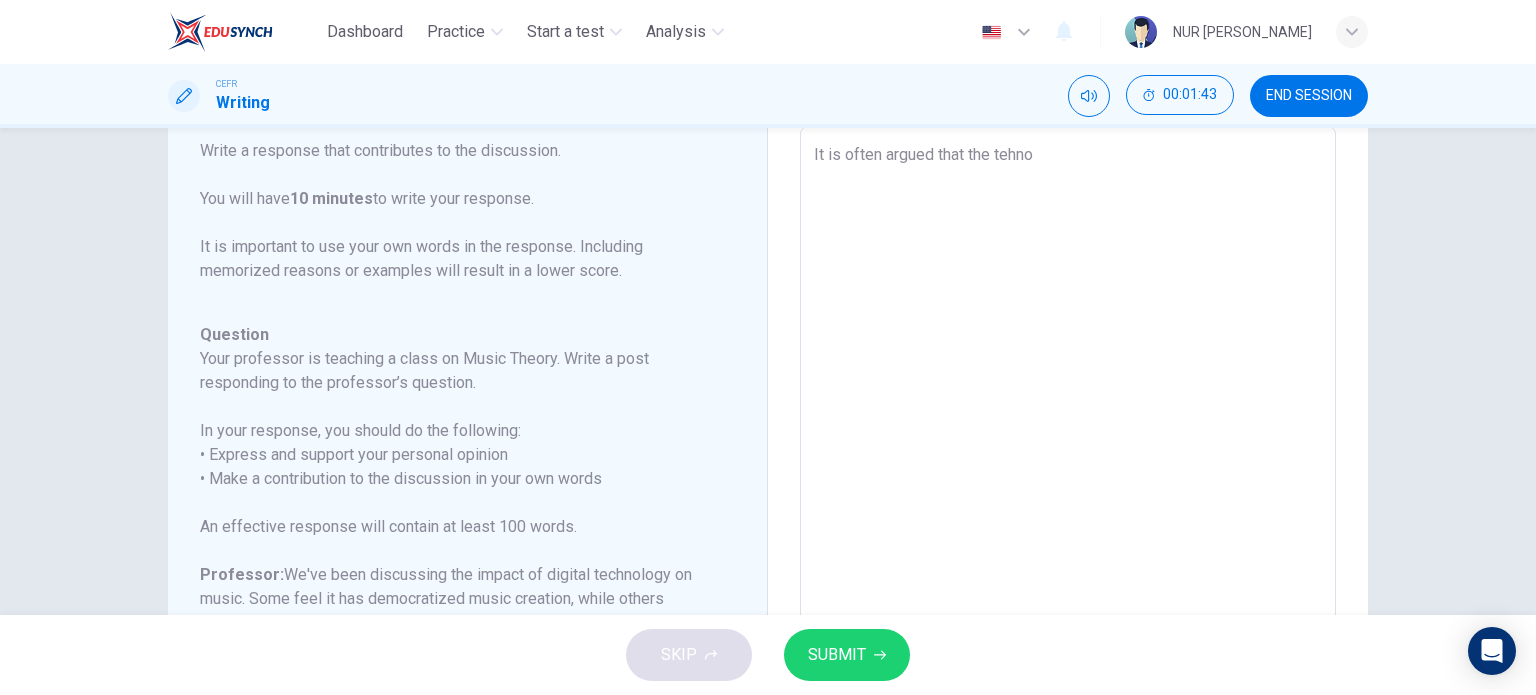 type on "x" 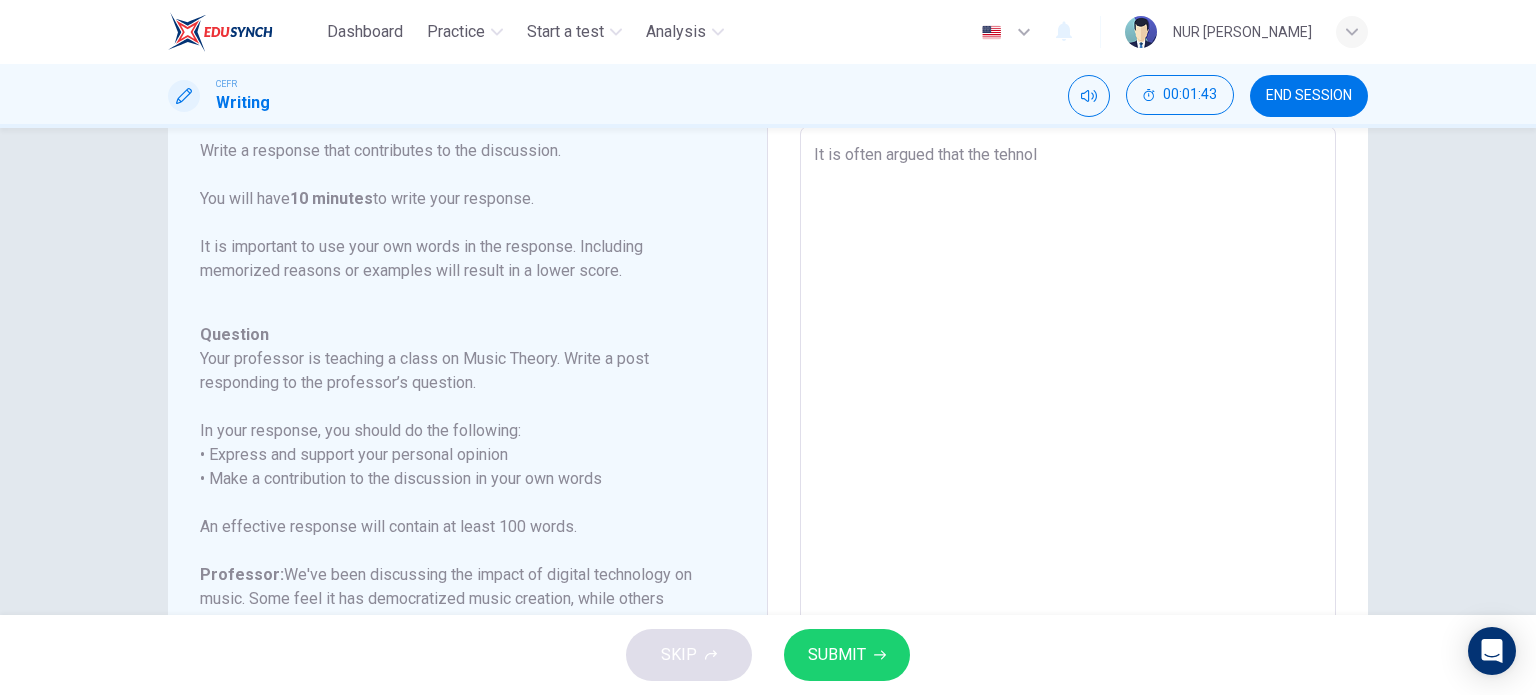 type on "x" 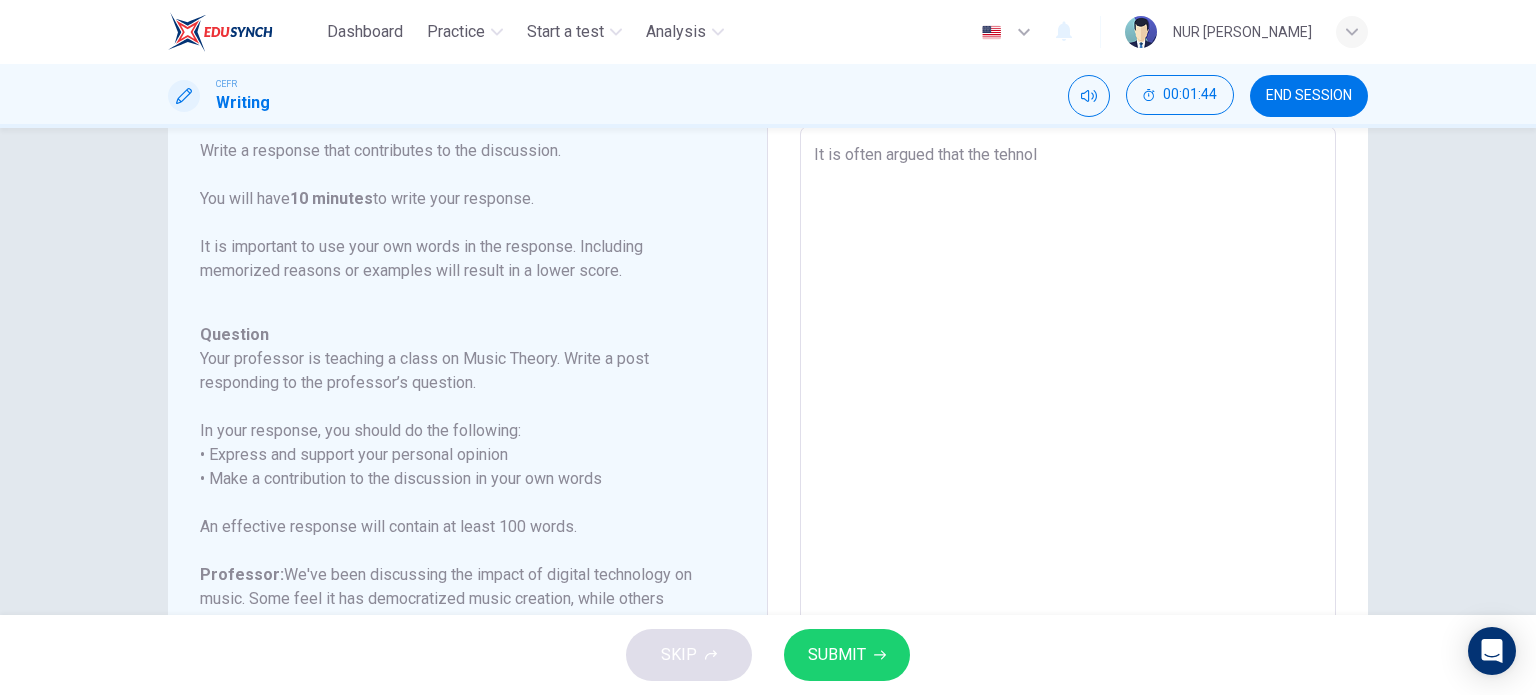 type on "It is often argued that the tehnolo" 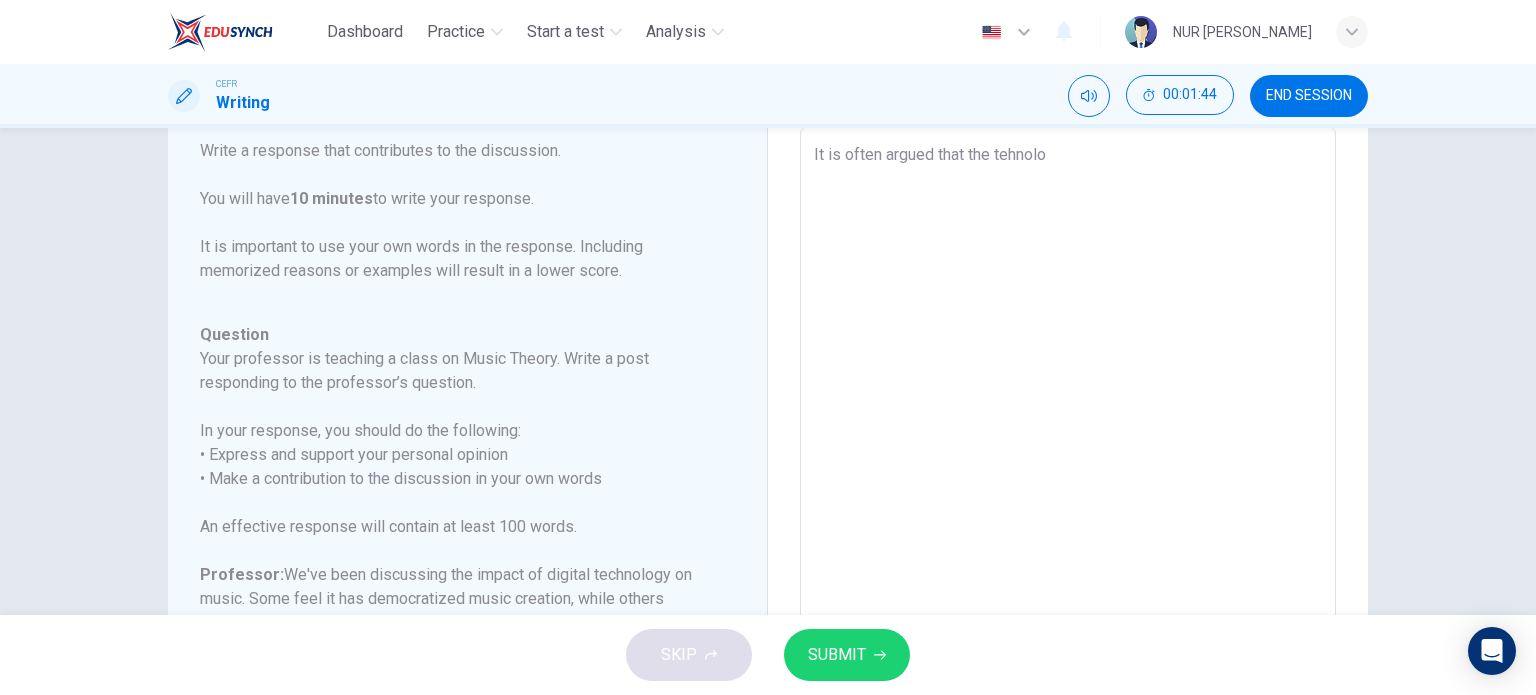type on "It is often argued that the tehnolog" 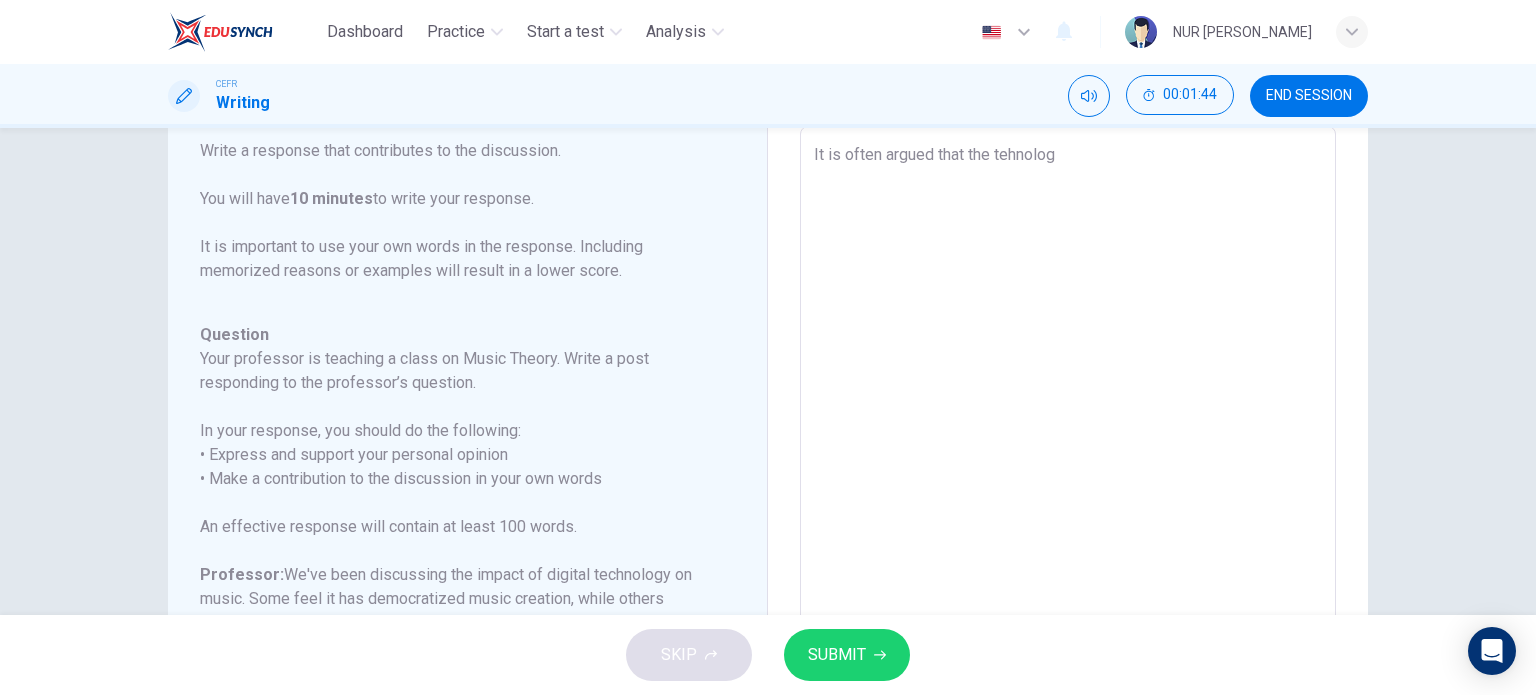 type on "x" 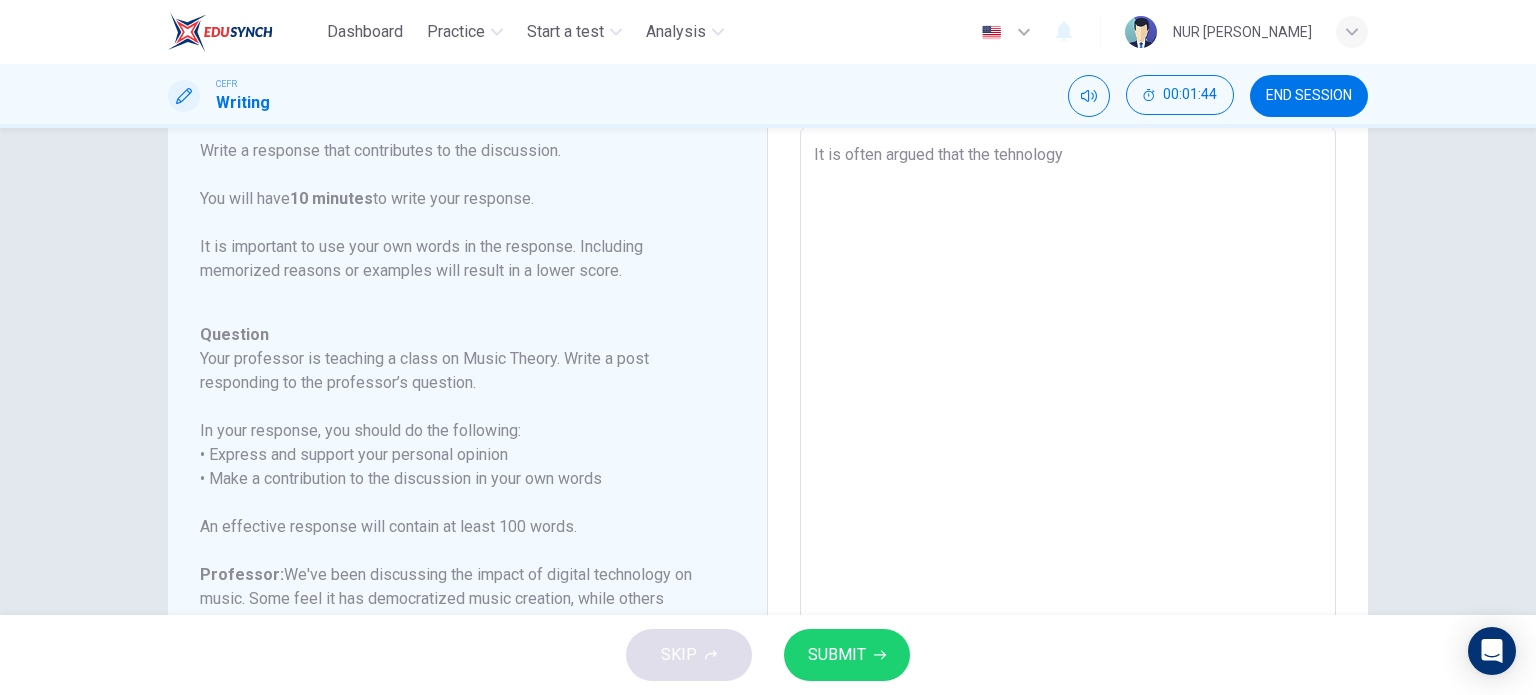 type on "x" 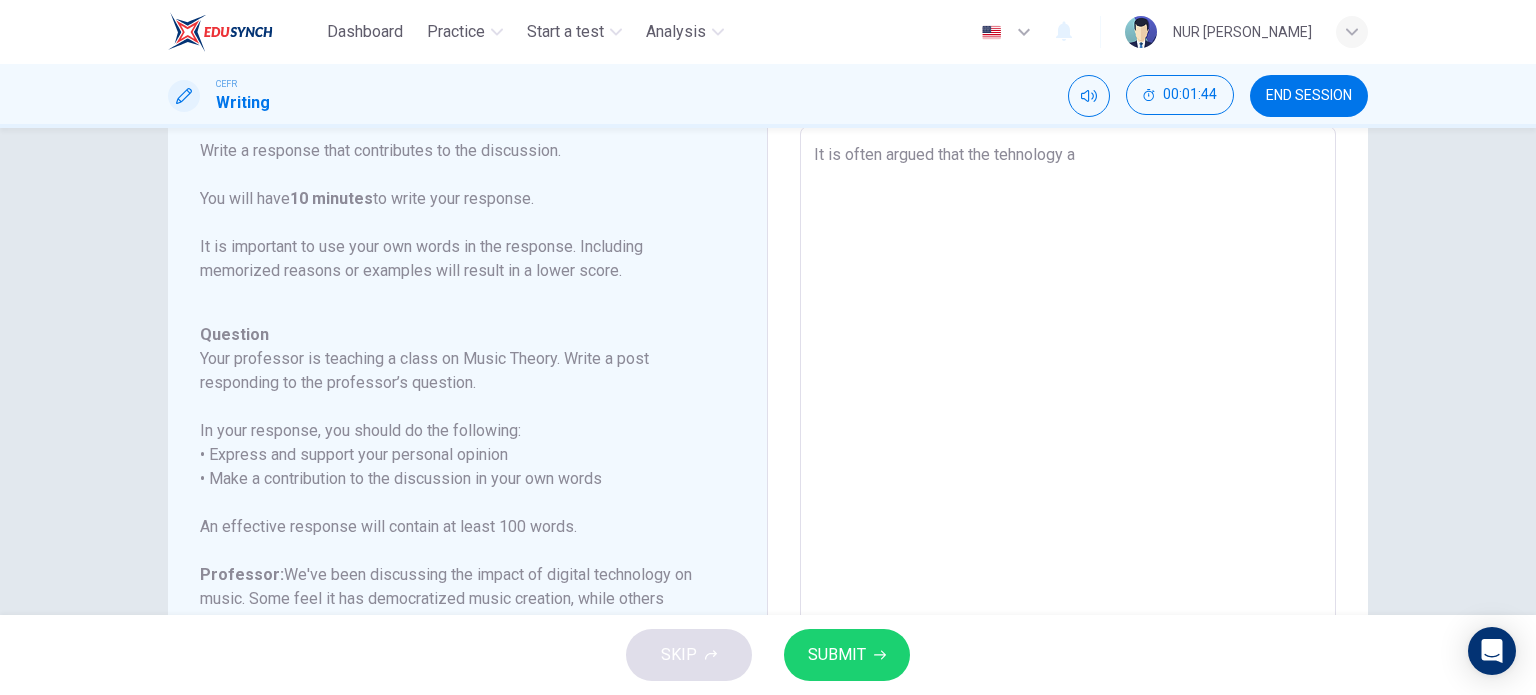 type on "x" 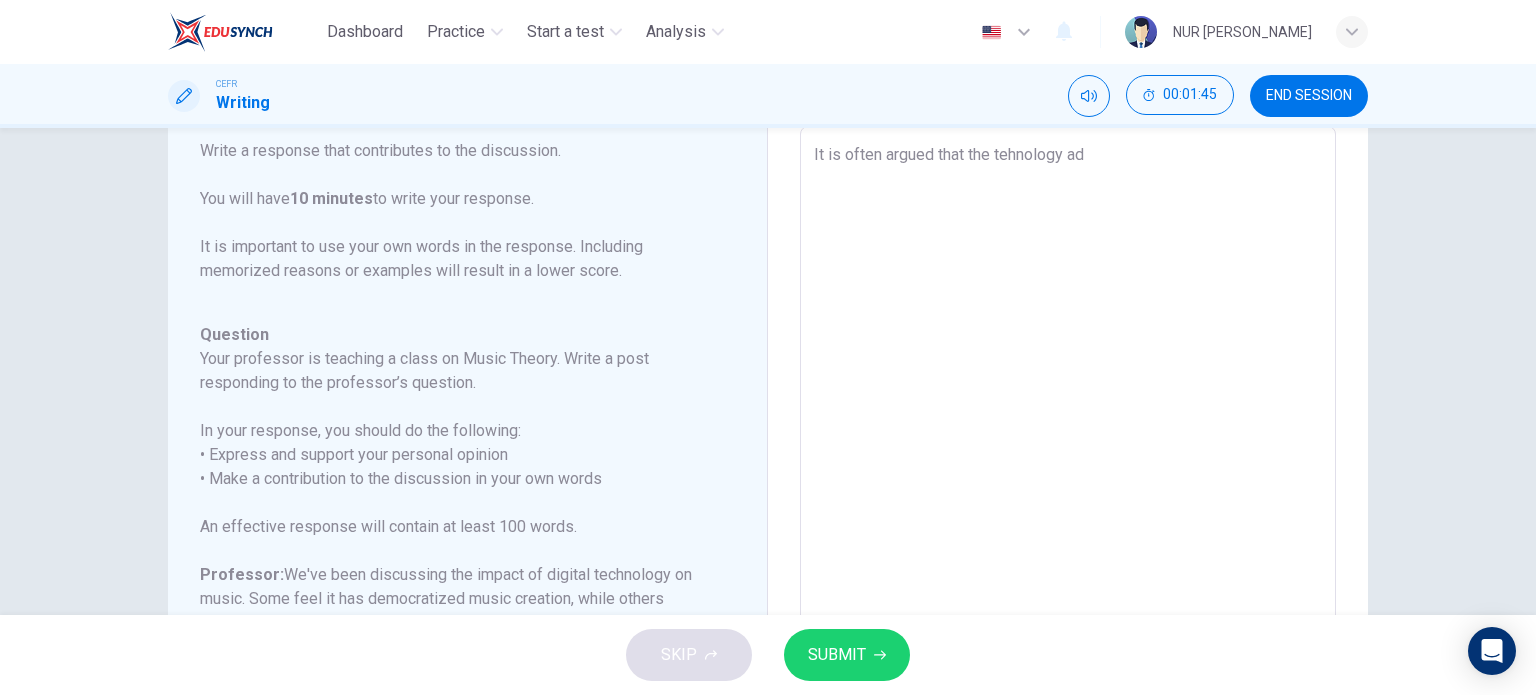 type on "x" 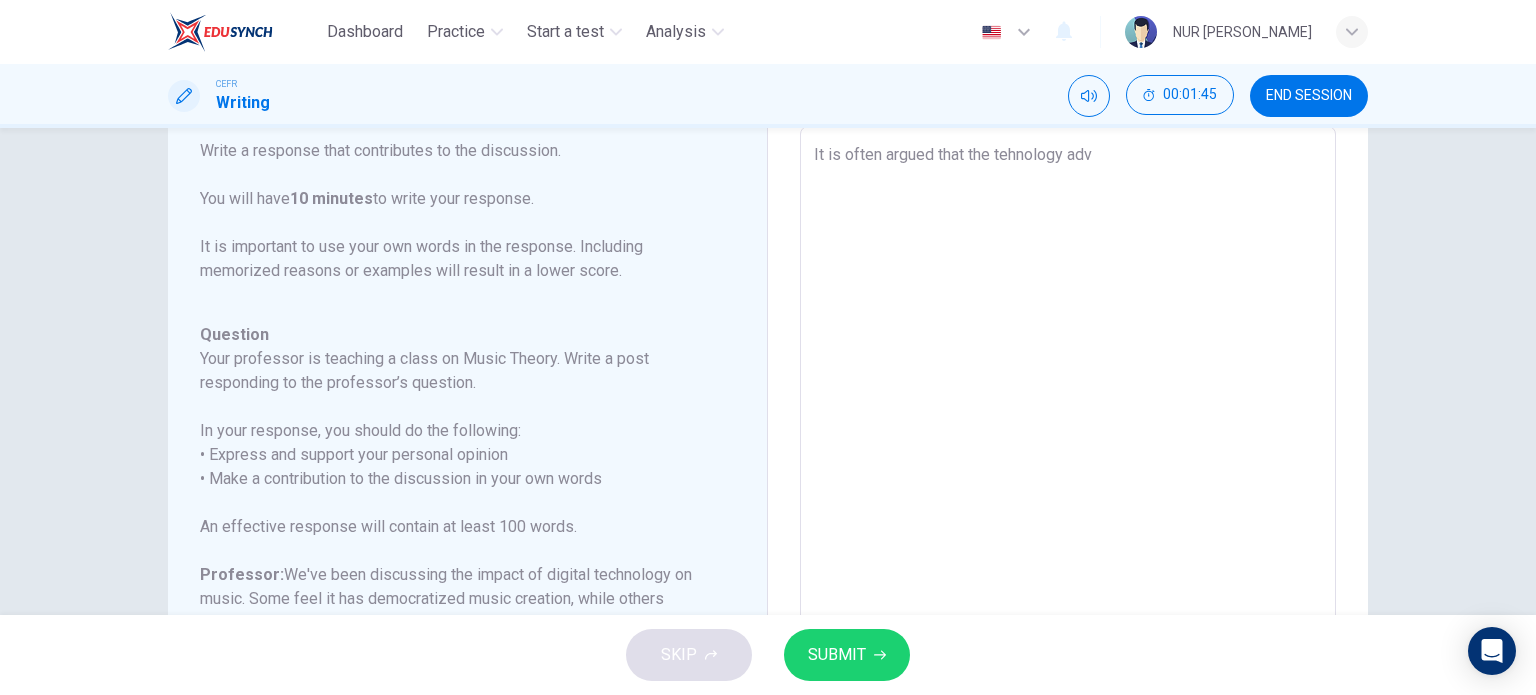 type on "It is often argued that the tehnology adva" 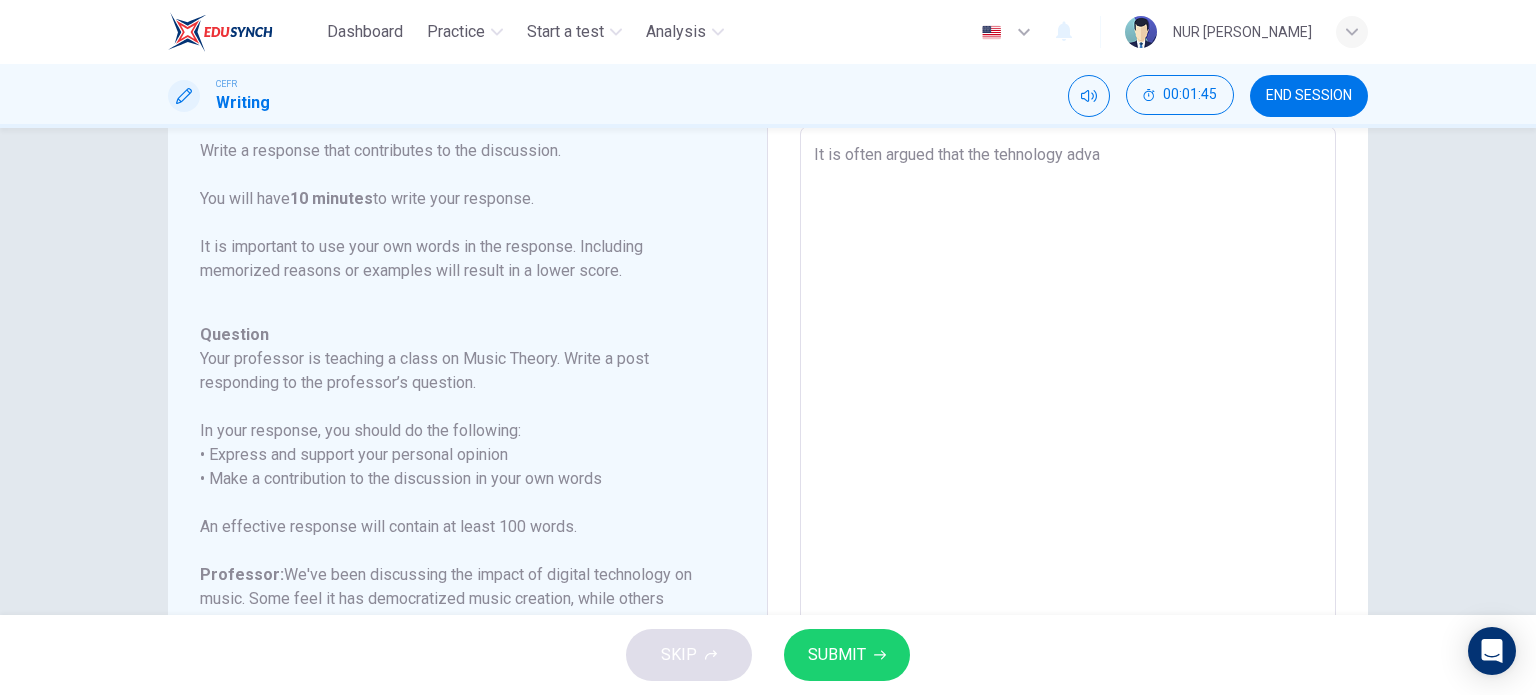 type on "x" 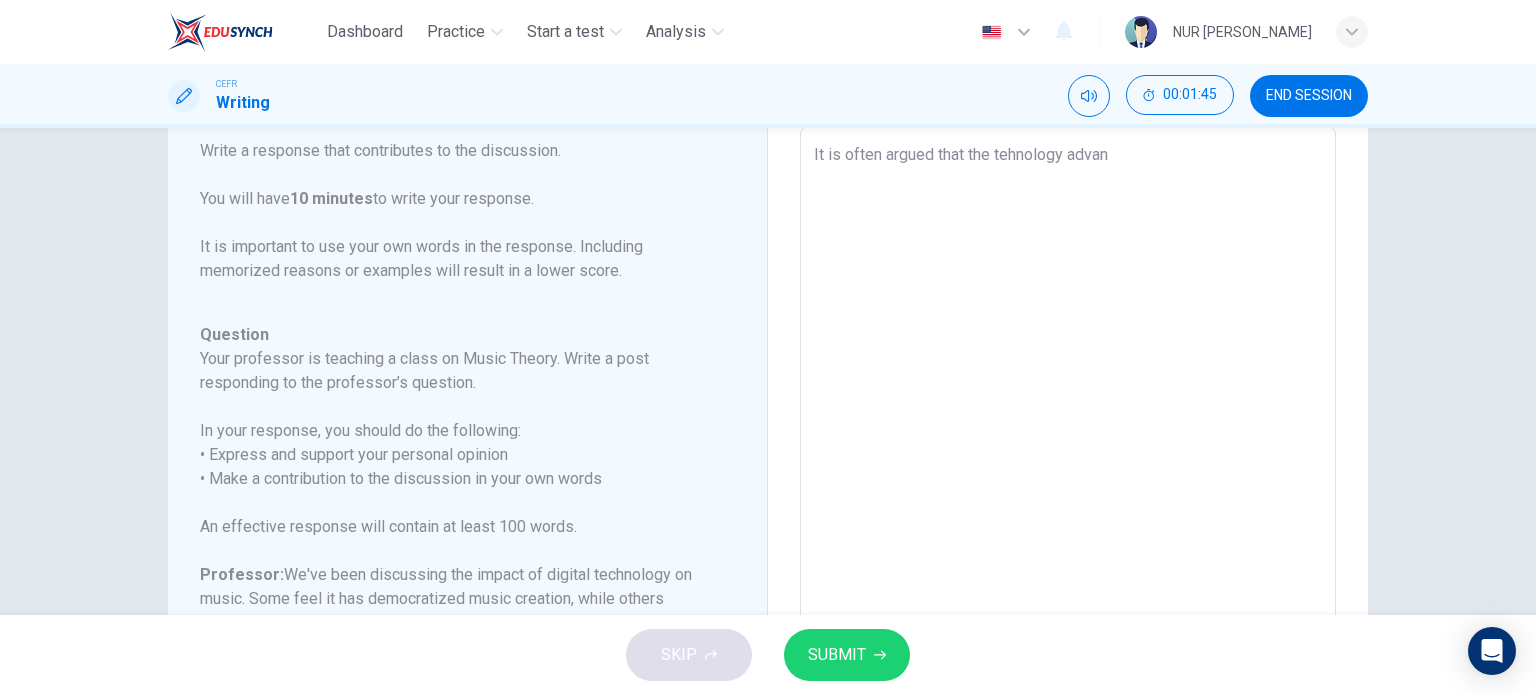 type on "x" 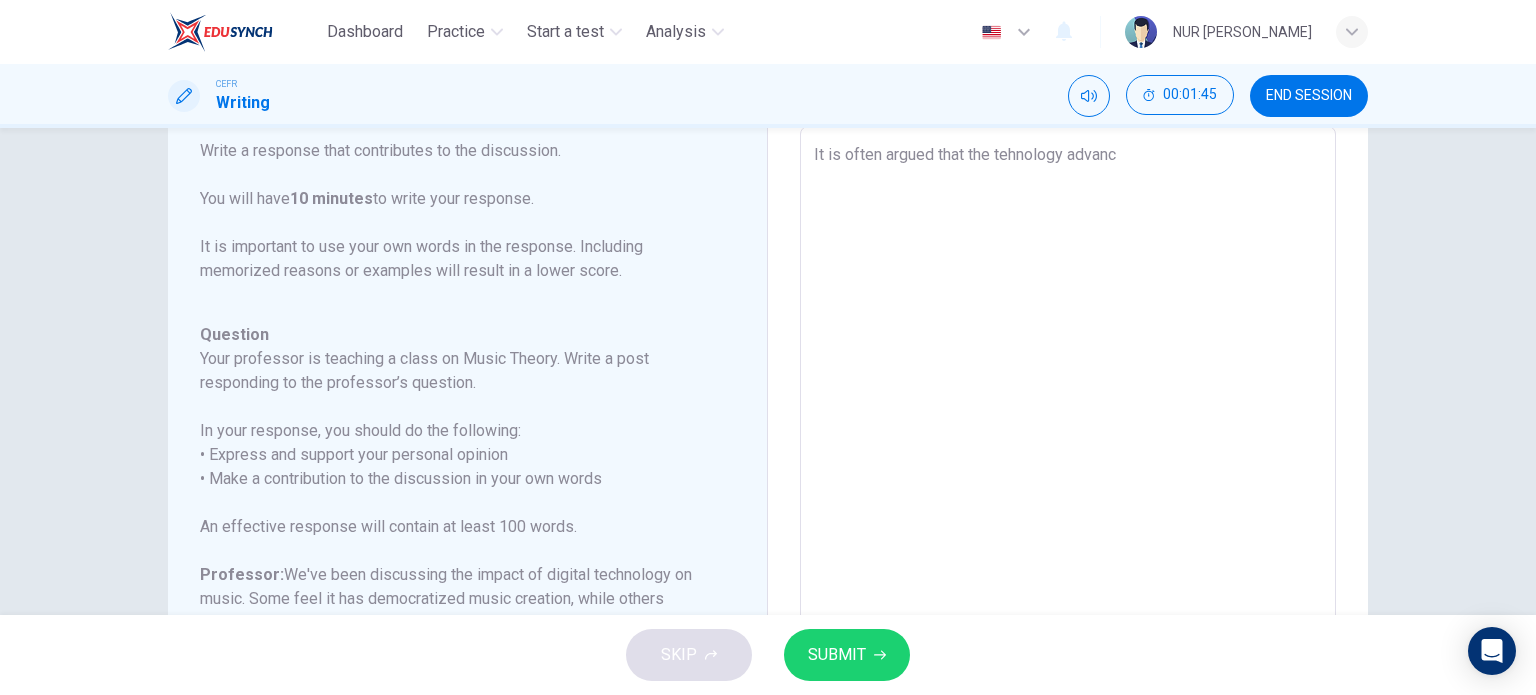 type on "x" 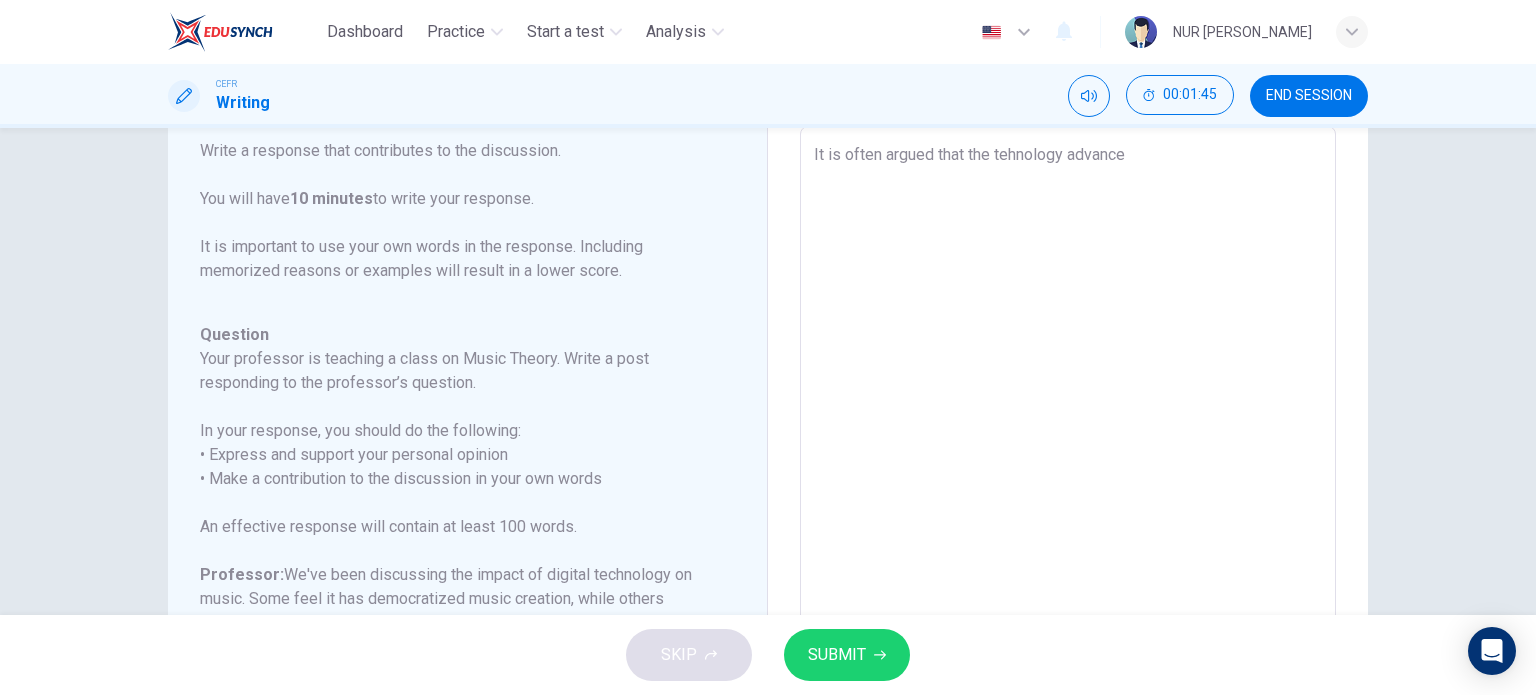 type on "x" 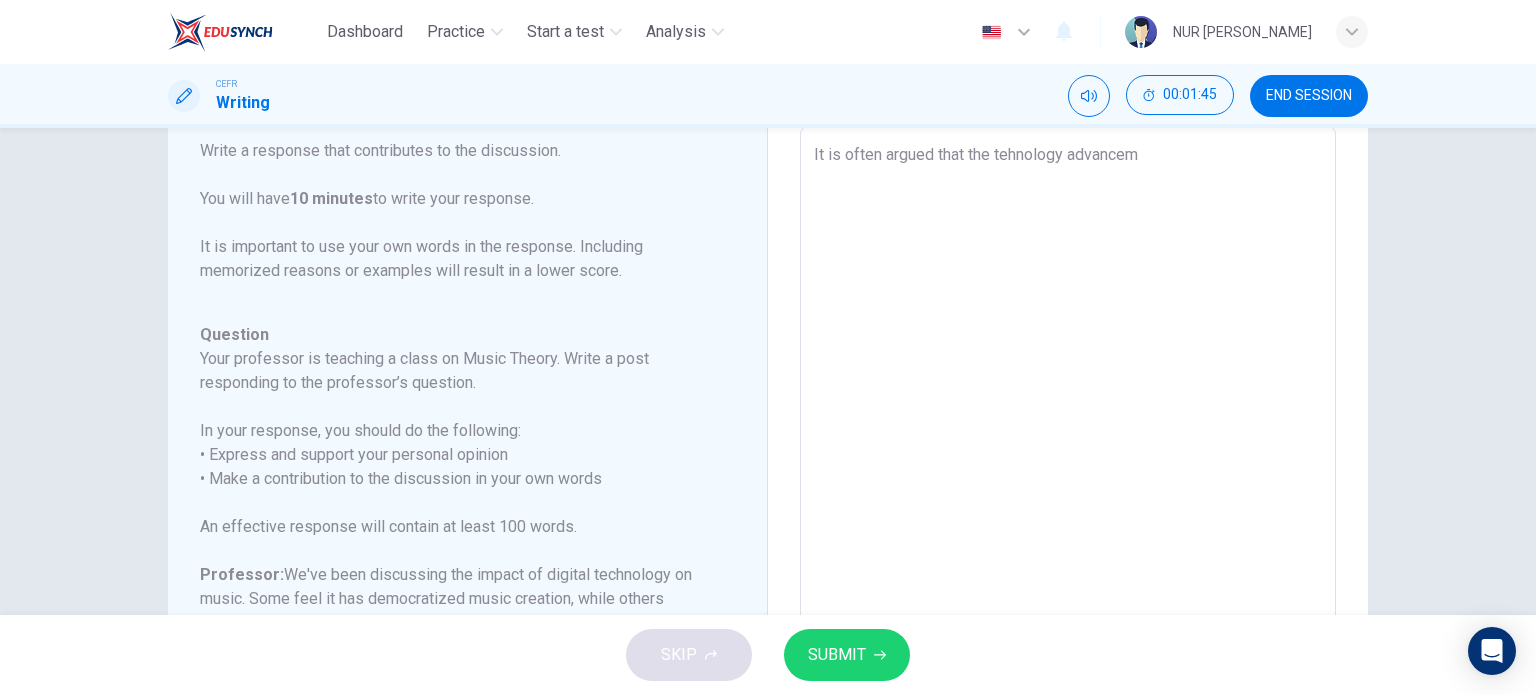 type on "x" 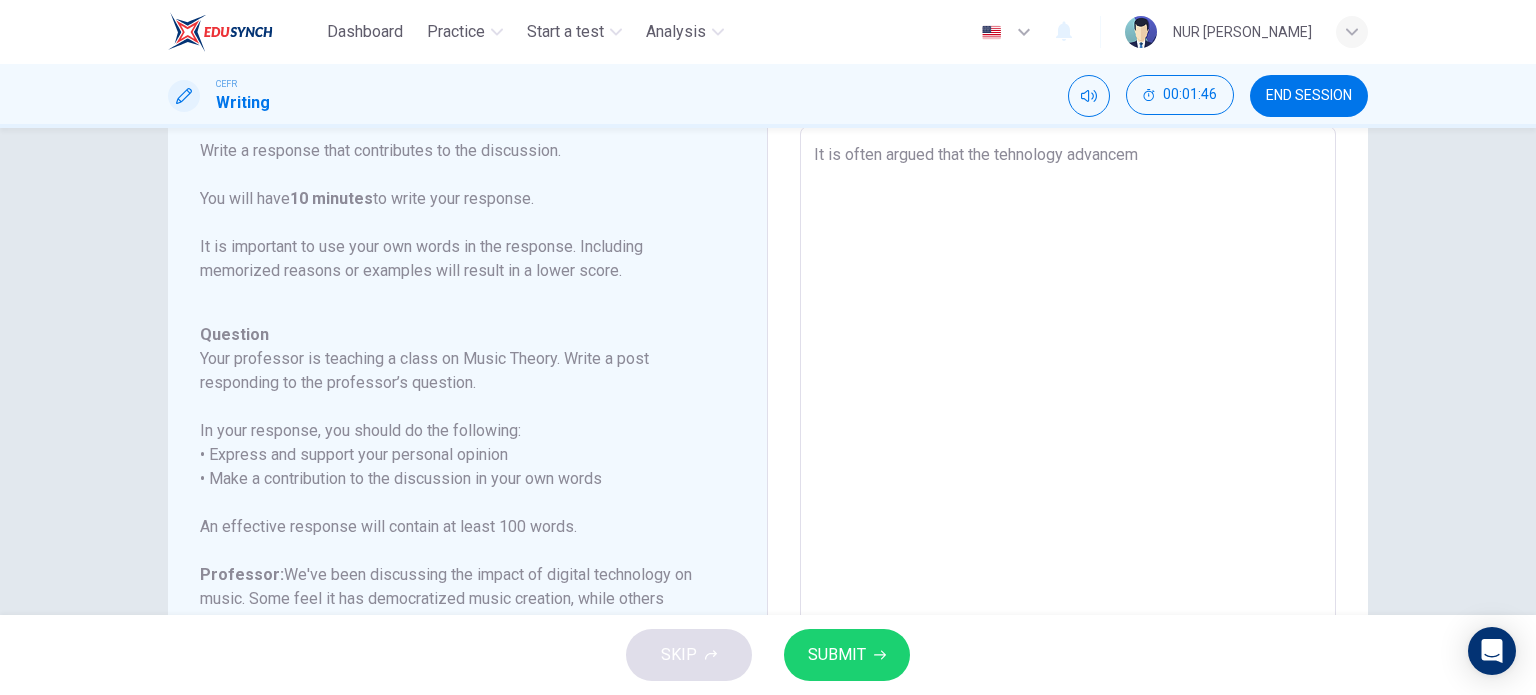 type on "It is often argued that the tehnology advancemn" 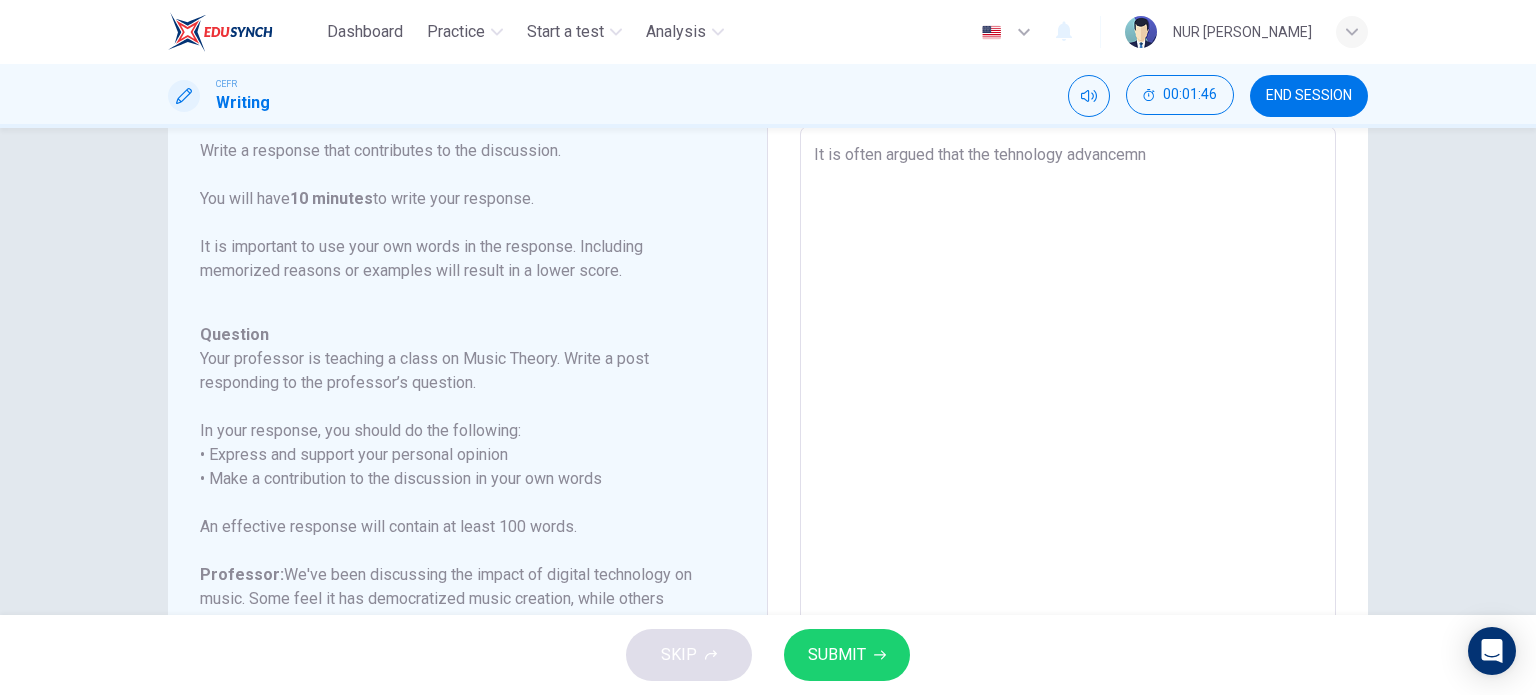 type on "x" 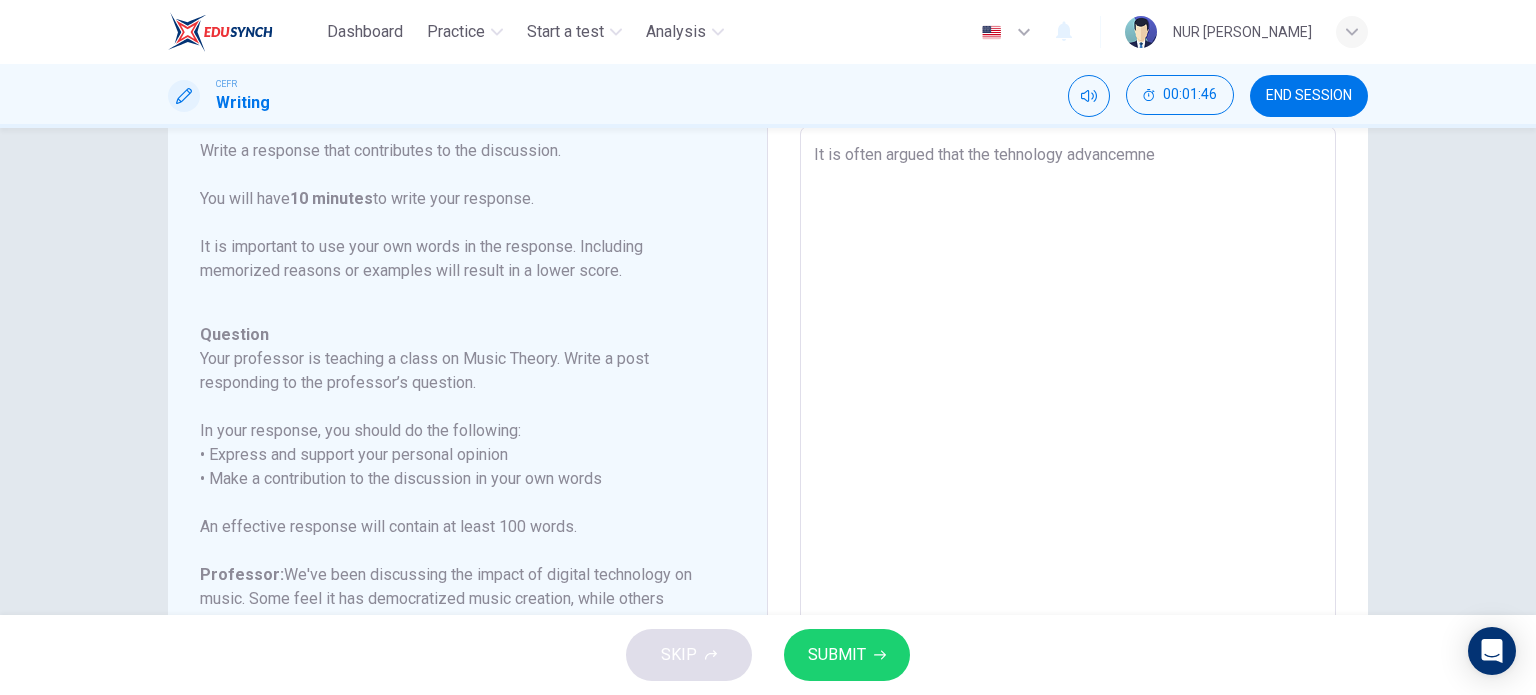 type on "It is often argued that the tehnology advancemn" 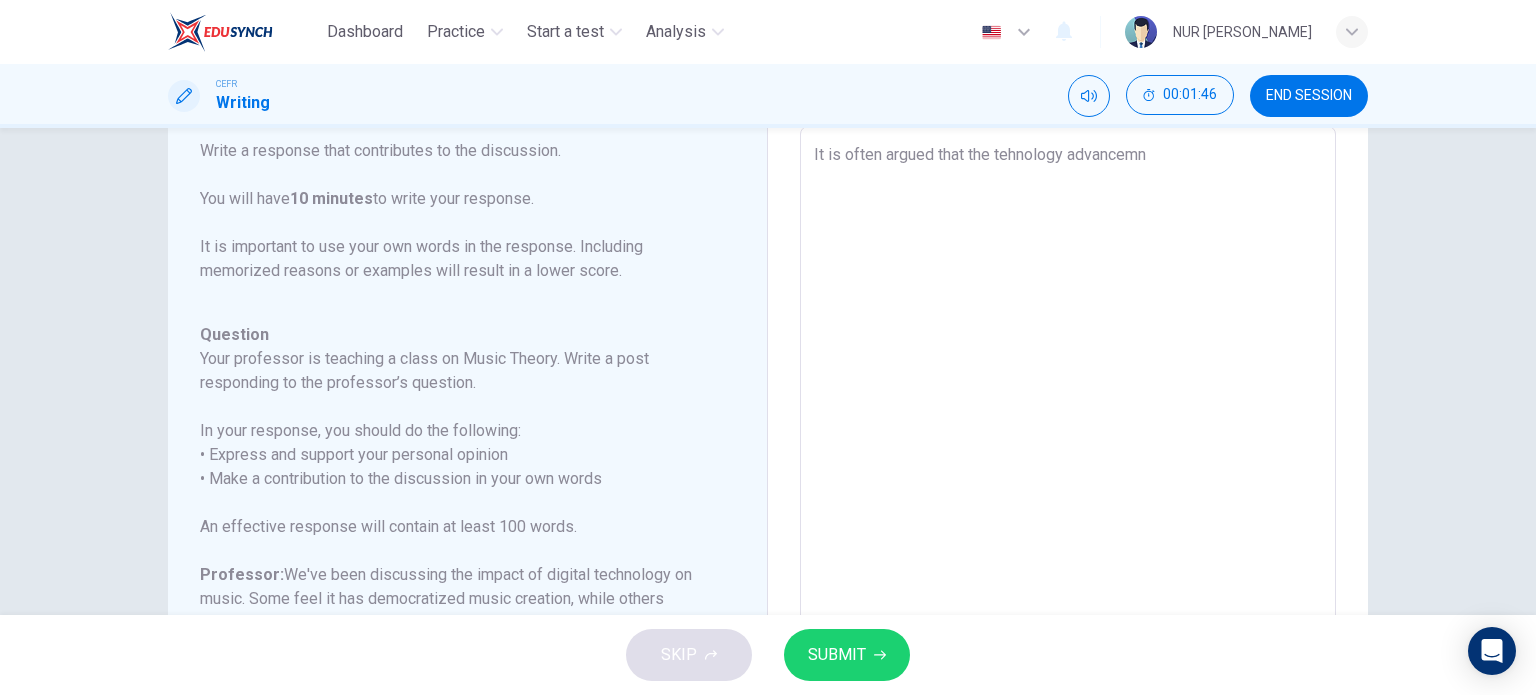 type on "x" 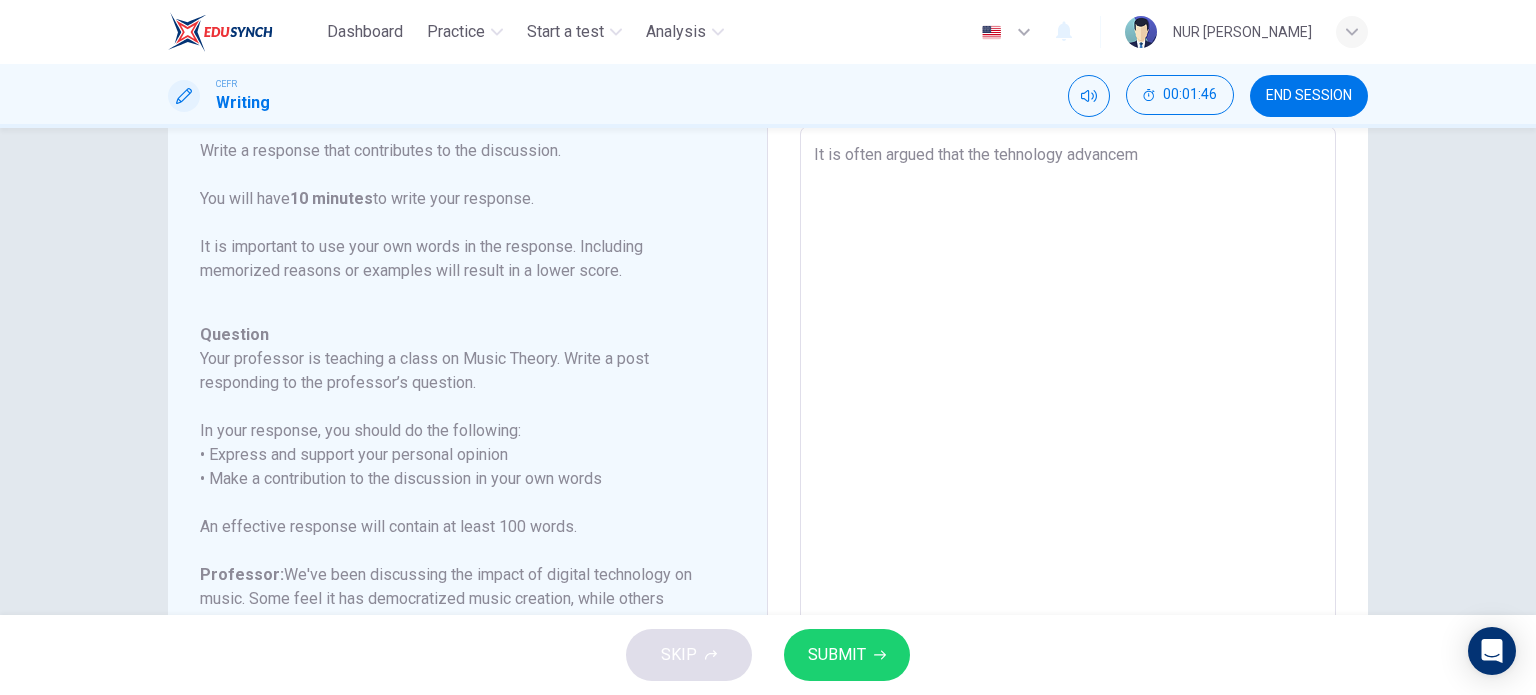 type on "x" 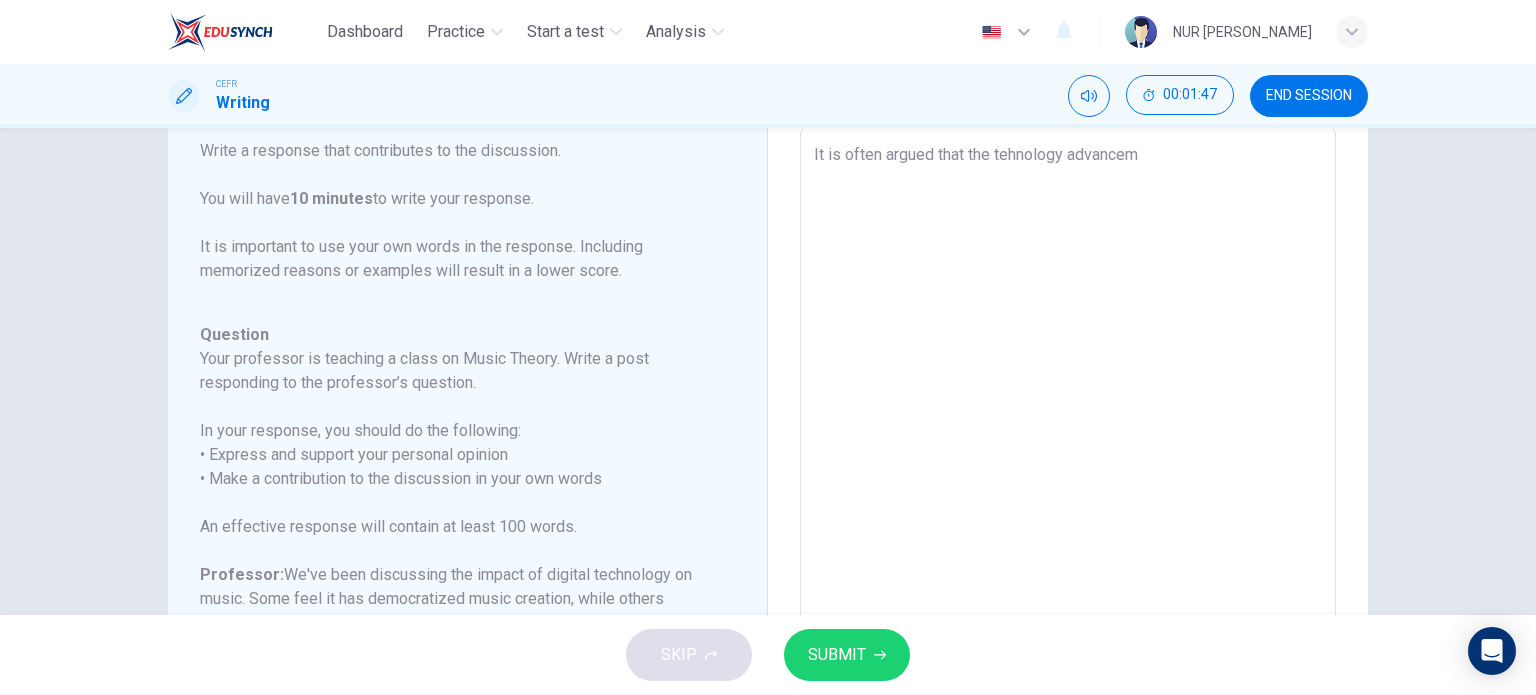 type on "It is often argued that the tehnology advance" 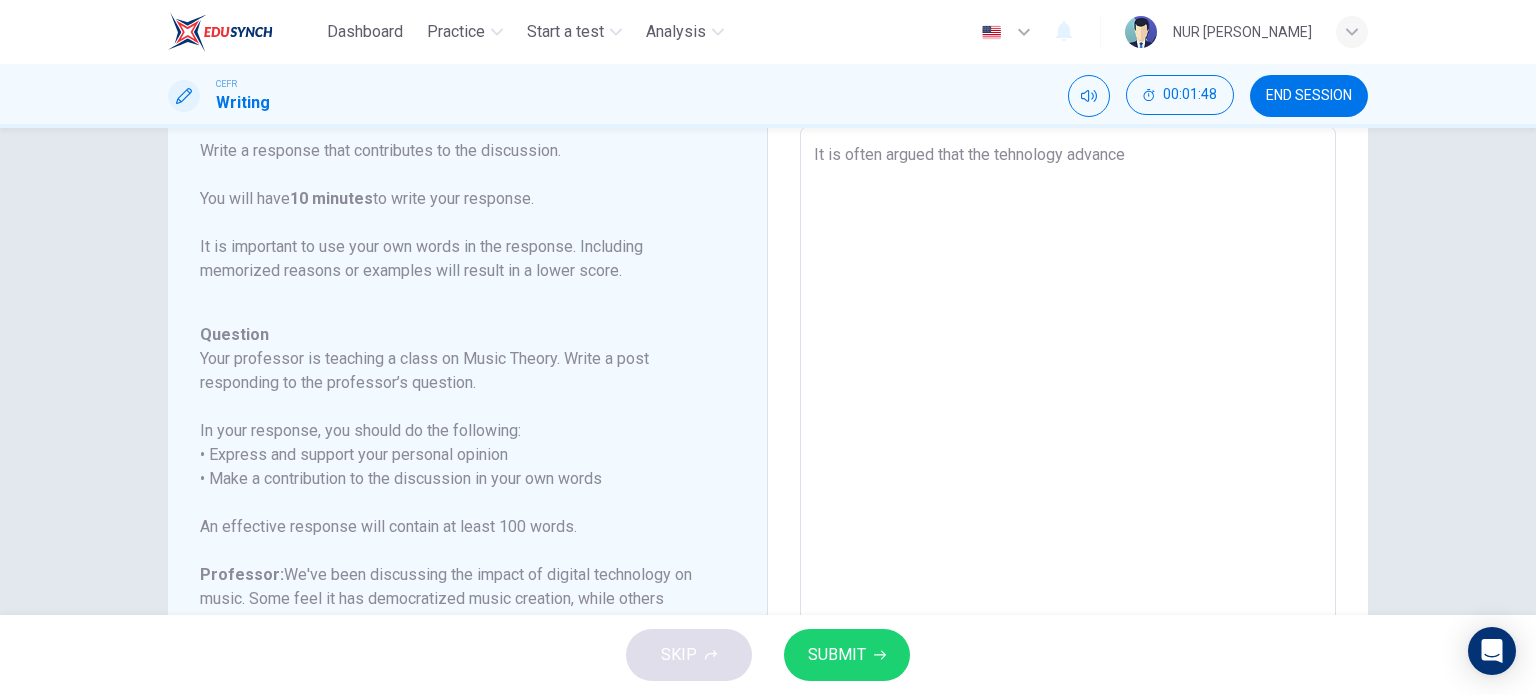type on "It is often argued that the tehnology advancem" 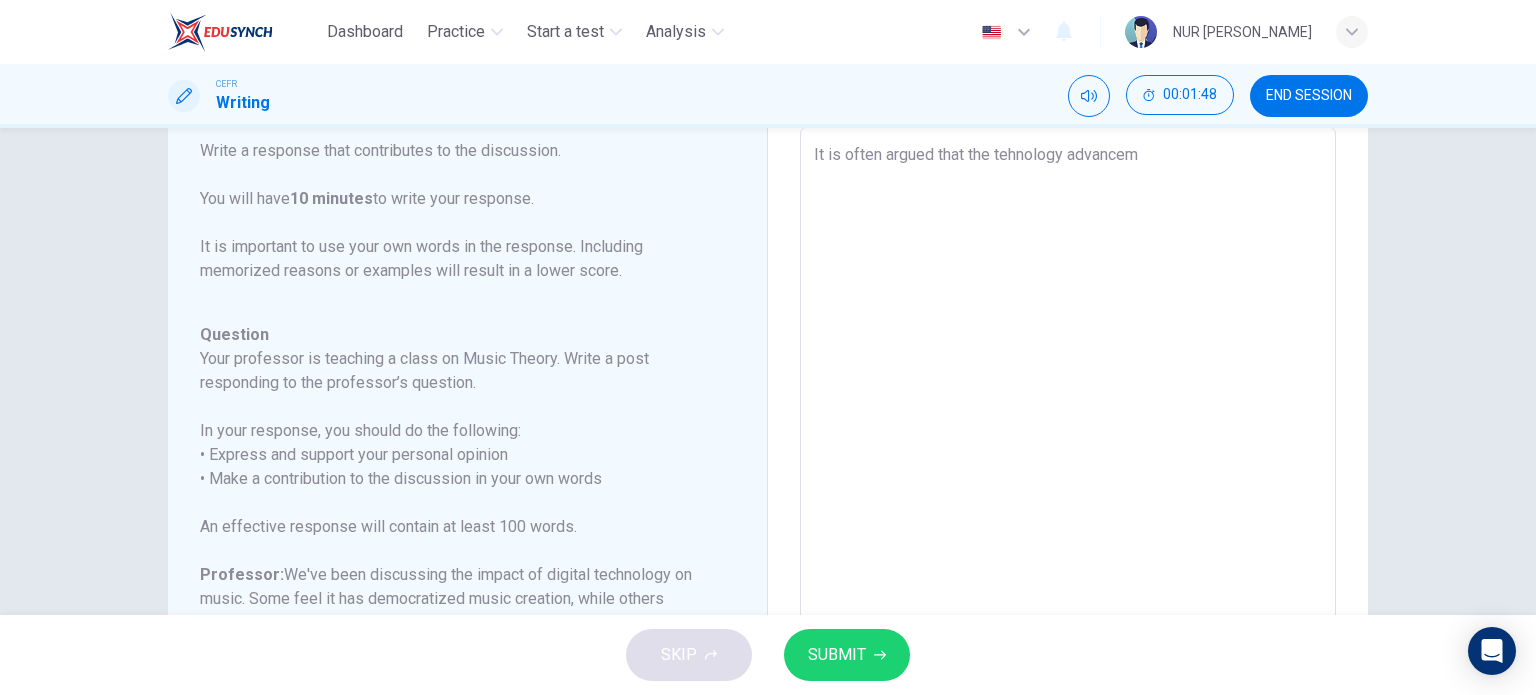 type on "It is often argued that the tehnology advanceme" 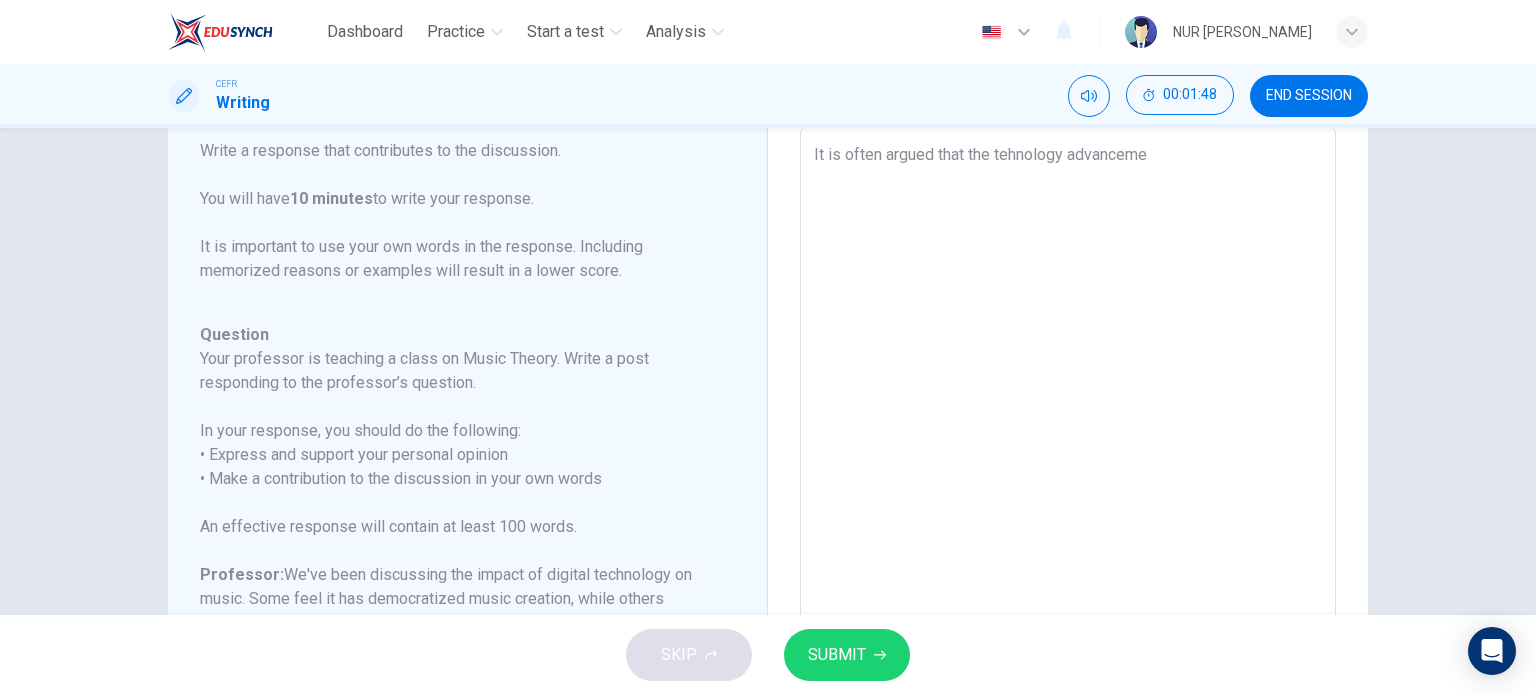 type on "It is often argued that the tehnology advancemen" 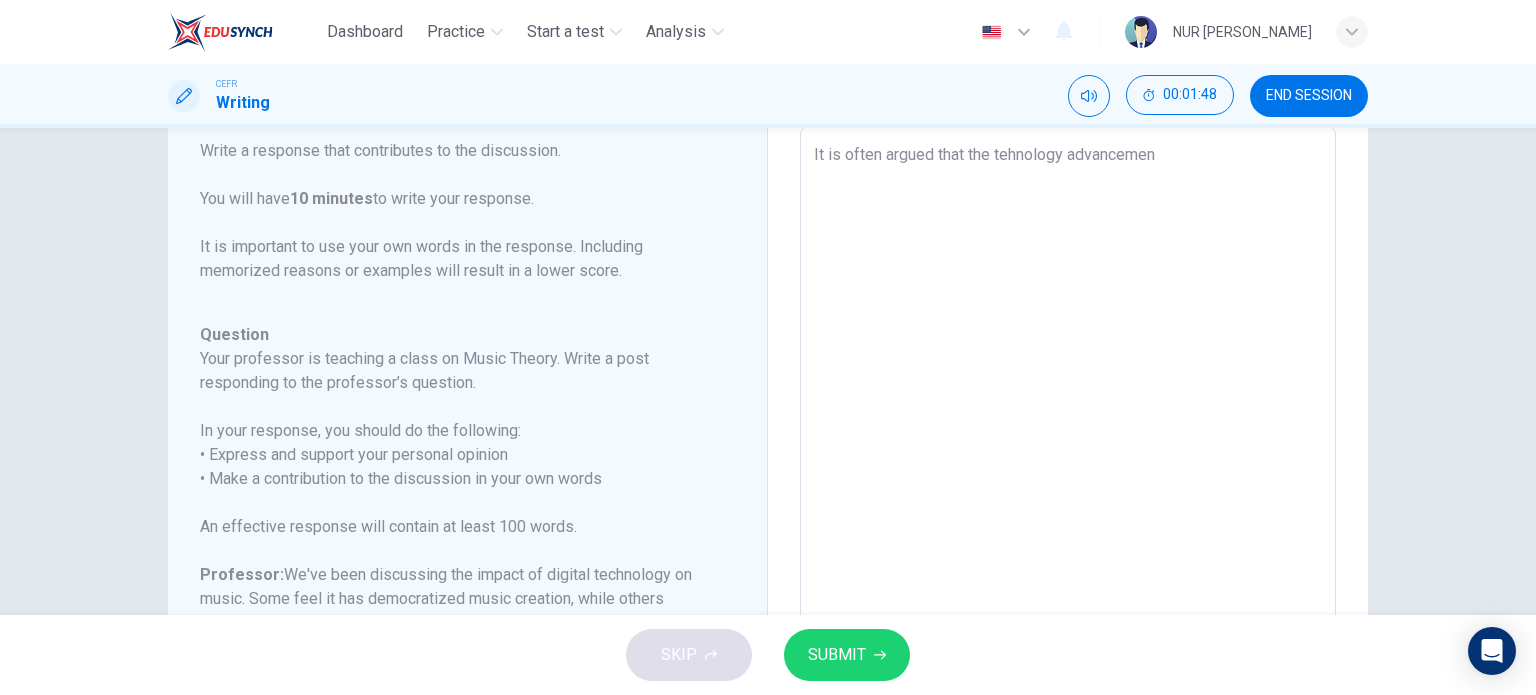 type on "x" 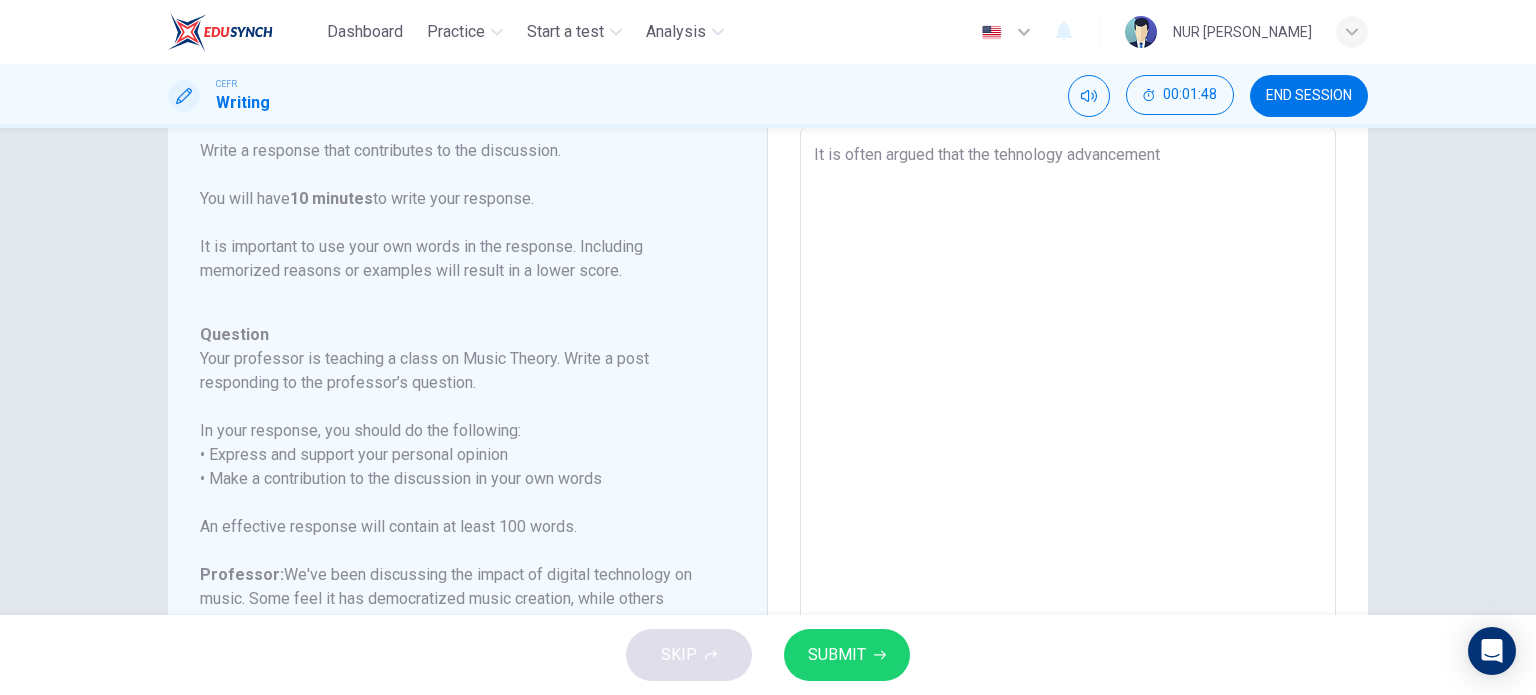 type on "x" 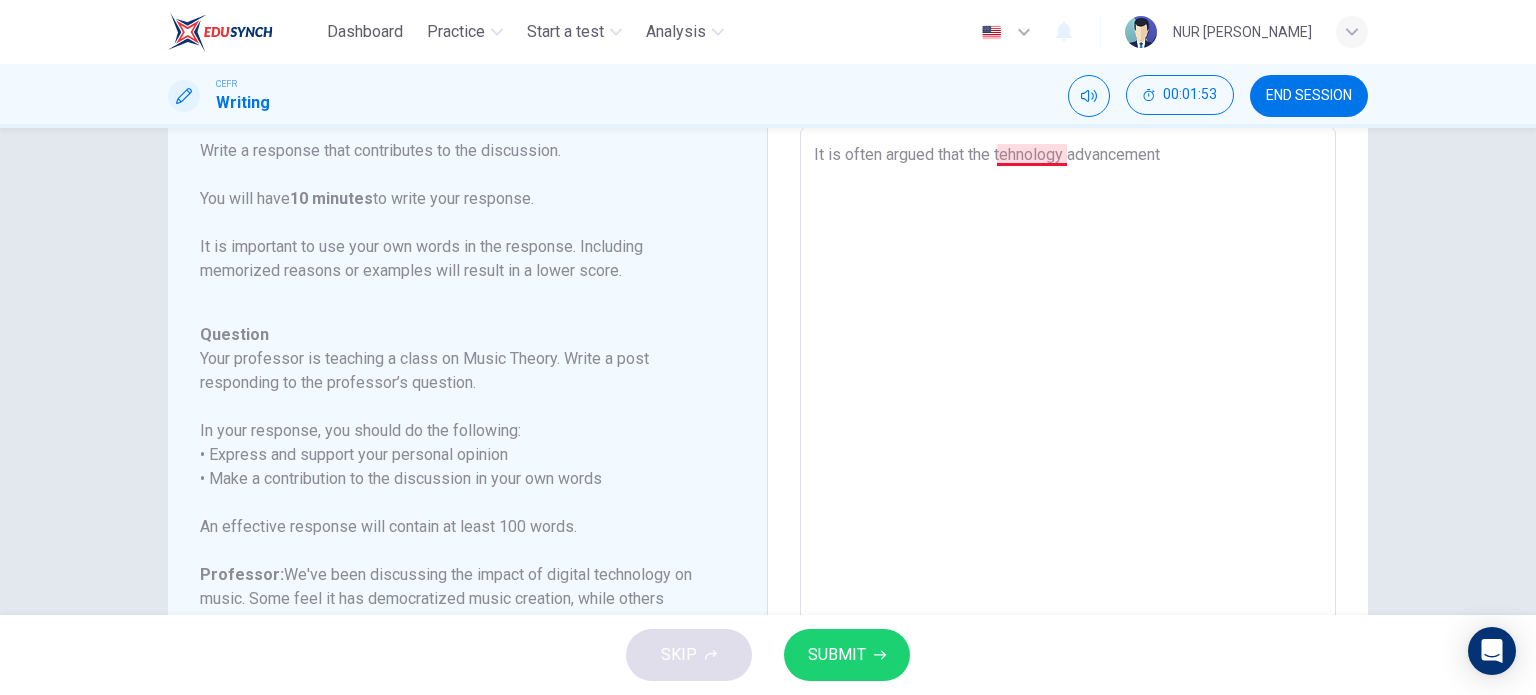 click on "It is often argued that the tehnology advancement" at bounding box center (1068, 460) 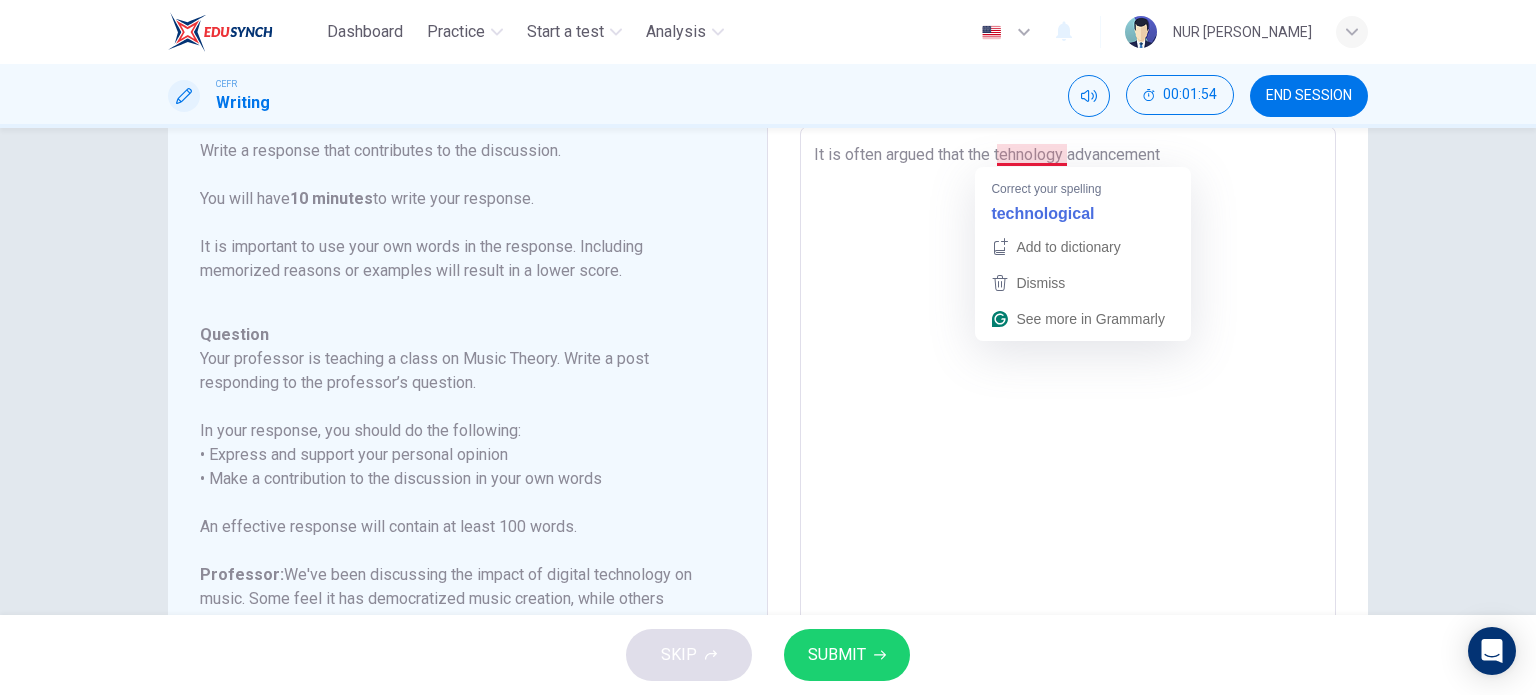 type on "It is often argued that the technology advancement" 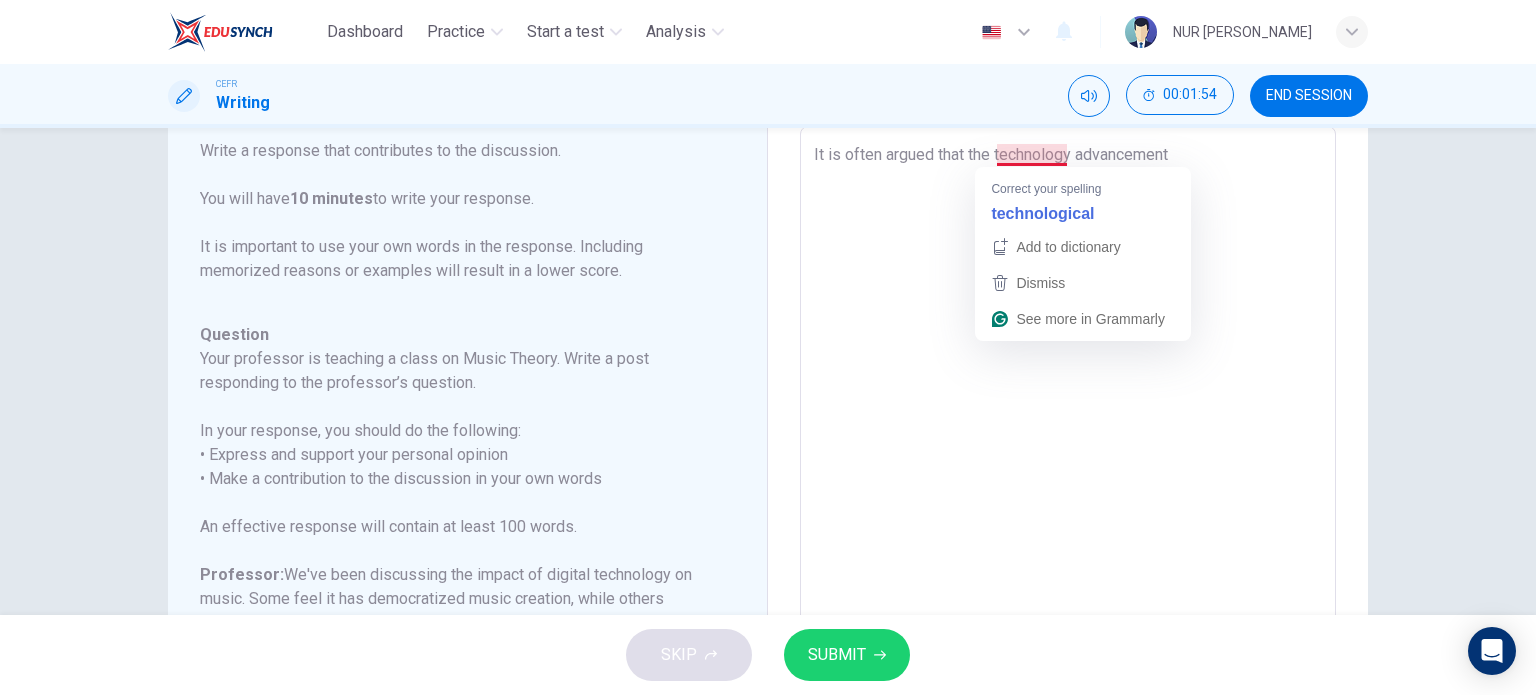 type on "x" 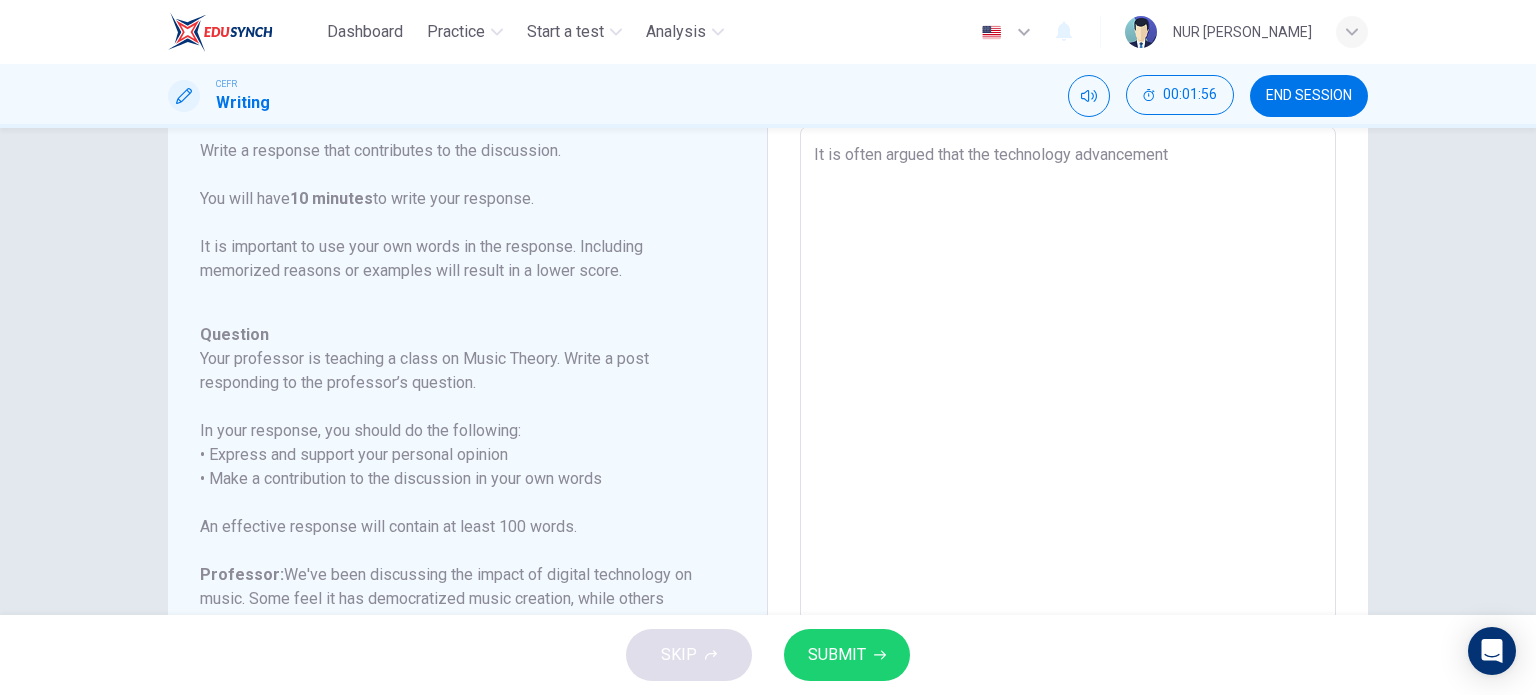 click on "It is often argued that the technology advancement" at bounding box center [1068, 460] 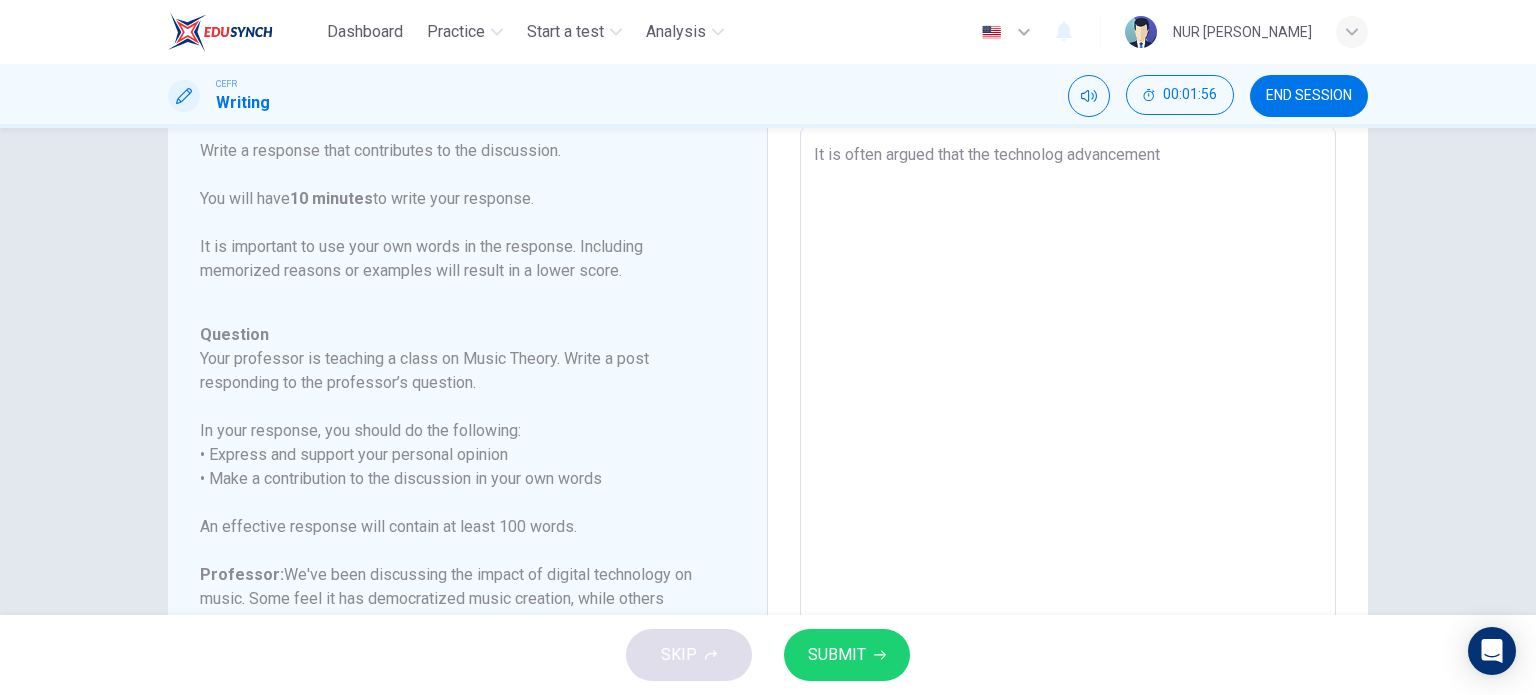 type on "x" 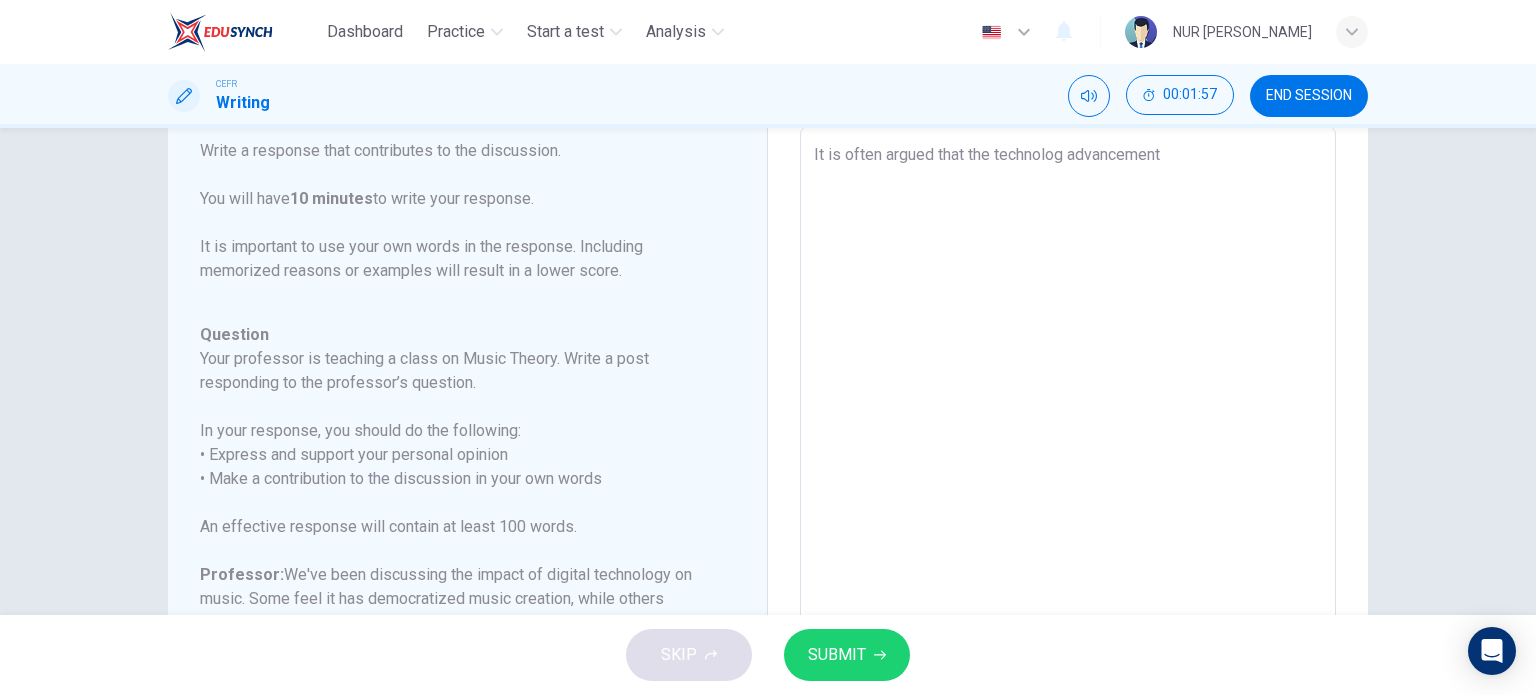 type on "It is often argued that the technologi advancement" 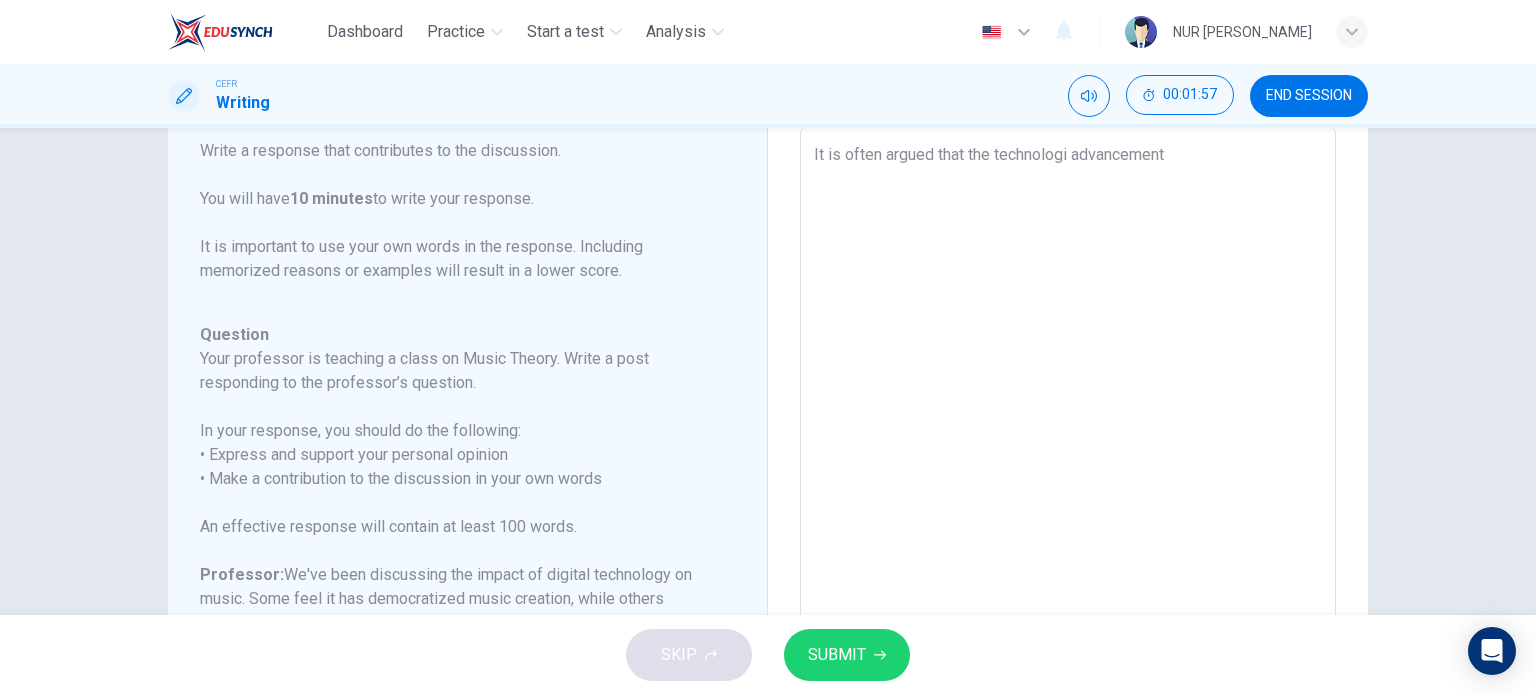 type on "It is often argued that the technologic advancement" 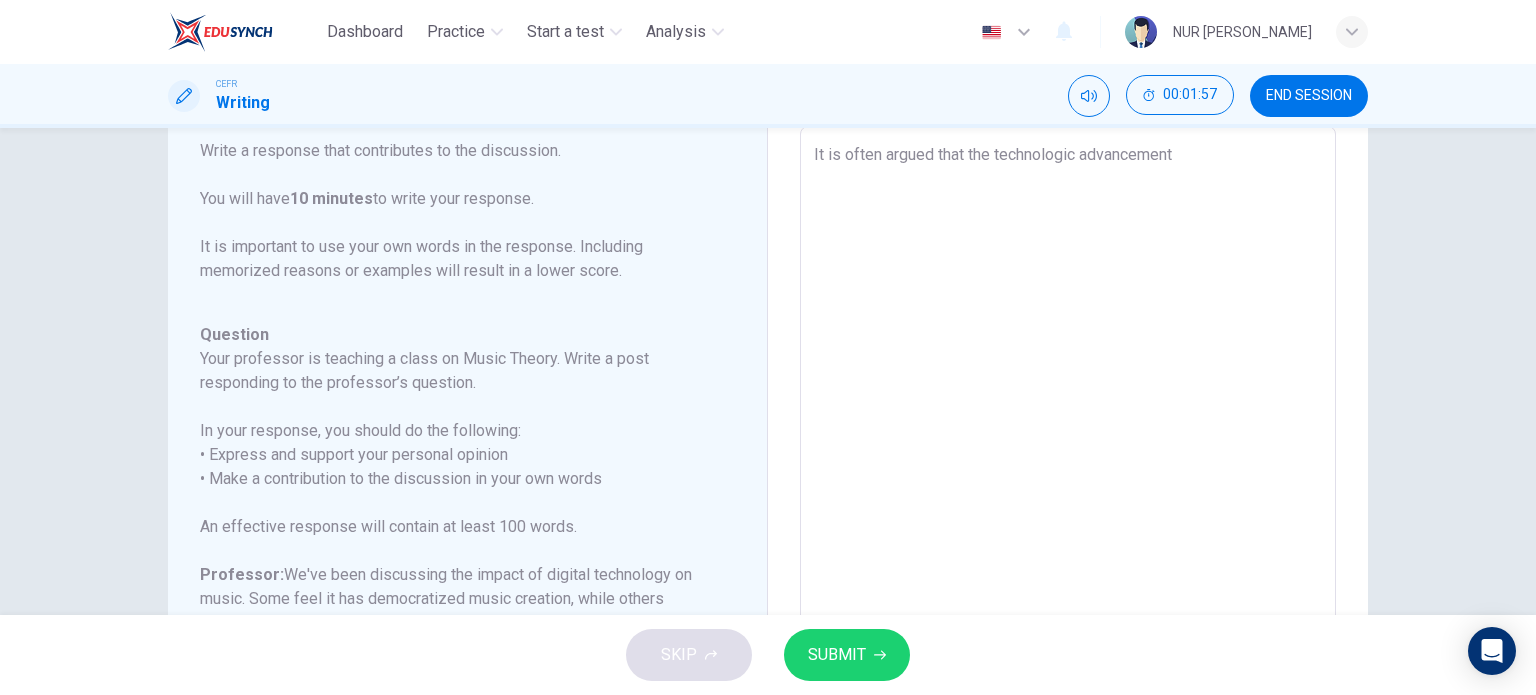 type on "x" 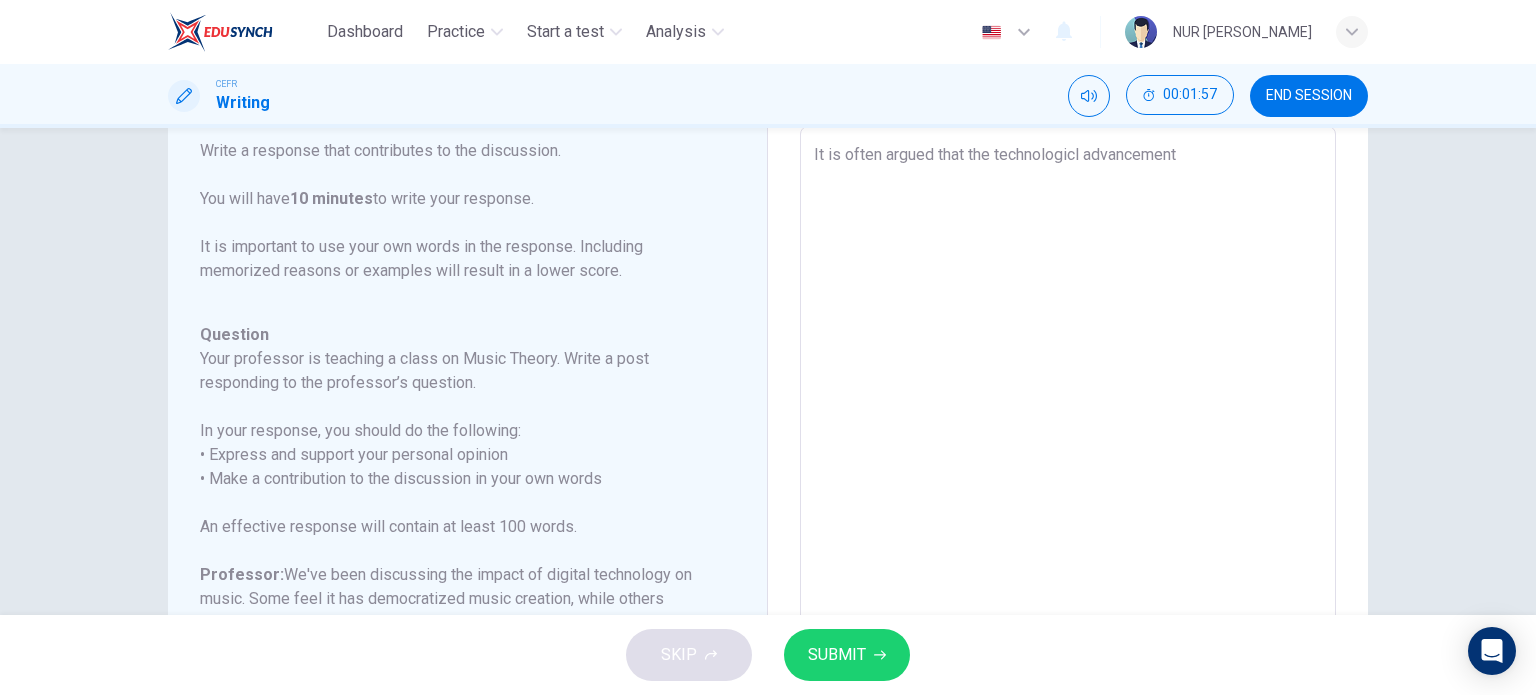 type on "x" 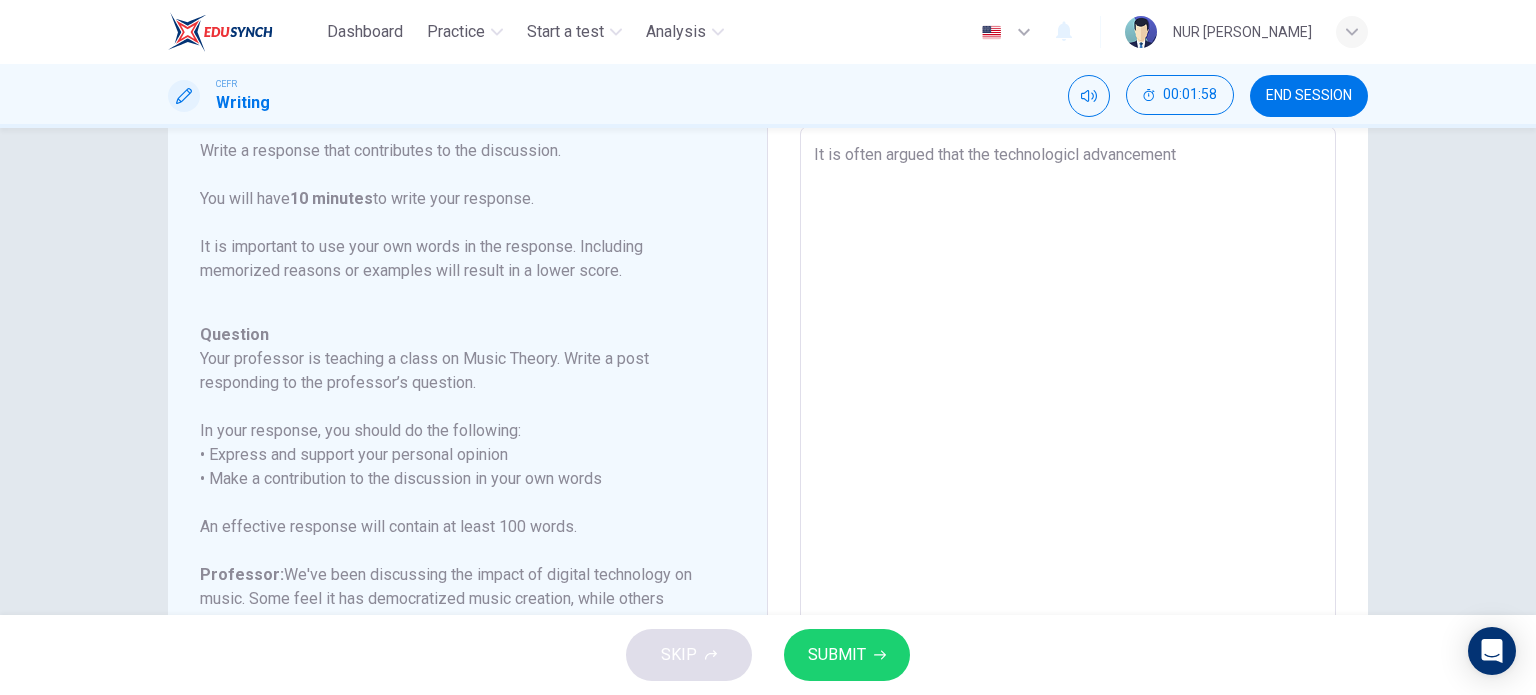 type on "It is often argued that the technologic advancement" 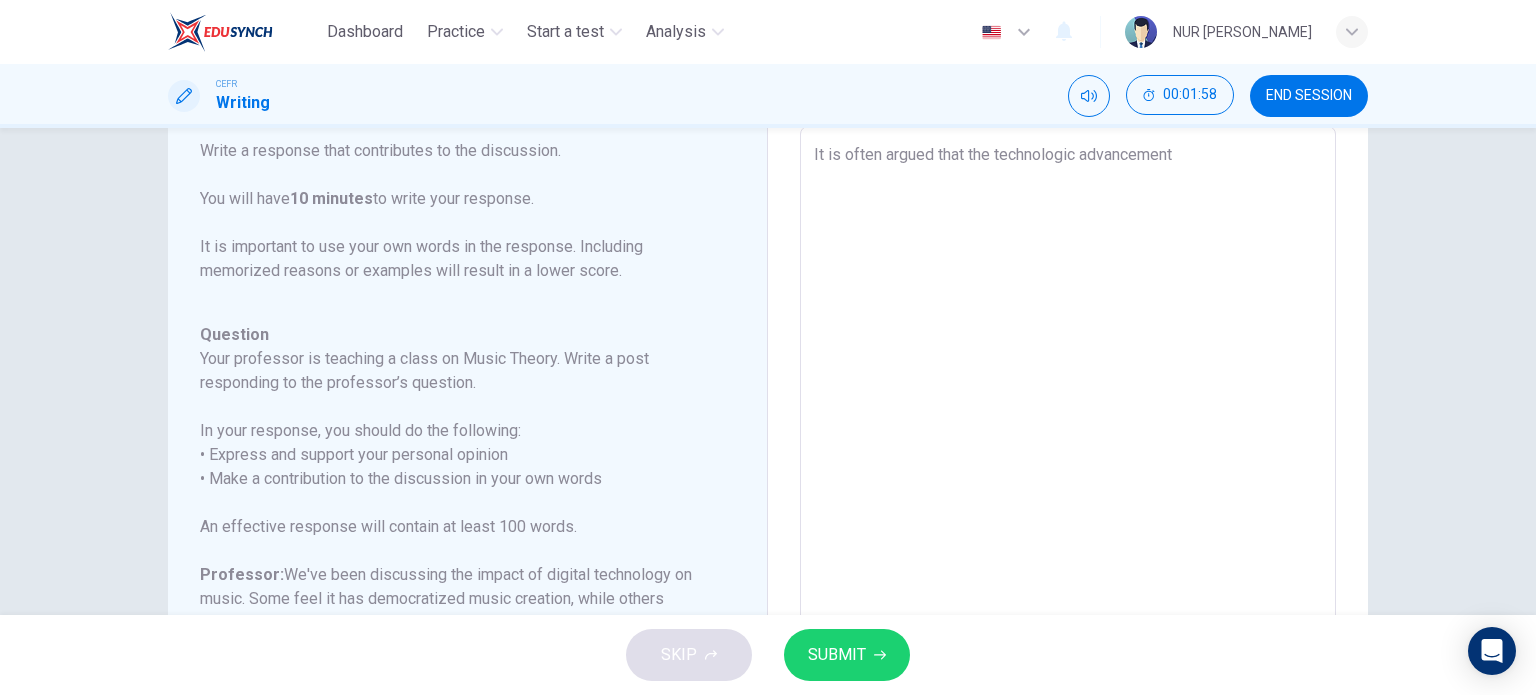 type on "It is often argued that the technologica advancement" 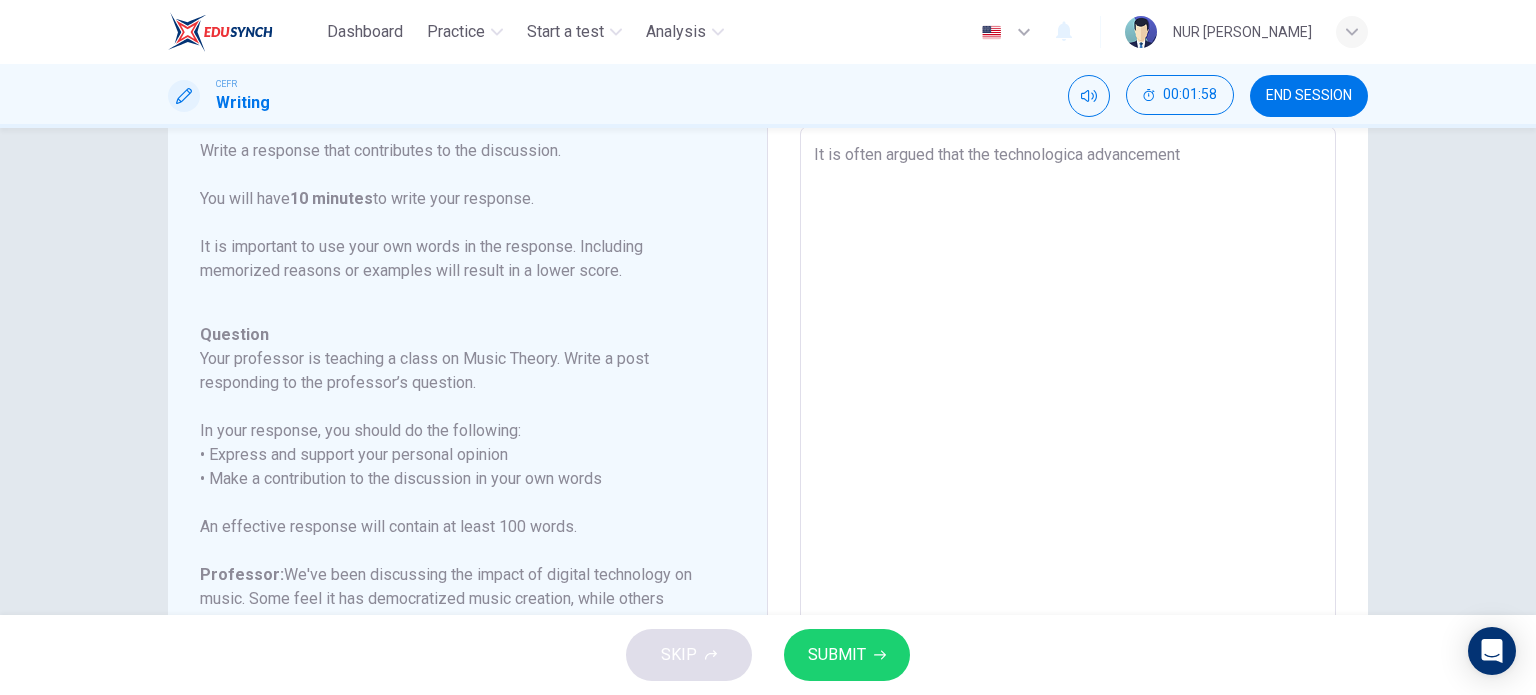 type on "x" 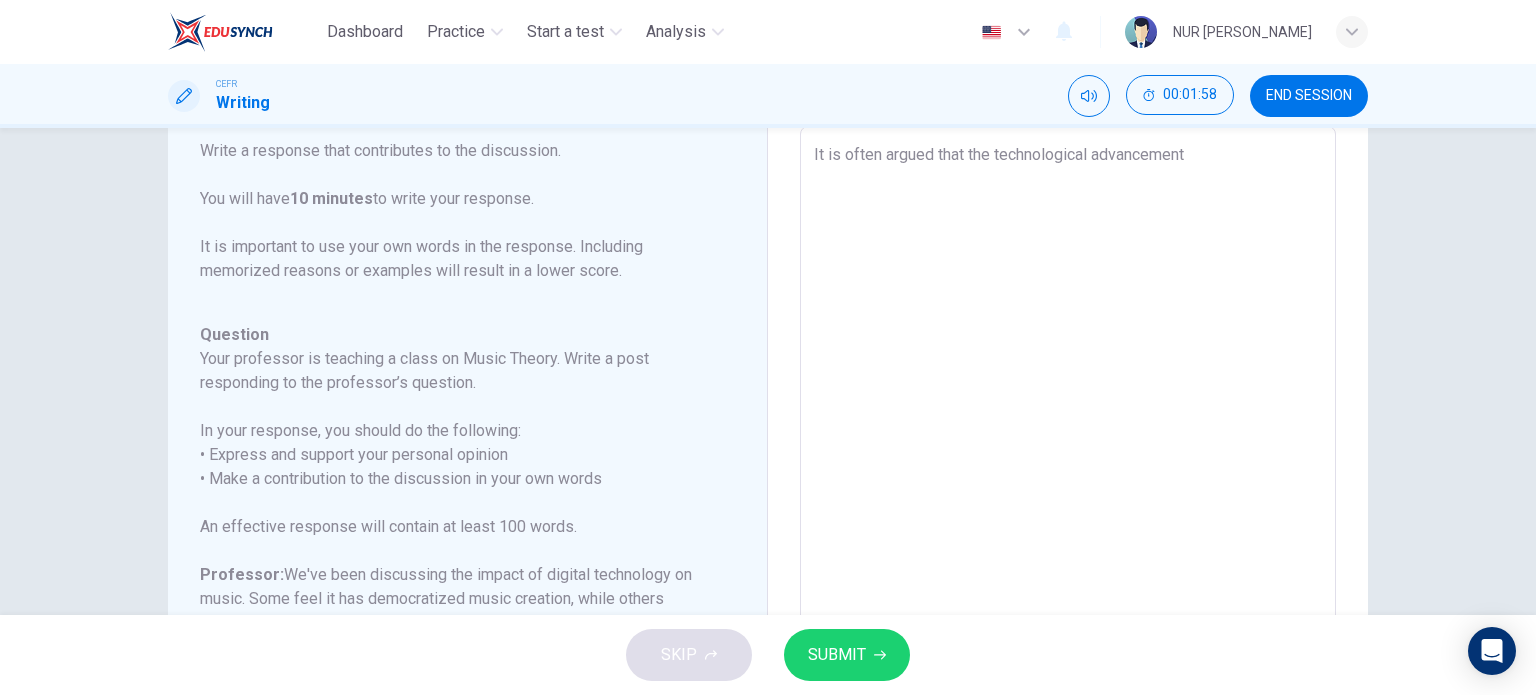 type on "x" 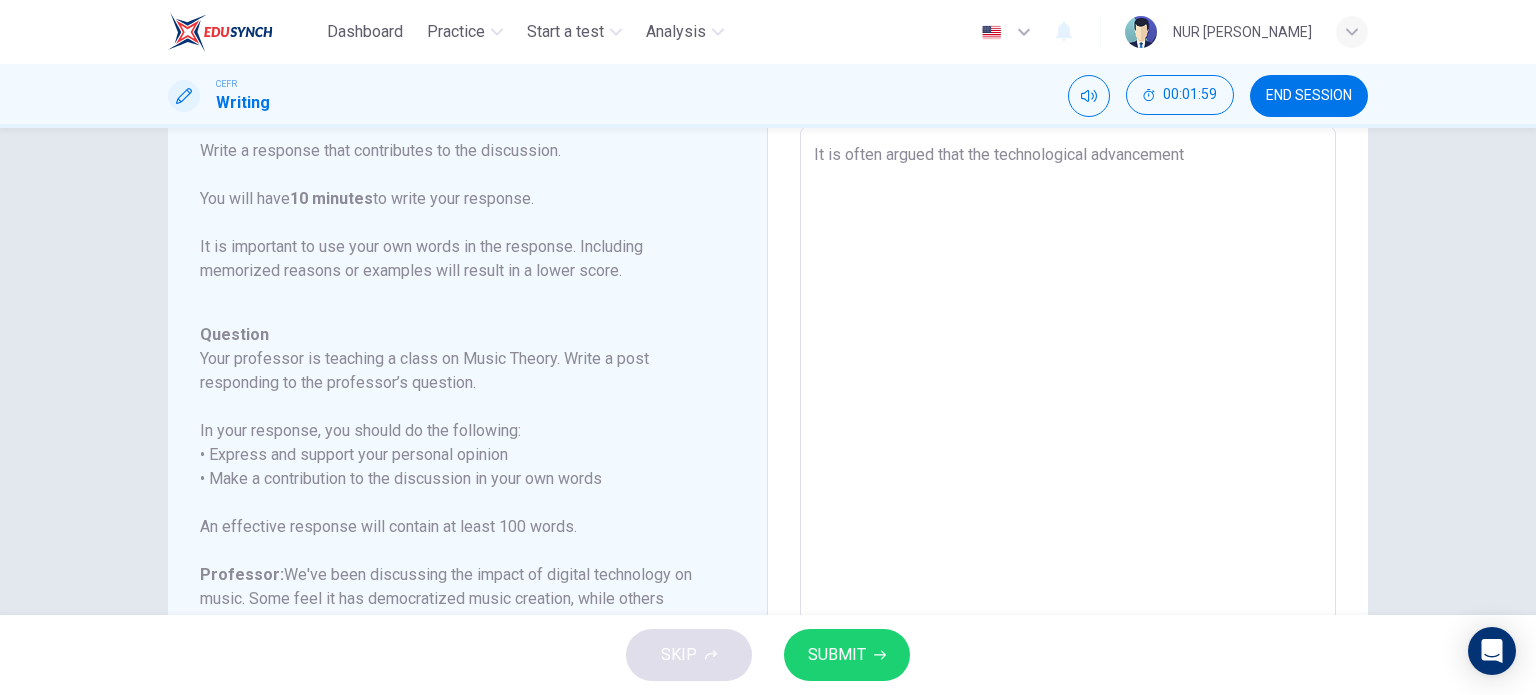 click on "It is often argued that the technological advancement" at bounding box center (1068, 460) 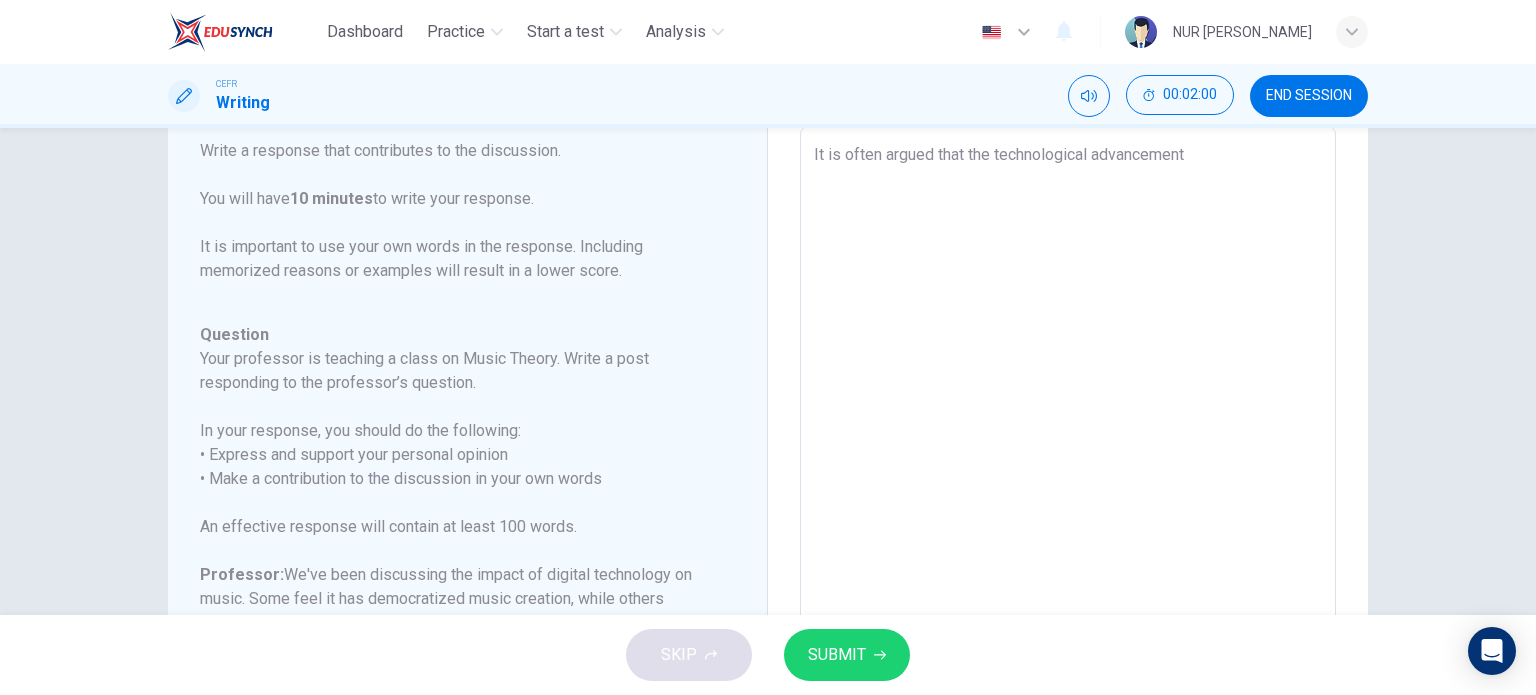 type on "It is often argued that the technological advancement i" 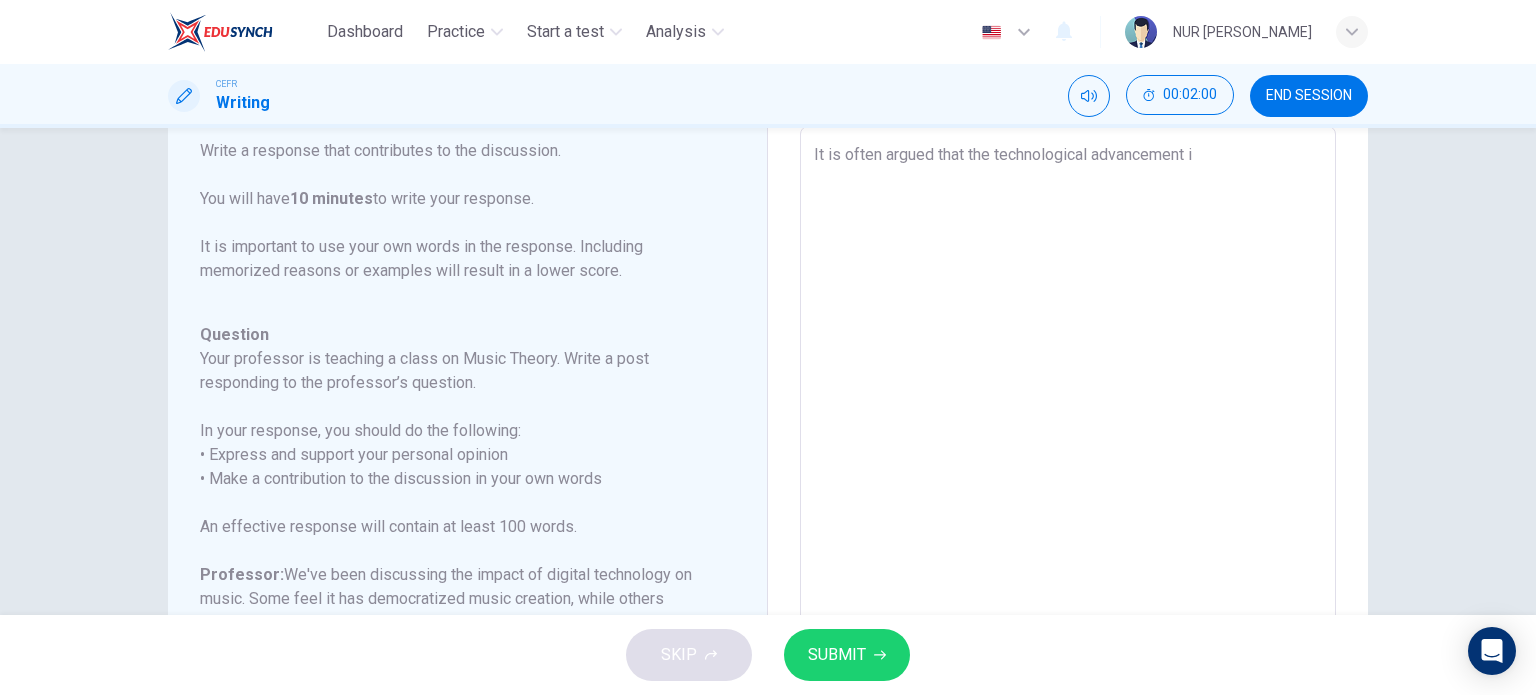 type on "It is often argued that the technological advancement in" 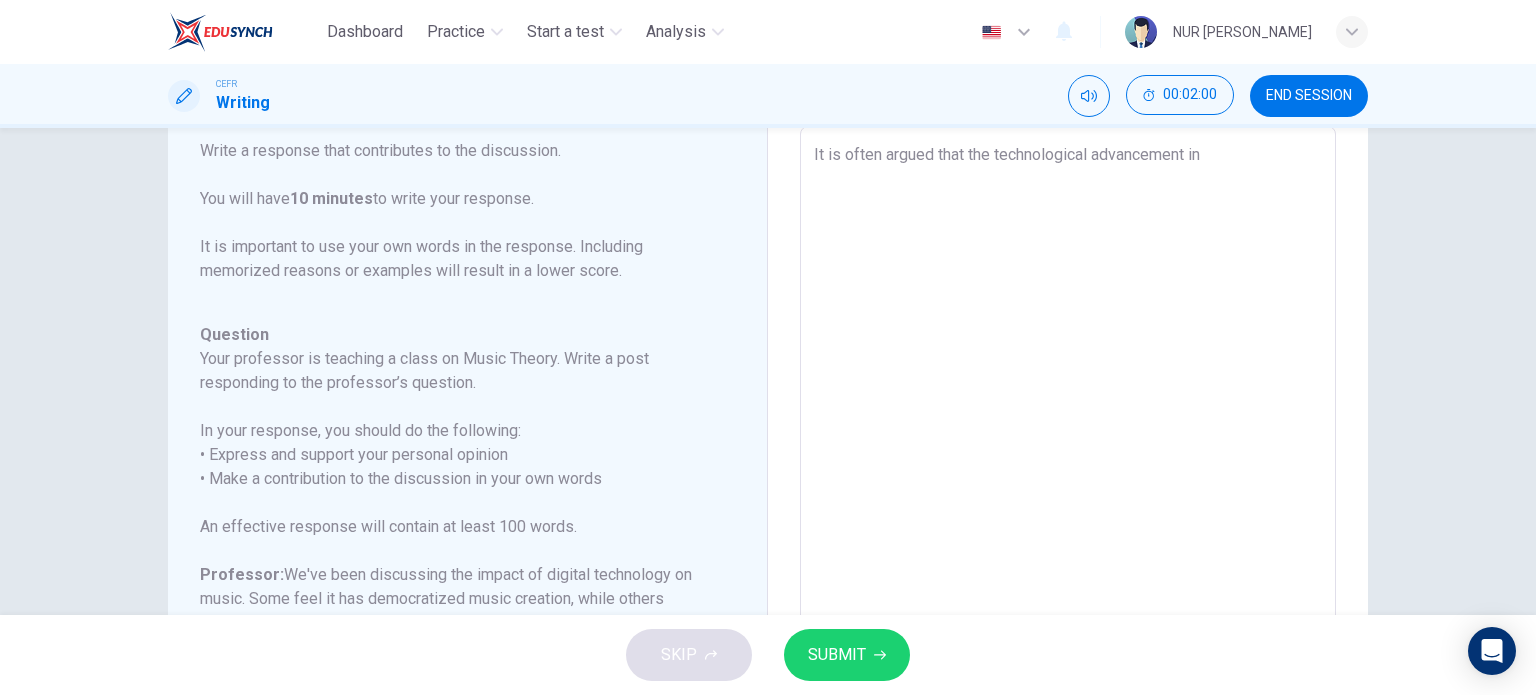 type on "x" 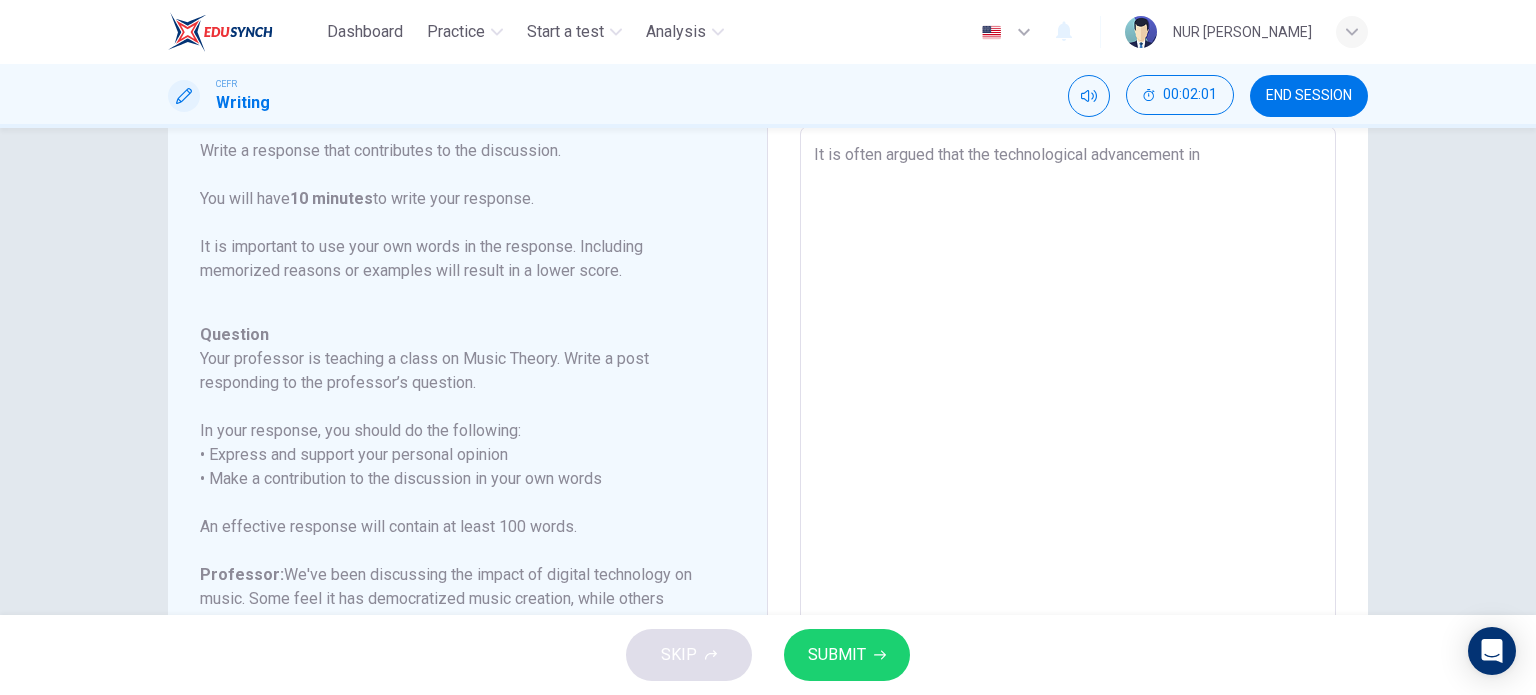 type on "It is often argued that the technological advancement i" 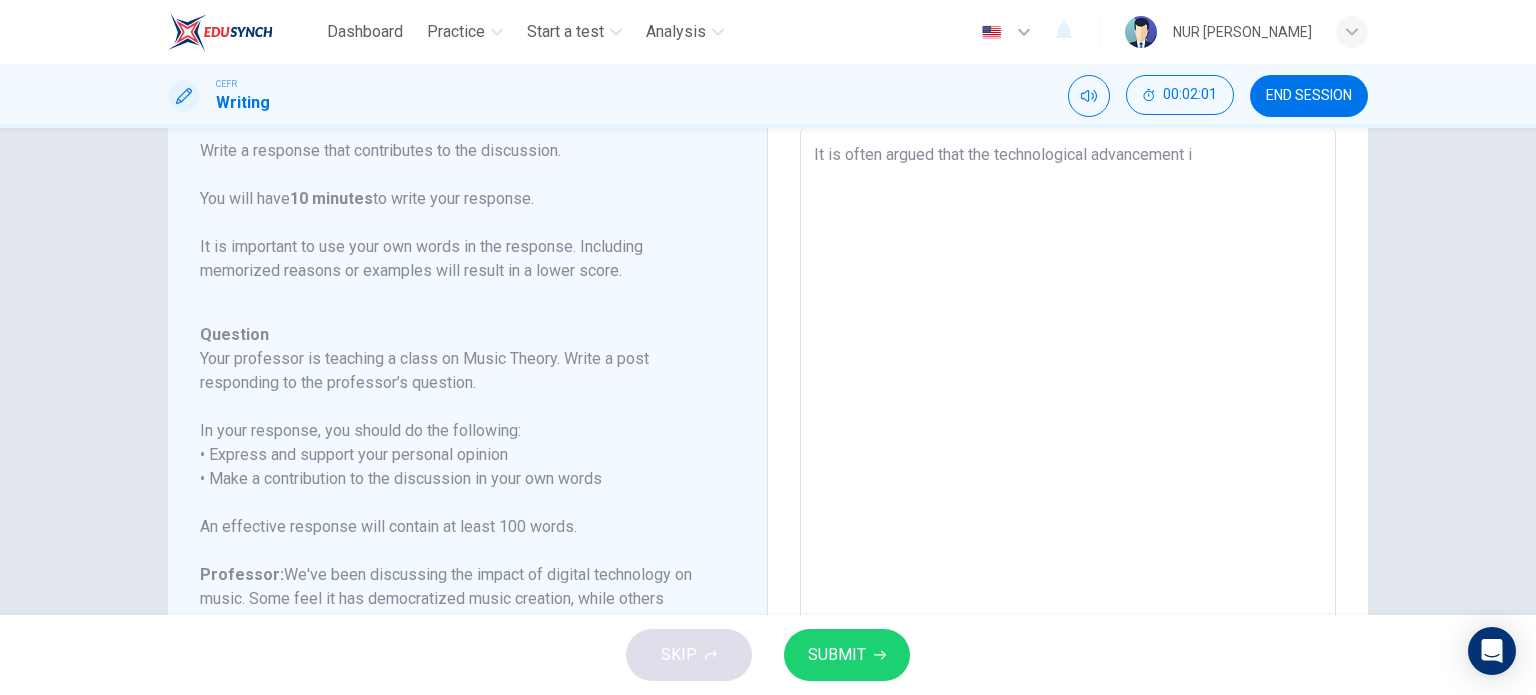 type on "It is often argued that the technological advancement in" 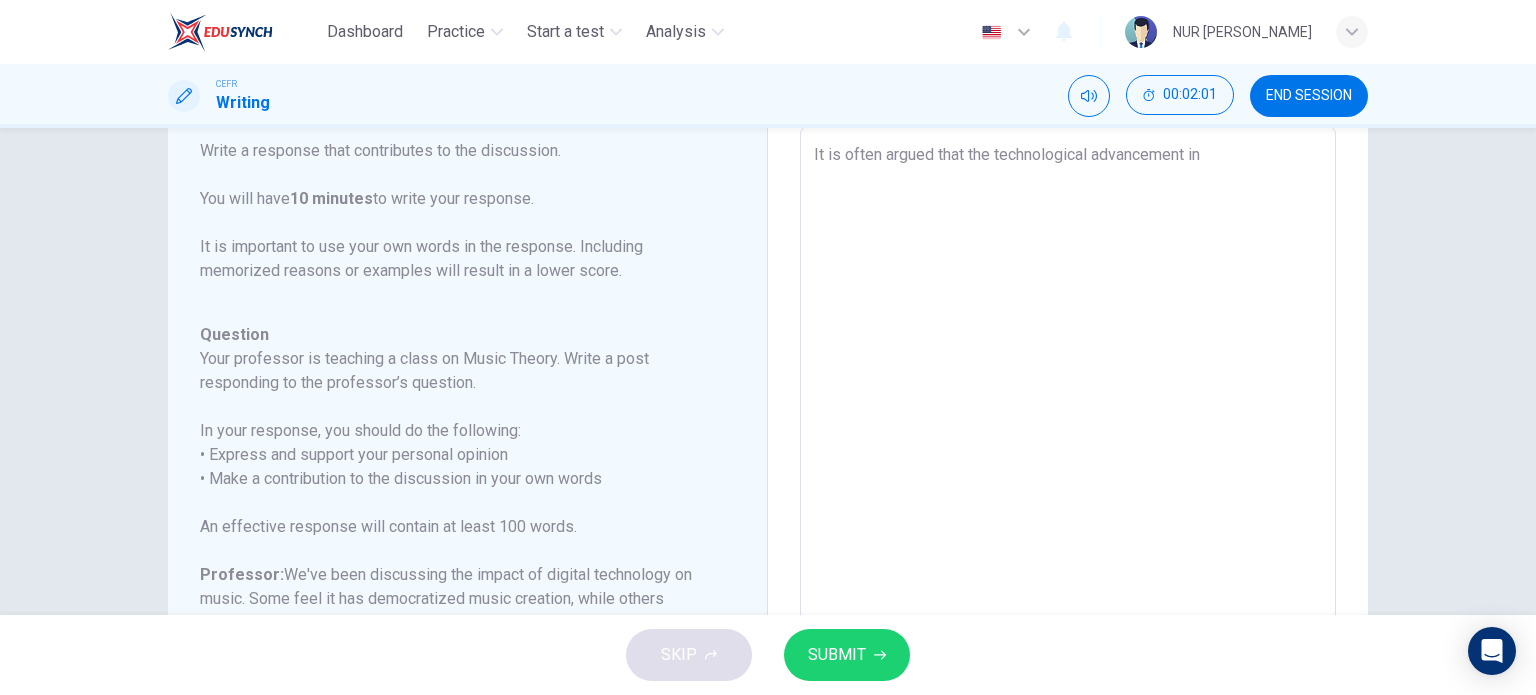 type on "x" 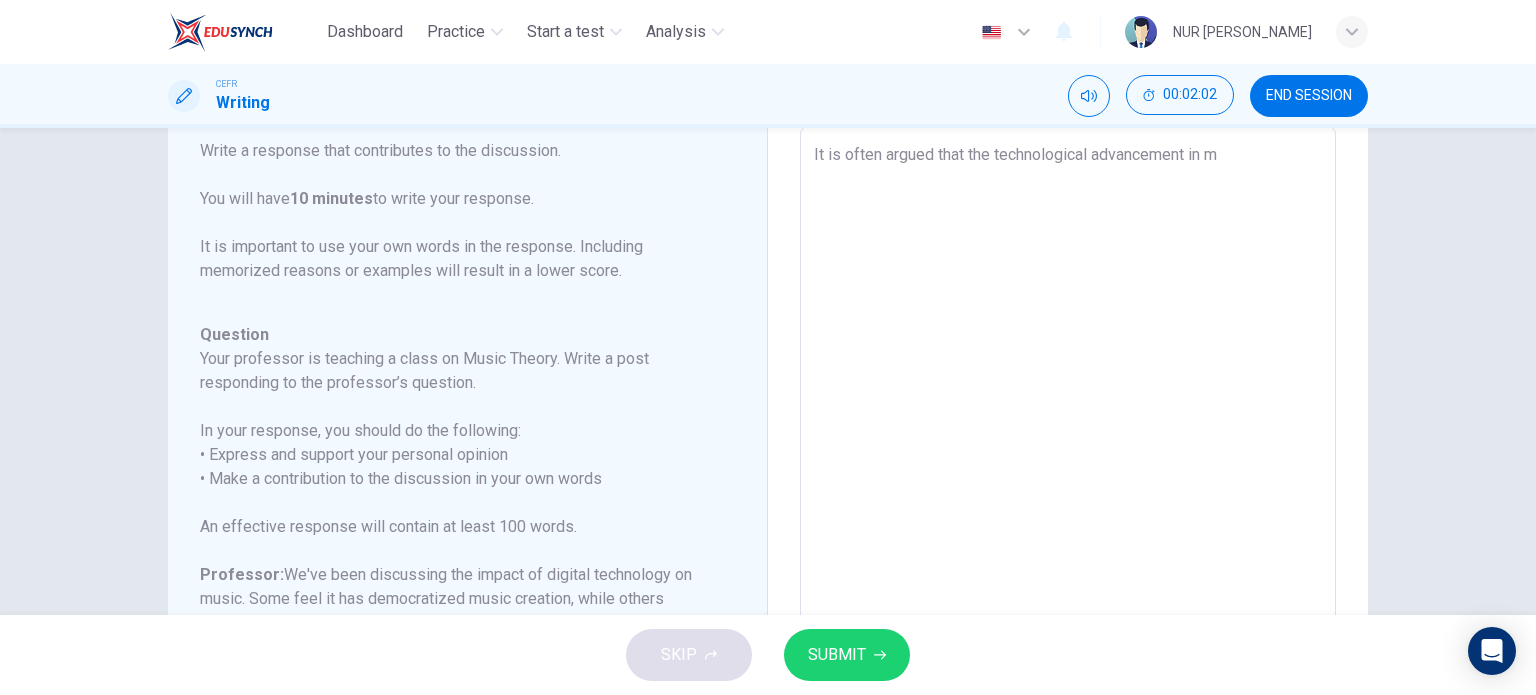 type on "It is often argued that the technological advancement in mu" 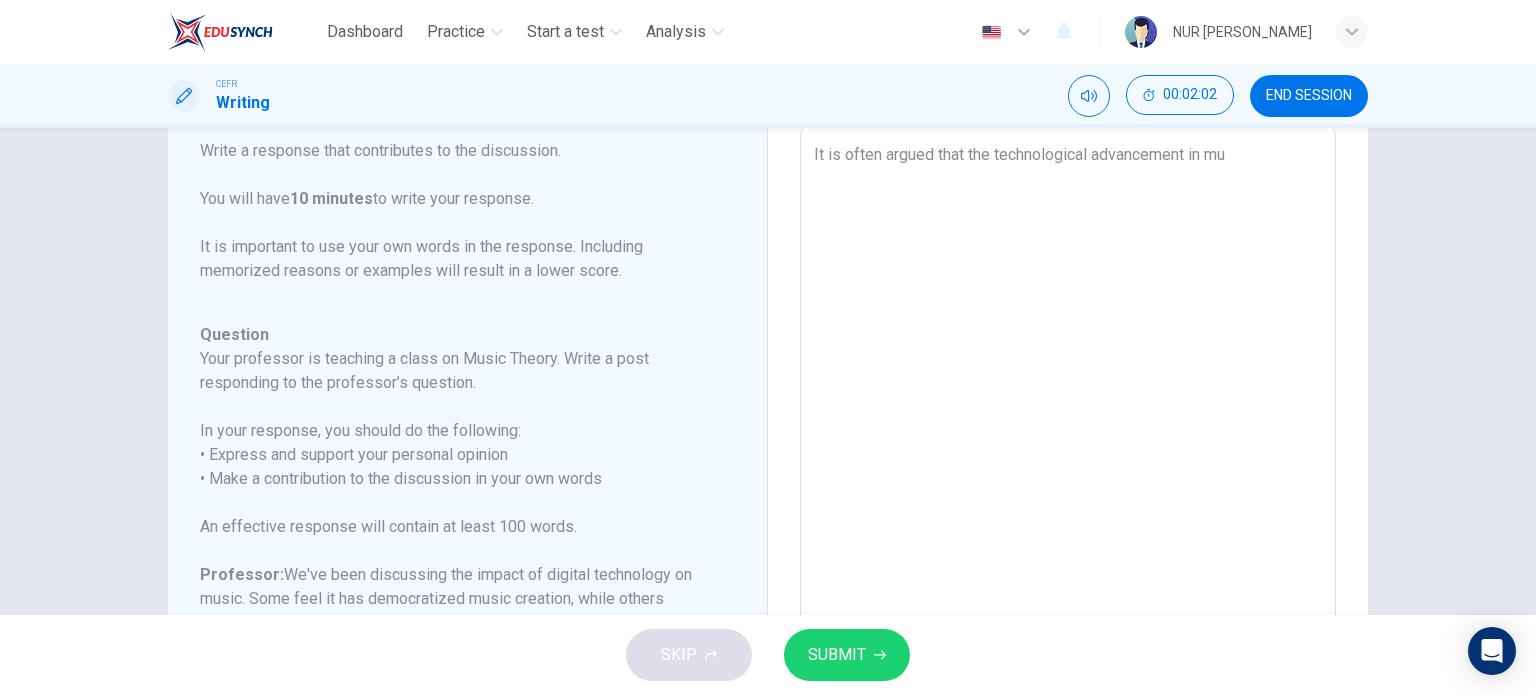 type on "It is often argued that the technological advancement in mus" 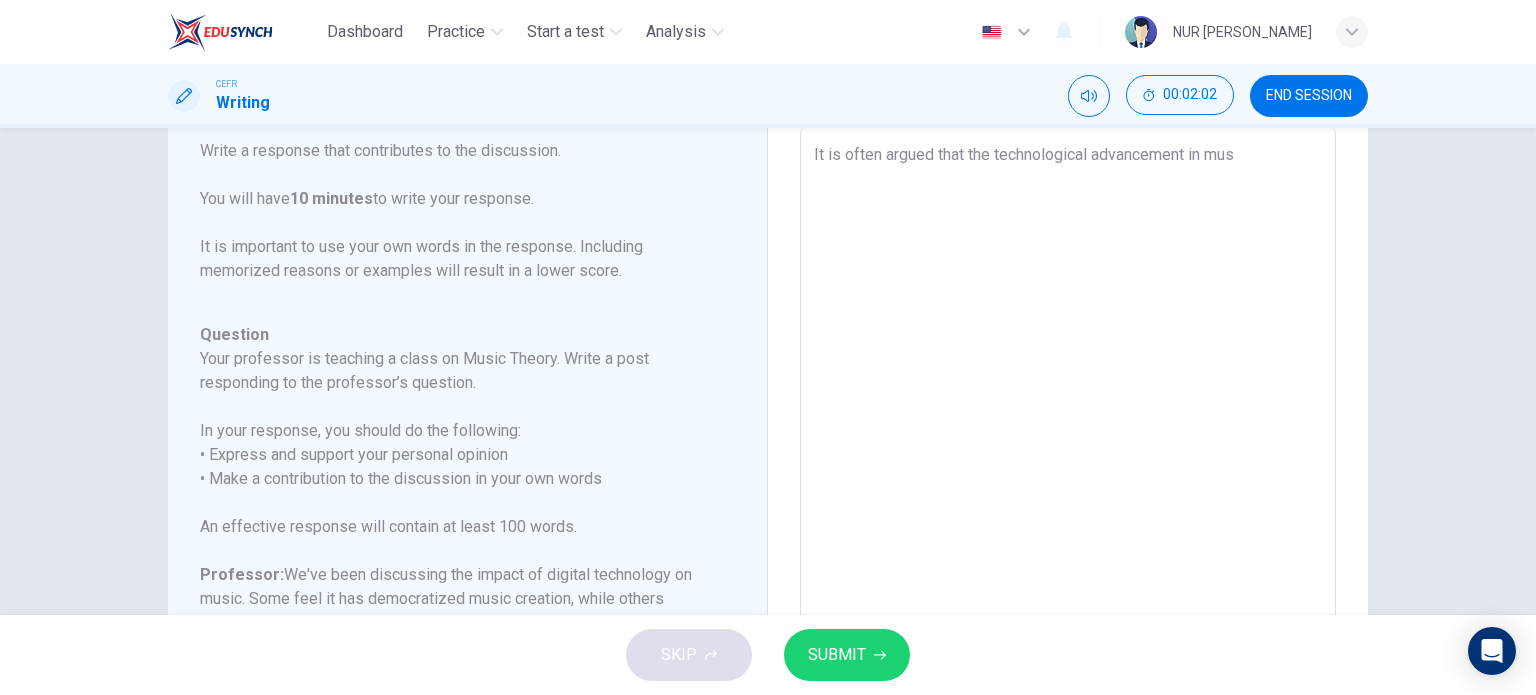 type on "x" 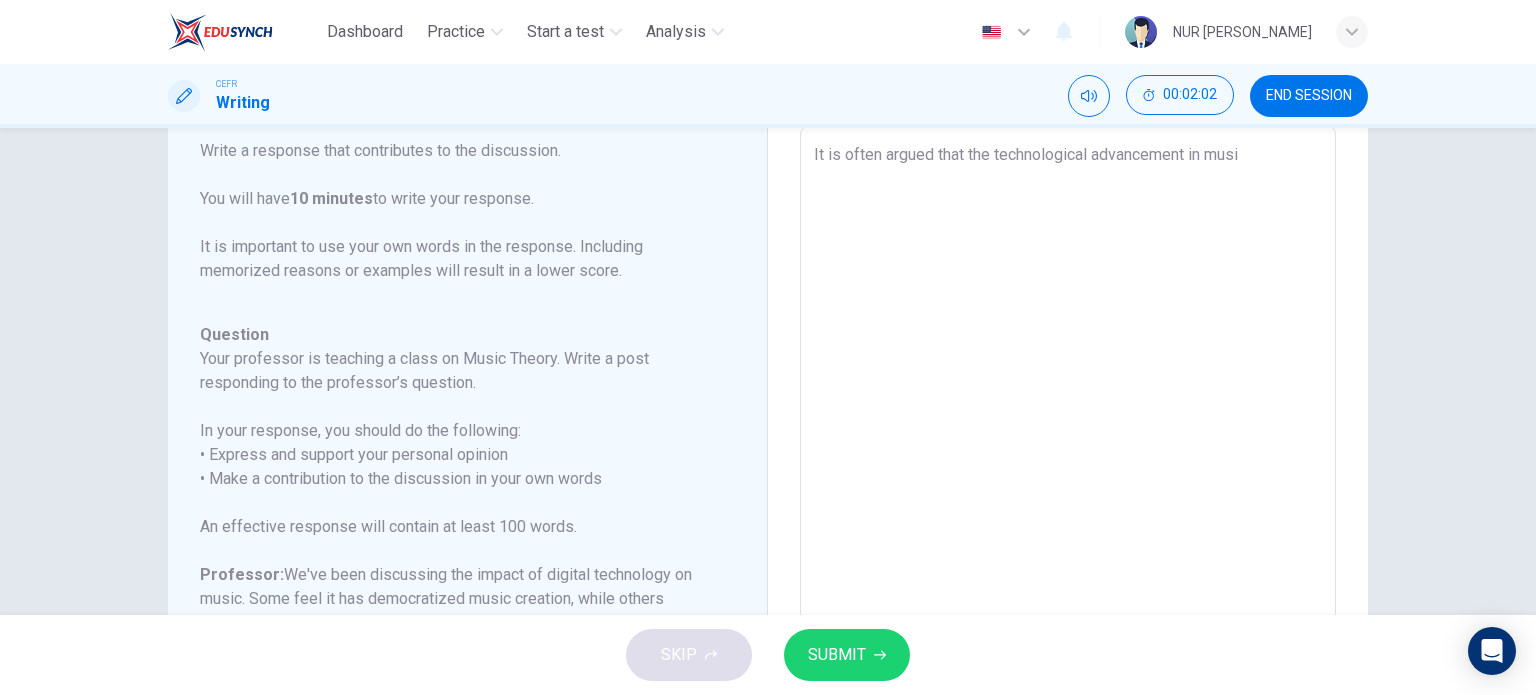 type on "x" 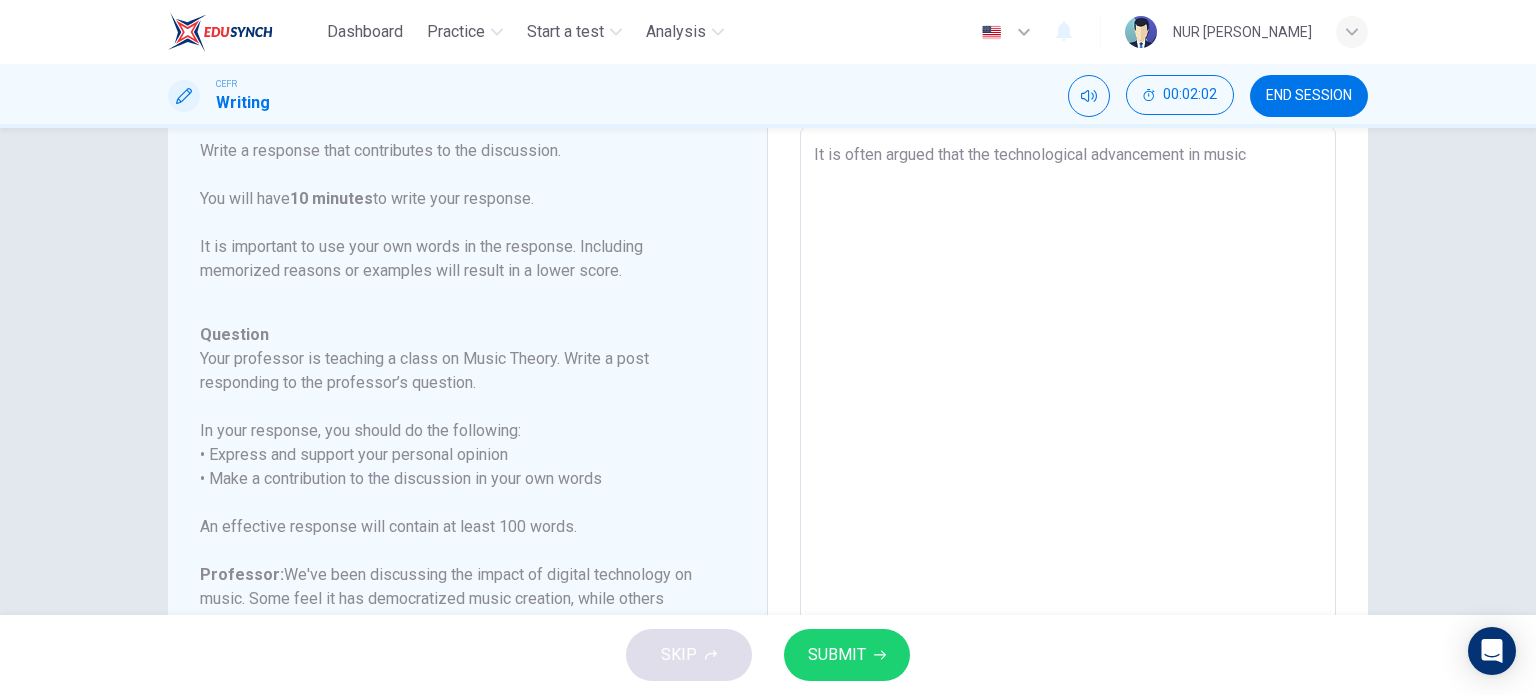type on "x" 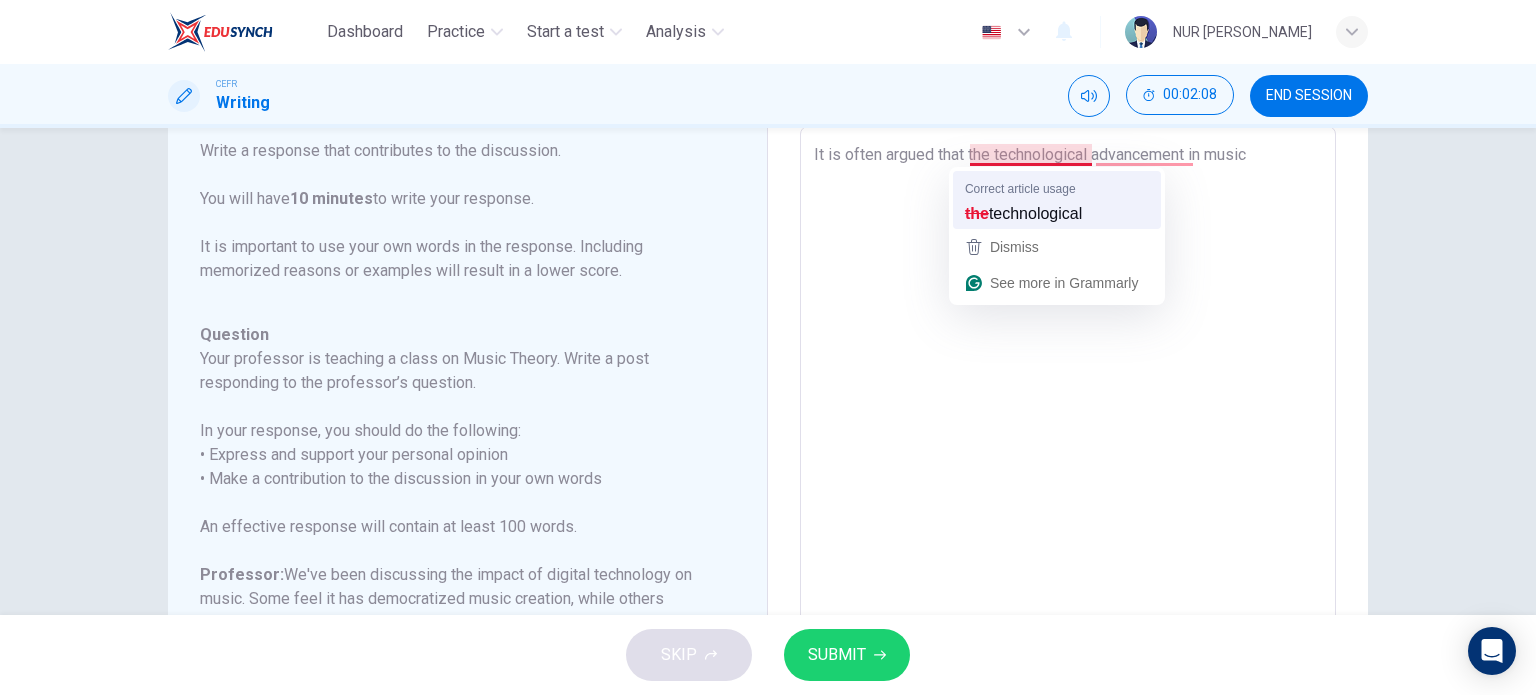 type on "It is often argued that technological advancement in music" 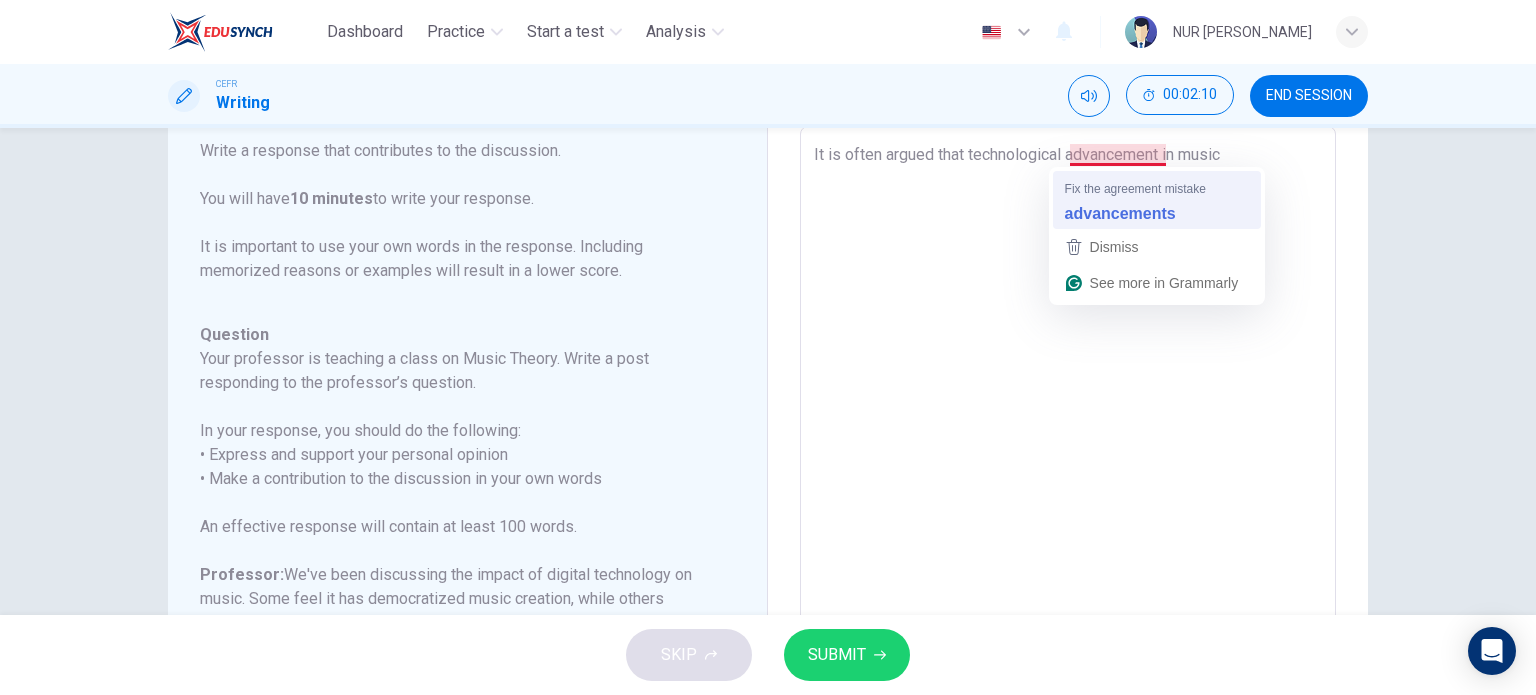 type on "It is often argued that technological advancements in music" 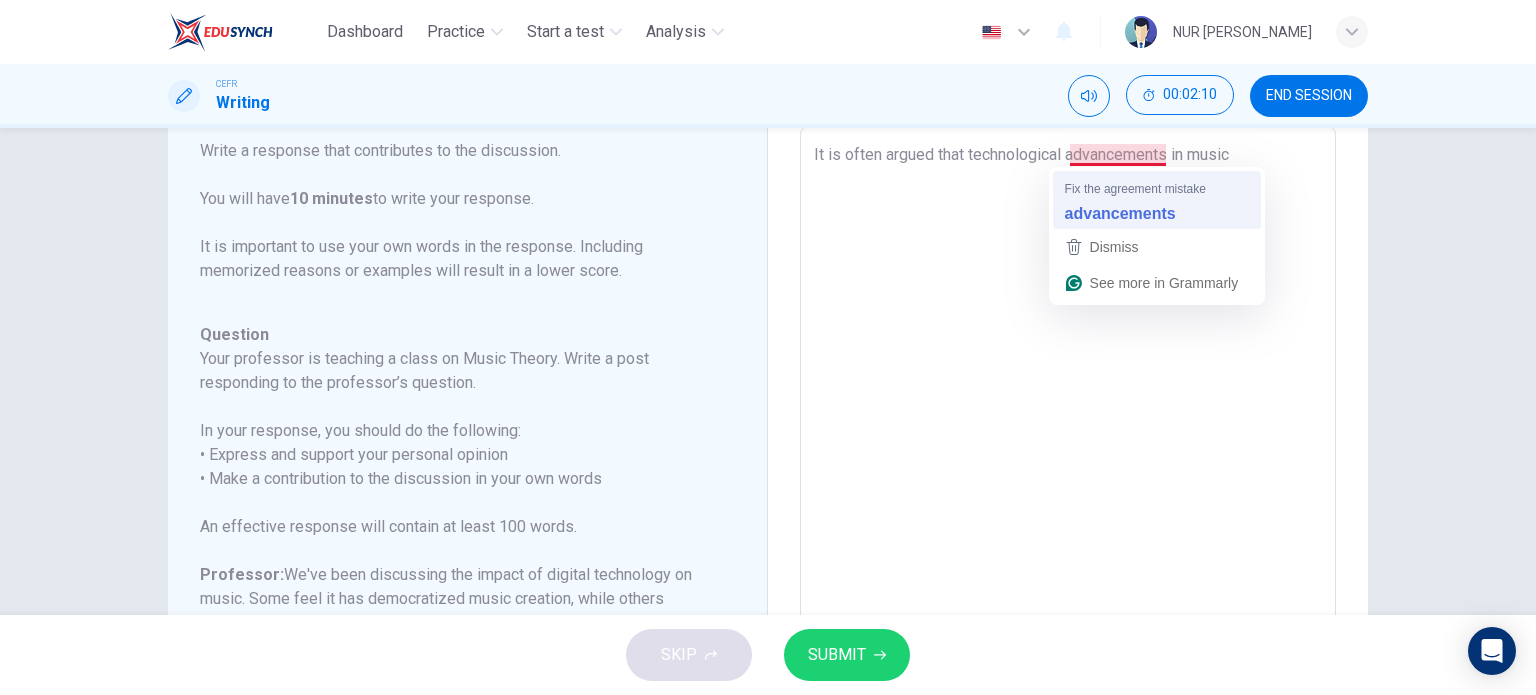 type on "x" 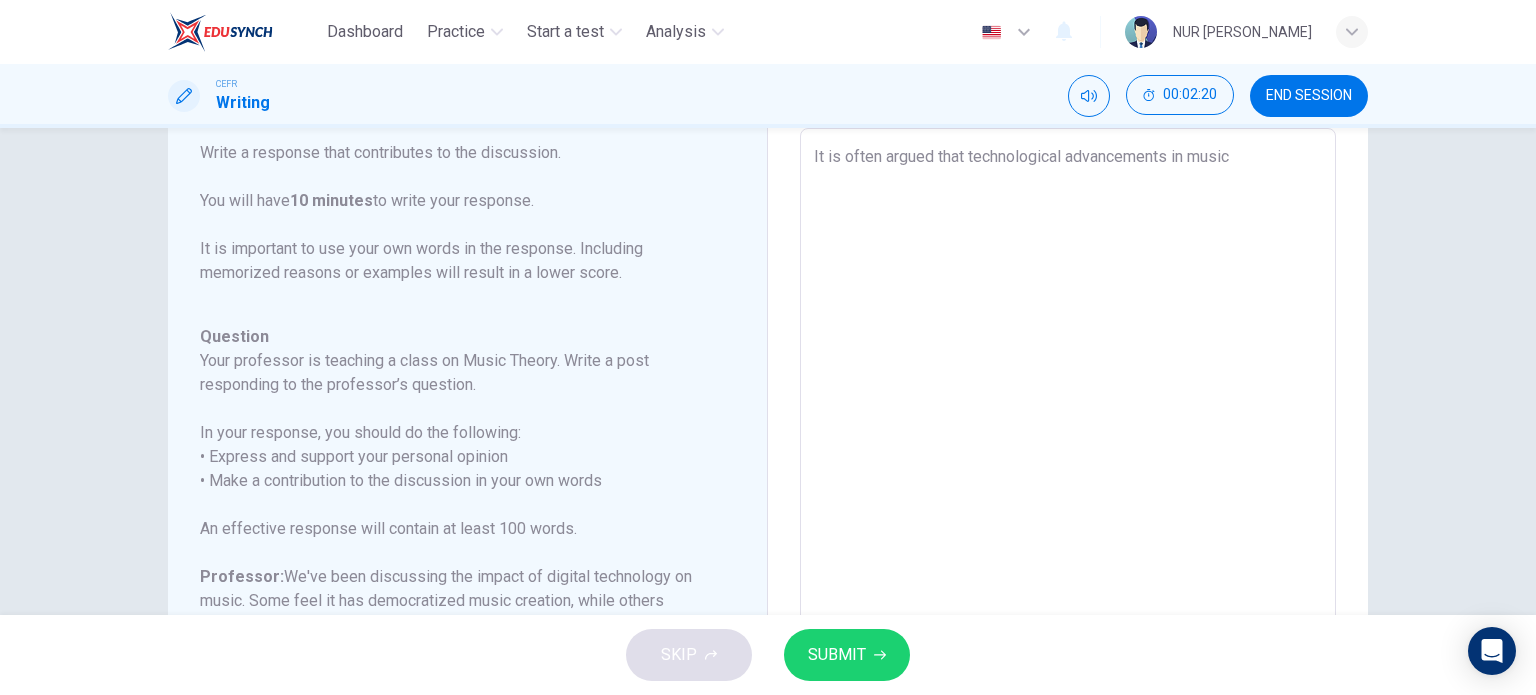 scroll, scrollTop: 111, scrollLeft: 0, axis: vertical 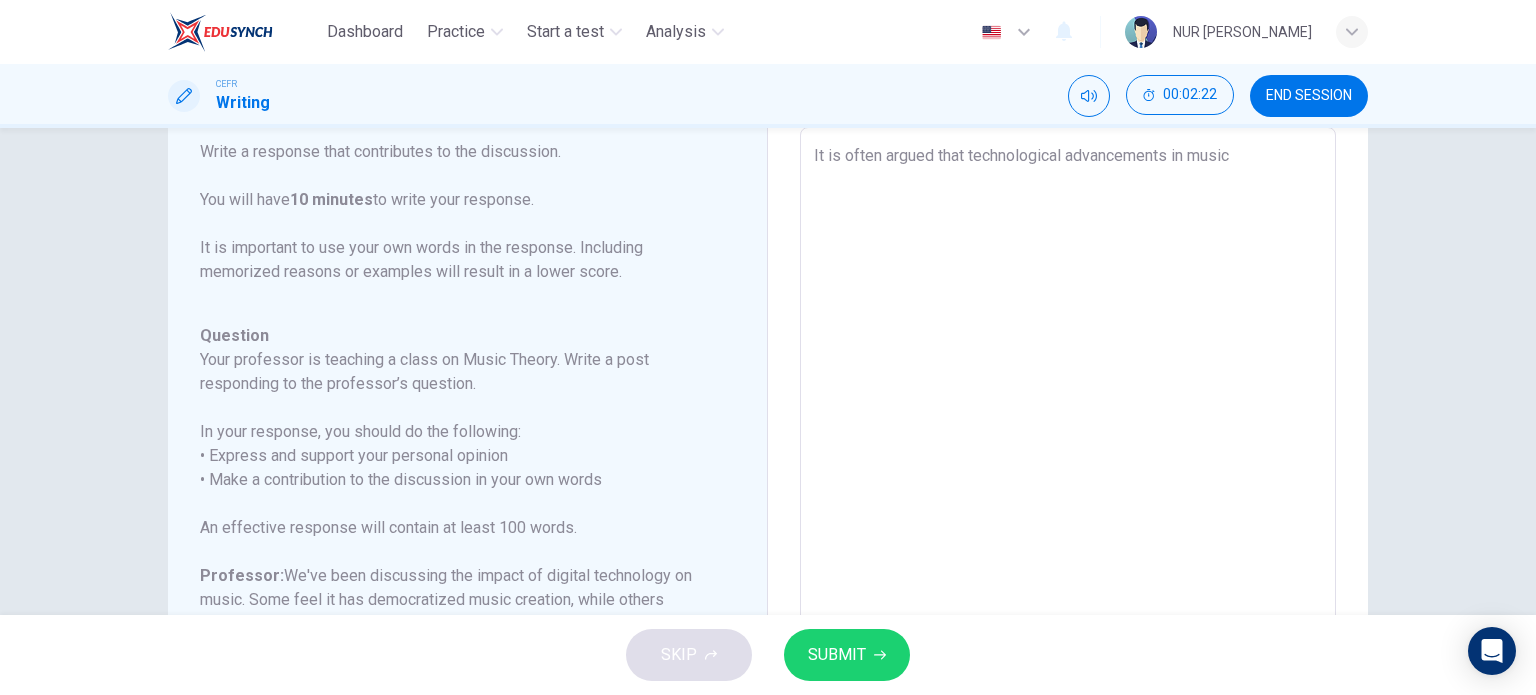 click on "It is often argued that technological advancements in music" at bounding box center (1068, 461) 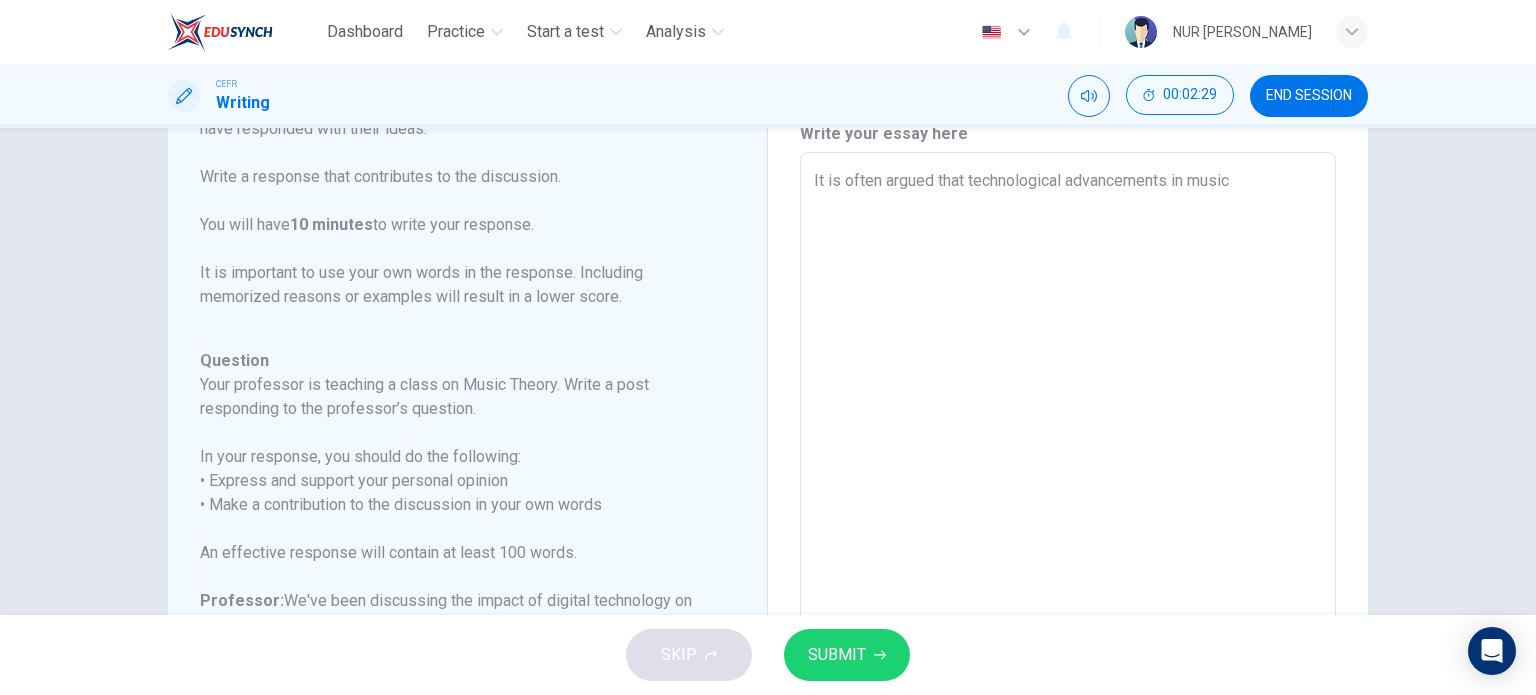 scroll, scrollTop: 88, scrollLeft: 0, axis: vertical 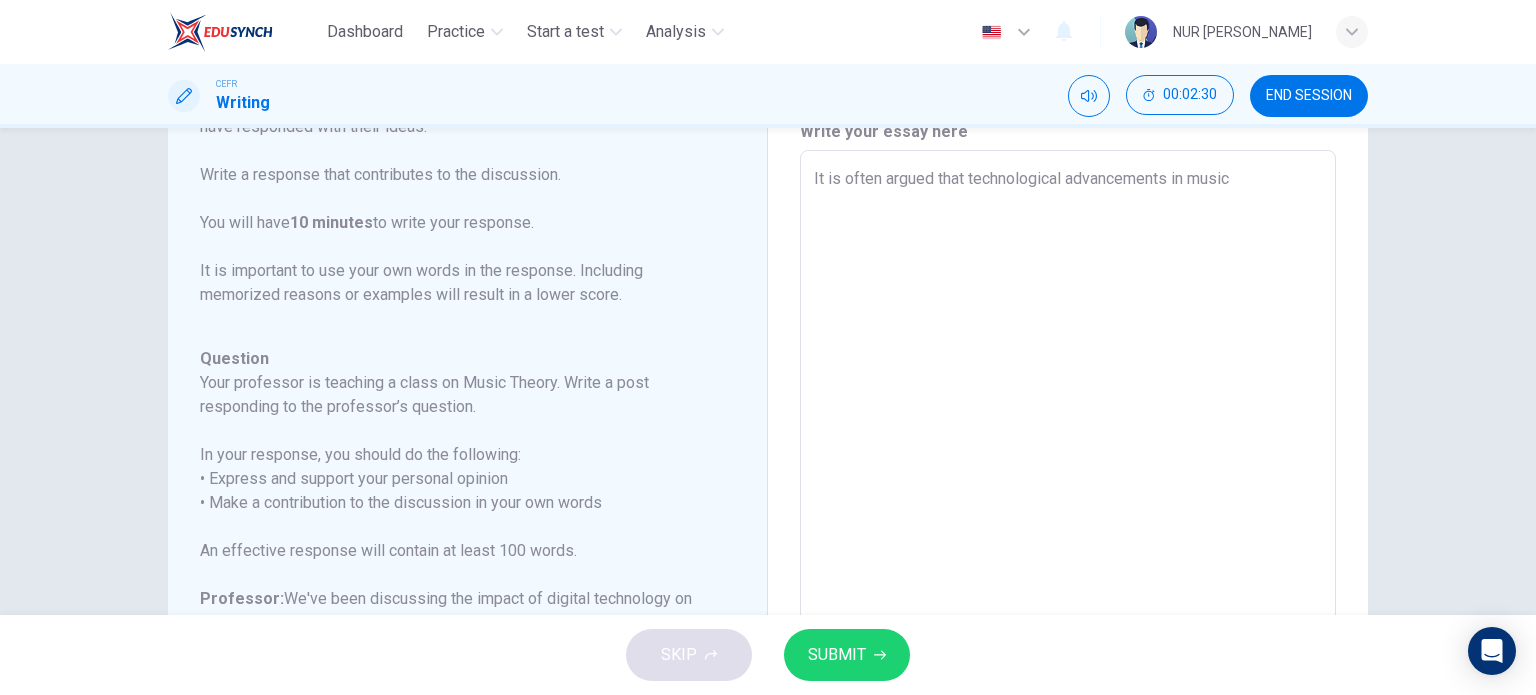 type on "It is often argued that technological advancements in music b" 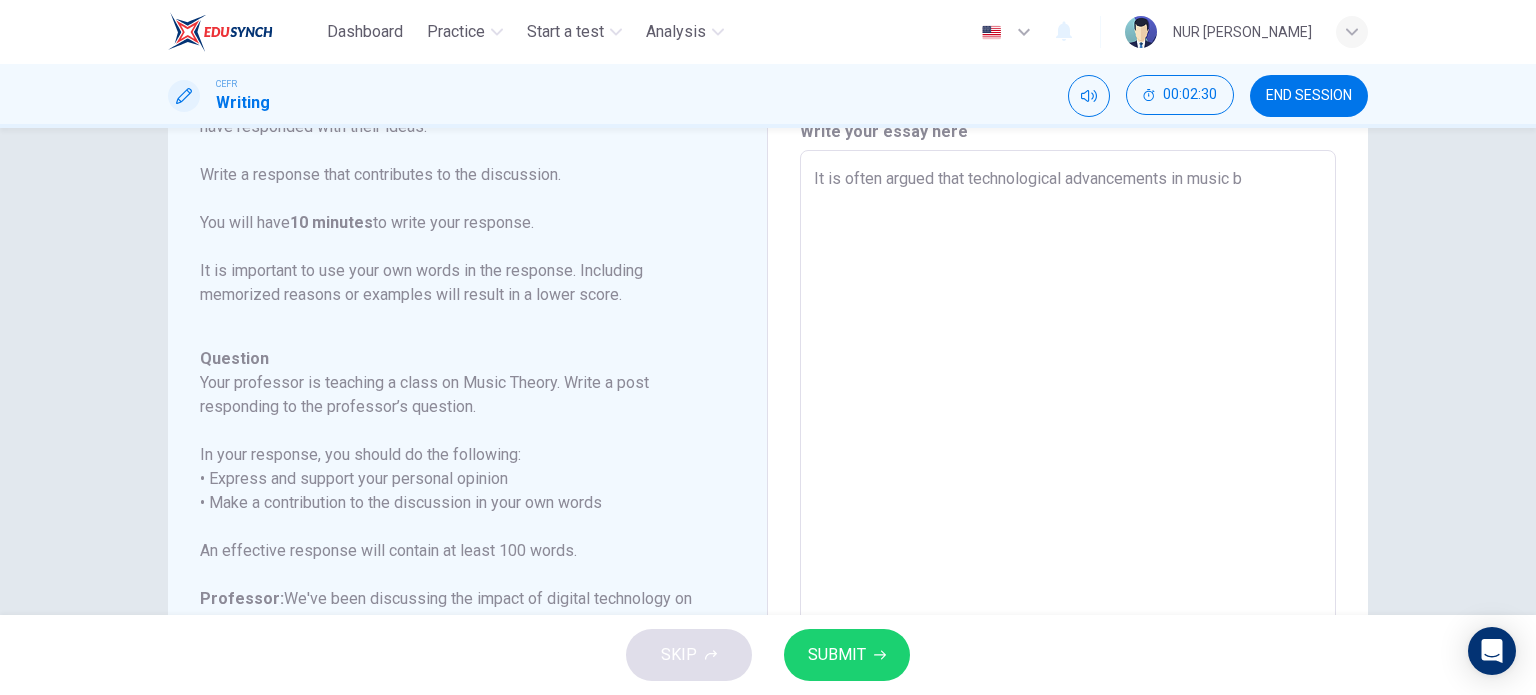 type on "x" 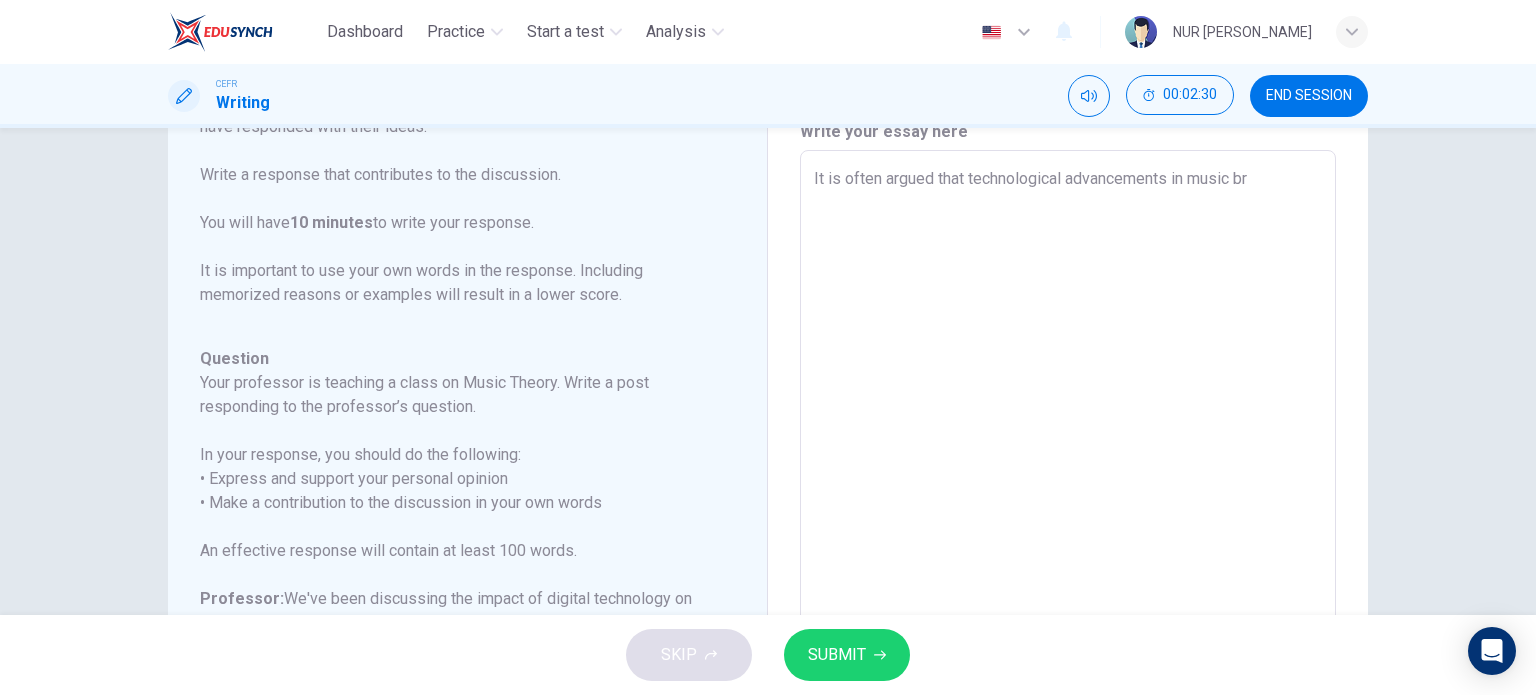 type on "x" 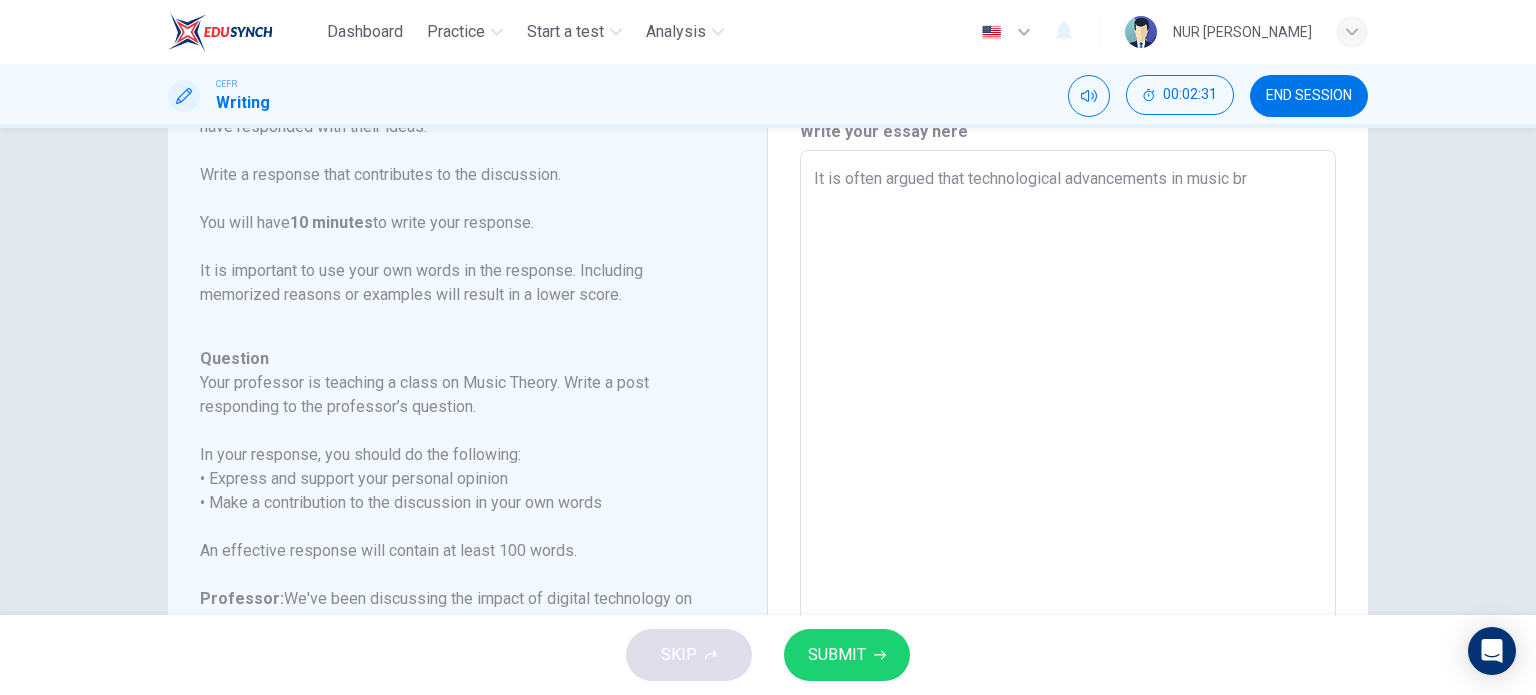 type on "It is often argued that technological advancements in music bri" 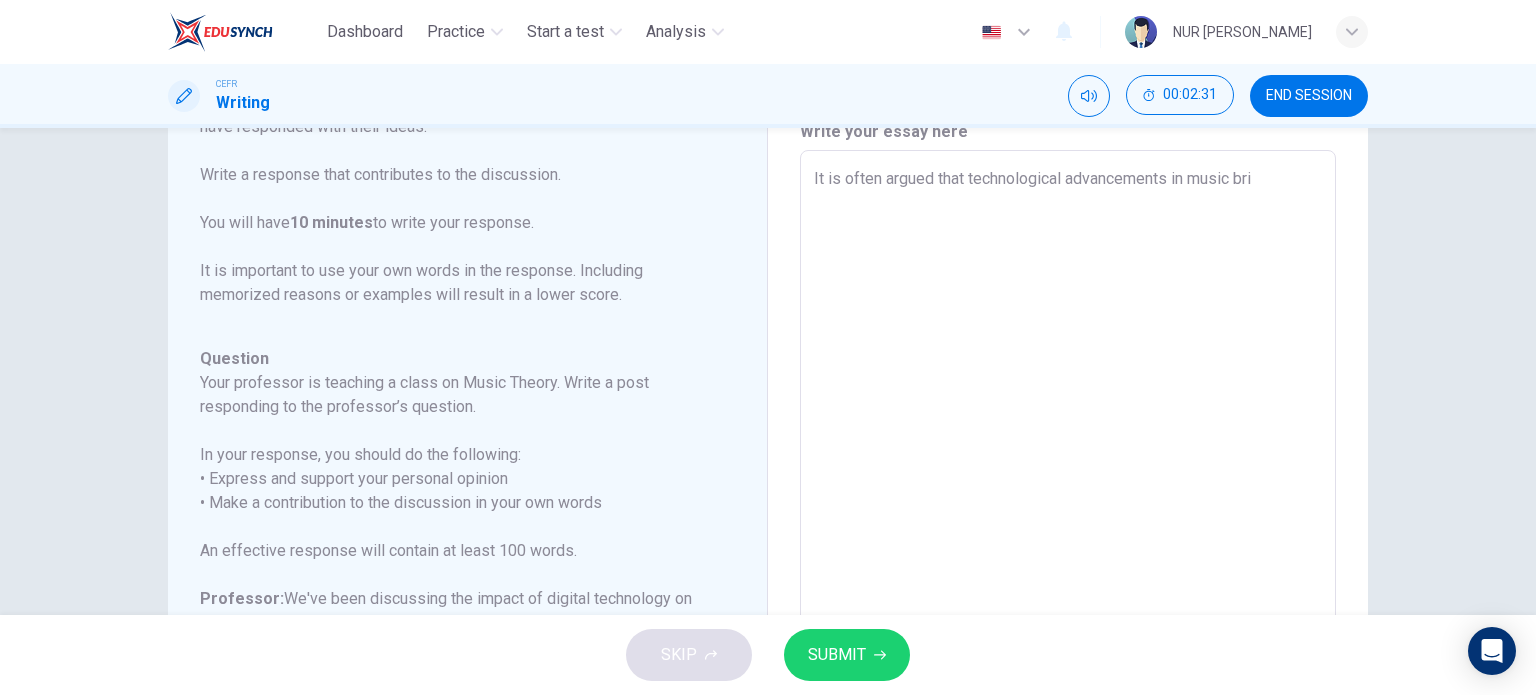 type on "It is often argued that technological advancements in music brin" 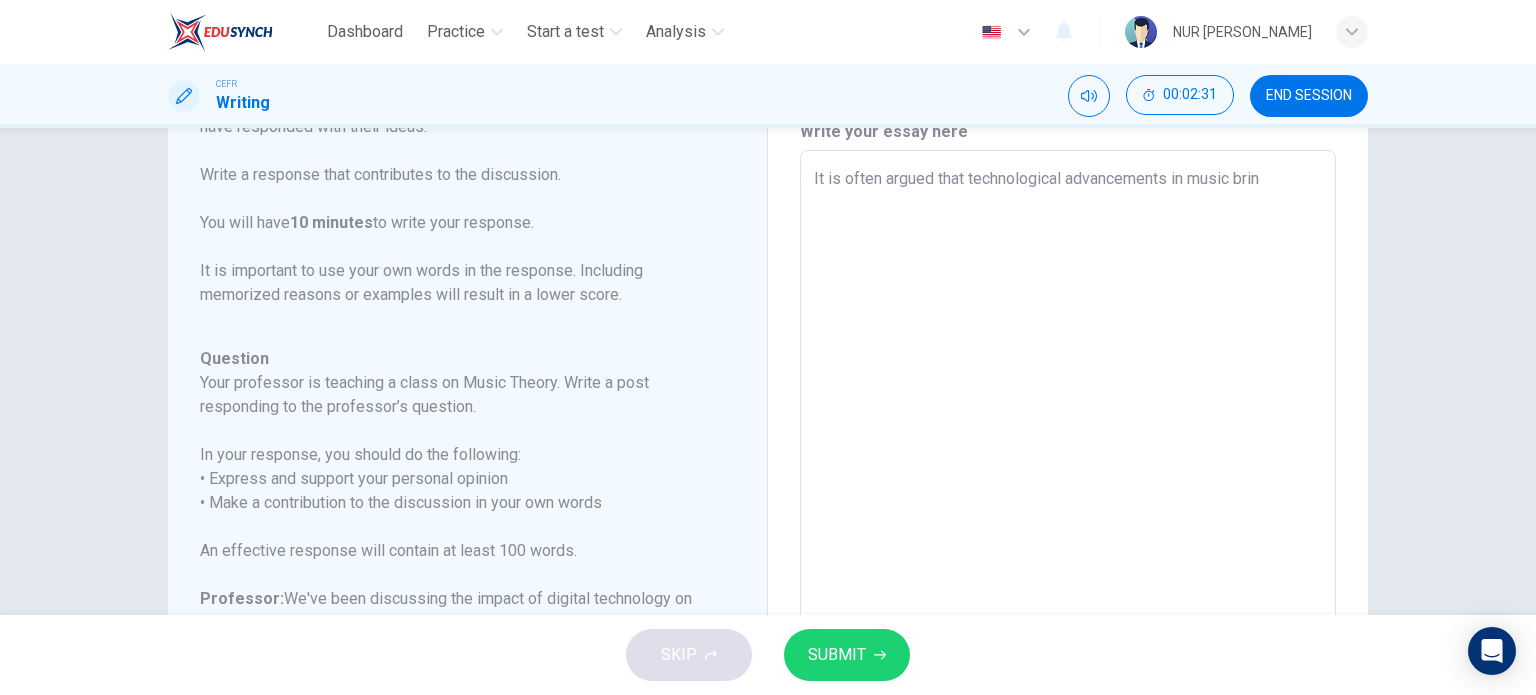 type on "It is often argued that technological advancements in music bring" 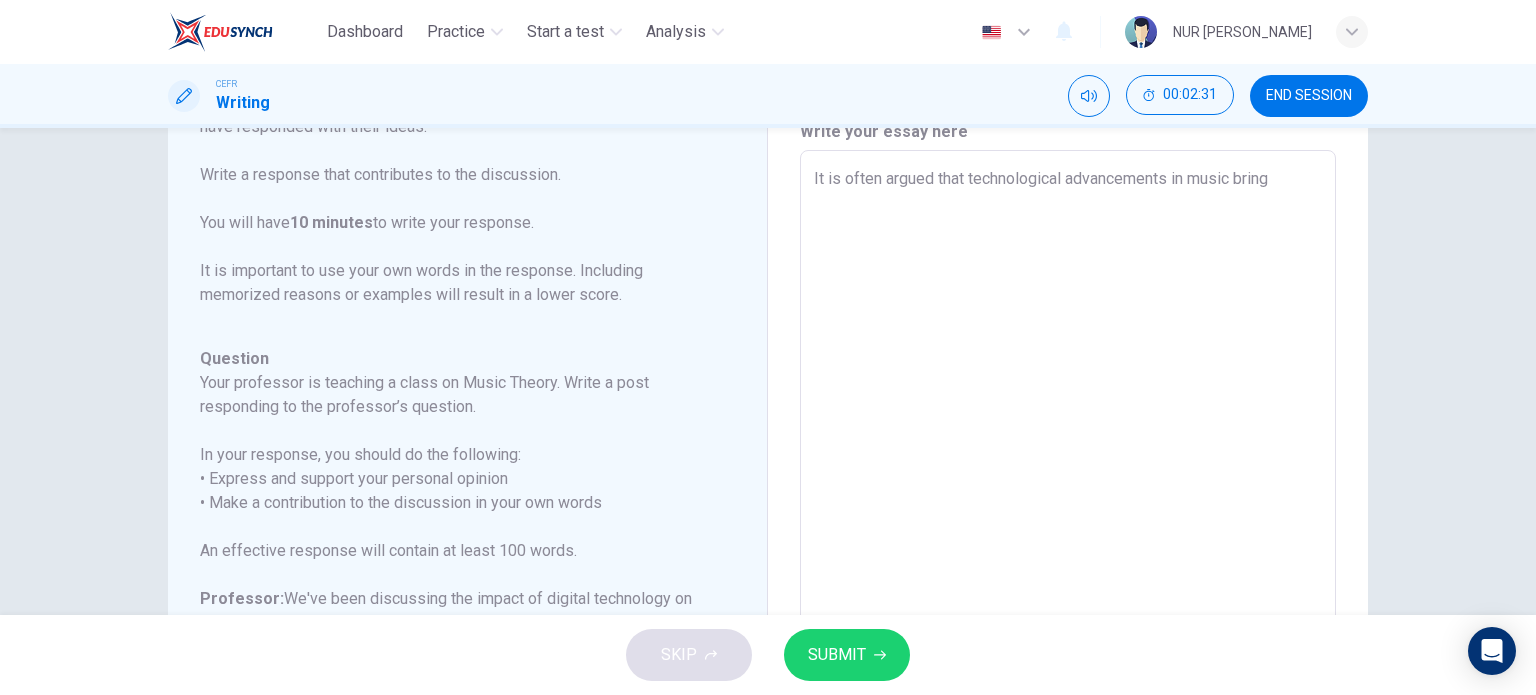 type on "x" 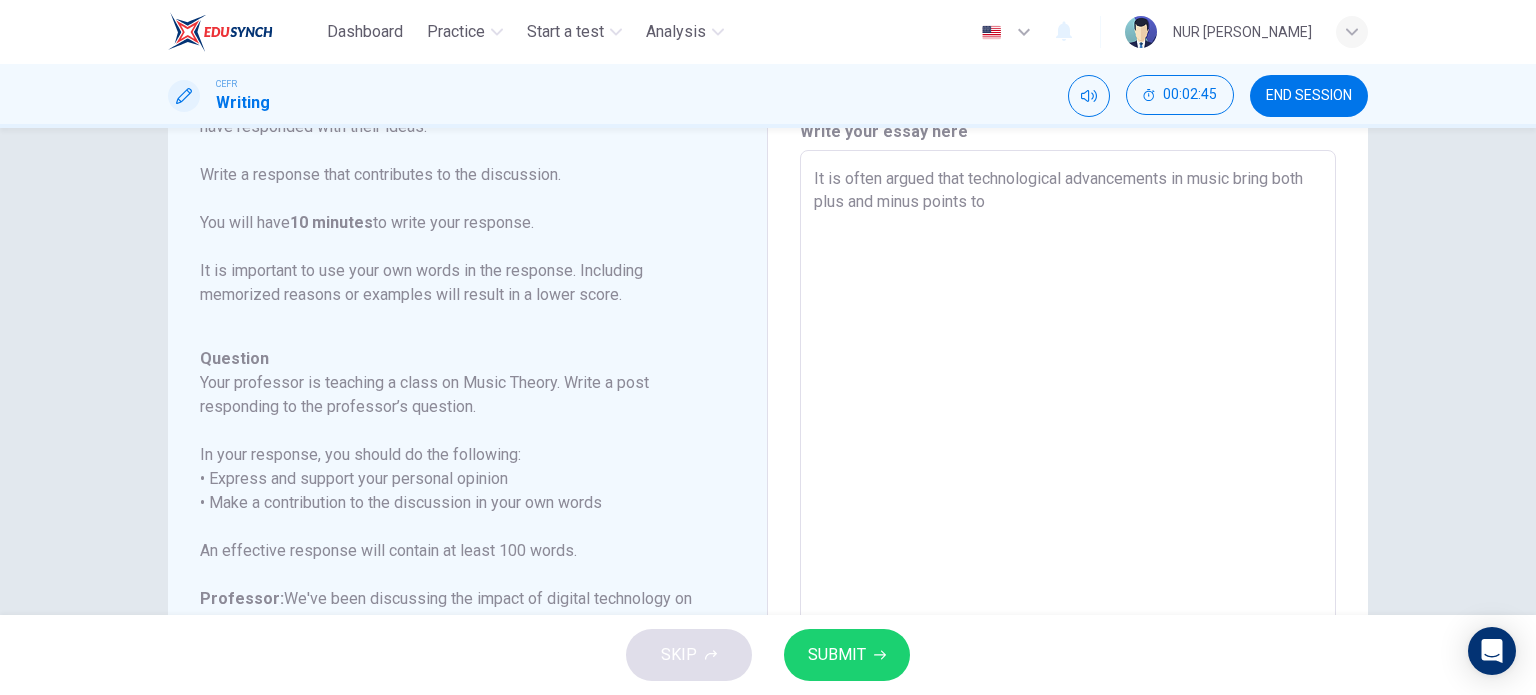 click on "It is often argued that technological advancements in music bring both plus and minus points to" at bounding box center [1068, 484] 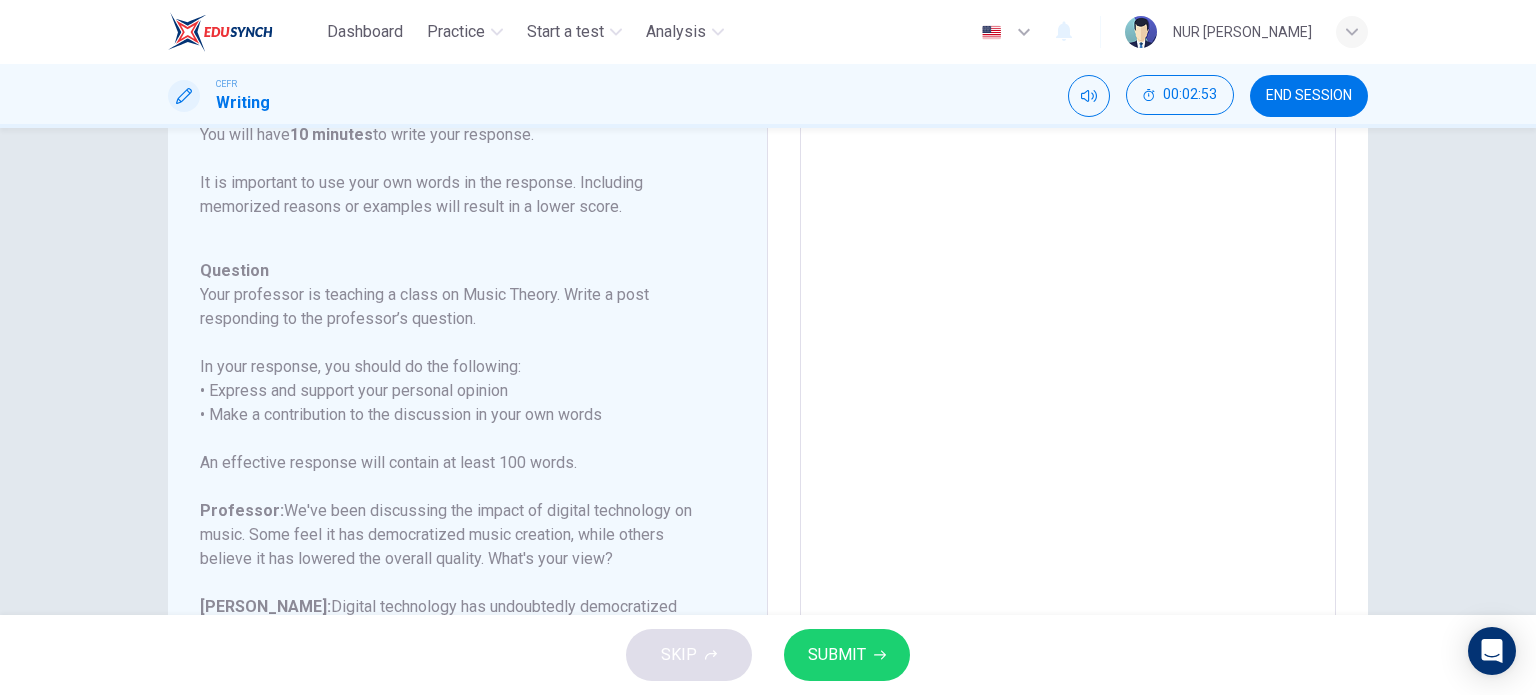 scroll, scrollTop: 175, scrollLeft: 0, axis: vertical 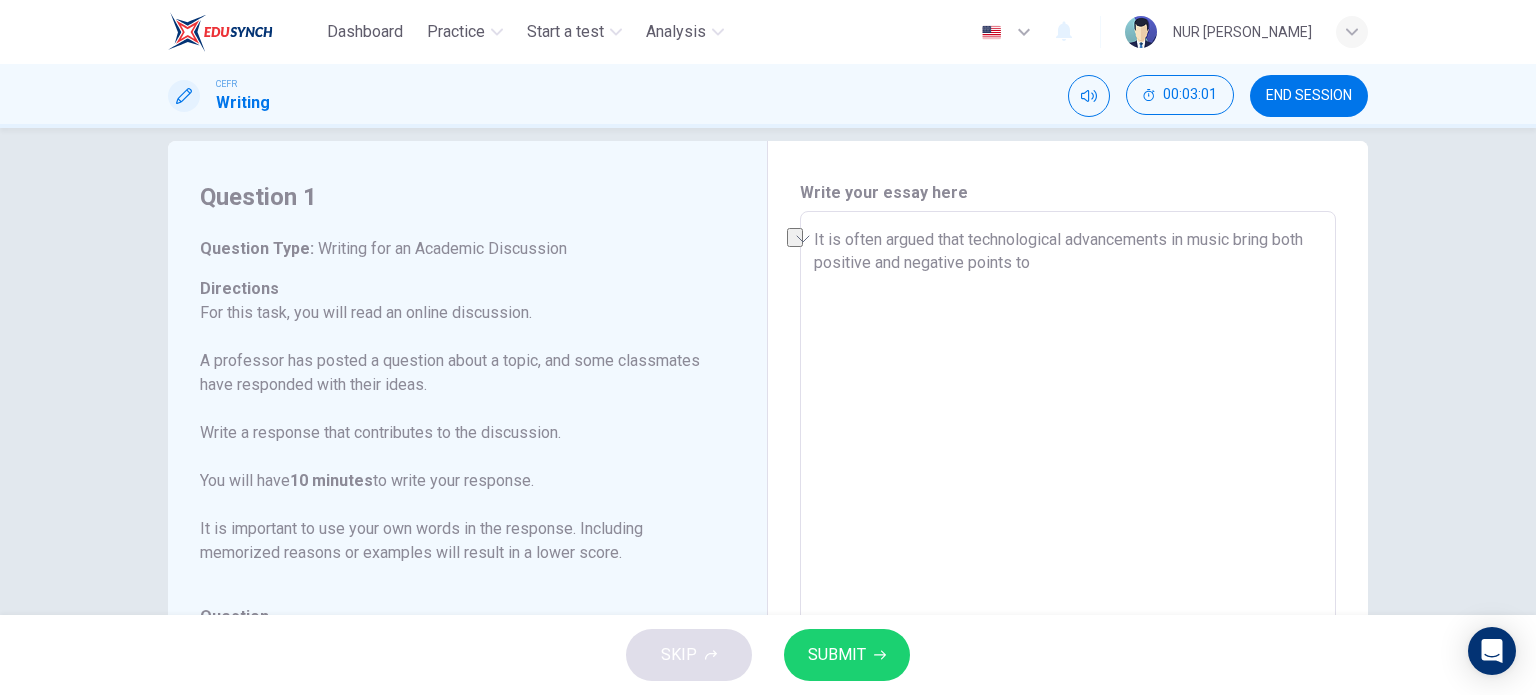drag, startPoint x: 1237, startPoint y: 244, endPoint x: 1176, endPoint y: 243, distance: 61.008198 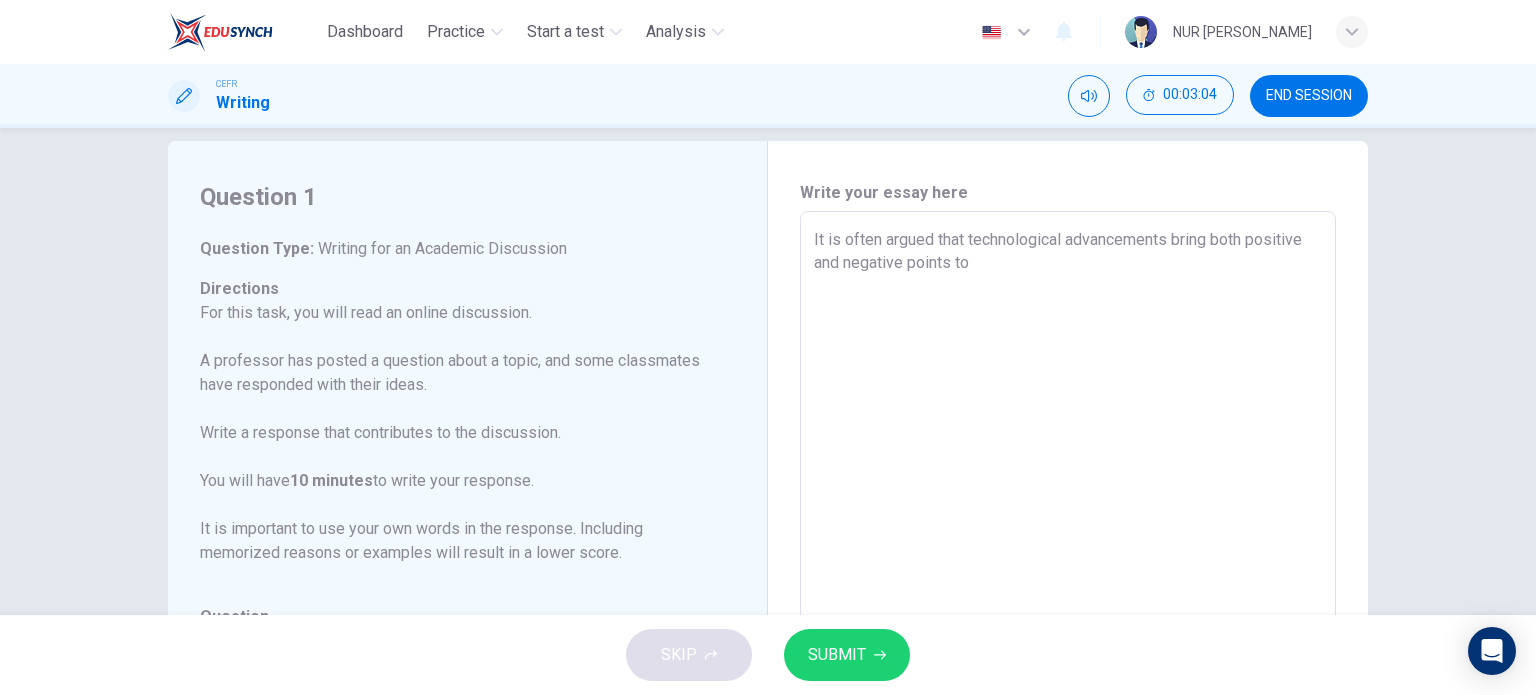 click on "It is often argued that technological advancements bring both positive and negative points to" at bounding box center [1068, 545] 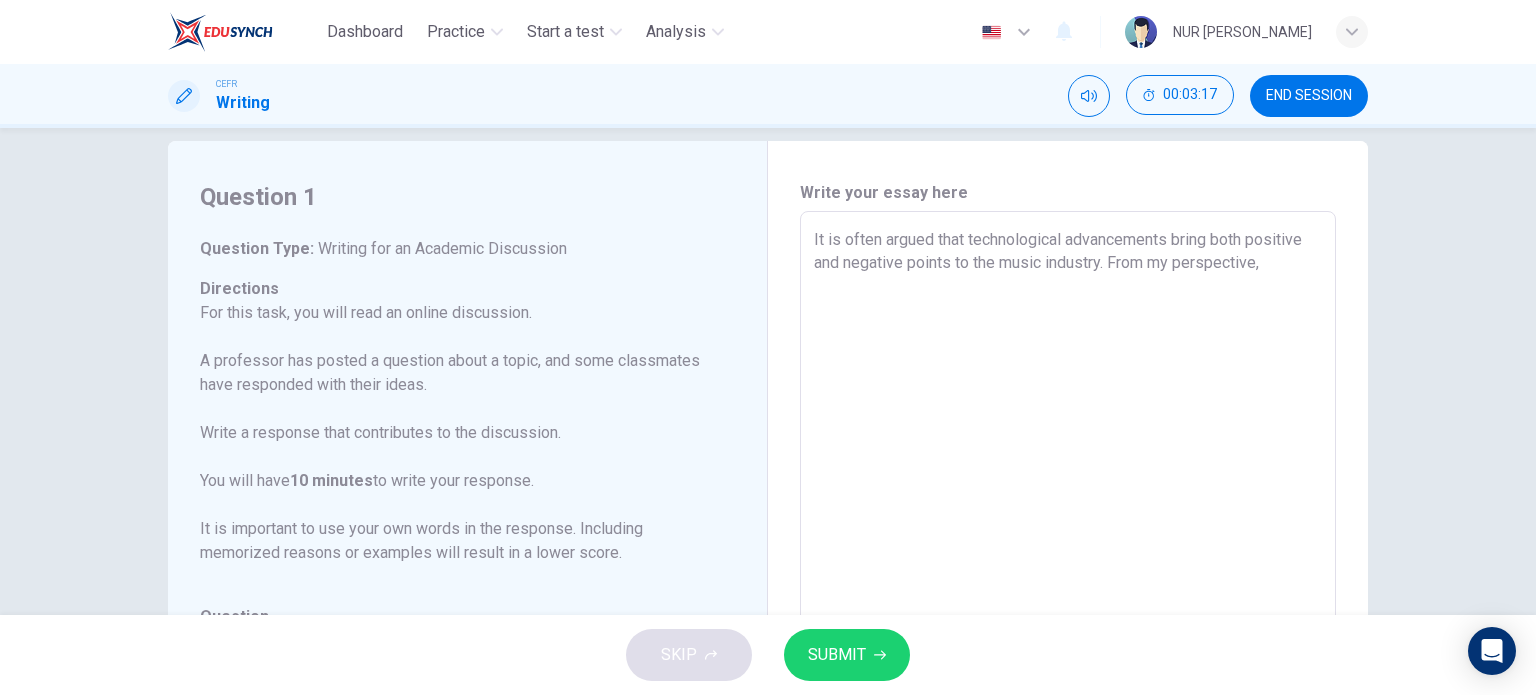 click on "It is often argued that technological advancements bring both positive and negative points to the music industry. From my perspective," at bounding box center [1068, 545] 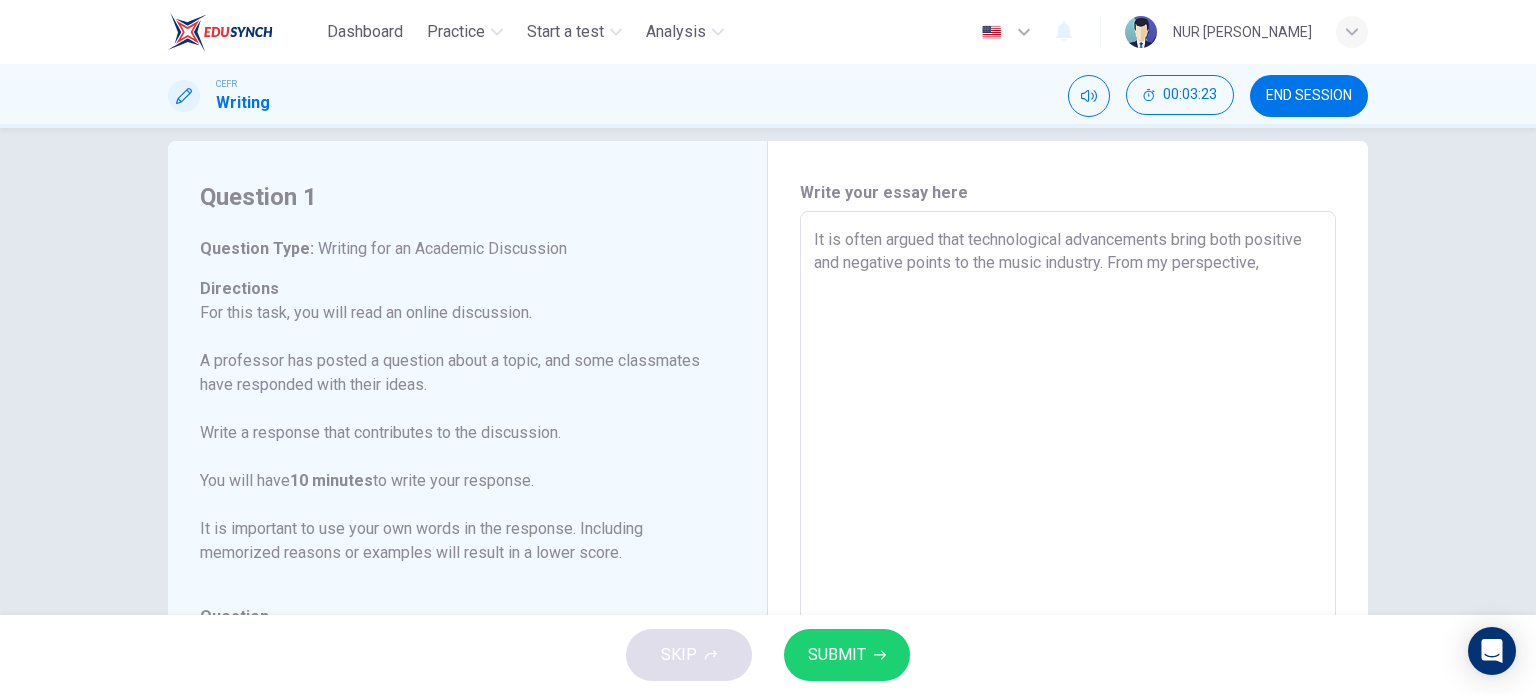 scroll, scrollTop: 197, scrollLeft: 0, axis: vertical 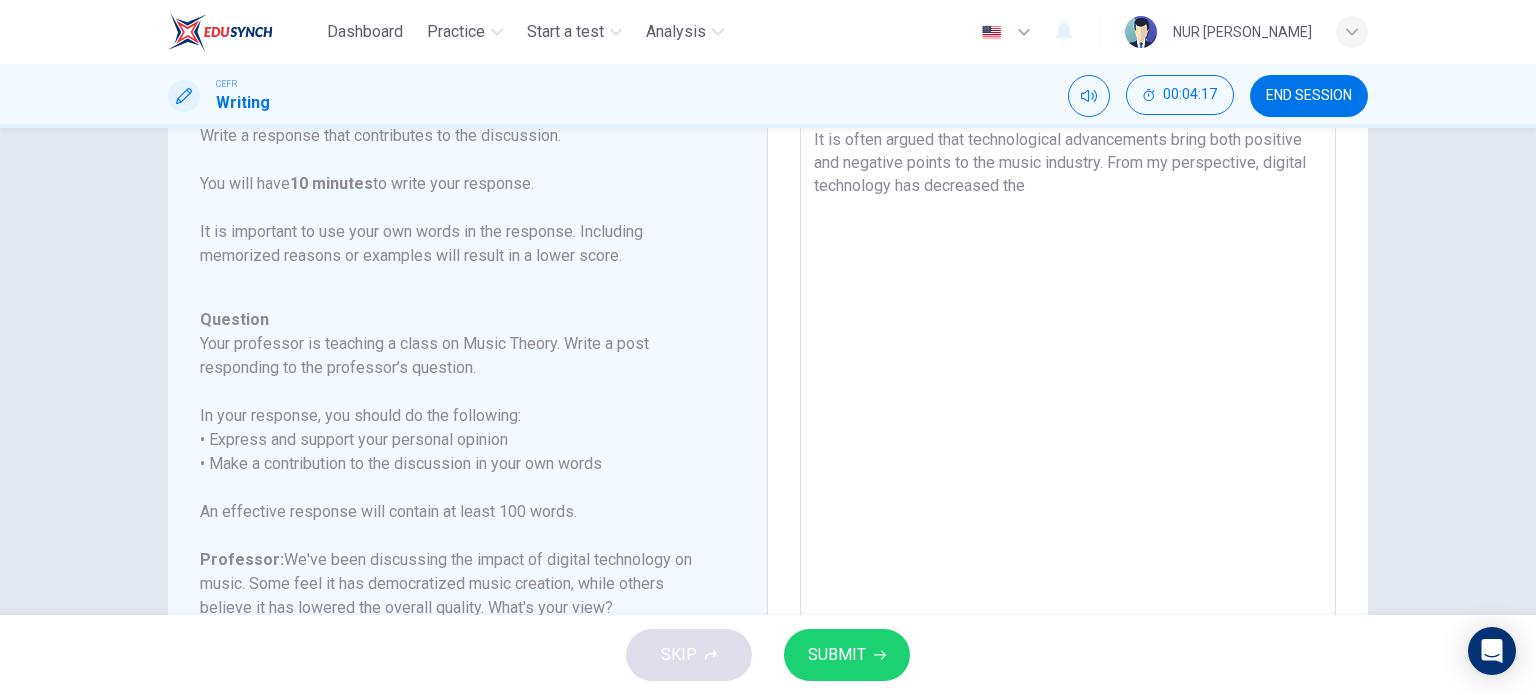 click on "It is often argued that technological advancements bring both positive and negative points to the music industry. From my perspective, digital technology has decreased the" at bounding box center [1068, 445] 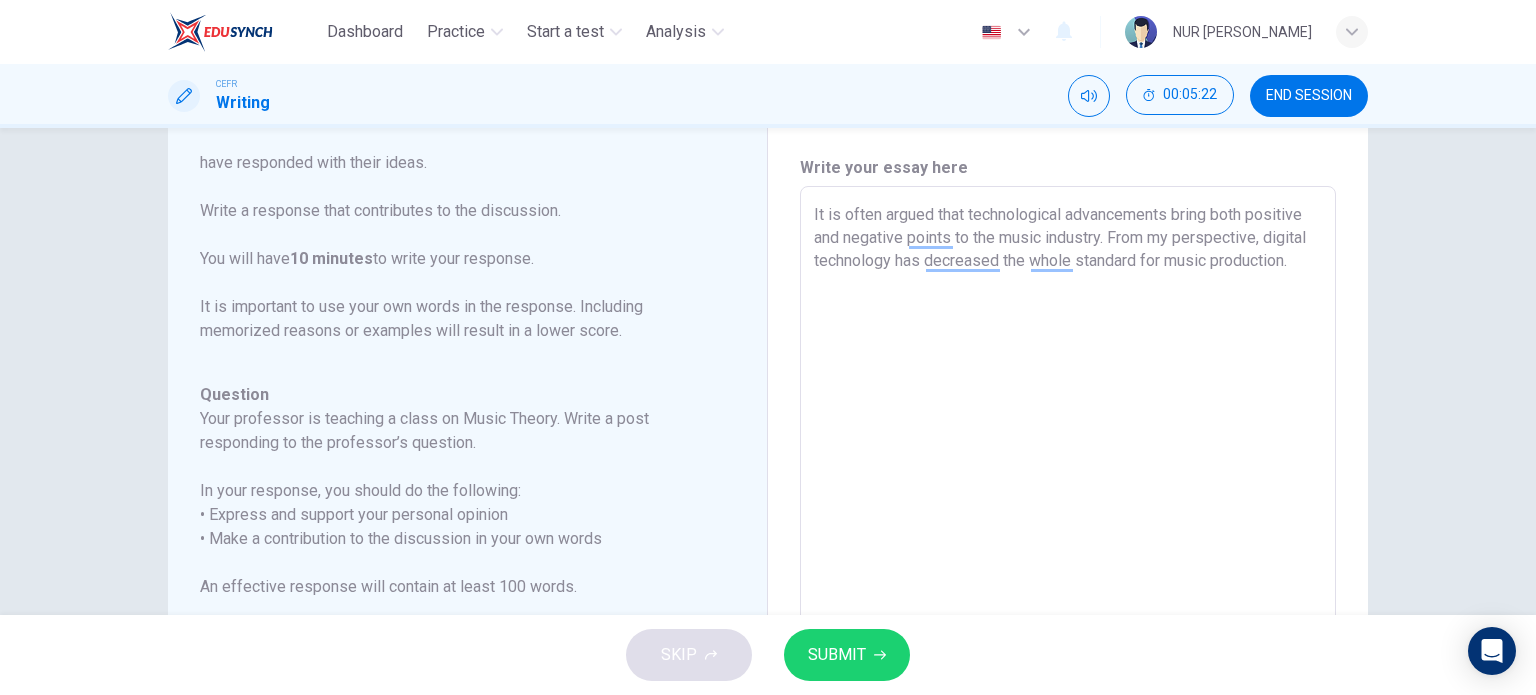 scroll, scrollTop: 52, scrollLeft: 0, axis: vertical 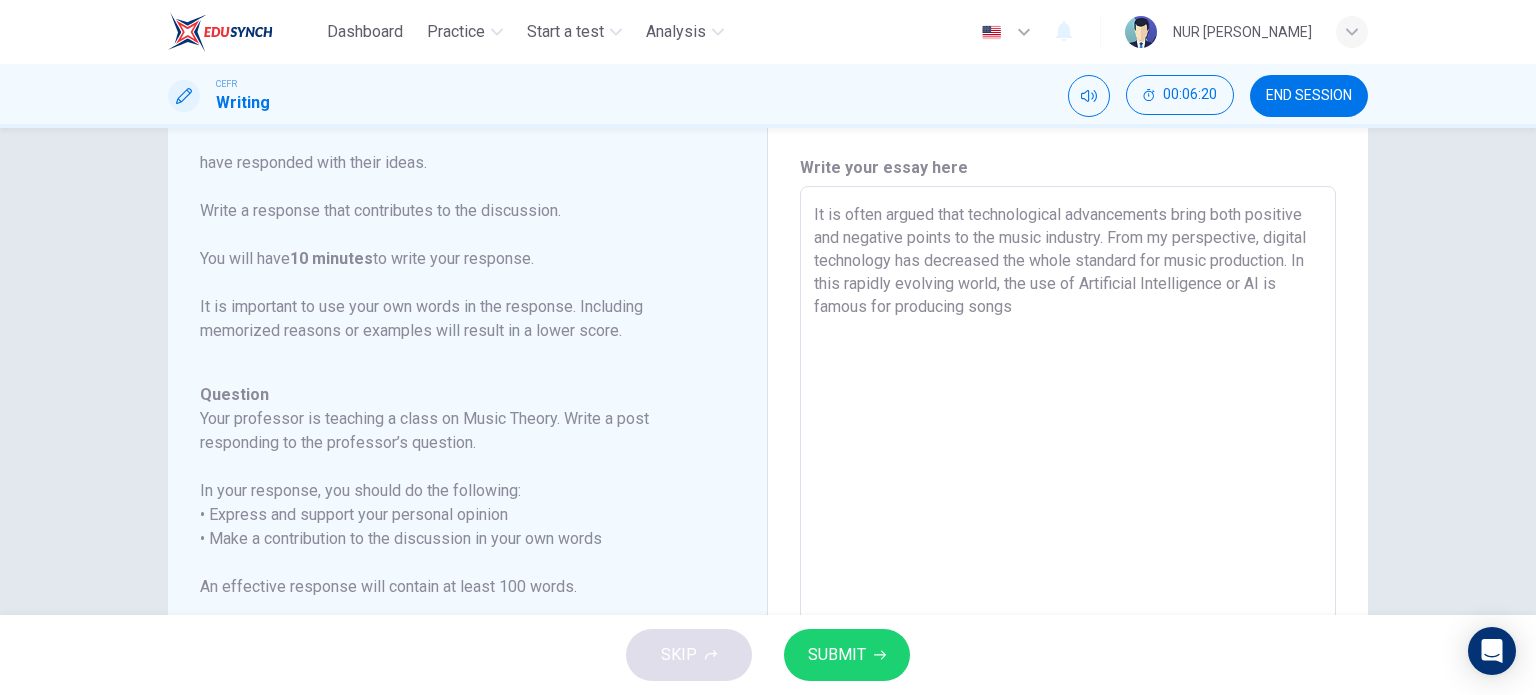 click on "It is often argued that technological advancements bring both positive and negative points to the music industry. From my perspective, digital technology has decreased the whole standard for music production. In this rapidly evolving world, the use of Artificial Intelligence or AI is famous for producing songs" at bounding box center (1068, 520) 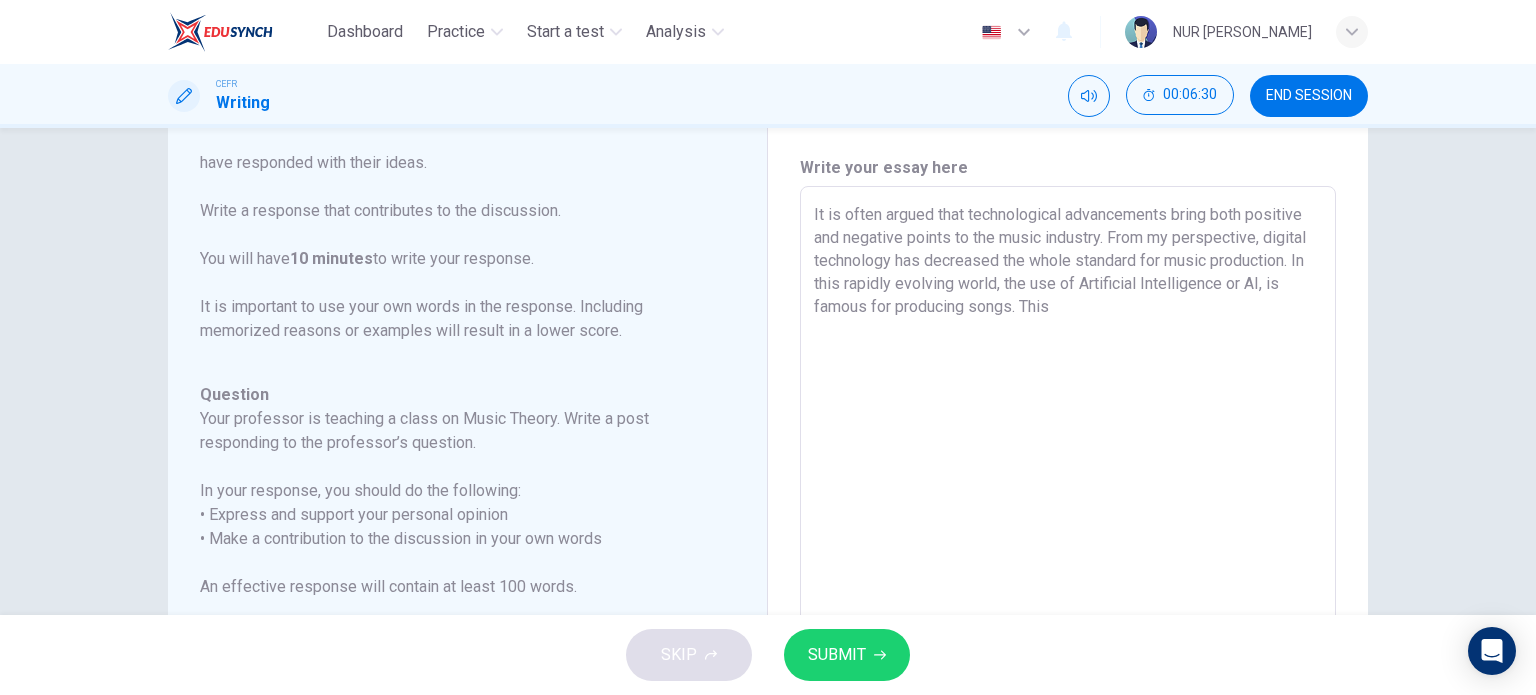 click on "It is often argued that technological advancements bring both positive and negative points to the music industry. From my perspective, digital technology has decreased the whole standard for music production. In this rapidly evolving world, the use of Artificial Intelligence or AI, is famous for producing songs. This" at bounding box center [1068, 520] 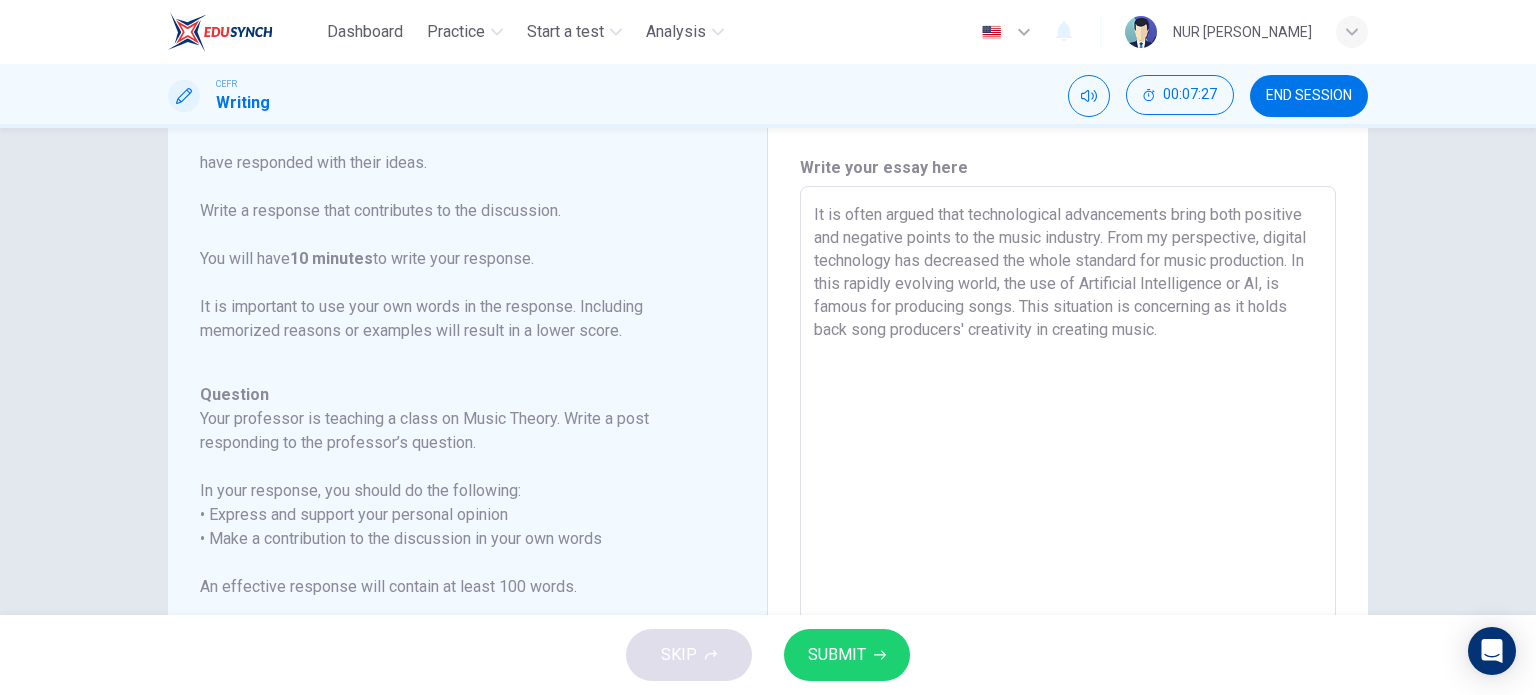 click on "It is often argued that technological advancements bring both positive and negative points to the music industry. From my perspective, digital technology has decreased the whole standard for music production. In this rapidly evolving world, the use of Artificial Intelligence or AI, is famous for producing songs. This situation is concerning as it holds back song producers' creativity in creating music." at bounding box center (1068, 520) 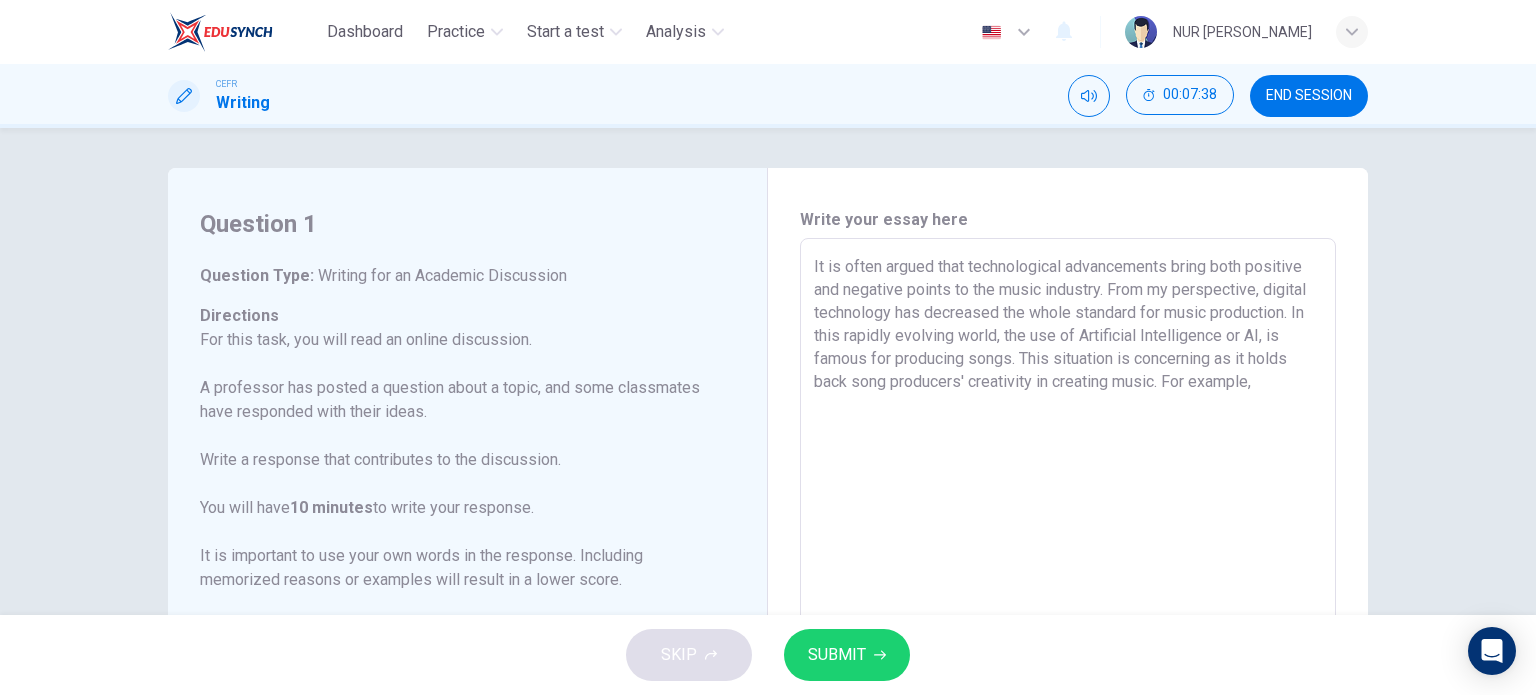 scroll, scrollTop: 0, scrollLeft: 0, axis: both 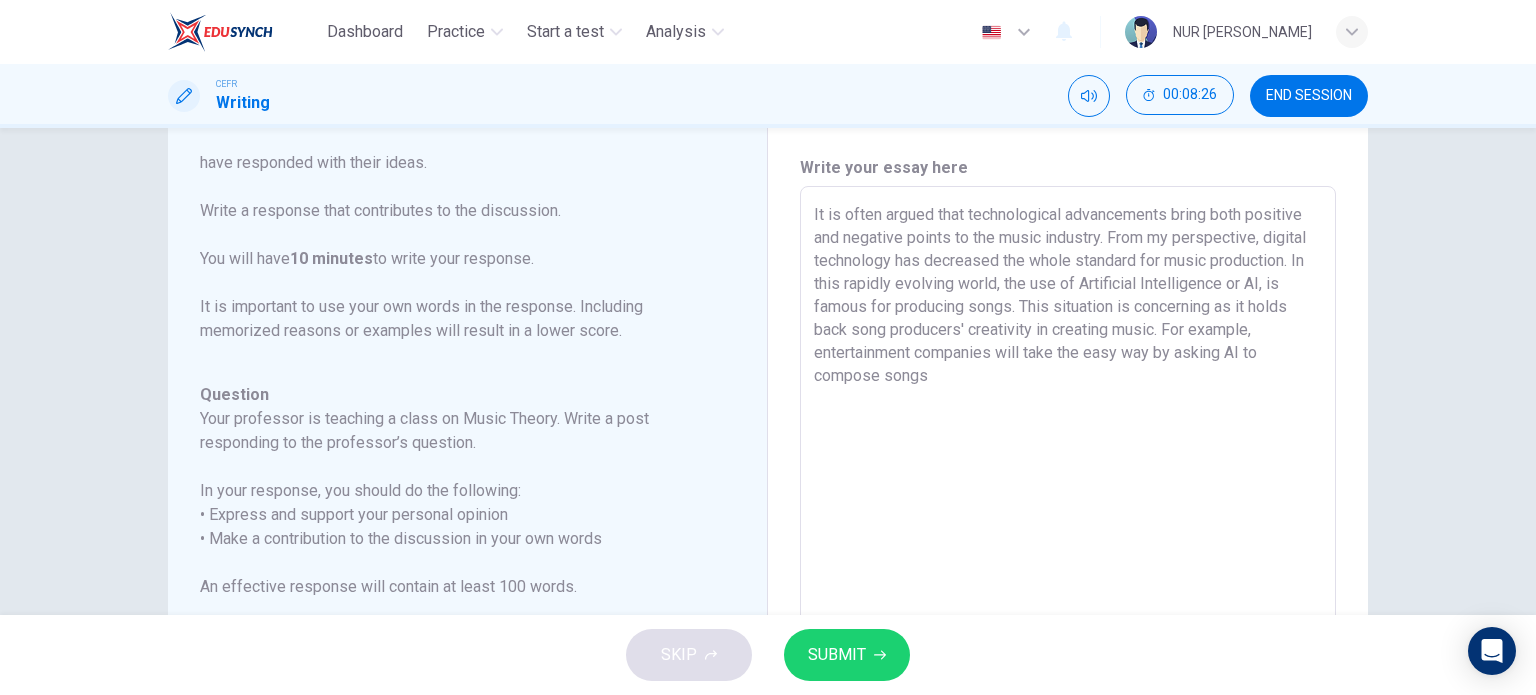 click on "It is often argued that technological advancements bring both positive and negative points to the music industry. From my perspective, digital technology has decreased the whole standard for music production. In this rapidly evolving world, the use of Artificial Intelligence or AI, is famous for producing songs. This situation is concerning as it holds back song producers' creativity in creating music. For example, entertainment companies will take the easy way by asking AI to compose songs" at bounding box center (1068, 520) 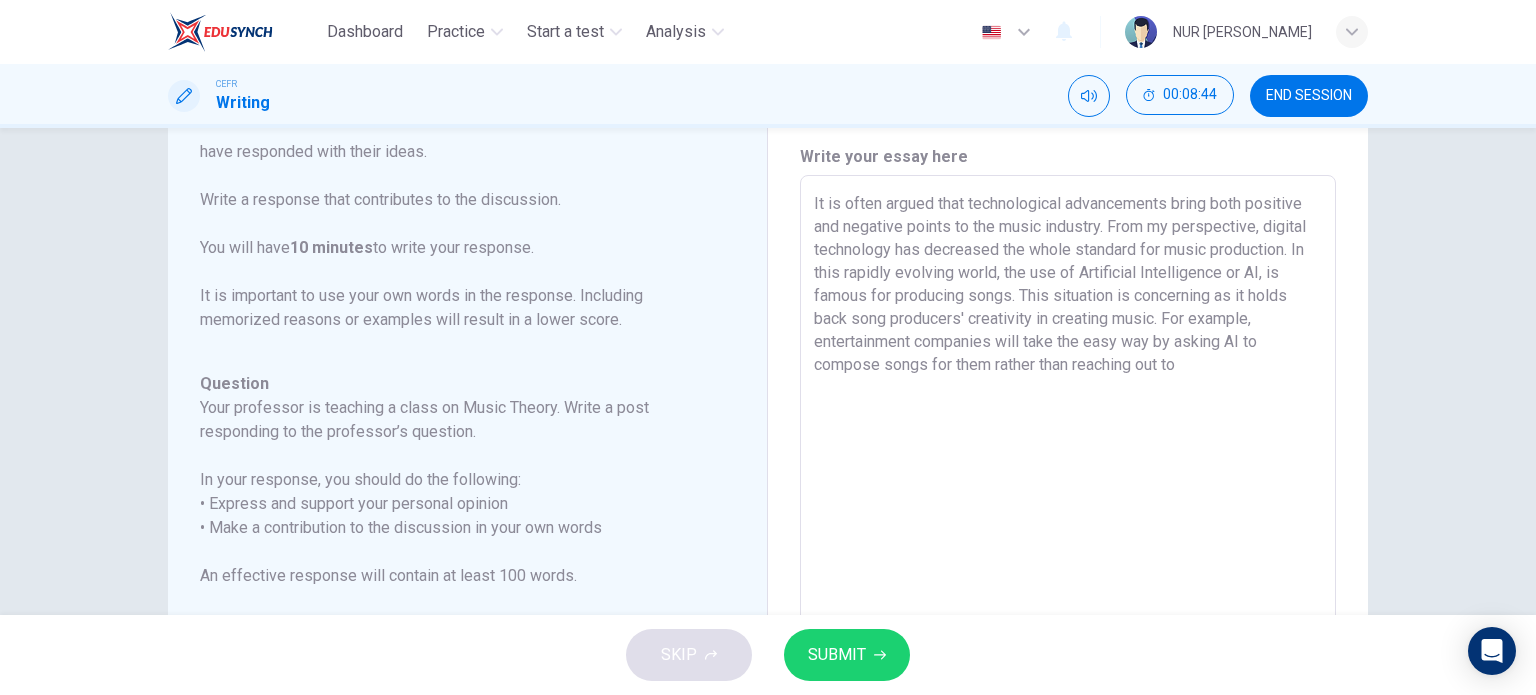 scroll, scrollTop: 62, scrollLeft: 0, axis: vertical 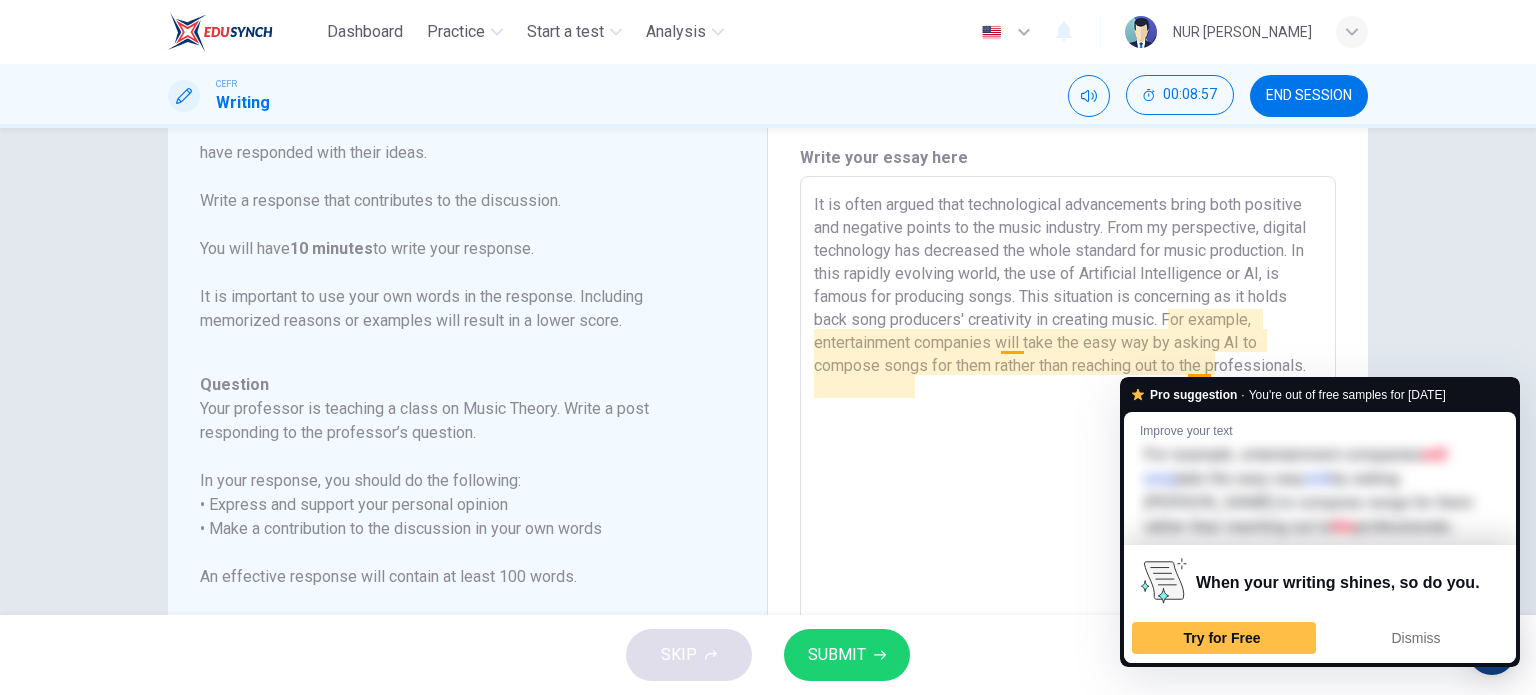 click on "It is often argued that technological advancements bring both positive and negative points to the music industry. From my perspective, digital technology has decreased the whole standard for music production. In this rapidly evolving world, the use of Artificial Intelligence or AI, is famous for producing songs. This situation is concerning as it holds back song producers' creativity in creating music. For example, entertainment companies will take the easy way by asking AI to compose songs for them rather than reaching out to the professionals." at bounding box center (1068, 510) 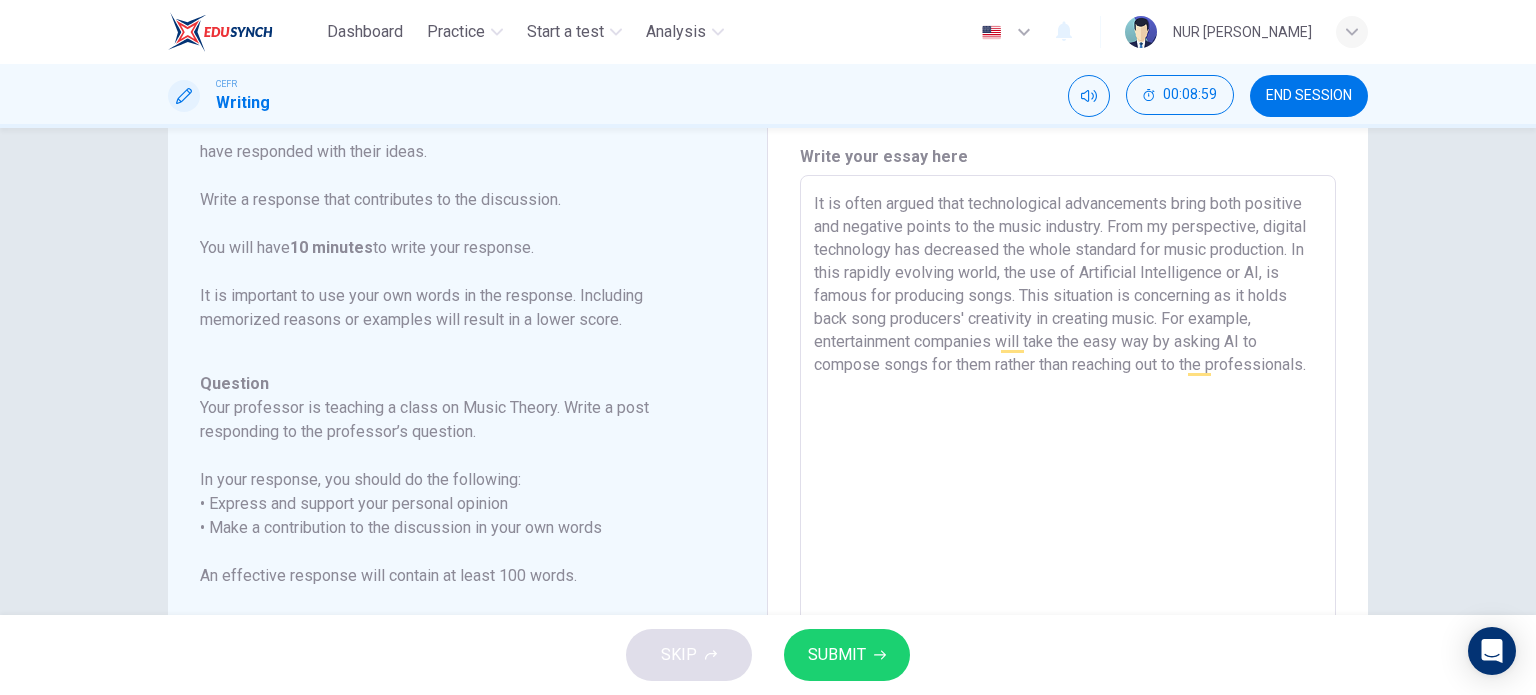 scroll, scrollTop: 40, scrollLeft: 0, axis: vertical 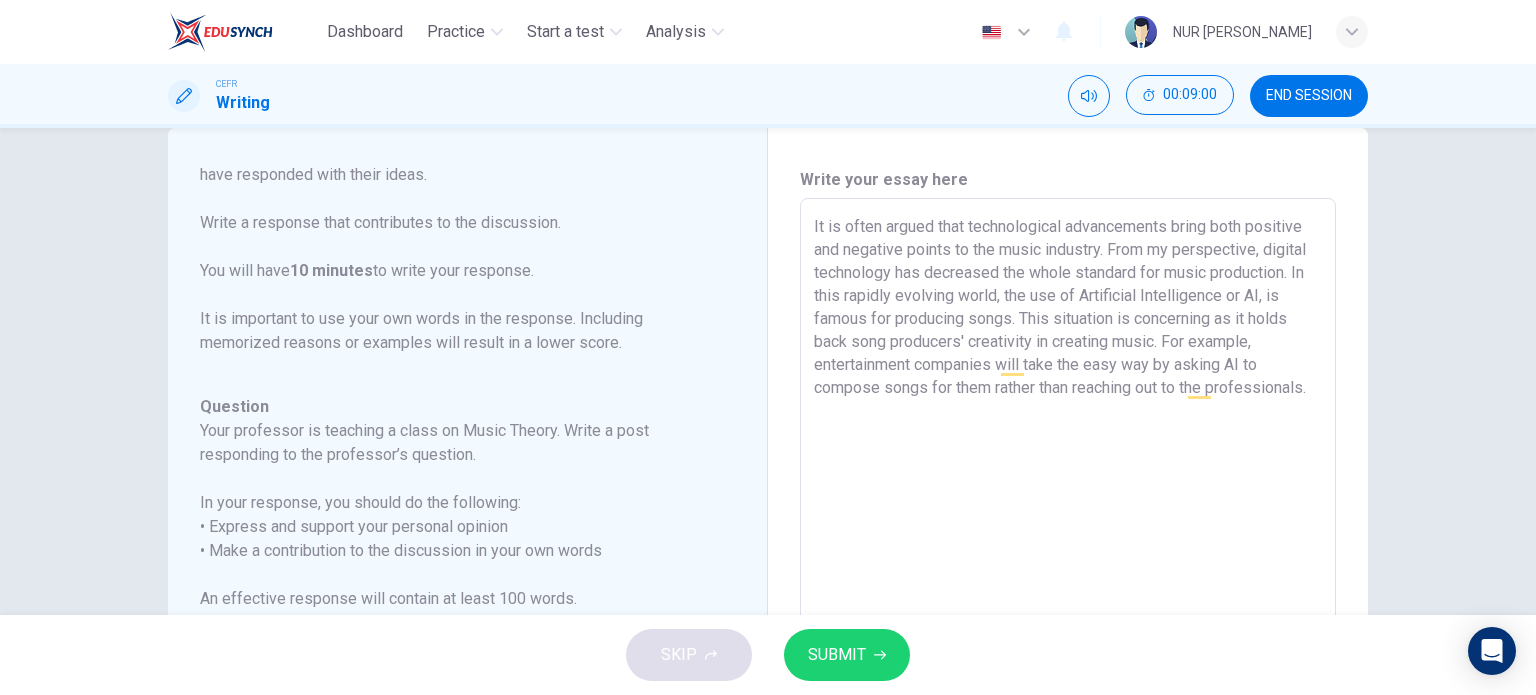 click on "It is often argued that technological advancements bring both positive and negative points to the music industry. From my perspective, digital technology has decreased the whole standard for music production. In this rapidly evolving world, the use of Artificial Intelligence or AI, is famous for producing songs. This situation is concerning as it holds back song producers' creativity in creating music. For example, entertainment companies will take the easy way by asking AI to compose songs for them rather than reaching out to the professionals." at bounding box center [1068, 532] 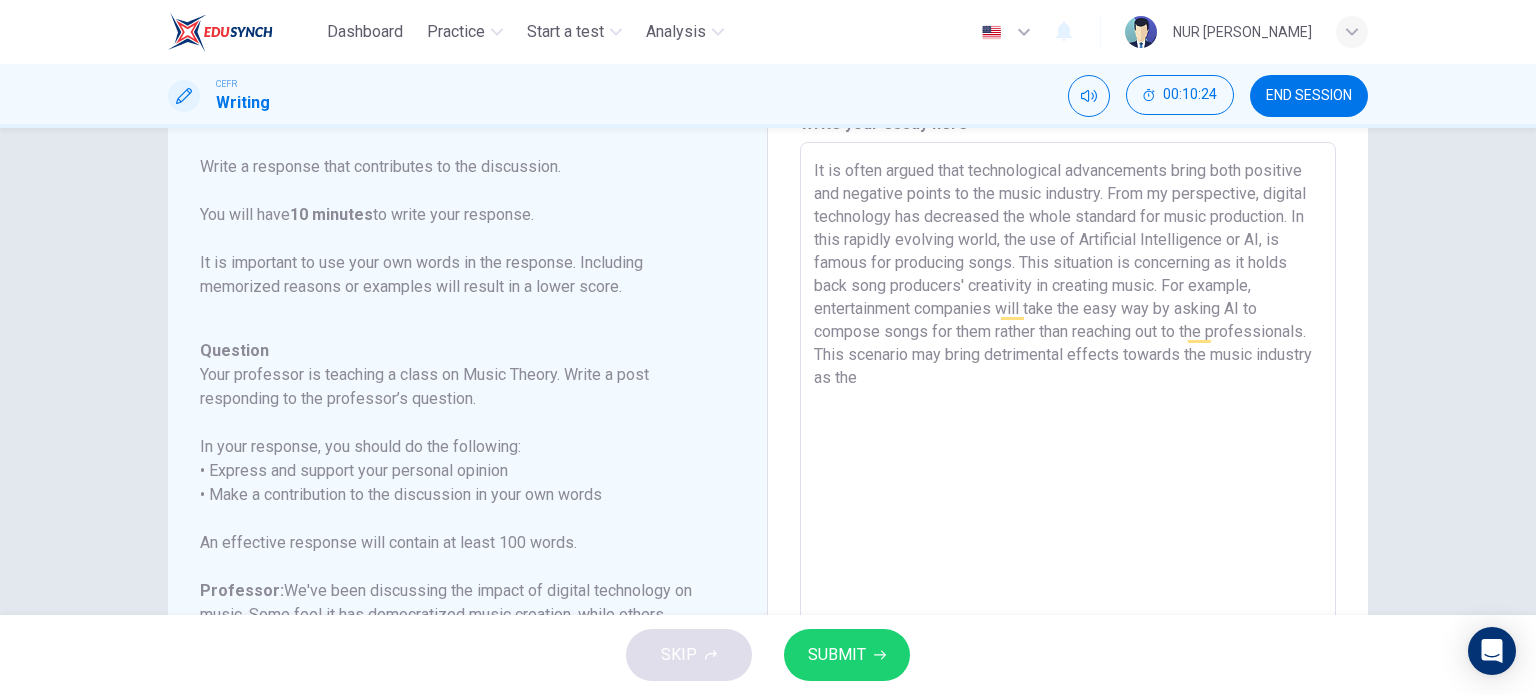scroll, scrollTop: 50, scrollLeft: 0, axis: vertical 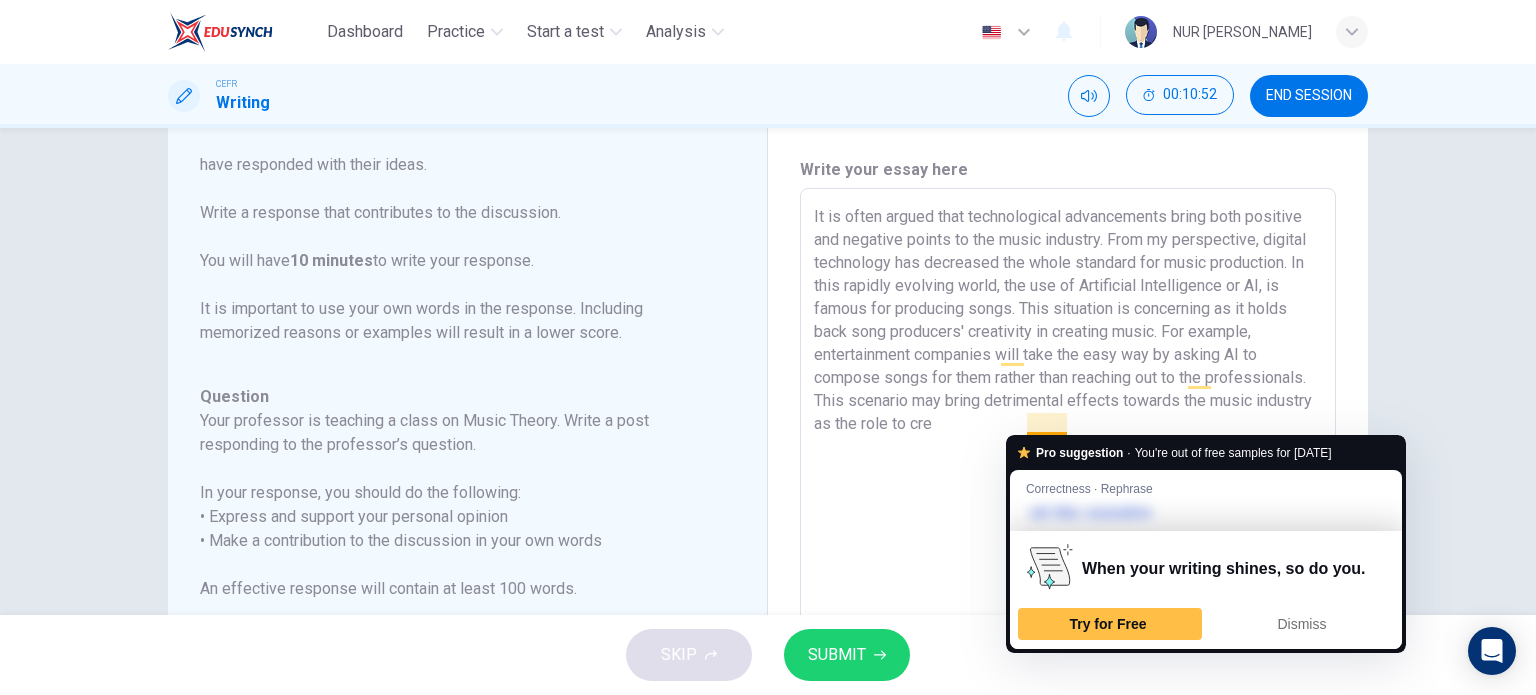 drag, startPoint x: 1068, startPoint y: 430, endPoint x: 1040, endPoint y: 434, distance: 28.284271 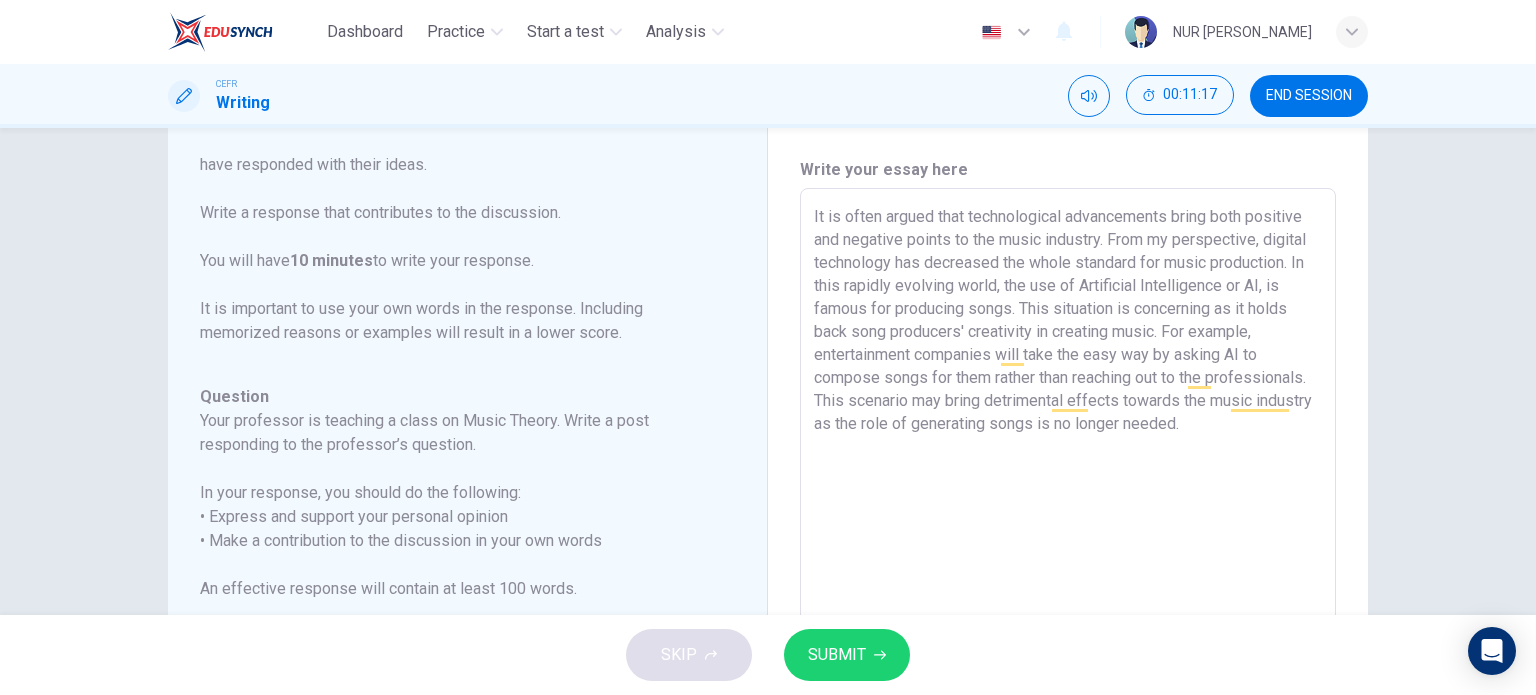 click on "It is often argued that technological advancements bring both positive and negative points to the music industry. From my perspective, digital technology has decreased the whole standard for music production. In this rapidly evolving world, the use of Artificial Intelligence or AI, is famous for producing songs. This situation is concerning as it holds back song producers' creativity in creating music. For example, entertainment companies will take the easy way by asking AI to compose songs for them rather than reaching out to the professionals. This scenario may bring detrimental effects towards the music industry as the role of generating songs is no longer needed." at bounding box center (1068, 522) 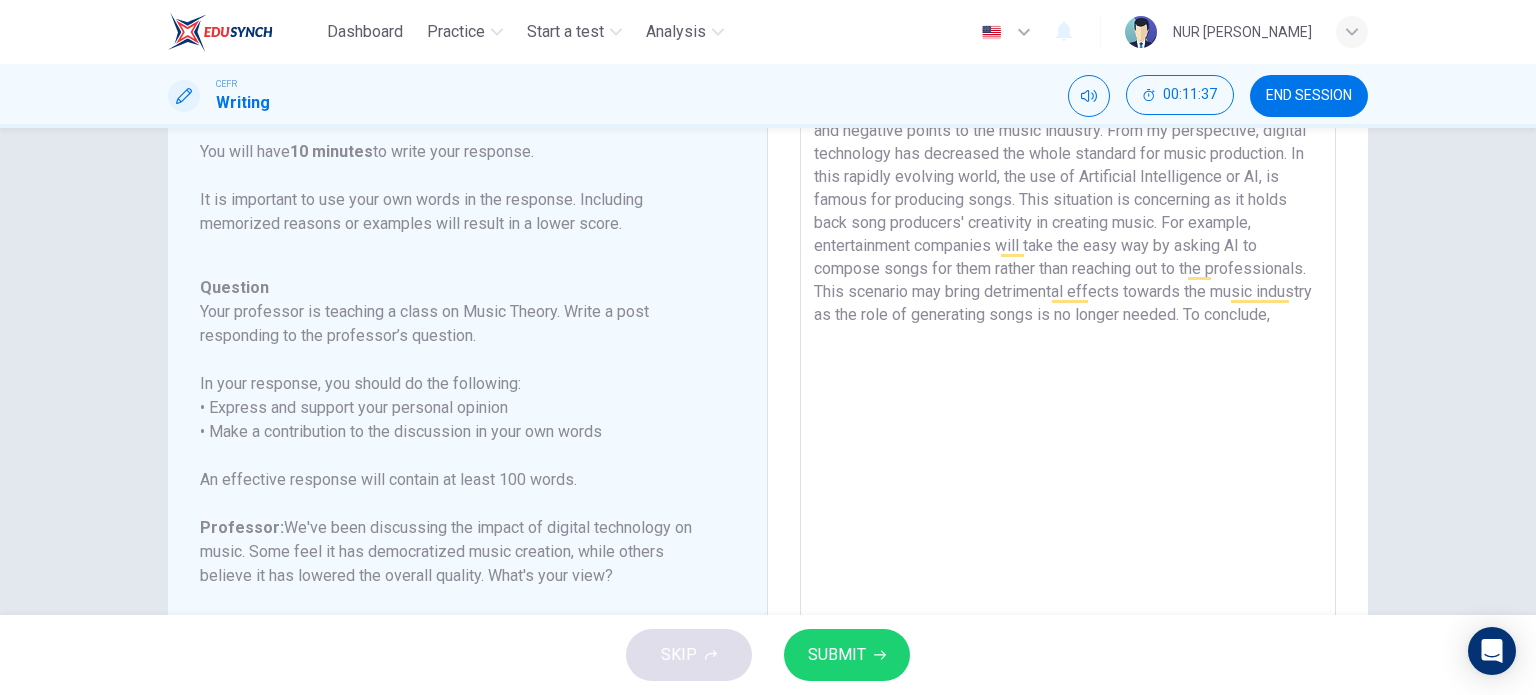 scroll, scrollTop: 159, scrollLeft: 0, axis: vertical 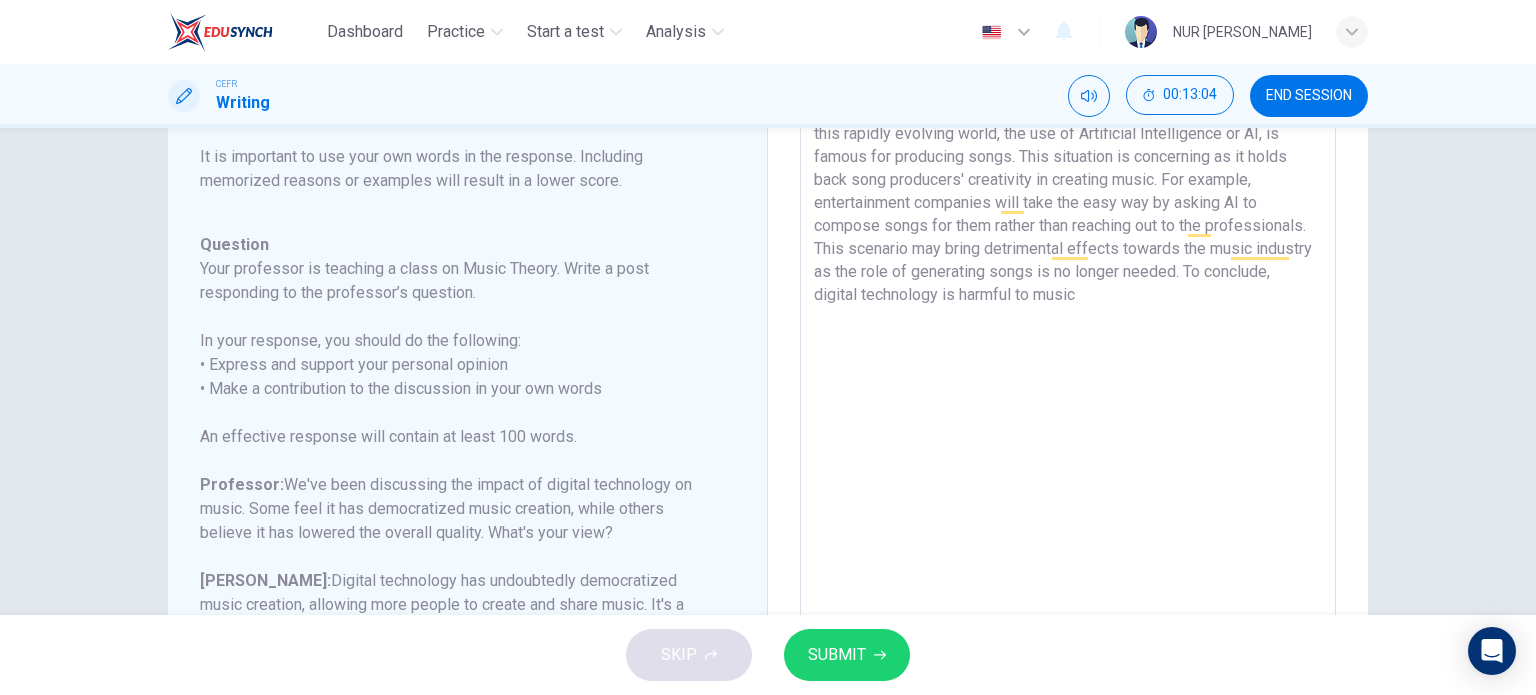 click on "It is often argued that technological advancements bring both positive and negative points to the music industry. From my perspective, digital technology has decreased the whole standard for music production. In this rapidly evolving world, the use of Artificial Intelligence or AI, is famous for producing songs. This situation is concerning as it holds back song producers' creativity in creating music. For example, entertainment companies will take the easy way by asking AI to compose songs for them rather than reaching out to the professionals. This scenario may bring detrimental effects towards the music industry as the role of generating songs is no longer needed. To conclude, digital technology is harmful to music" at bounding box center (1068, 370) 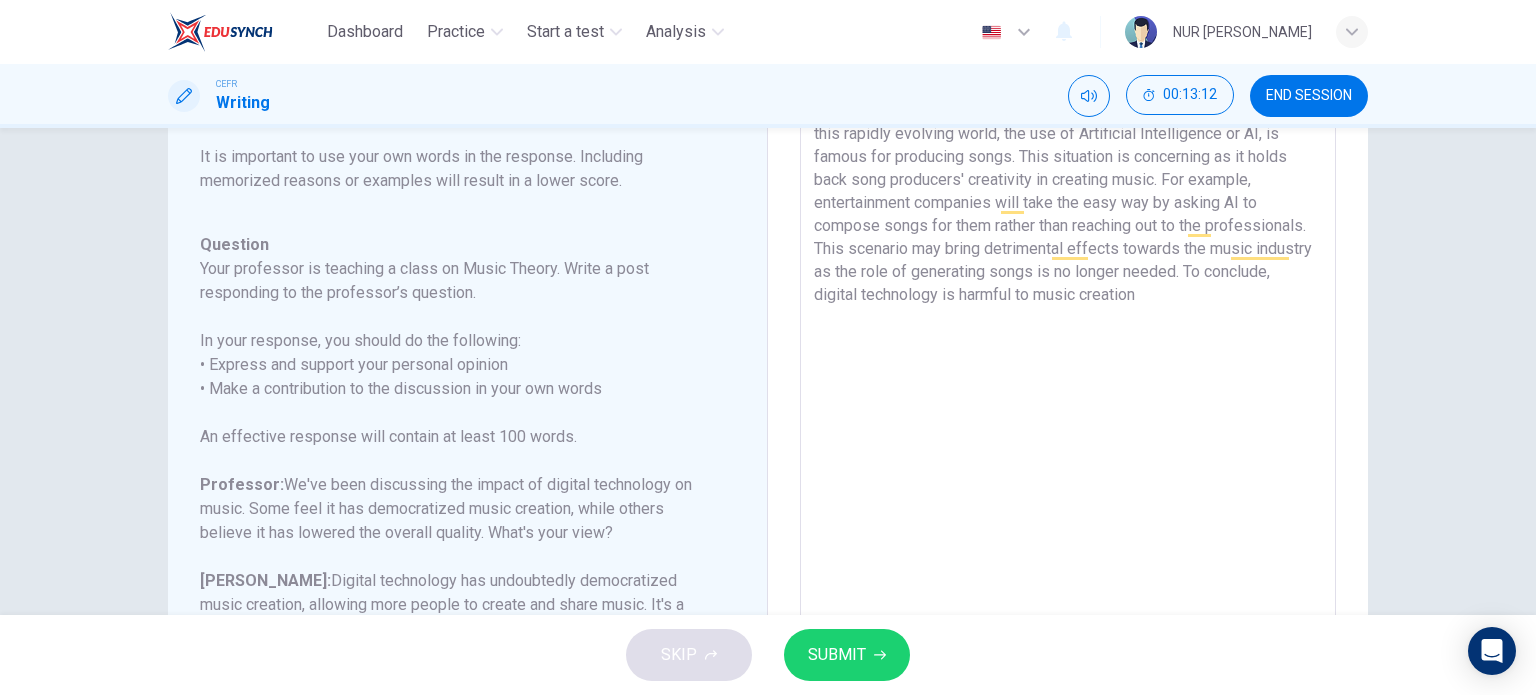 click on "It is often argued that technological advancements bring both positive and negative points to the music industry. From my perspective, digital technology has decreased the whole standard for music production. In this rapidly evolving world, the use of Artificial Intelligence or AI, is famous for producing songs. This situation is concerning as it holds back song producers' creativity in creating music. For example, entertainment companies will take the easy way by asking AI to compose songs for them rather than reaching out to the professionals. This scenario may bring detrimental effects towards the music industry as the role of generating songs is no longer needed. To conclude, digital technology is harmful to music creation" at bounding box center (1068, 370) 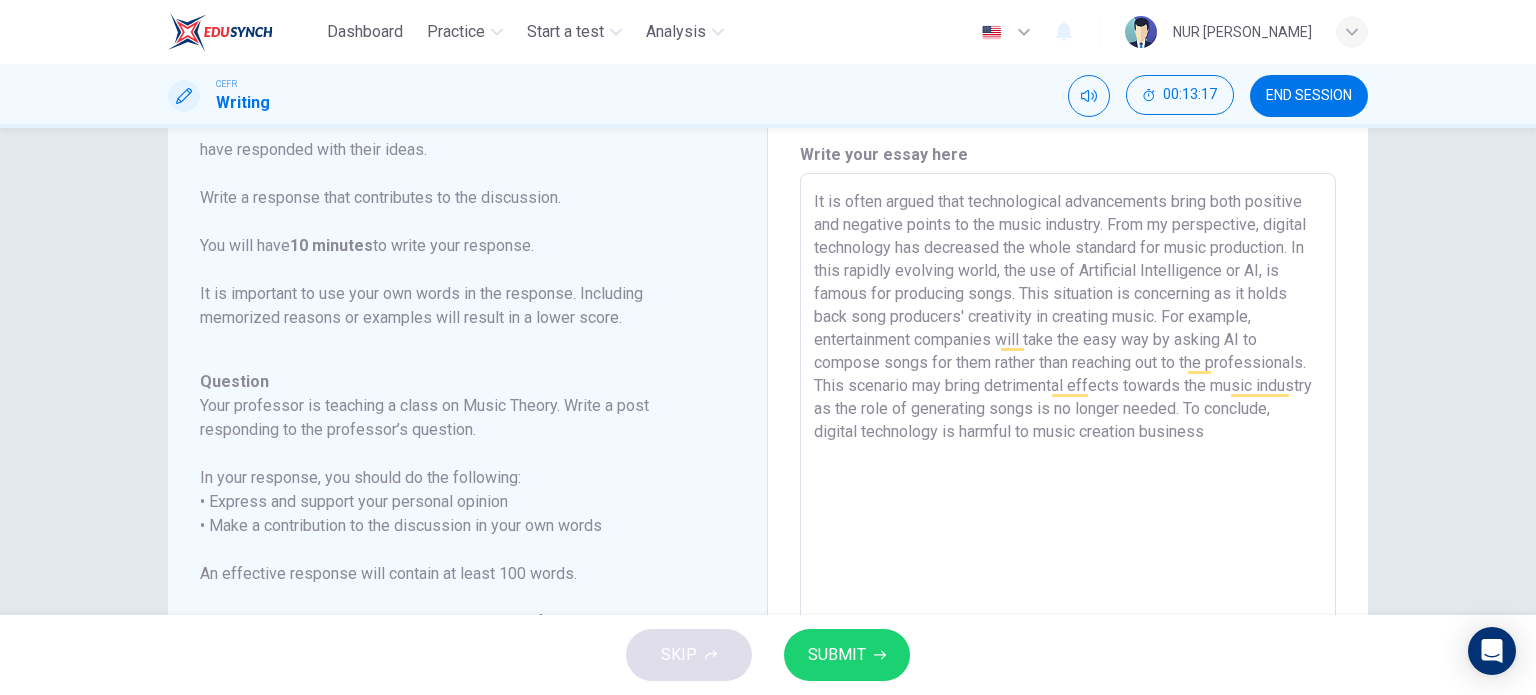scroll, scrollTop: 66, scrollLeft: 0, axis: vertical 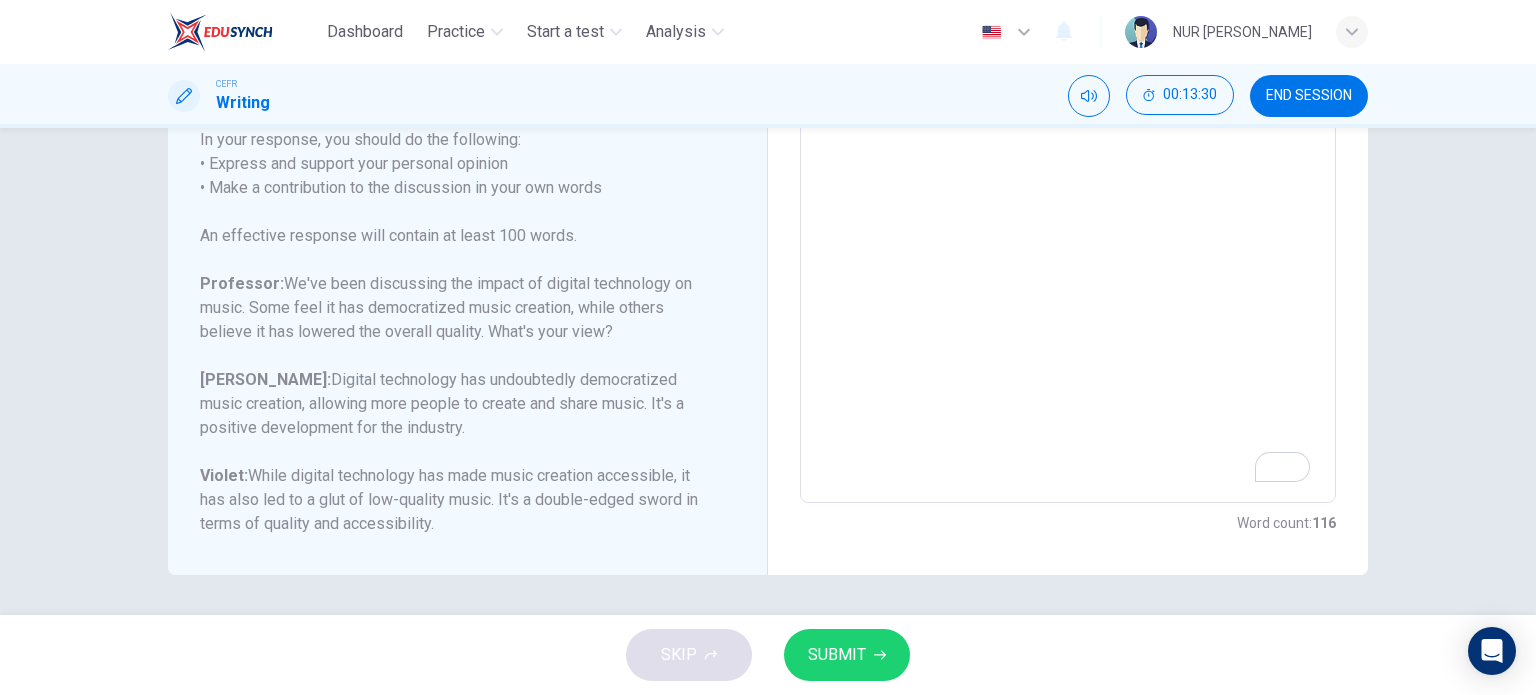 type on "It is often argued that technological advancements bring both positive and negative points to the music industry. From my perspective, digital technology has decreased the whole standard for music production. In this rapidly evolving world, the use of Artificial Intelligence or AI, is famous for producing songs. This situation is concerning as it holds back song producers' creativity in creating music. For example, entertainment companies will take the easy way by asking AI to compose songs for them rather than reaching out to the professionals. This scenario may bring detrimental effects towards the music industry as the role of generating songs is no longer needed. To conclude, digital technology is harmful to the music creation business." 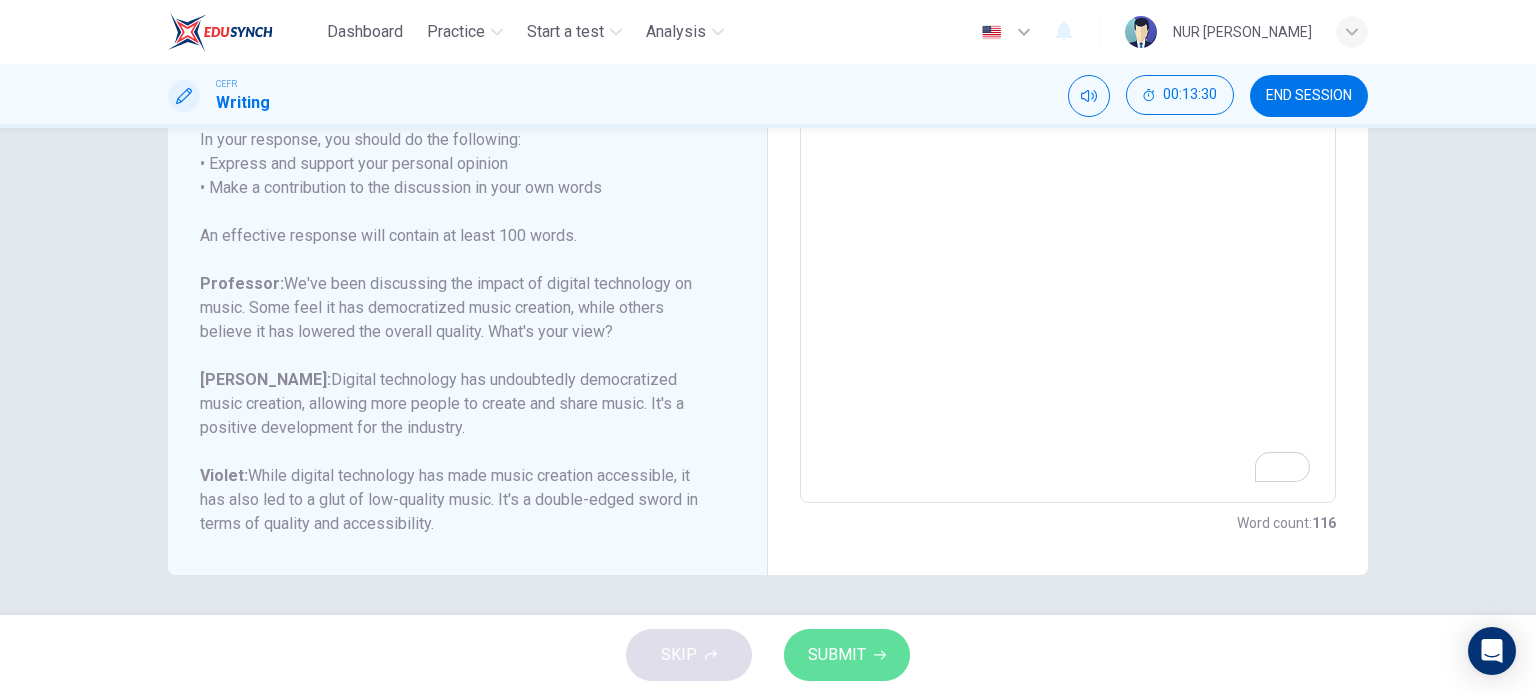 click on "SUBMIT" at bounding box center [847, 655] 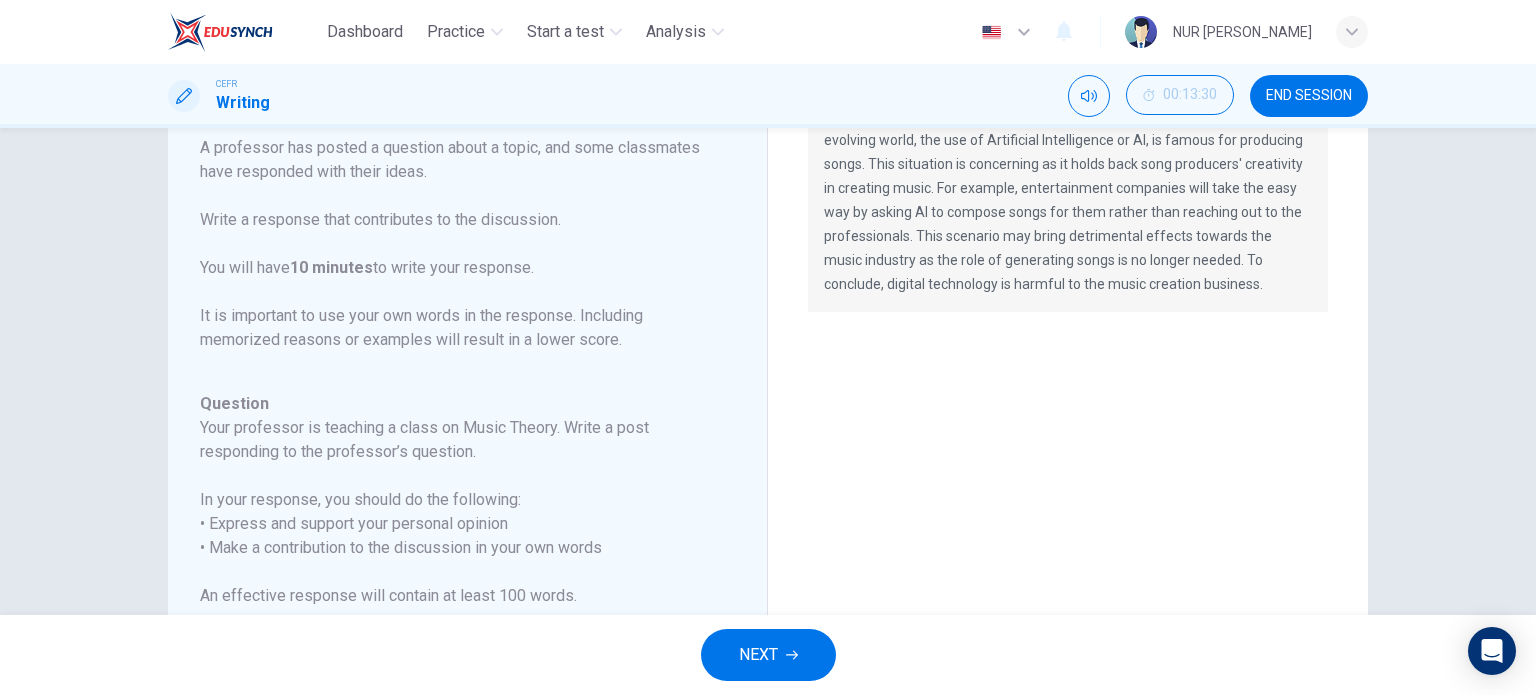 scroll, scrollTop: 246, scrollLeft: 0, axis: vertical 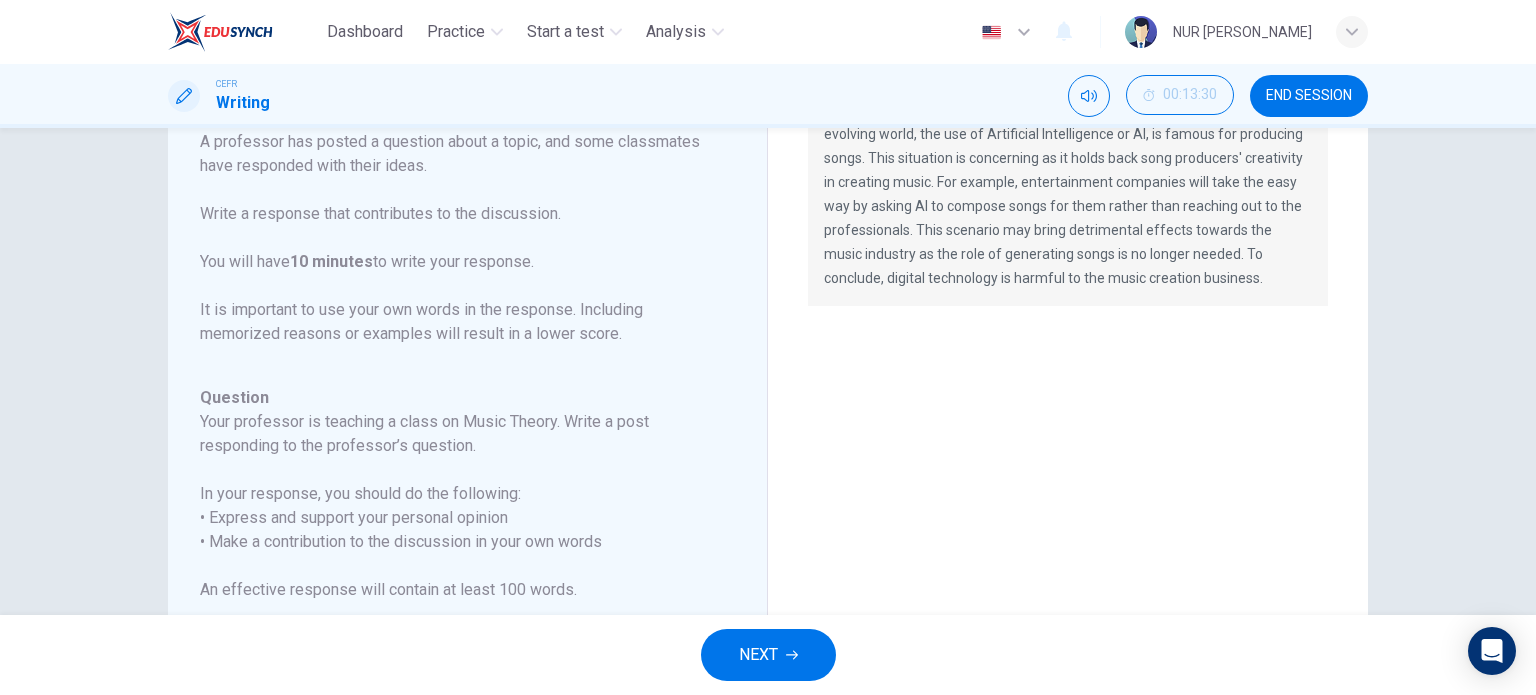 click on "NEXT" at bounding box center [768, 655] 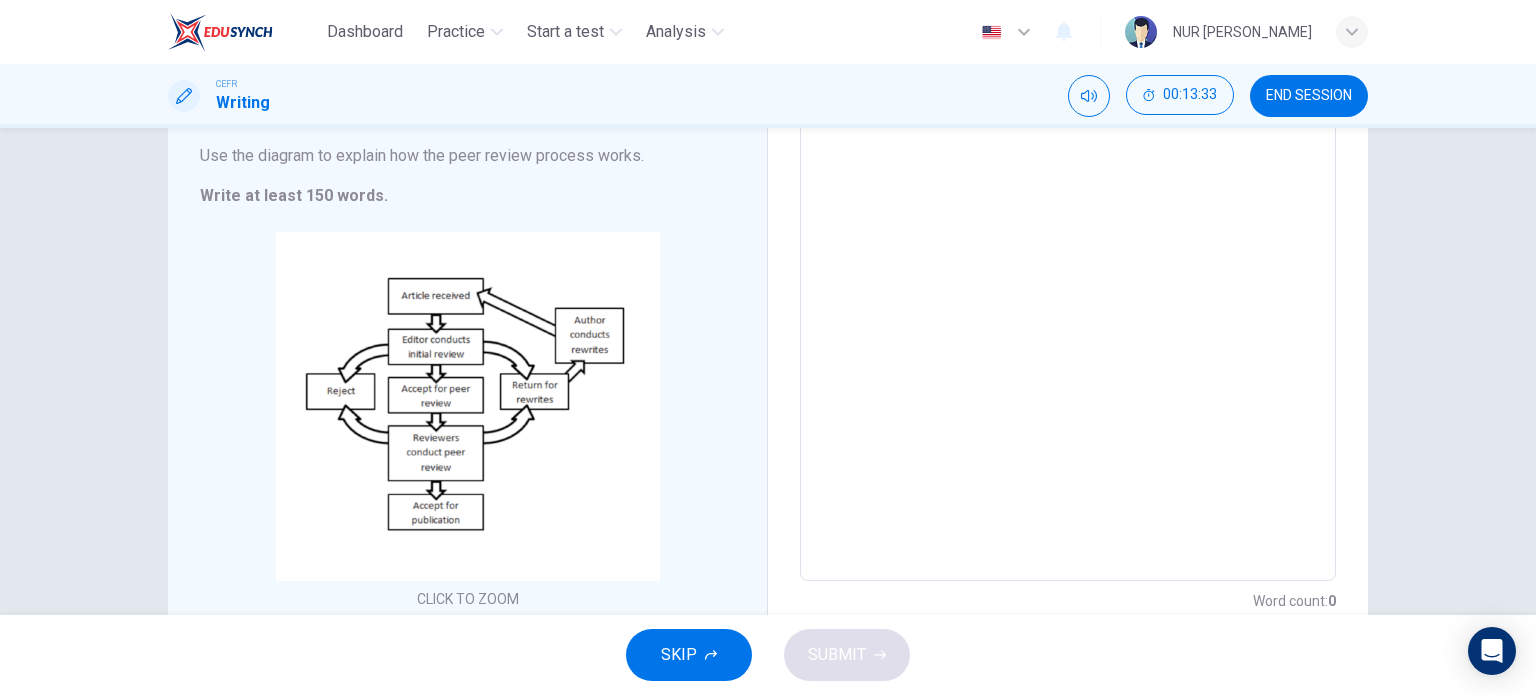 scroll, scrollTop: 223, scrollLeft: 0, axis: vertical 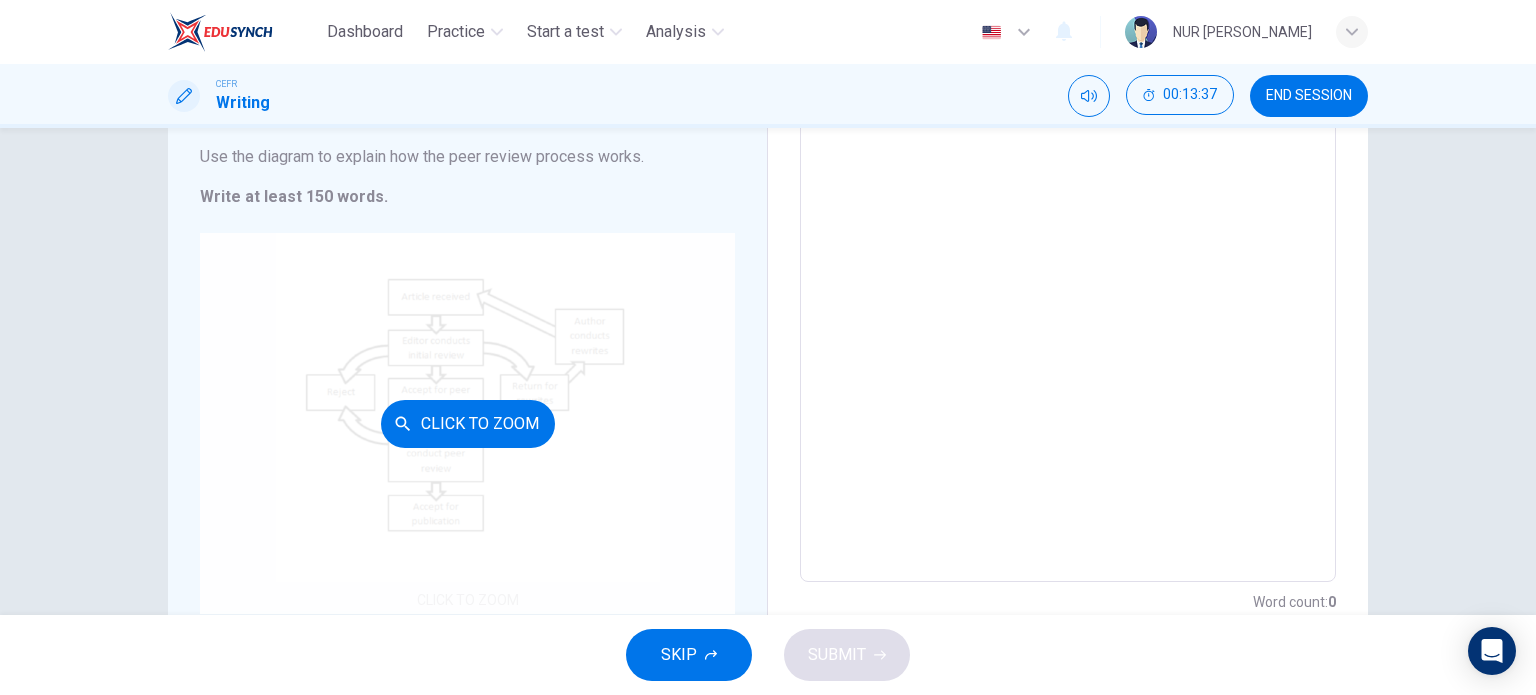 click on "Click to Zoom" at bounding box center (467, 423) 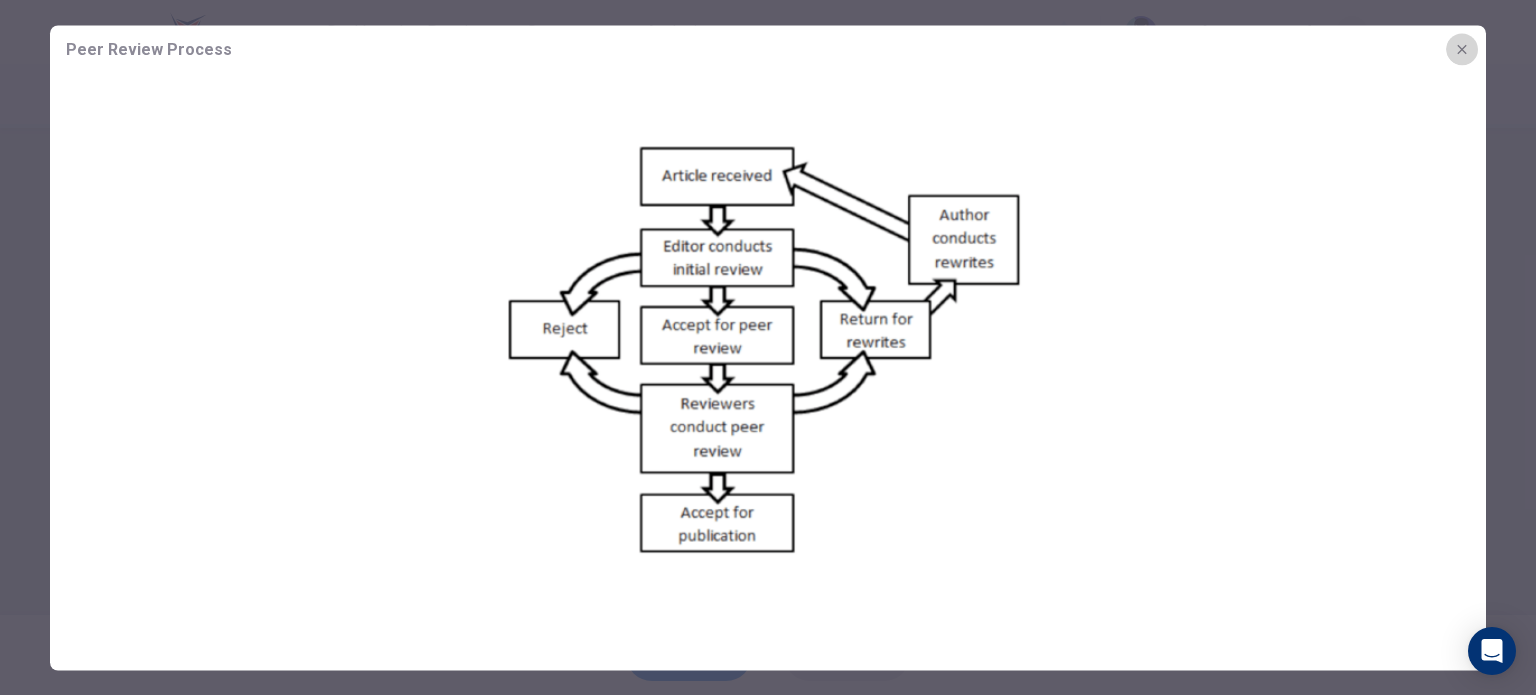 click 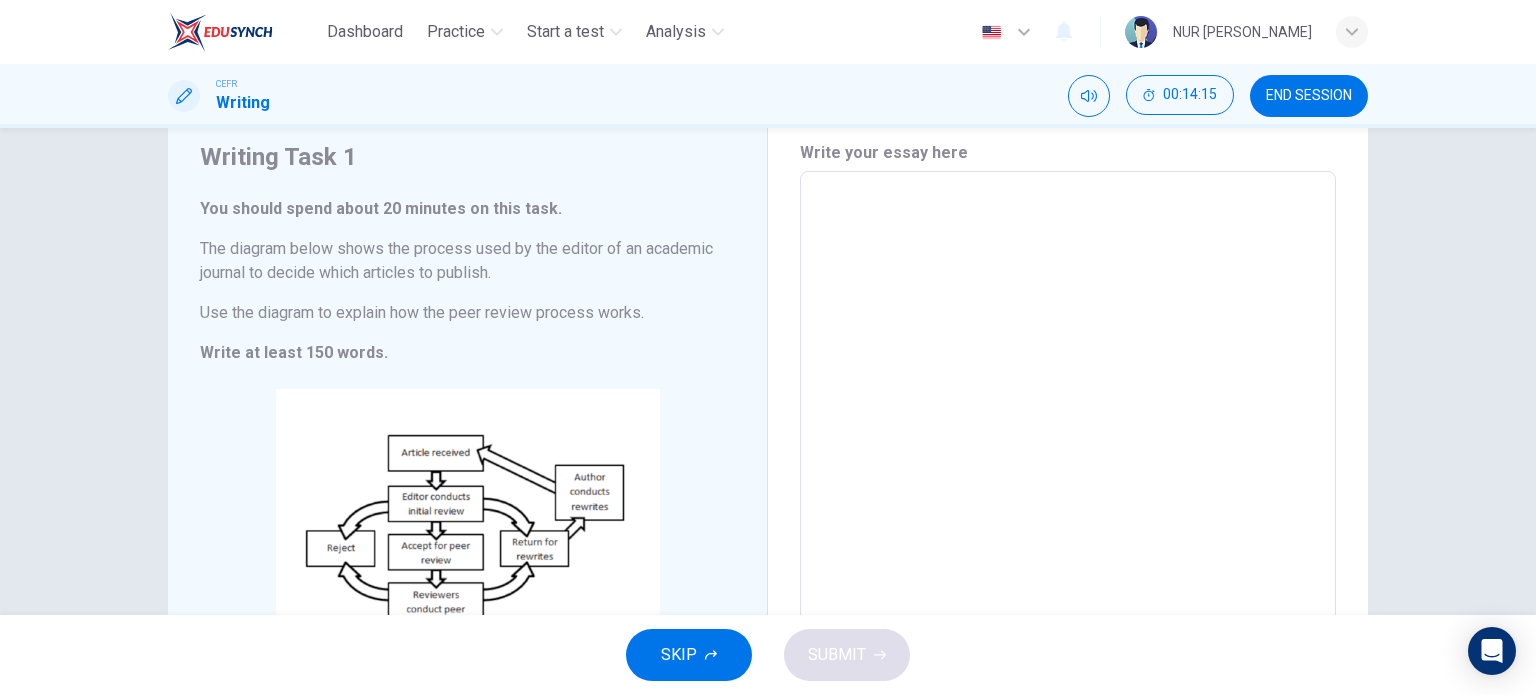 scroll, scrollTop: 67, scrollLeft: 0, axis: vertical 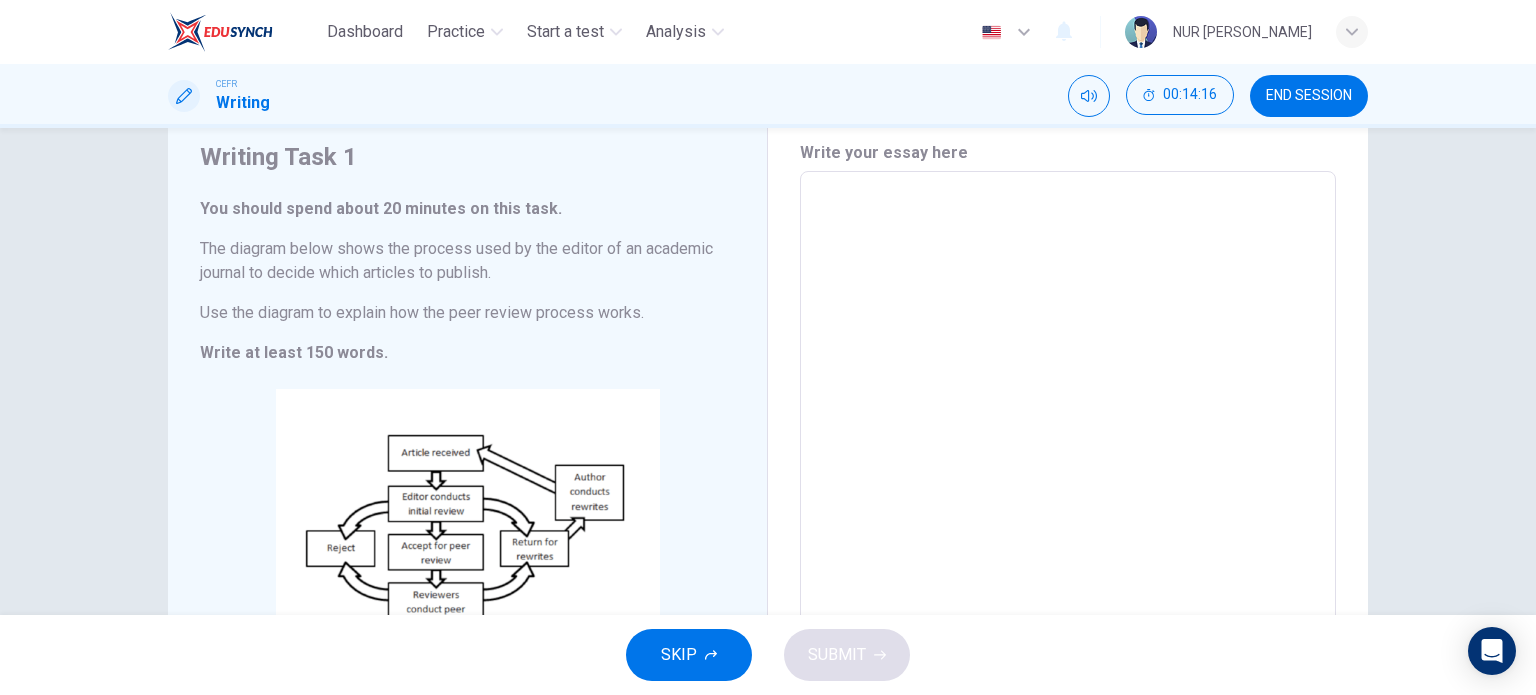 click at bounding box center (1068, 455) 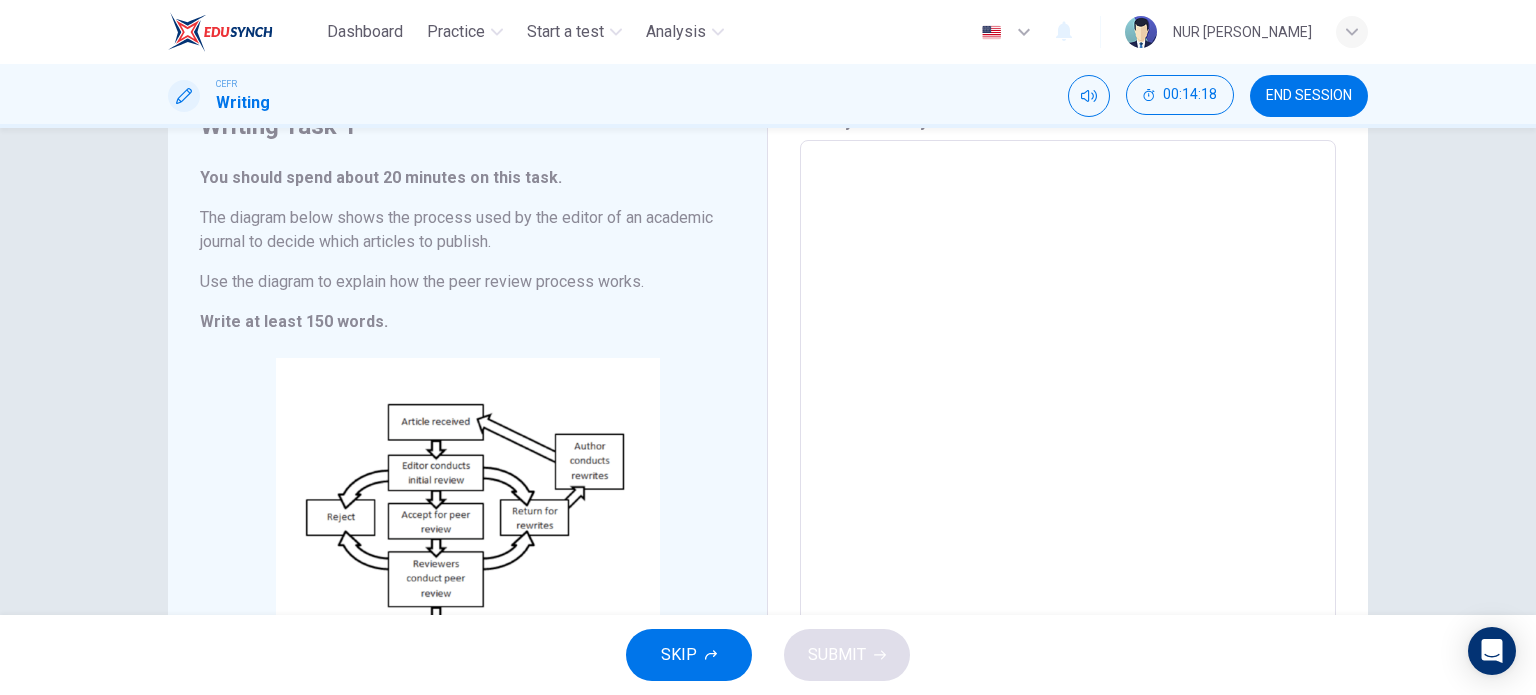 scroll, scrollTop: 102, scrollLeft: 0, axis: vertical 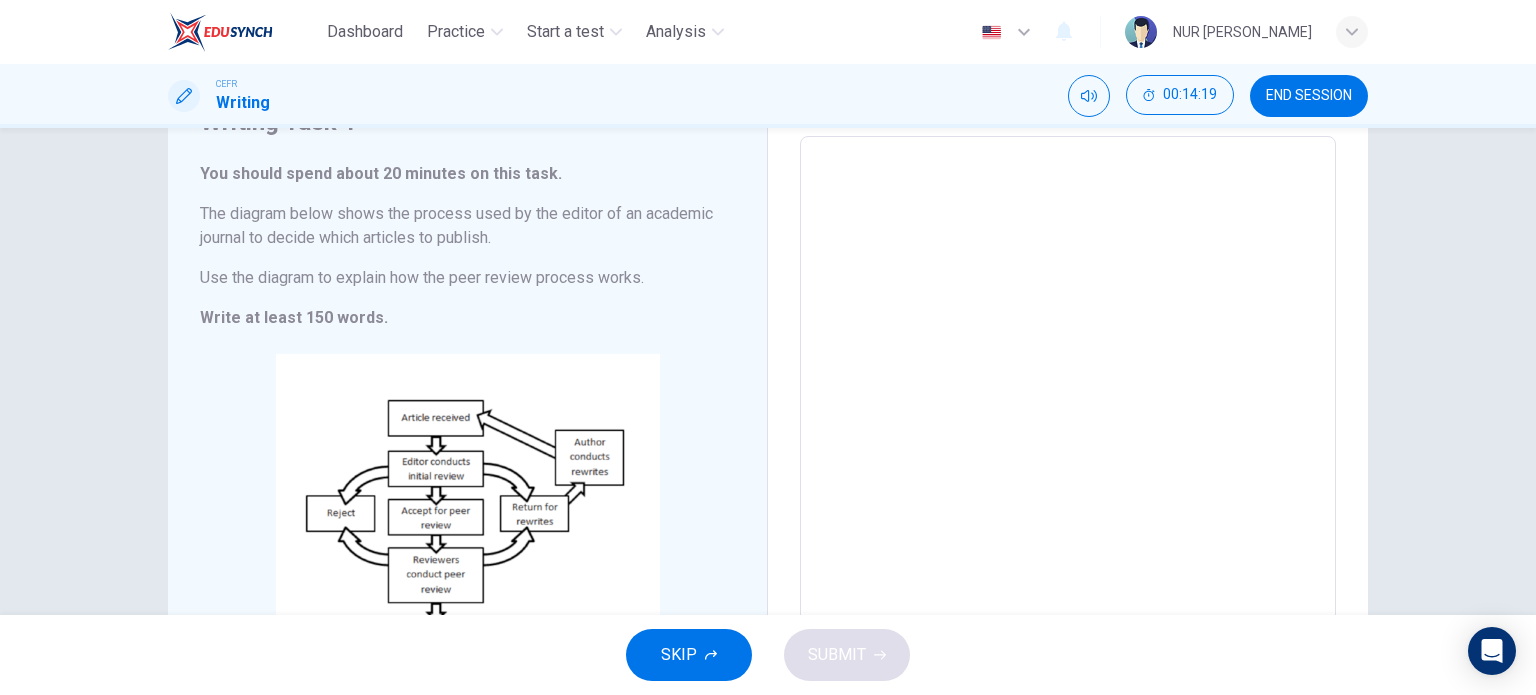 type on "T" 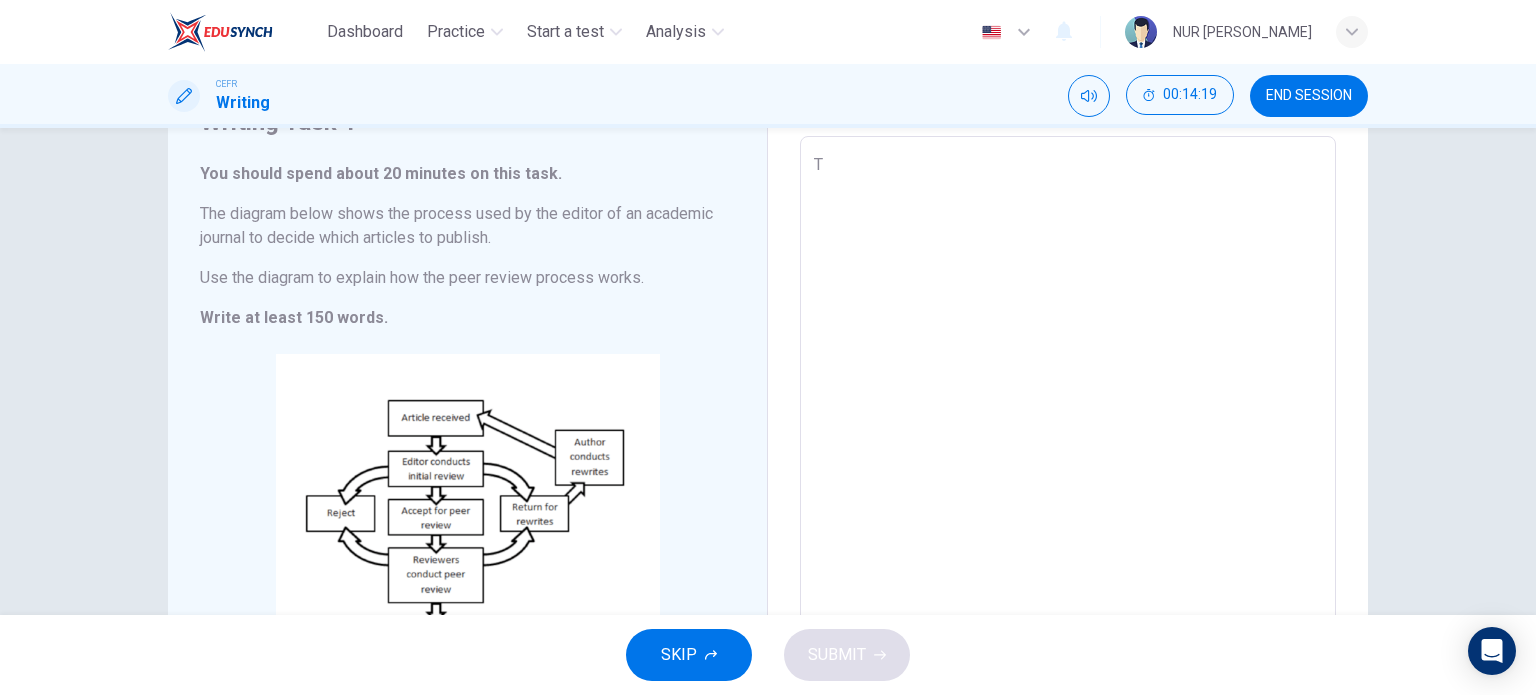 type on "x" 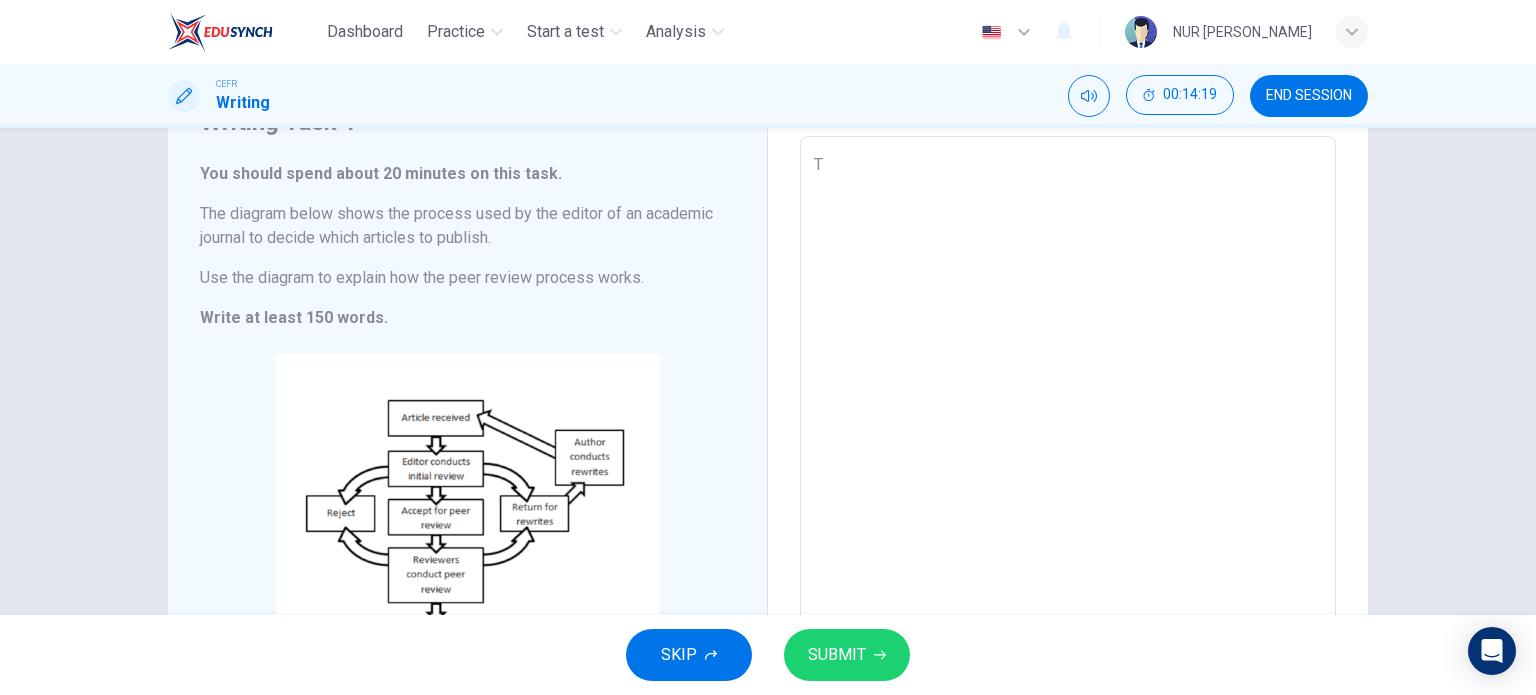 type on "Th" 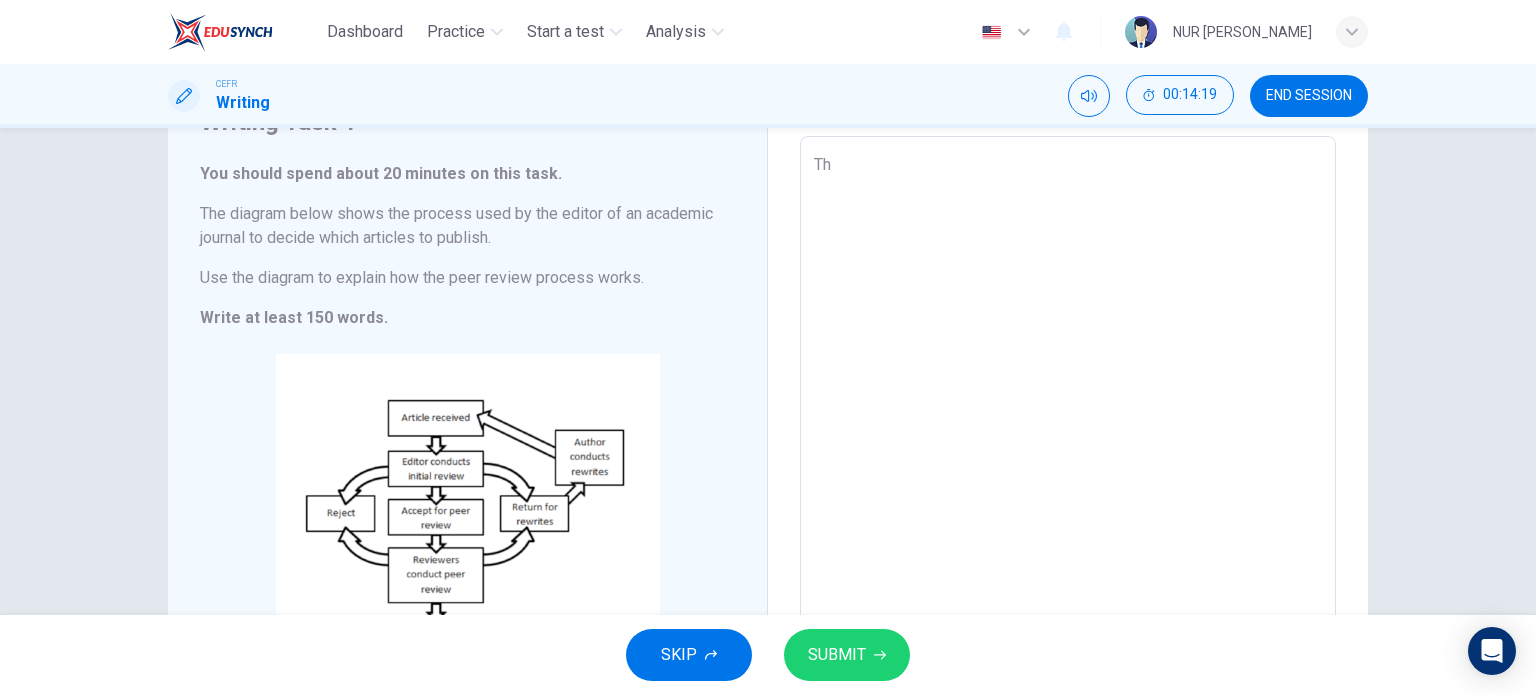 type on "x" 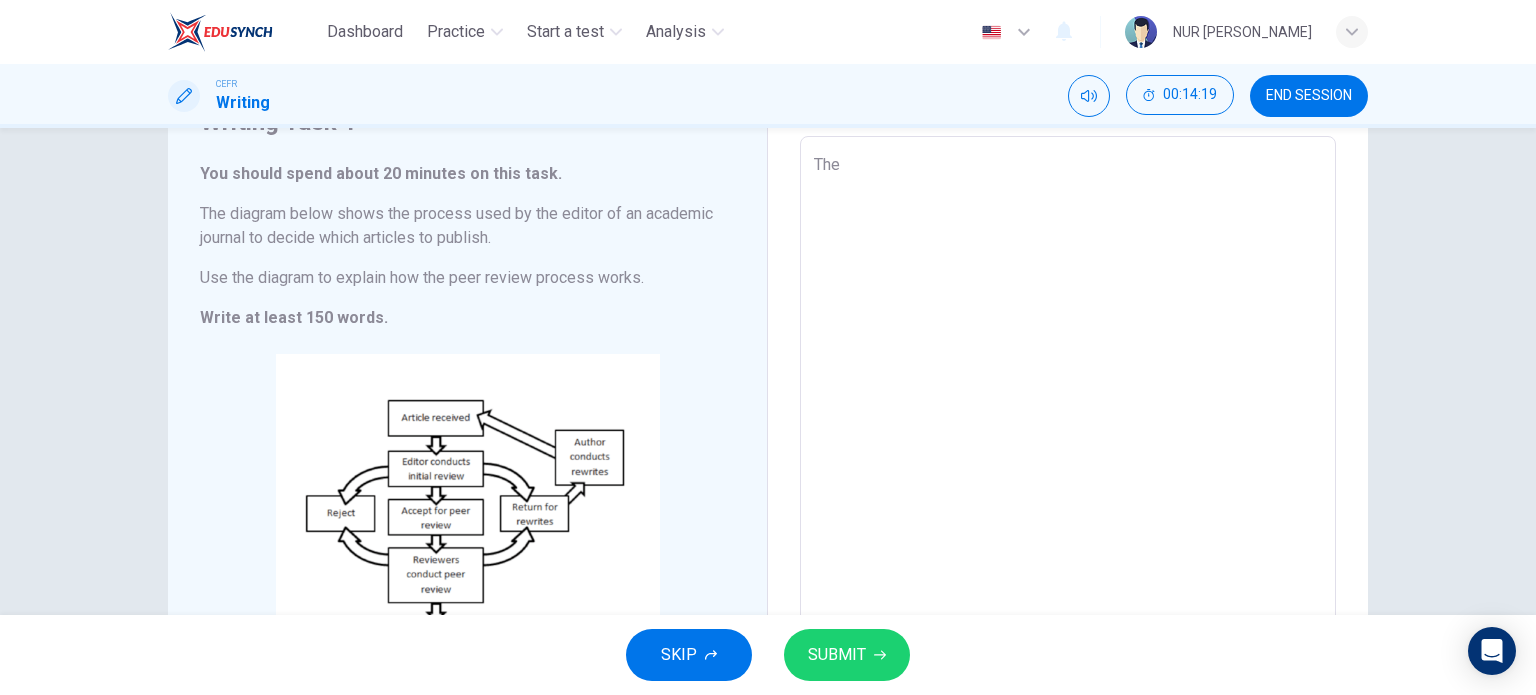 type on "x" 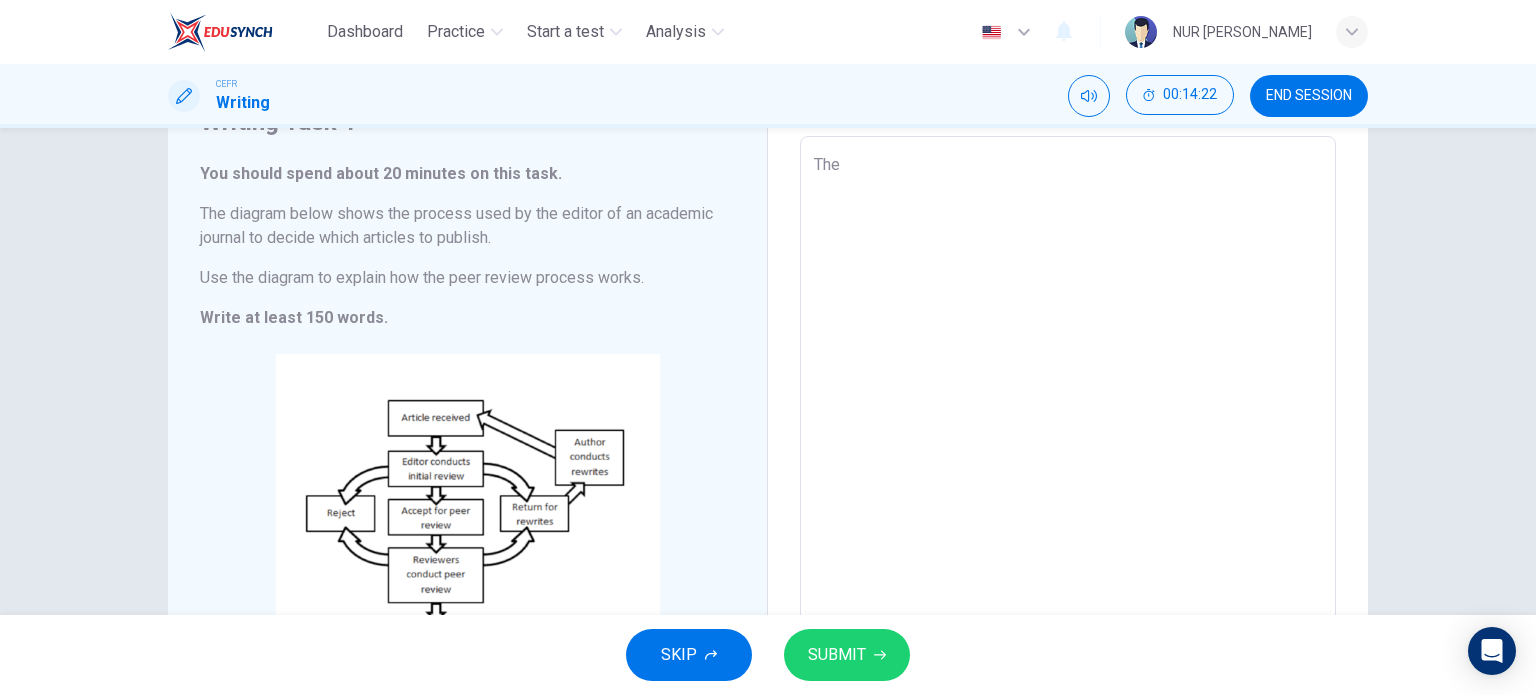 type on "The p" 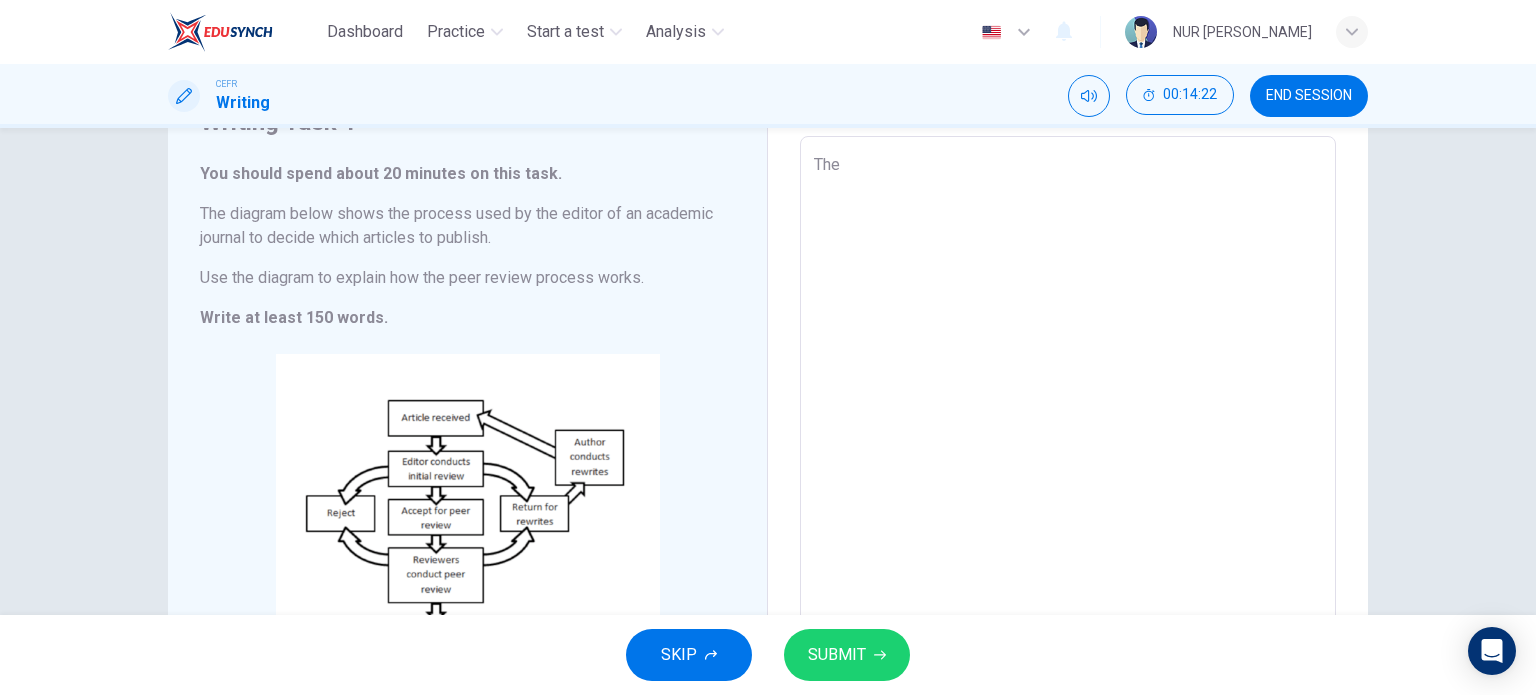 type on "x" 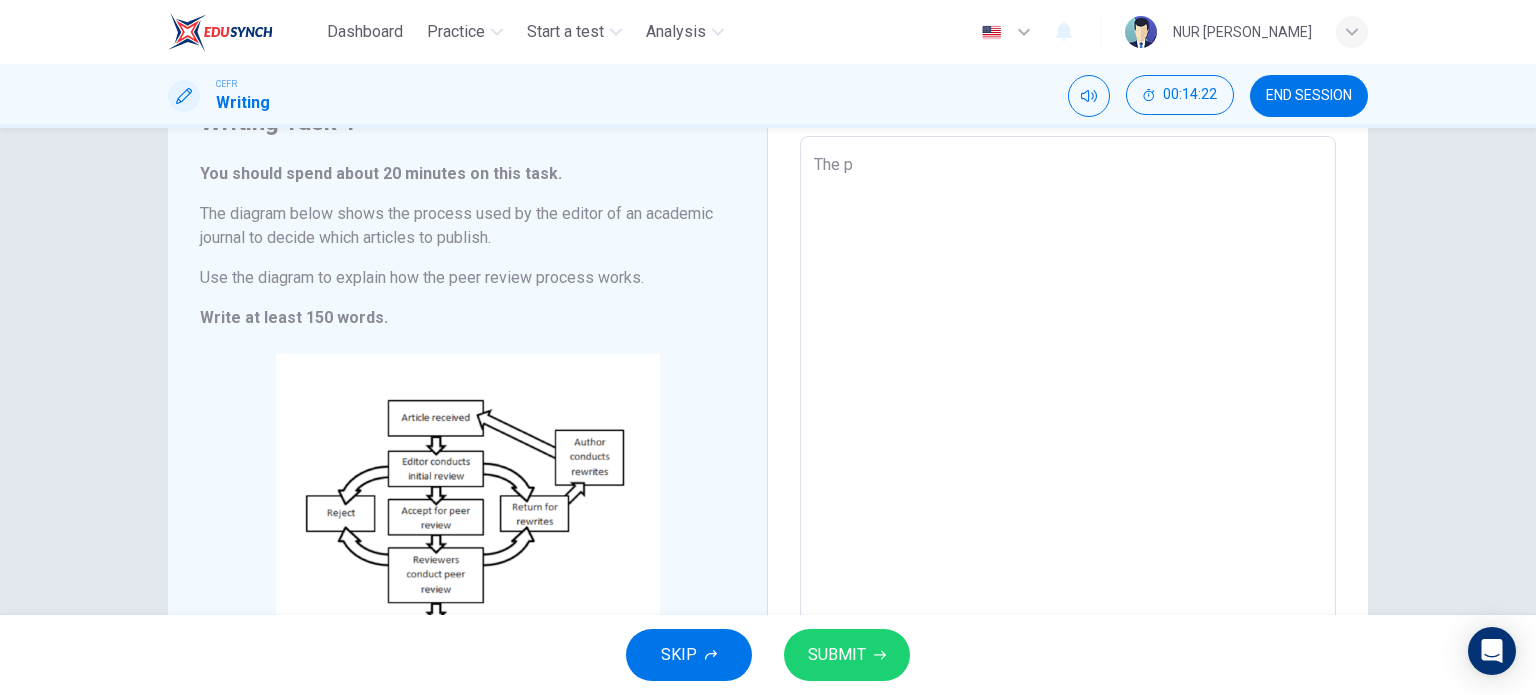 type on "The" 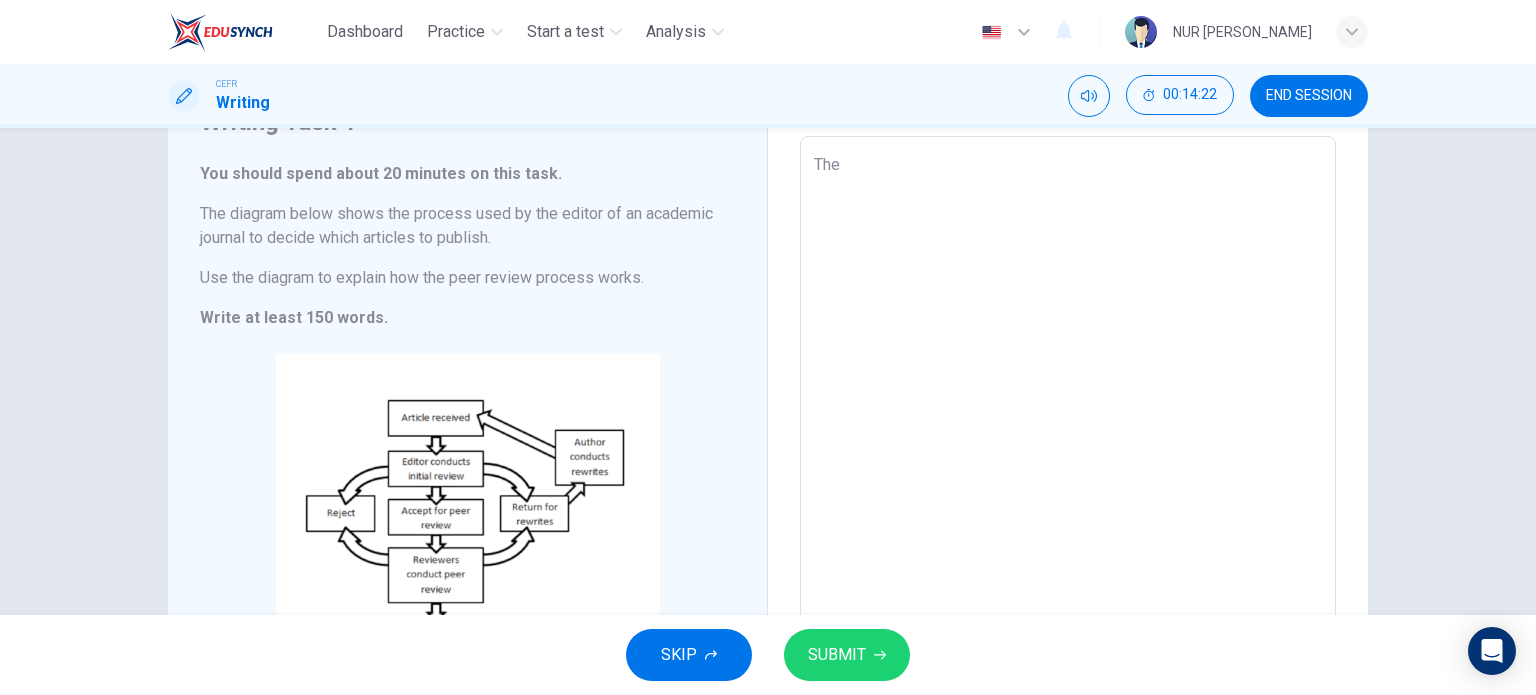 type on "x" 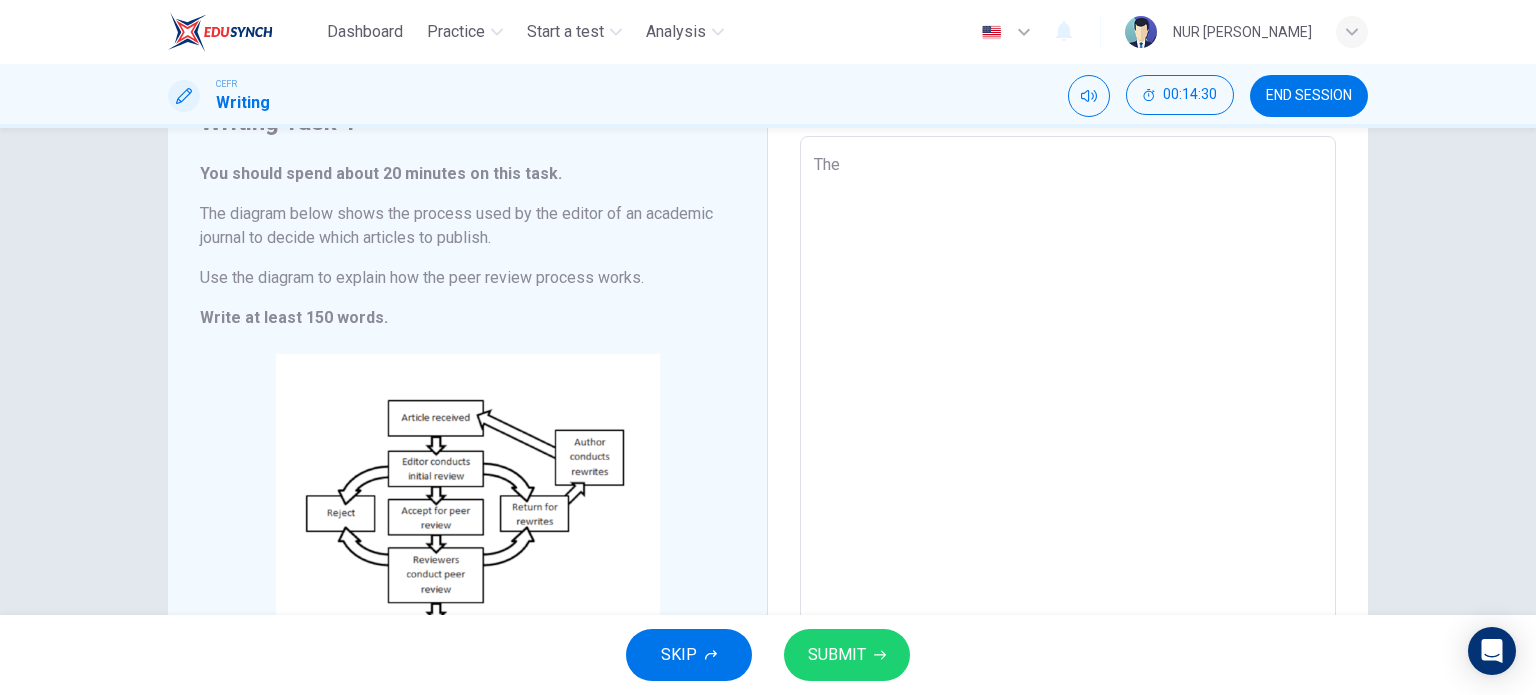 type on "The p" 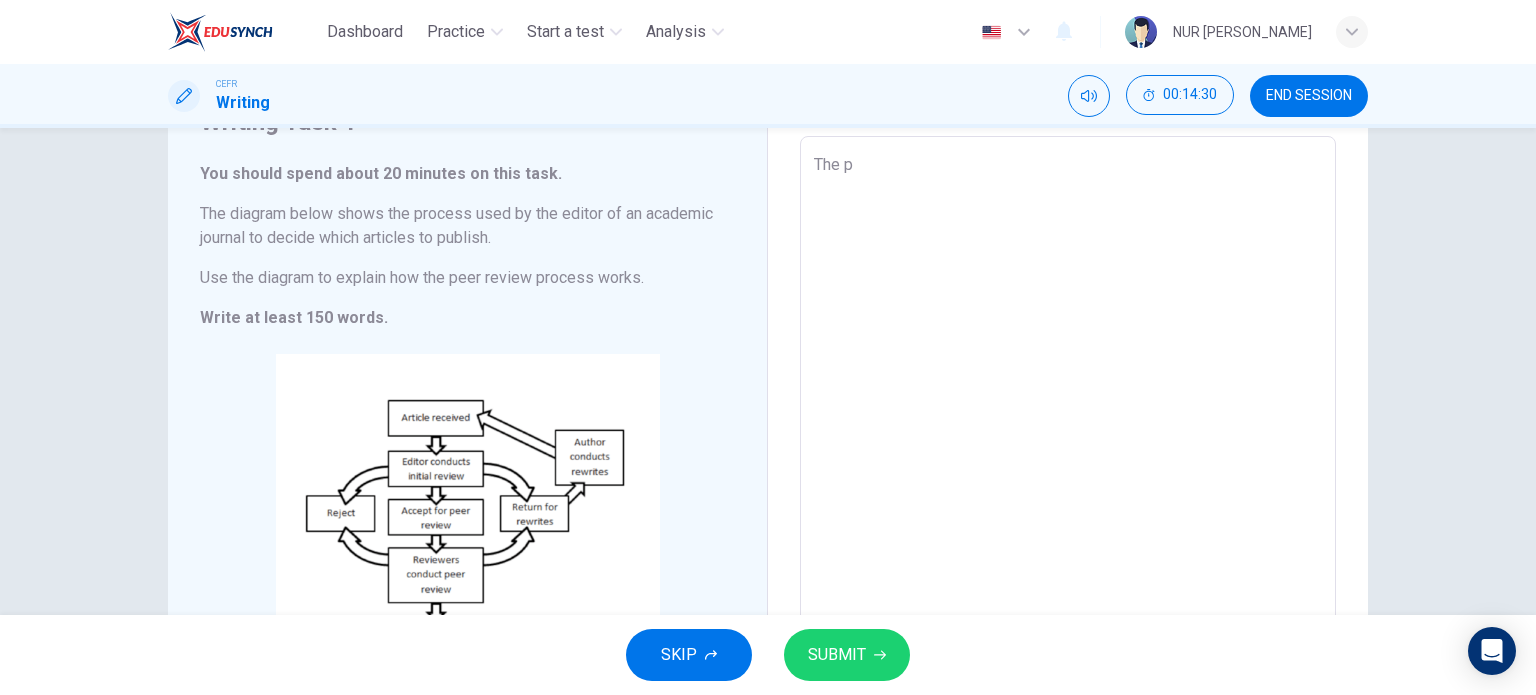 type on "x" 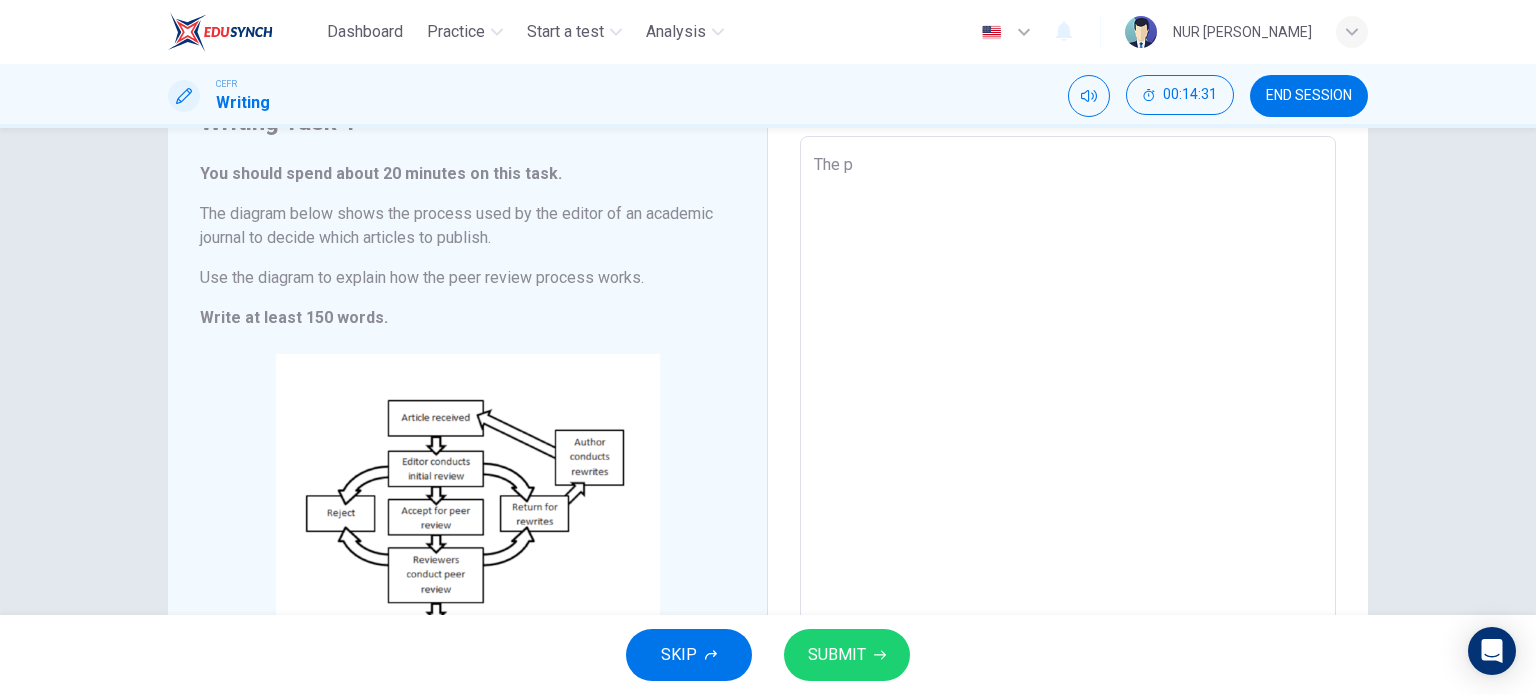type on "The pi" 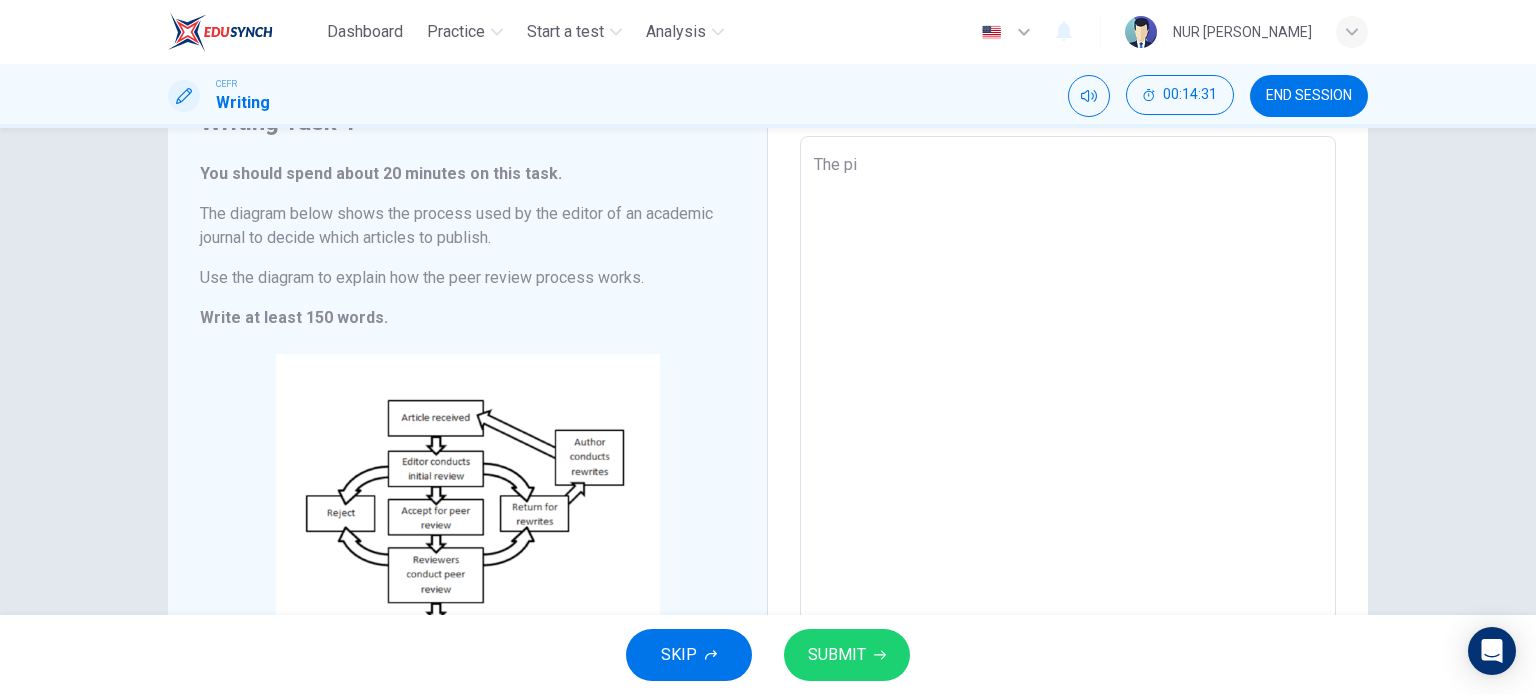 type on "x" 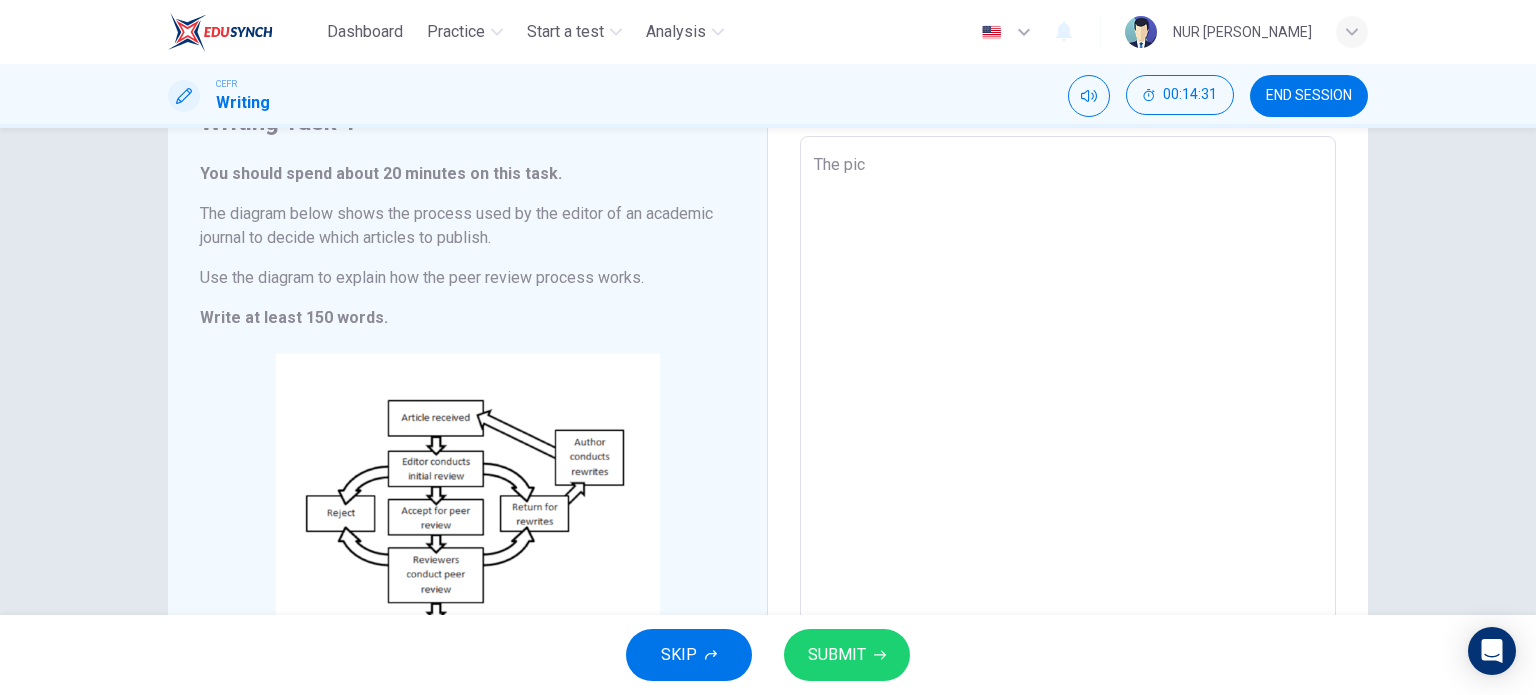 type on "x" 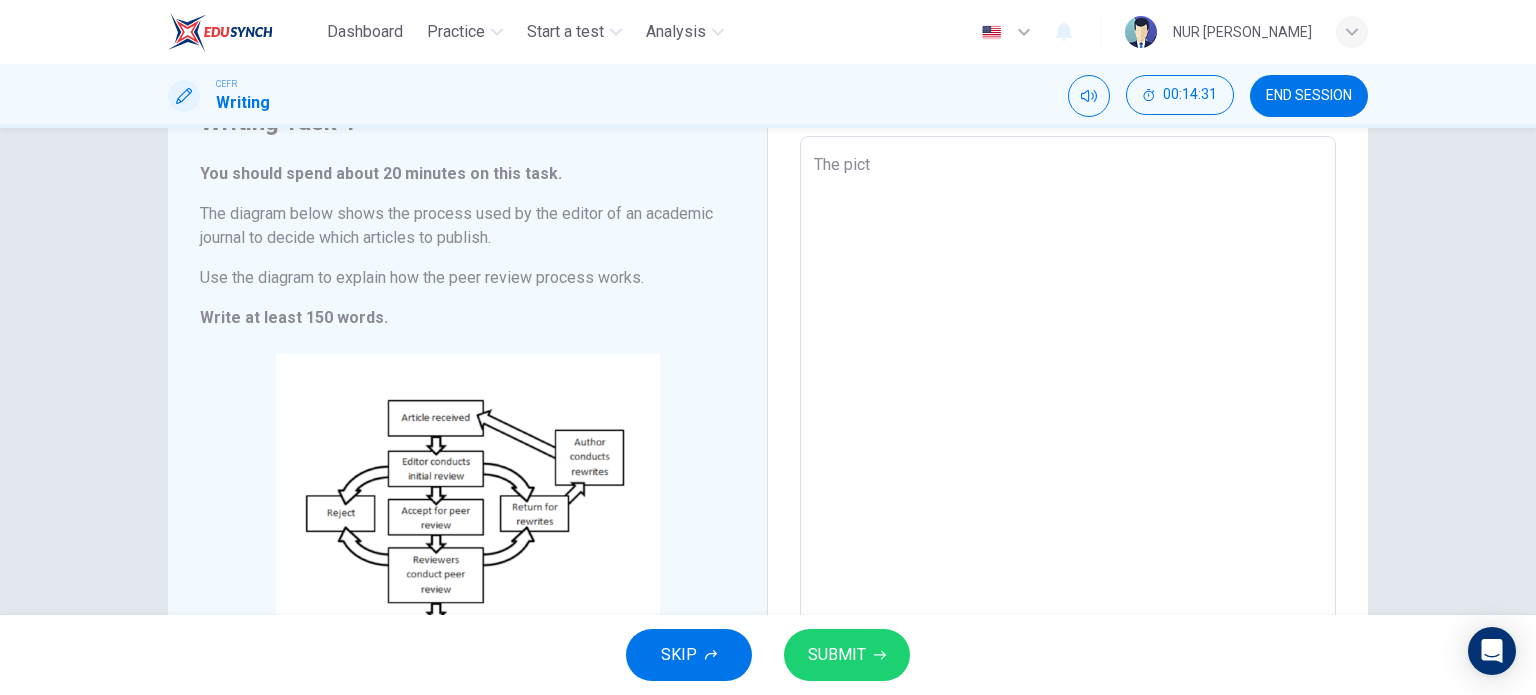 type on "x" 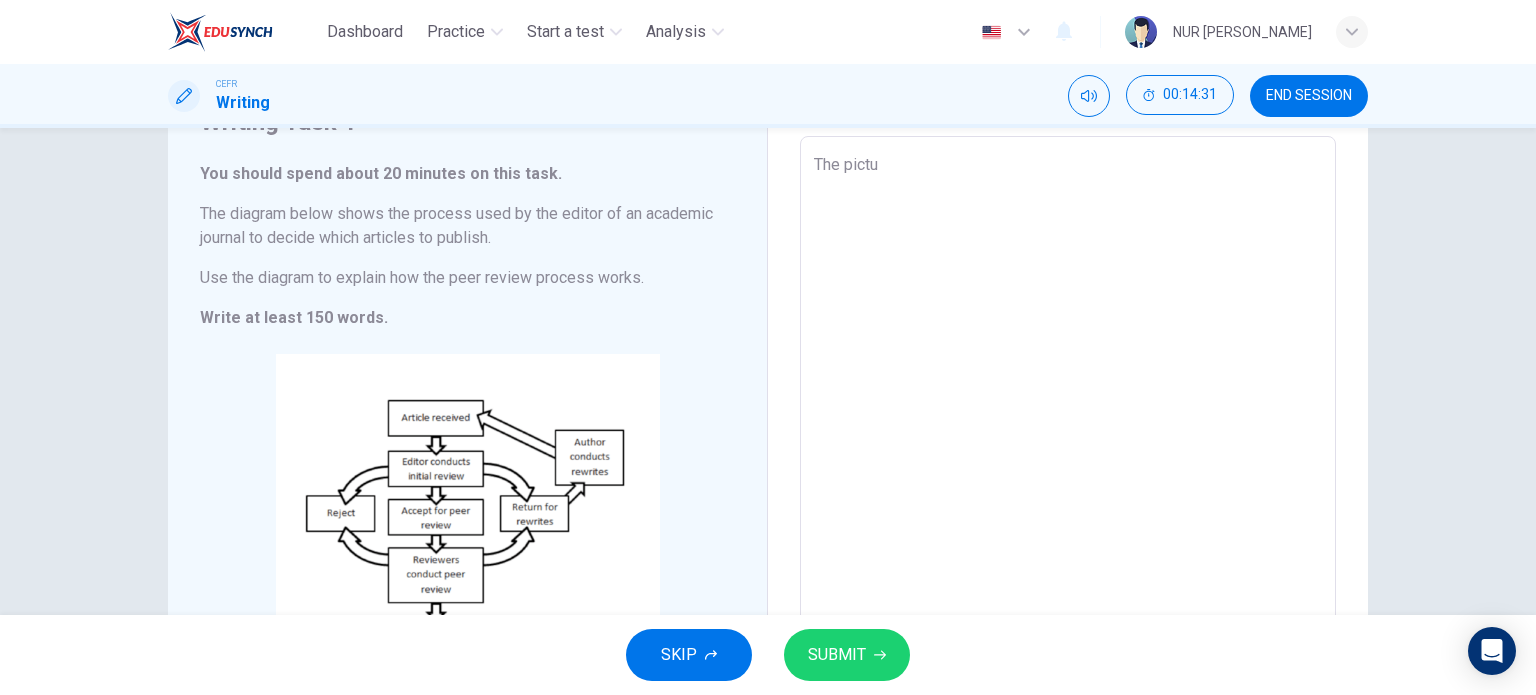 type on "x" 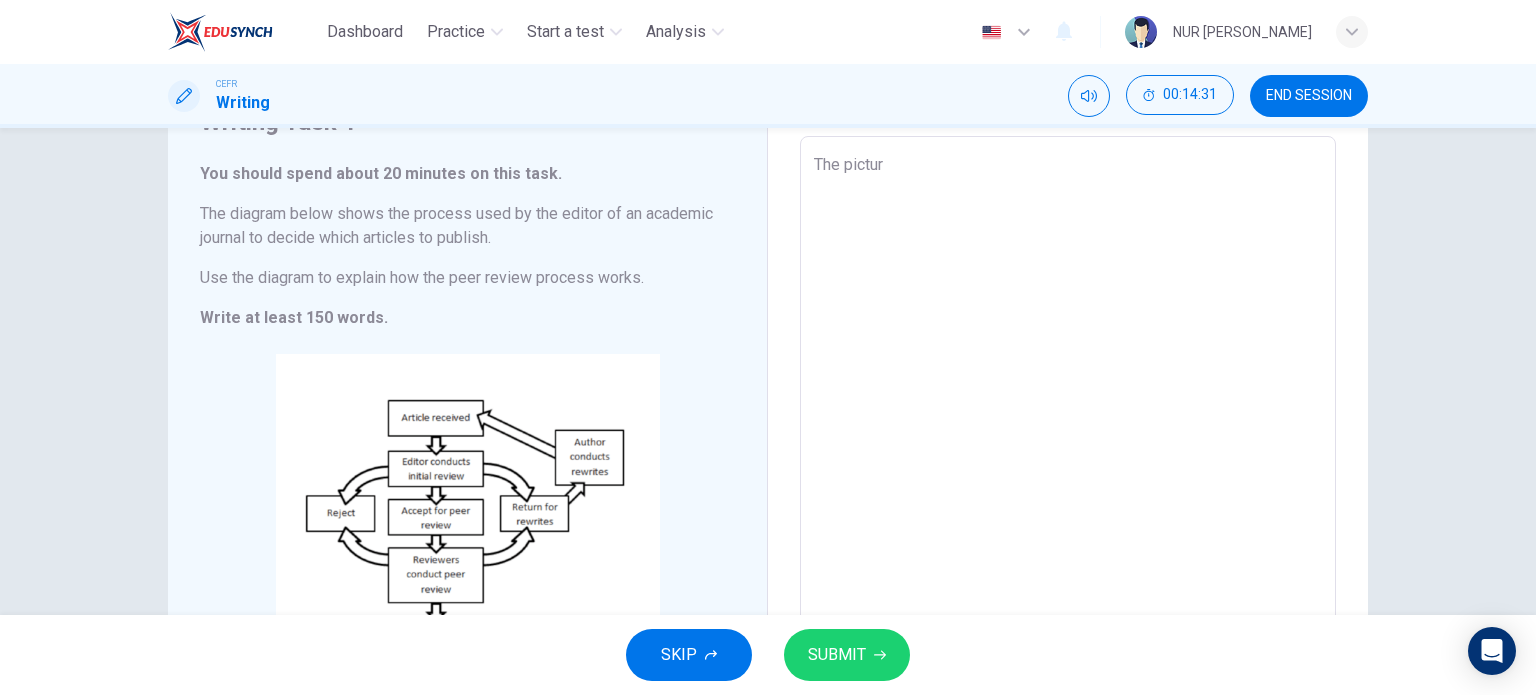 type on "x" 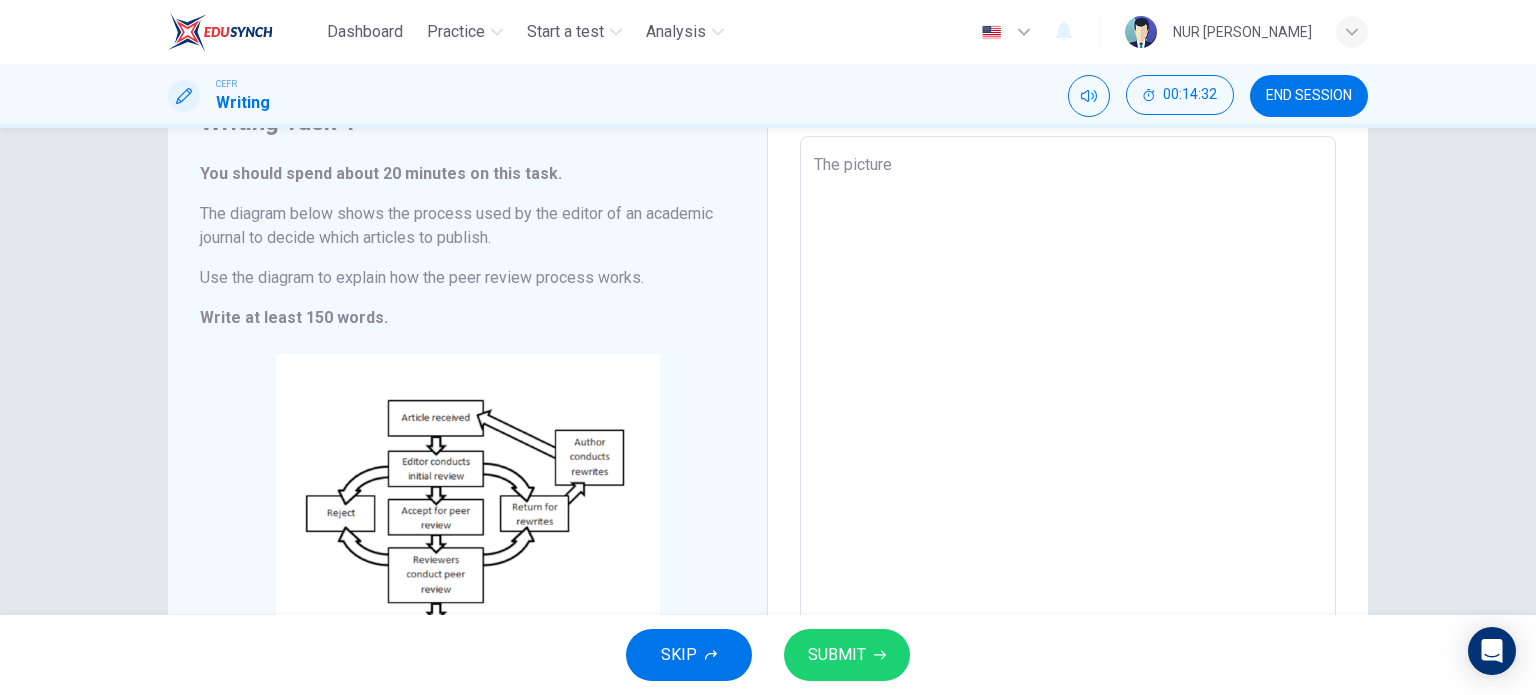 type on "The picture" 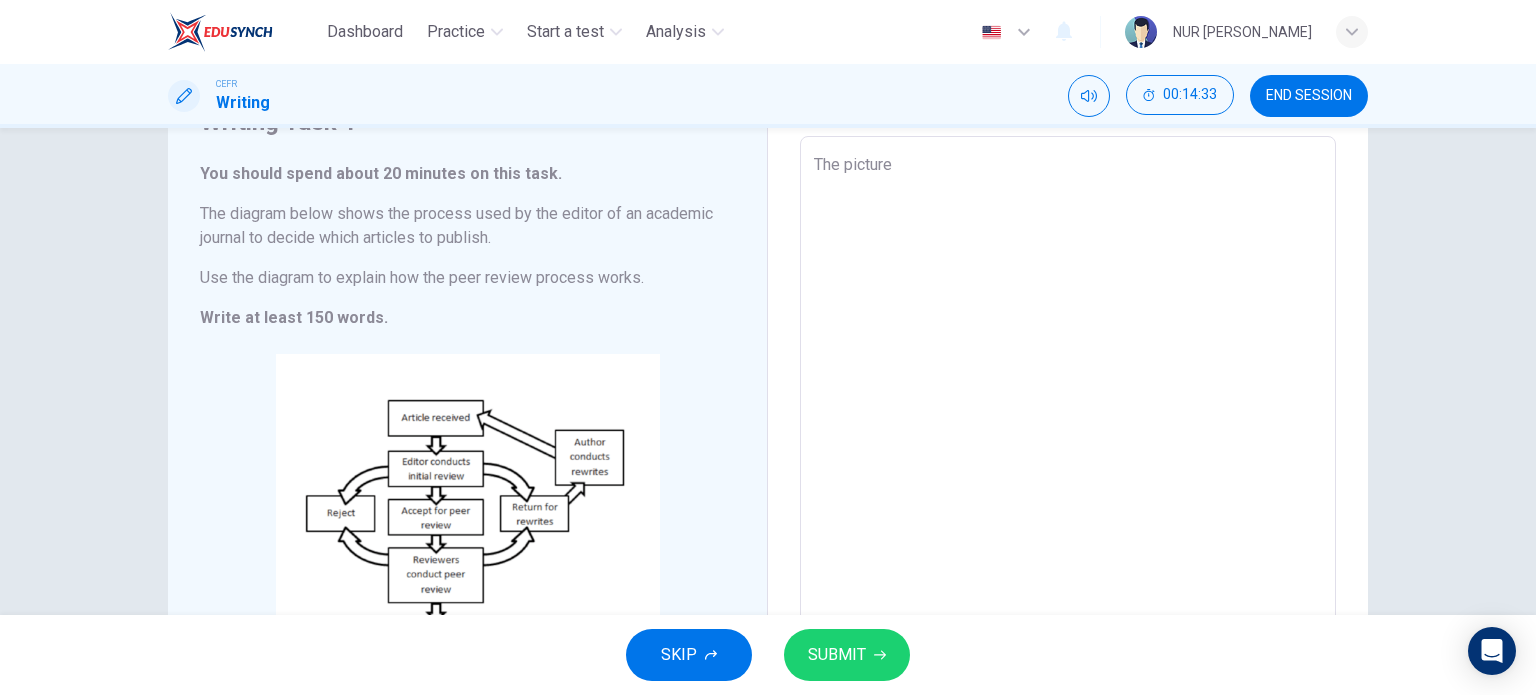 type on "The picture b" 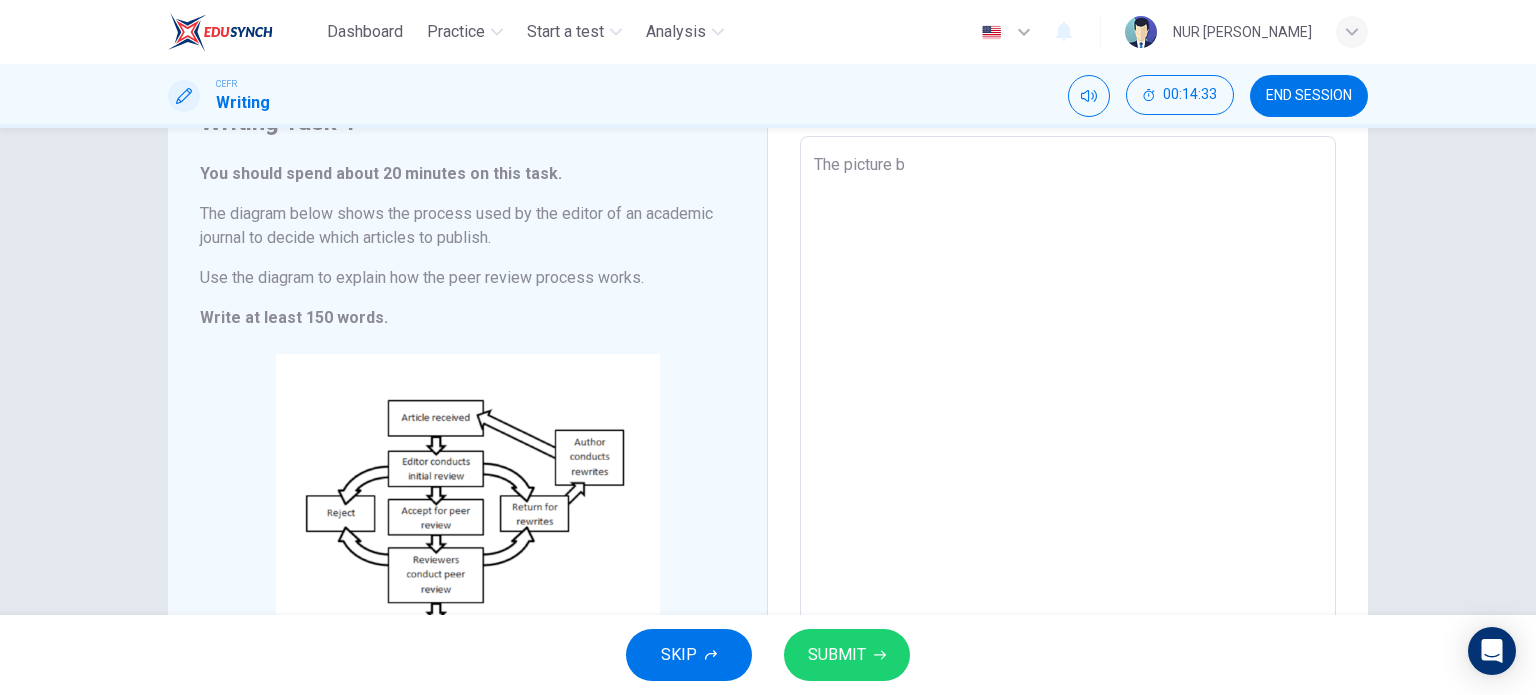 type on "x" 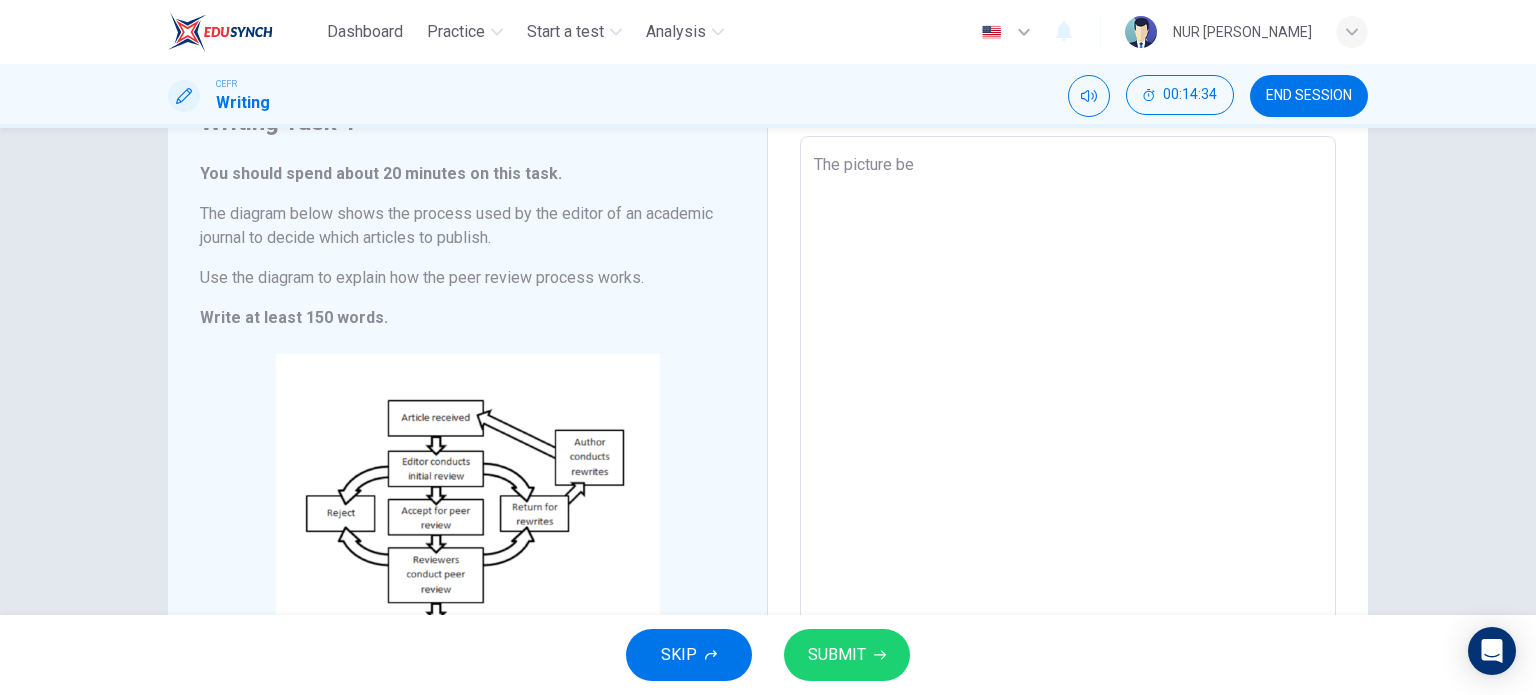 type on "x" 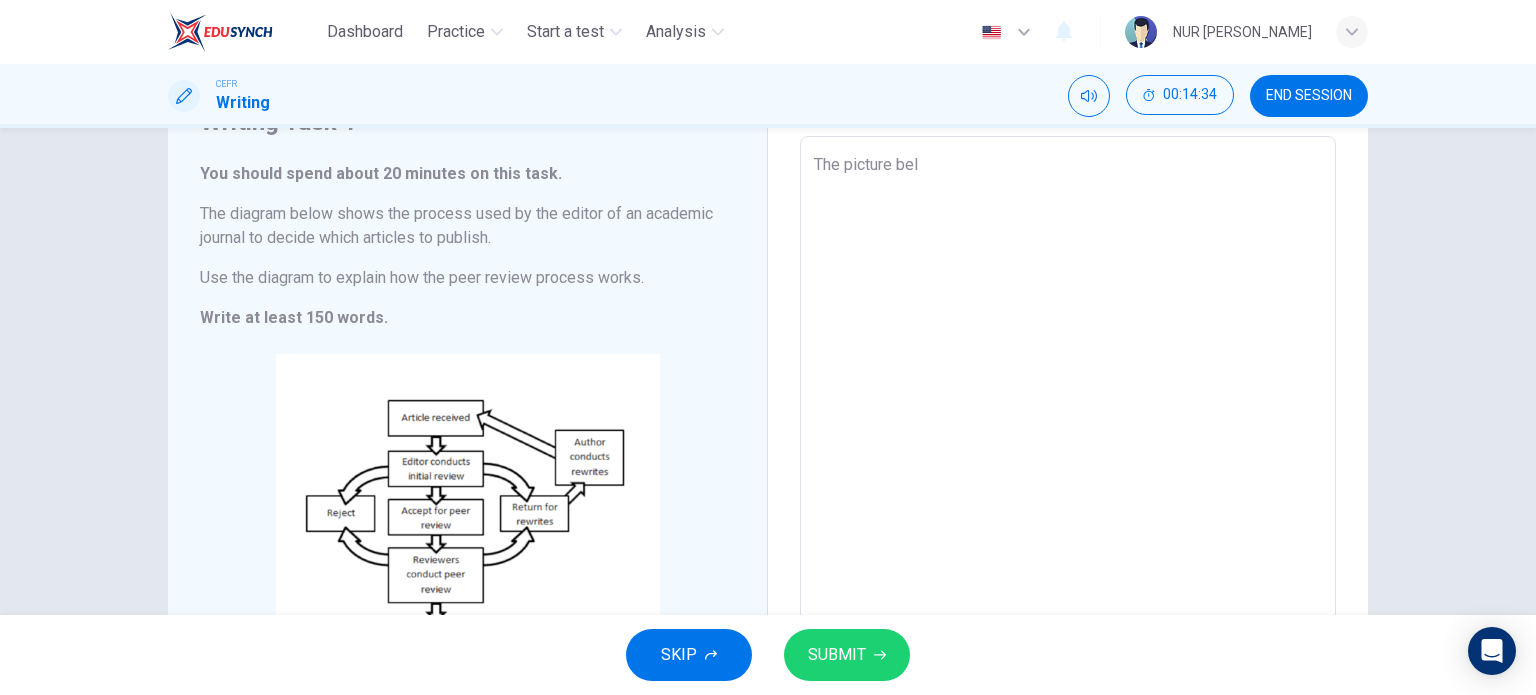 type on "x" 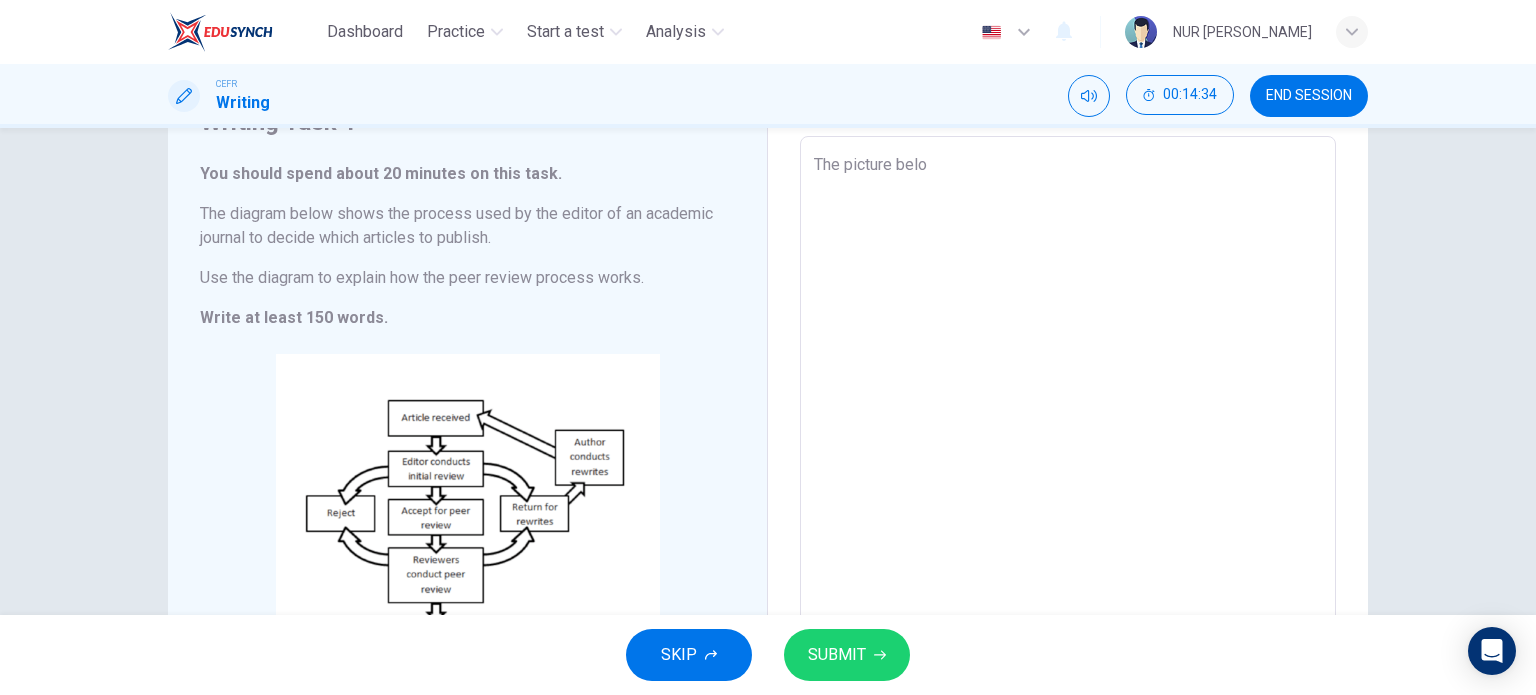 type on "x" 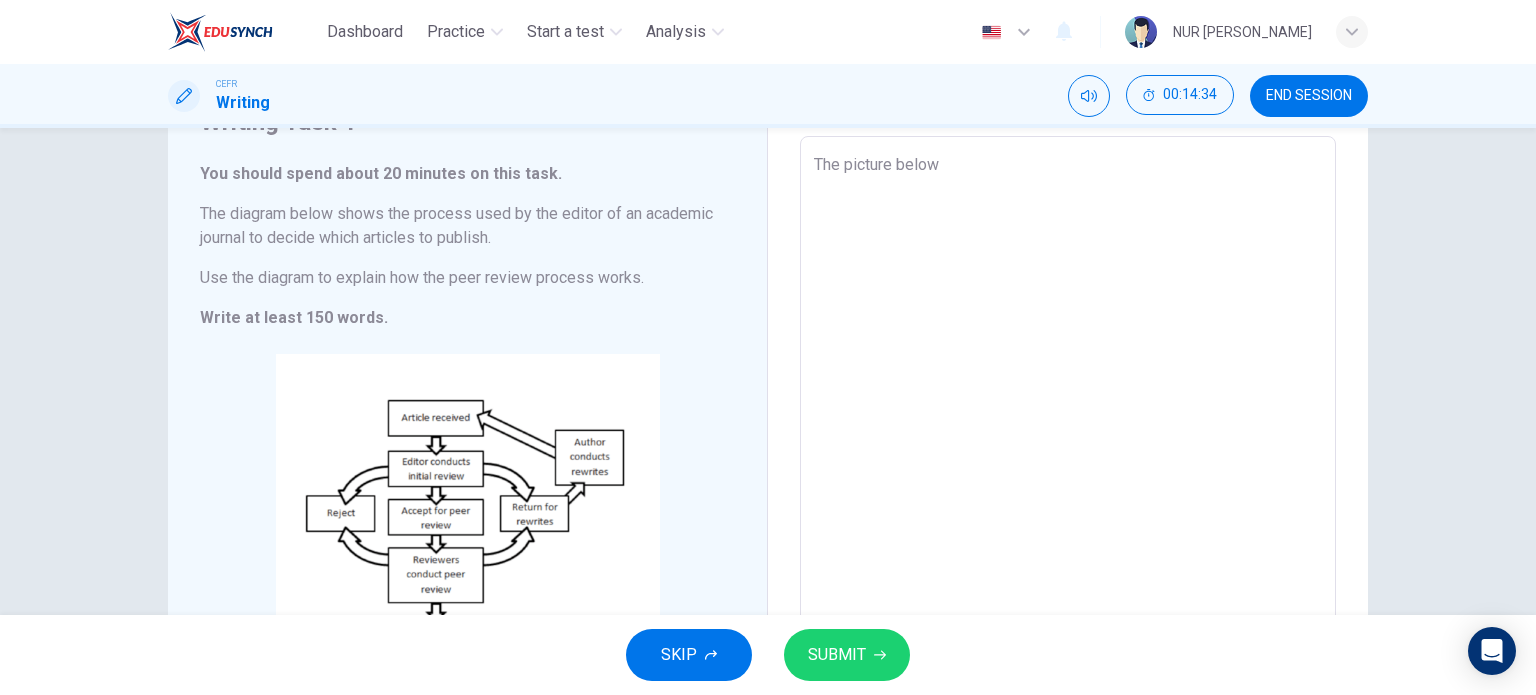 type on "x" 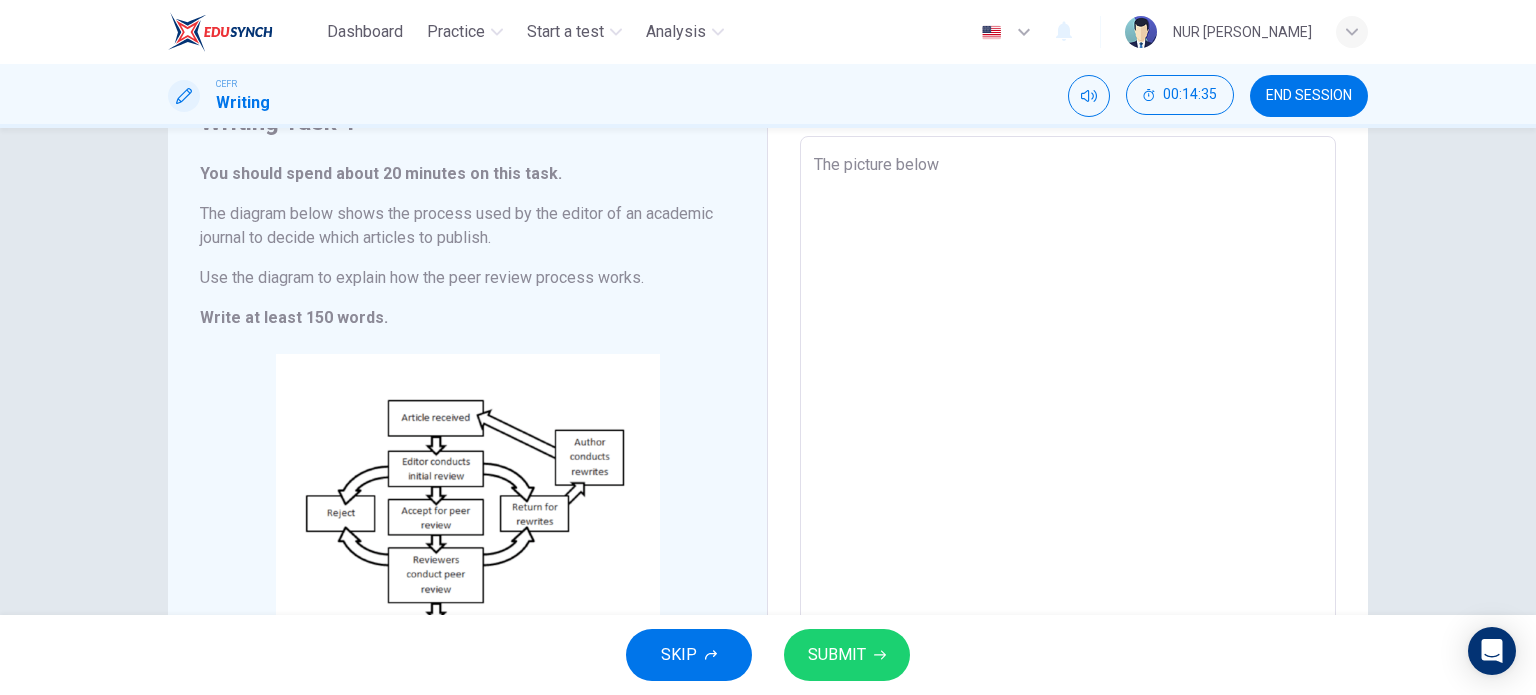 type on "The picture below i" 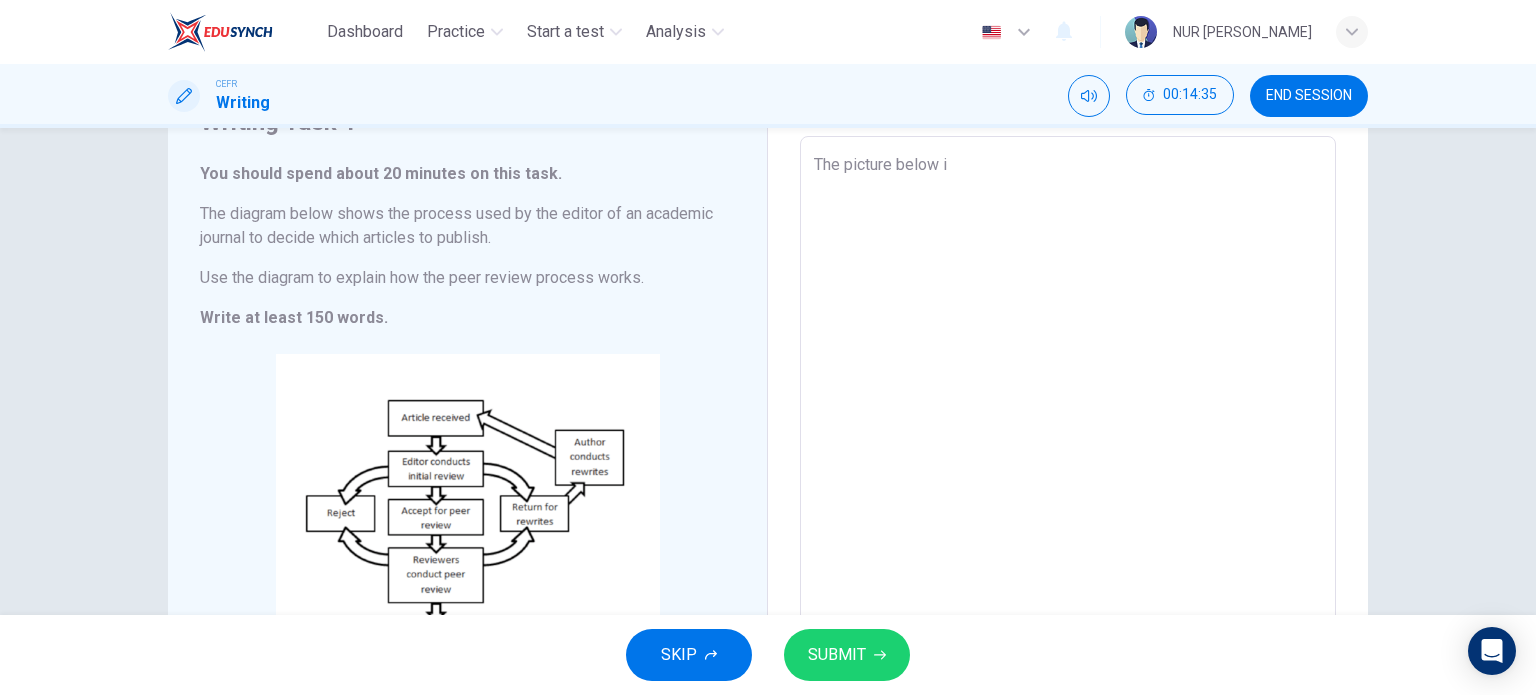 type on "x" 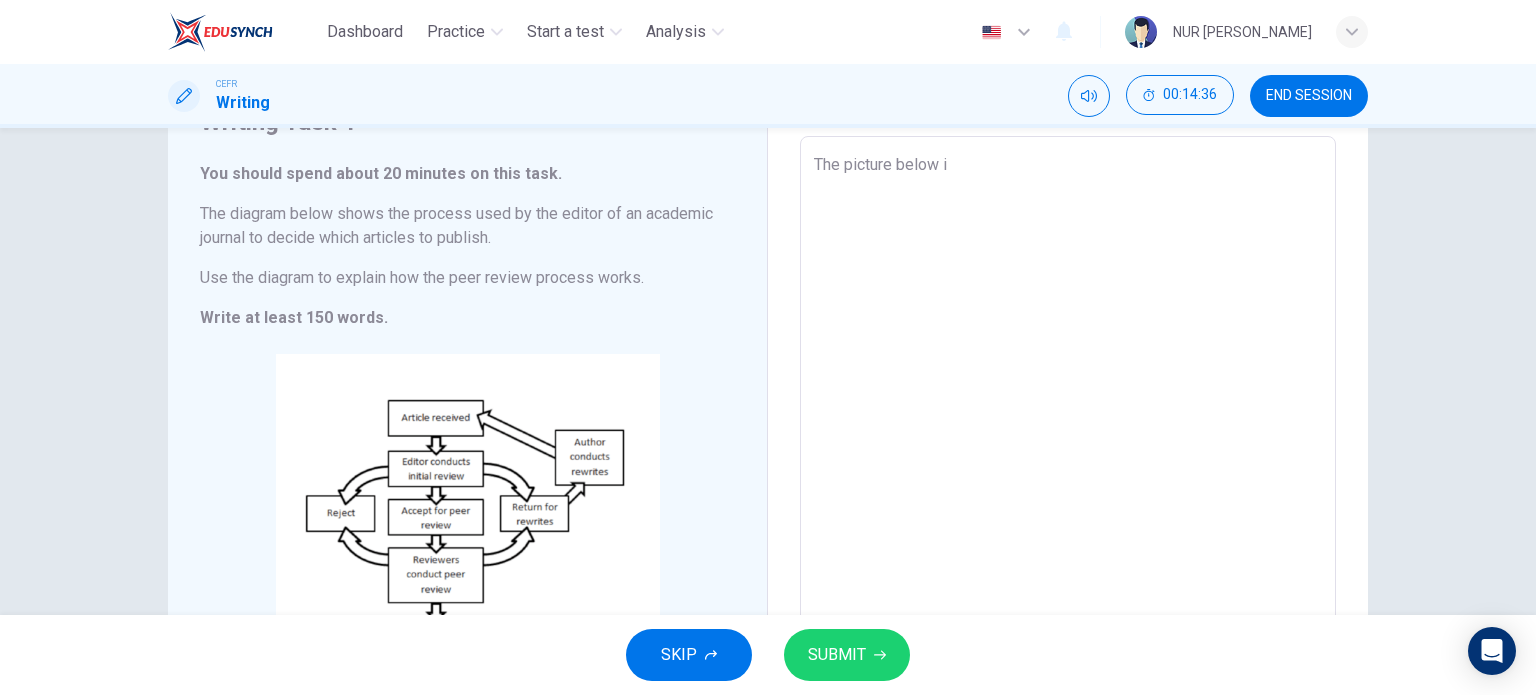 type on "The picture below il" 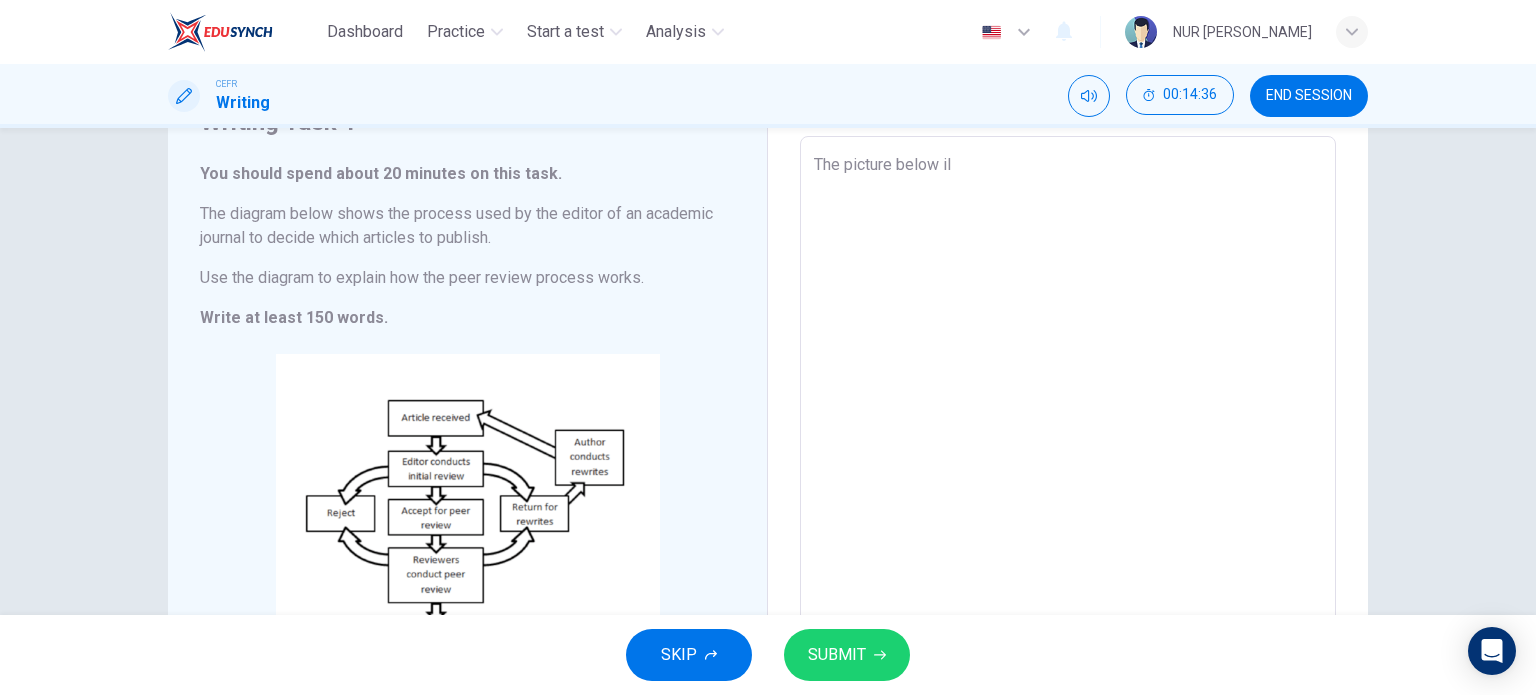 type on "The picture below ill" 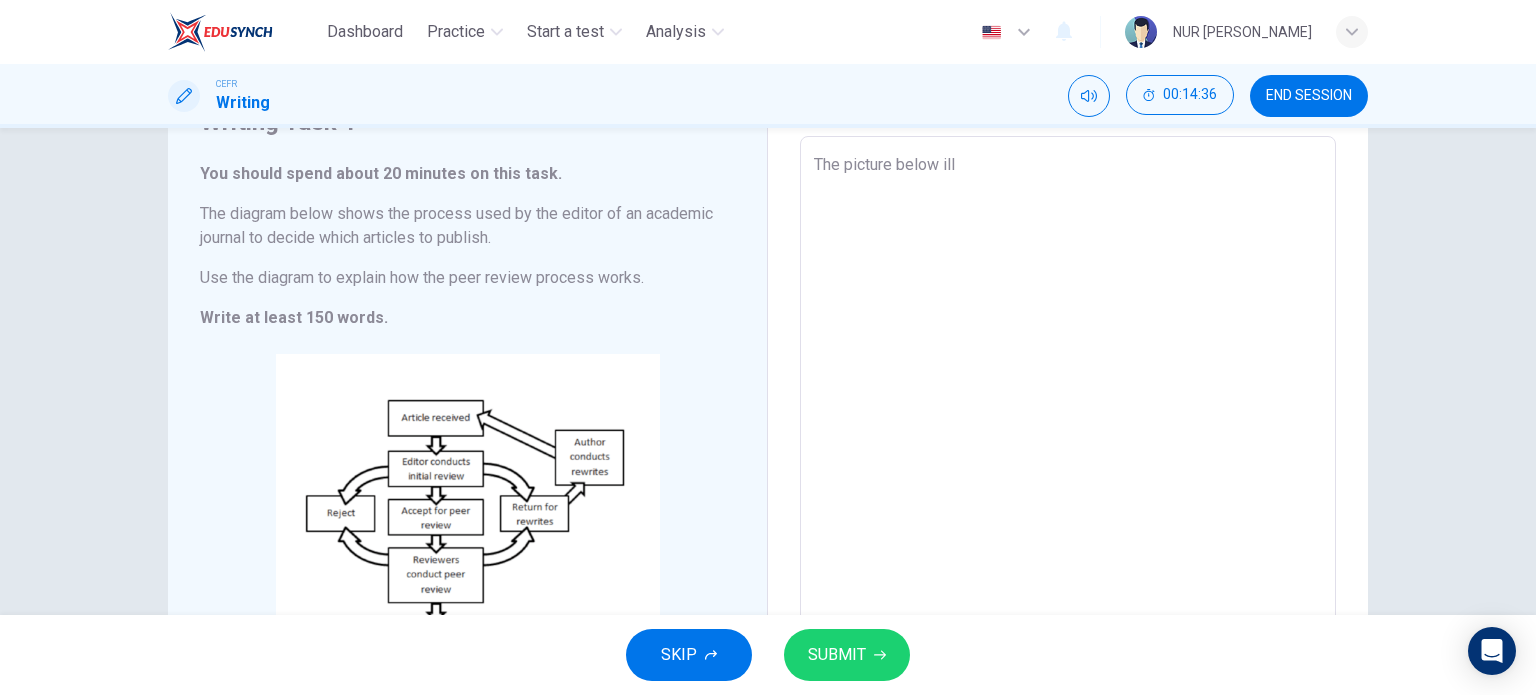 type on "x" 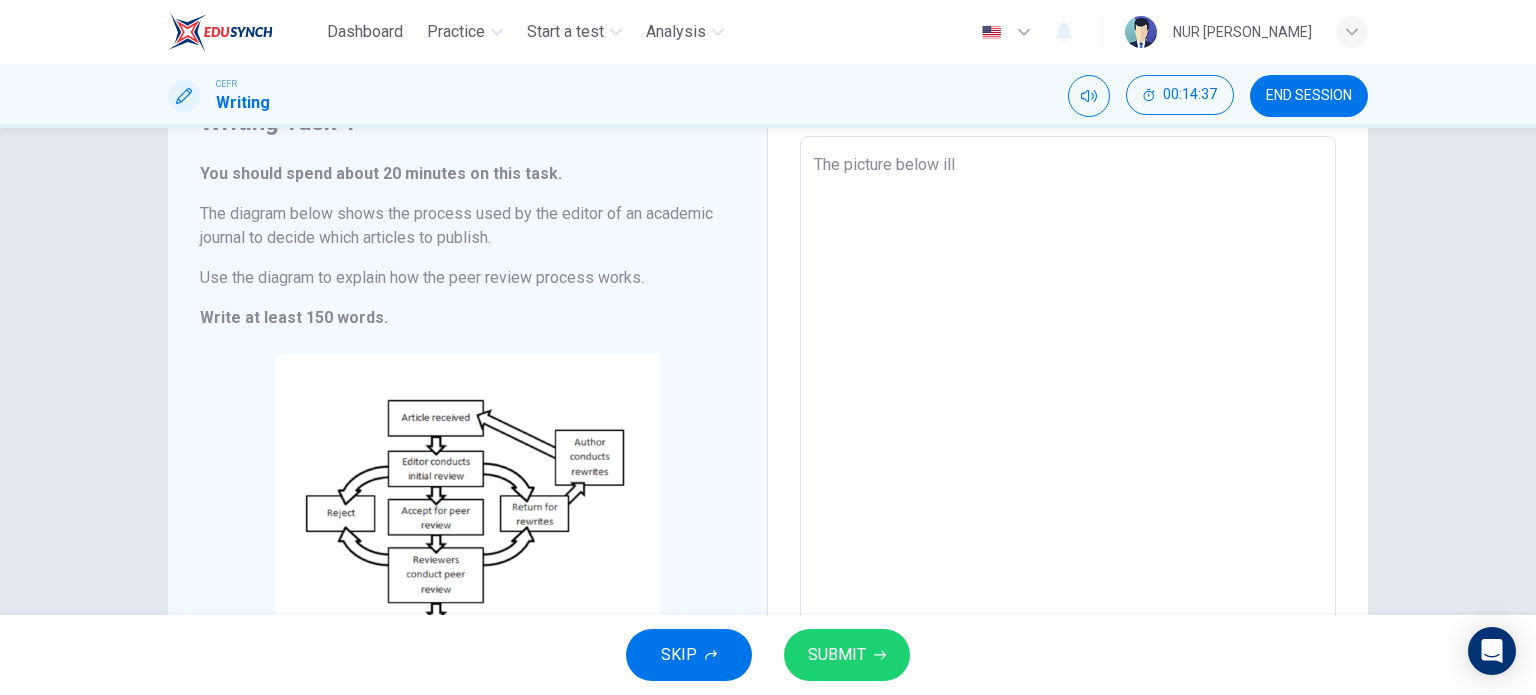 type on "The picture below illu" 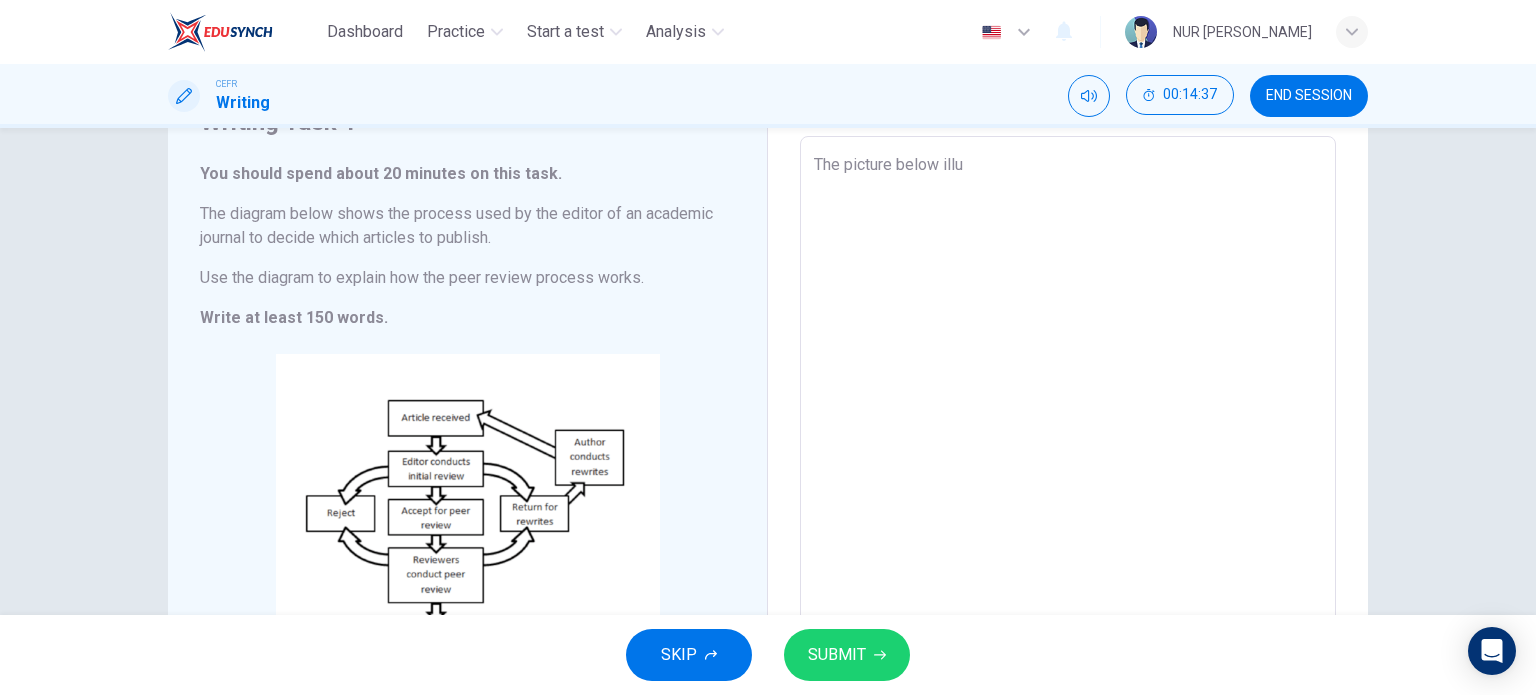 type on "The picture below illus" 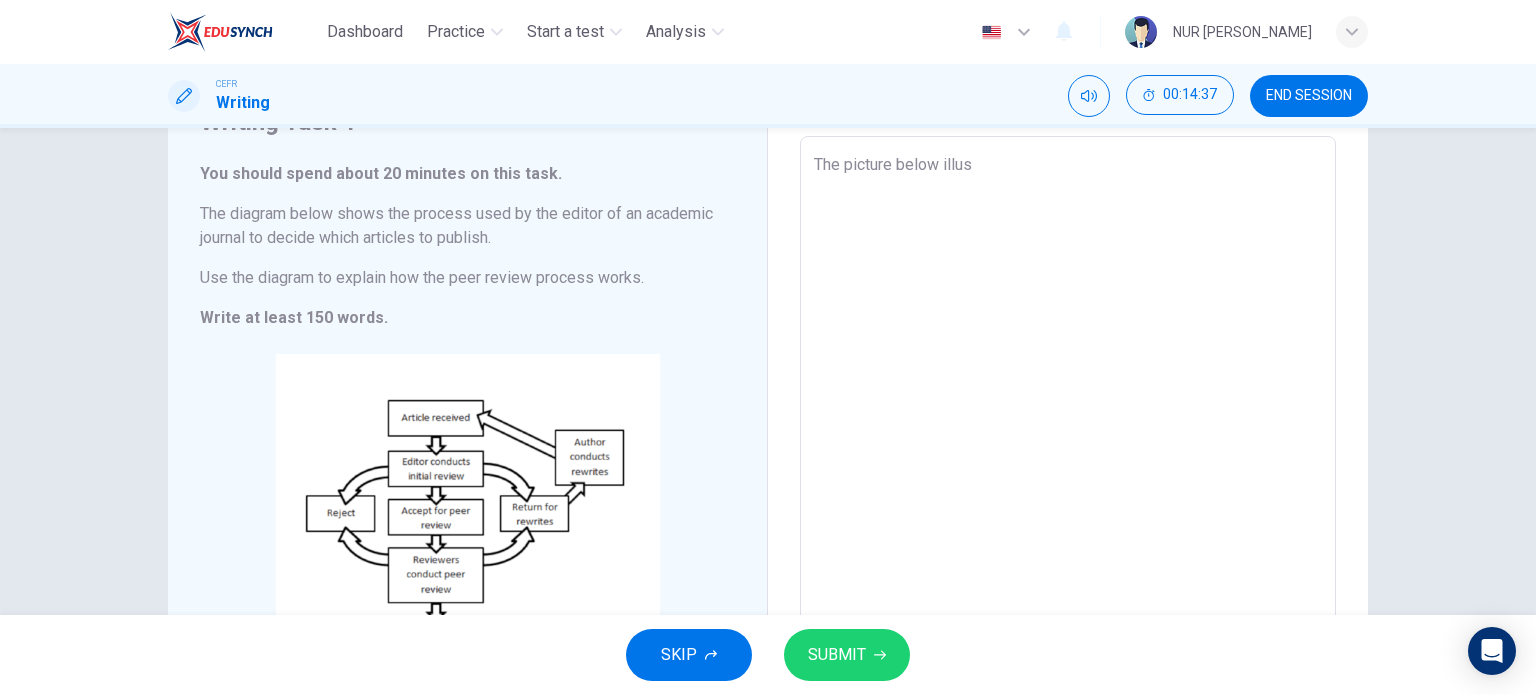 type on "x" 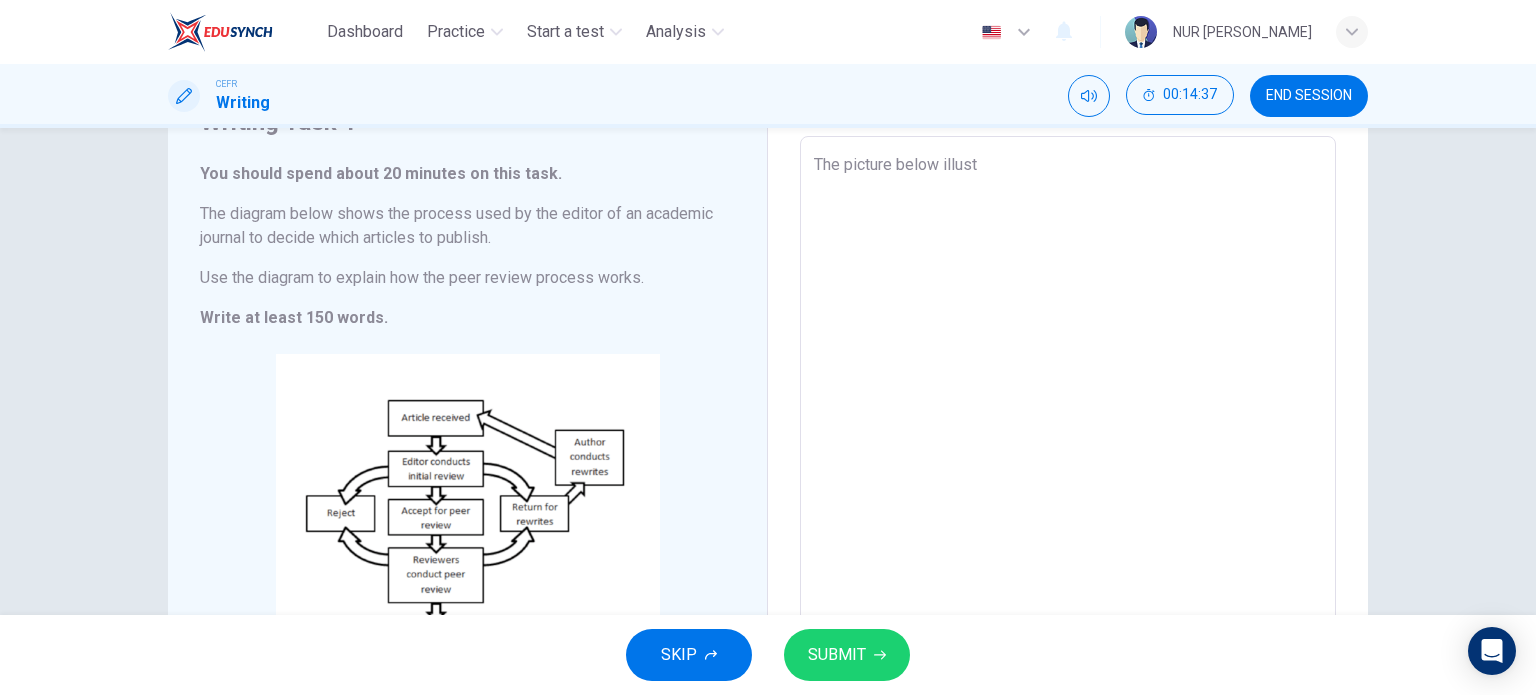 type on "x" 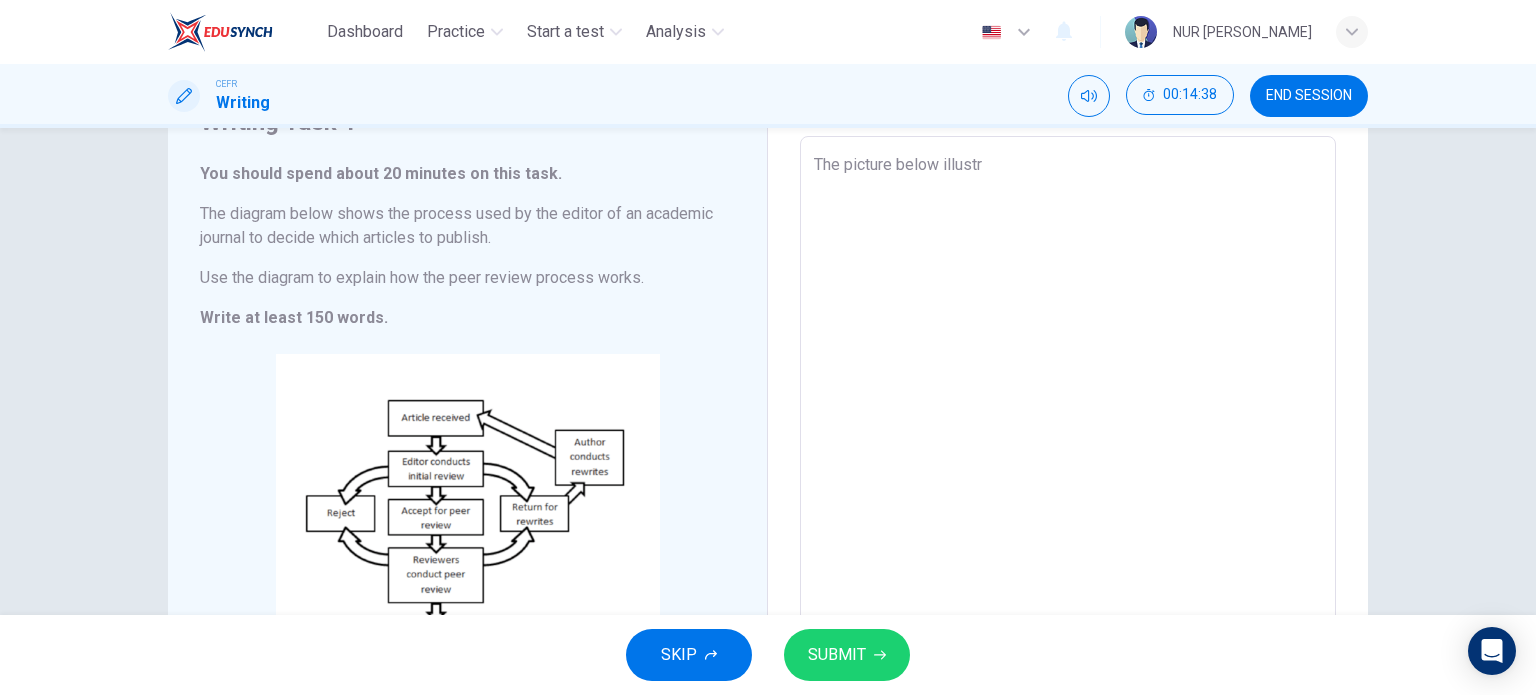 type on "The picture below illustra" 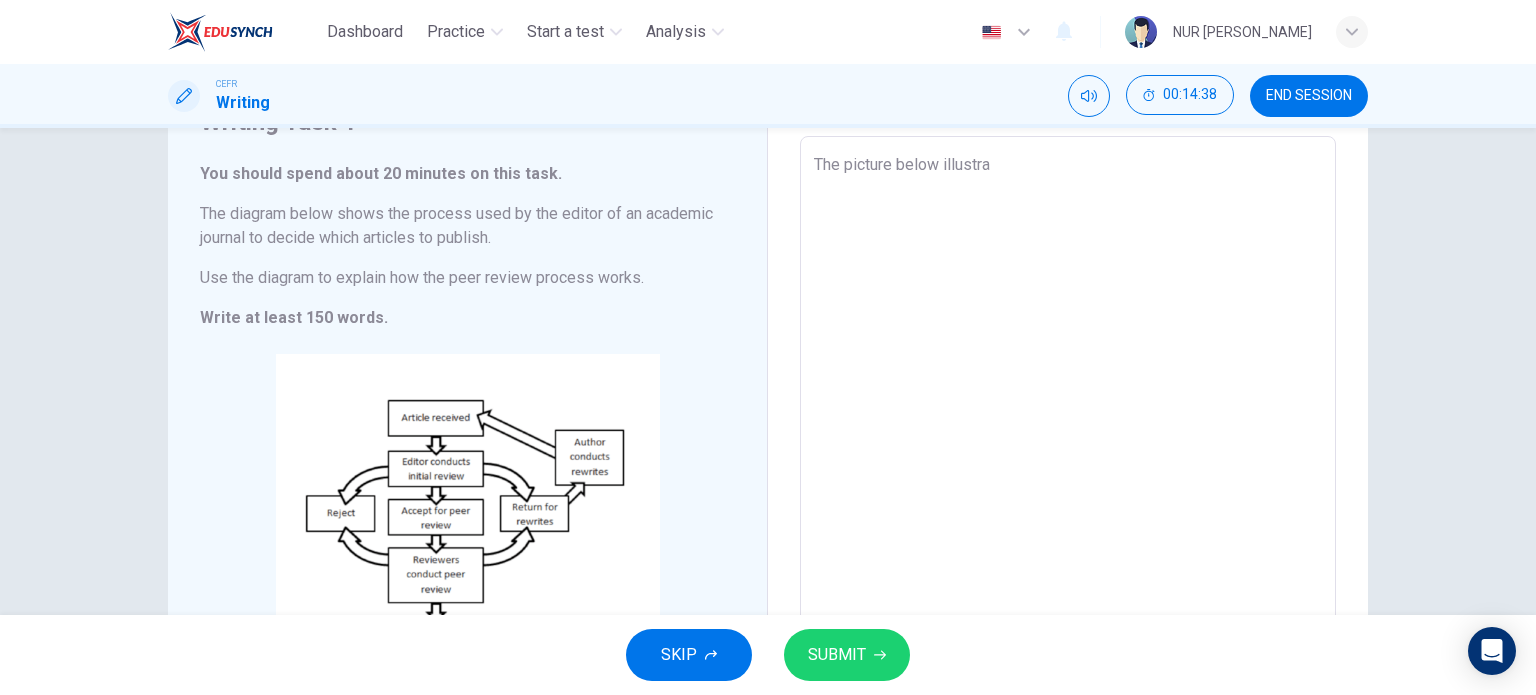 type on "x" 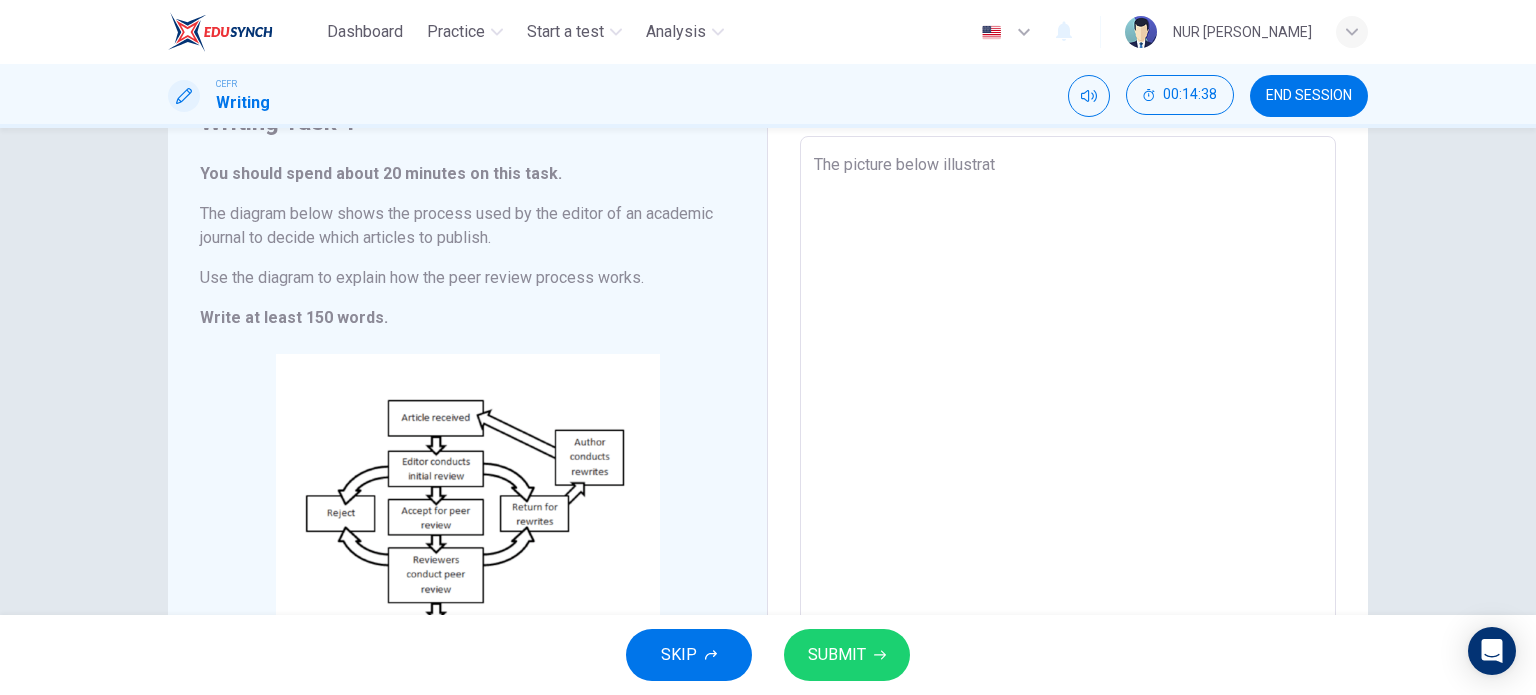 type on "x" 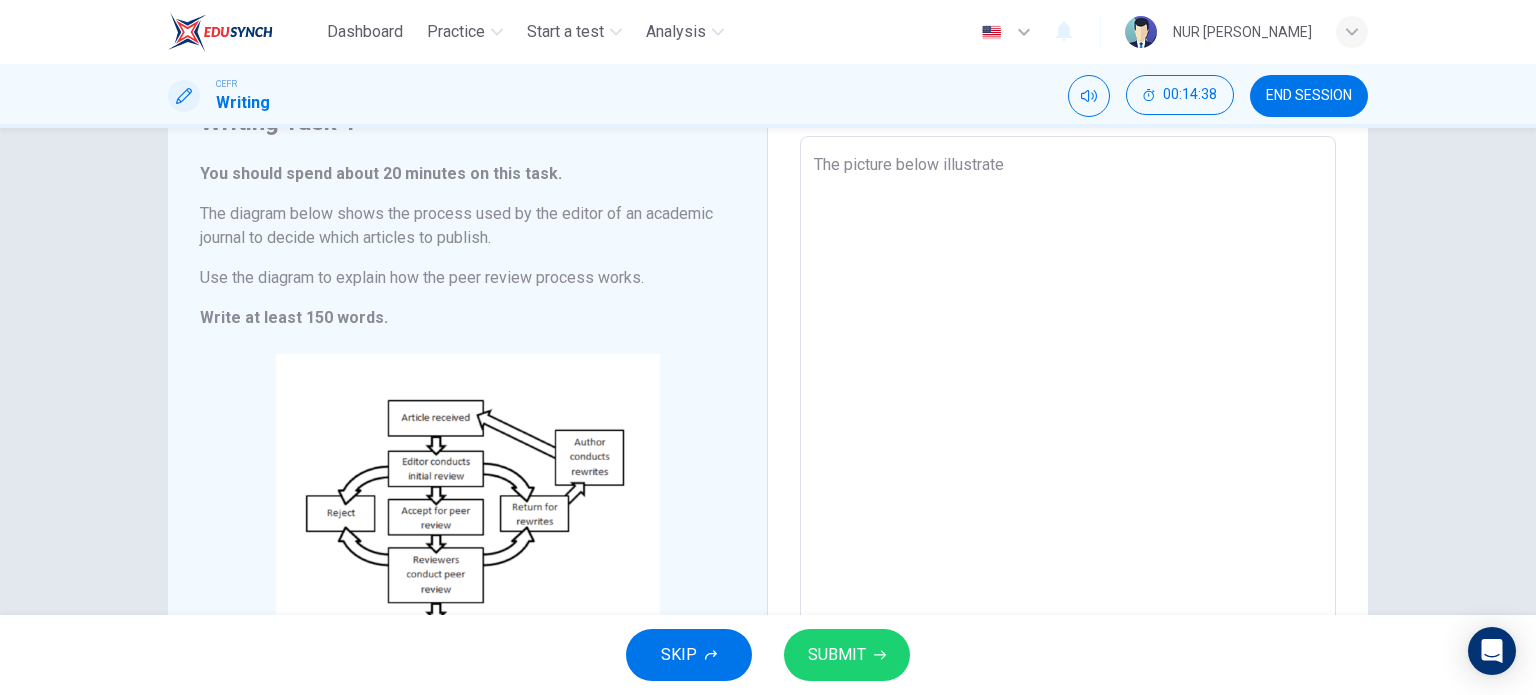 type on "x" 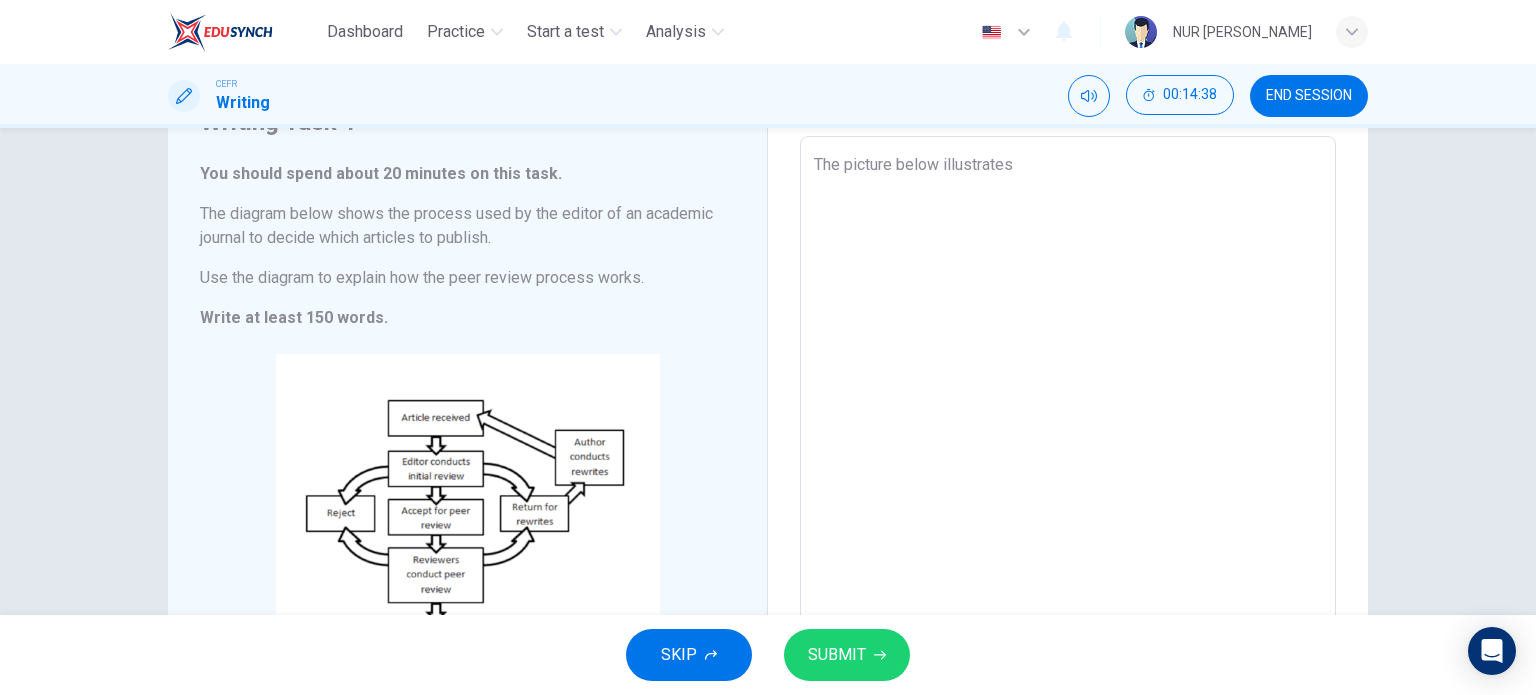 type on "x" 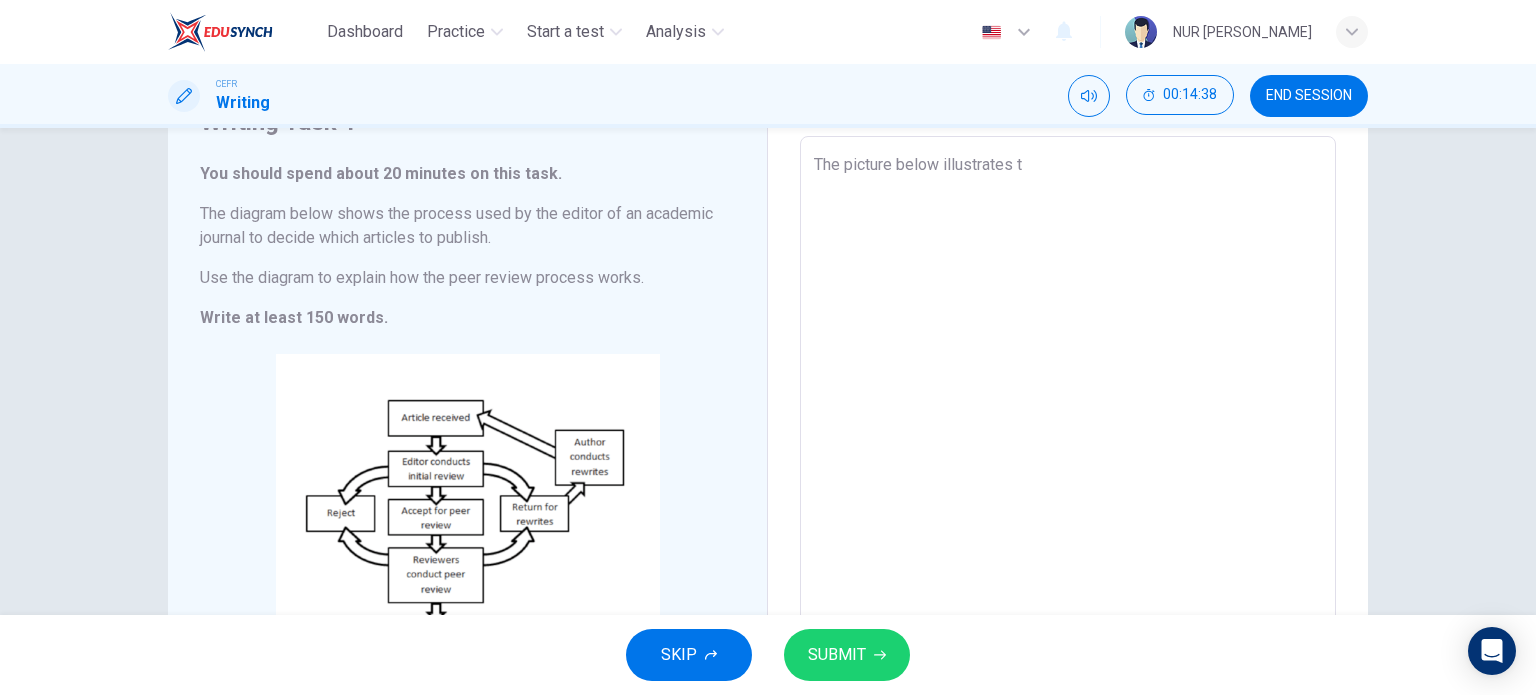 type on "x" 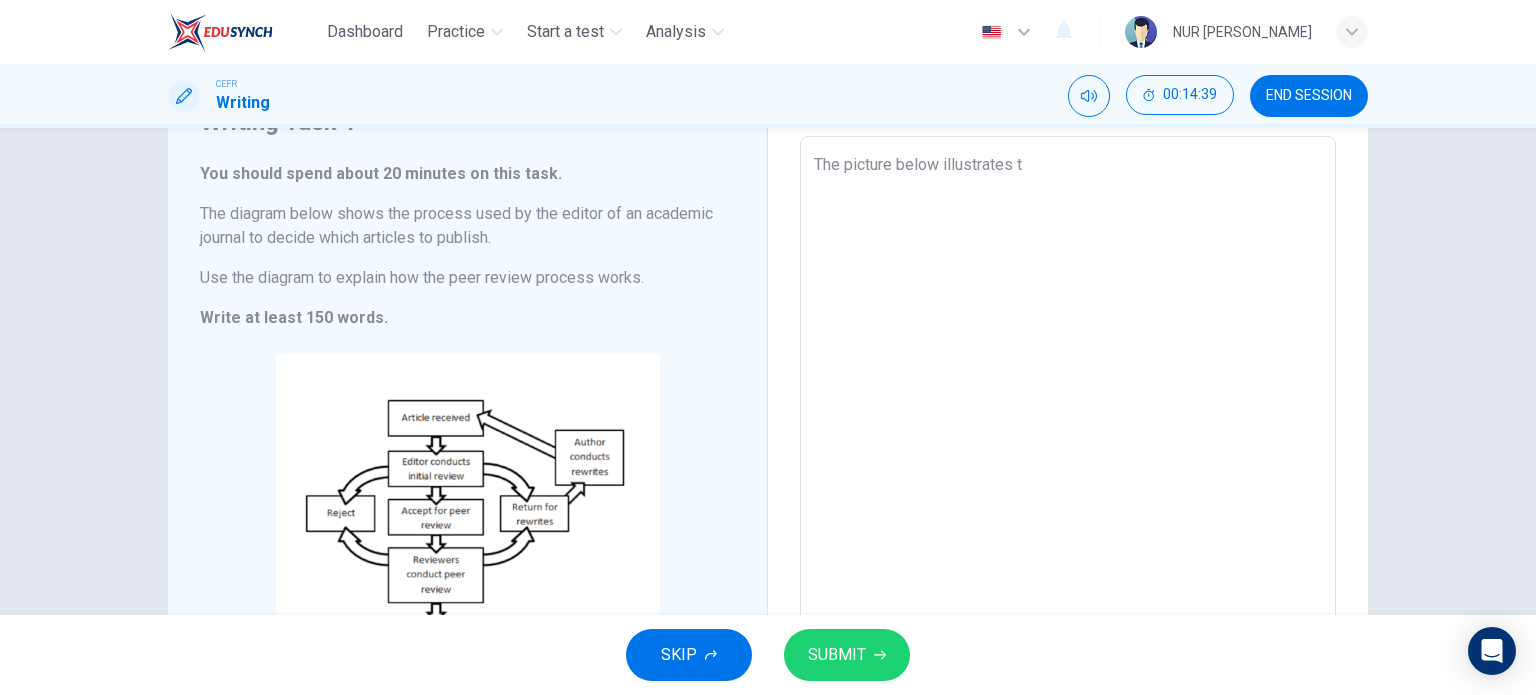 type on "The picture below illustrates th" 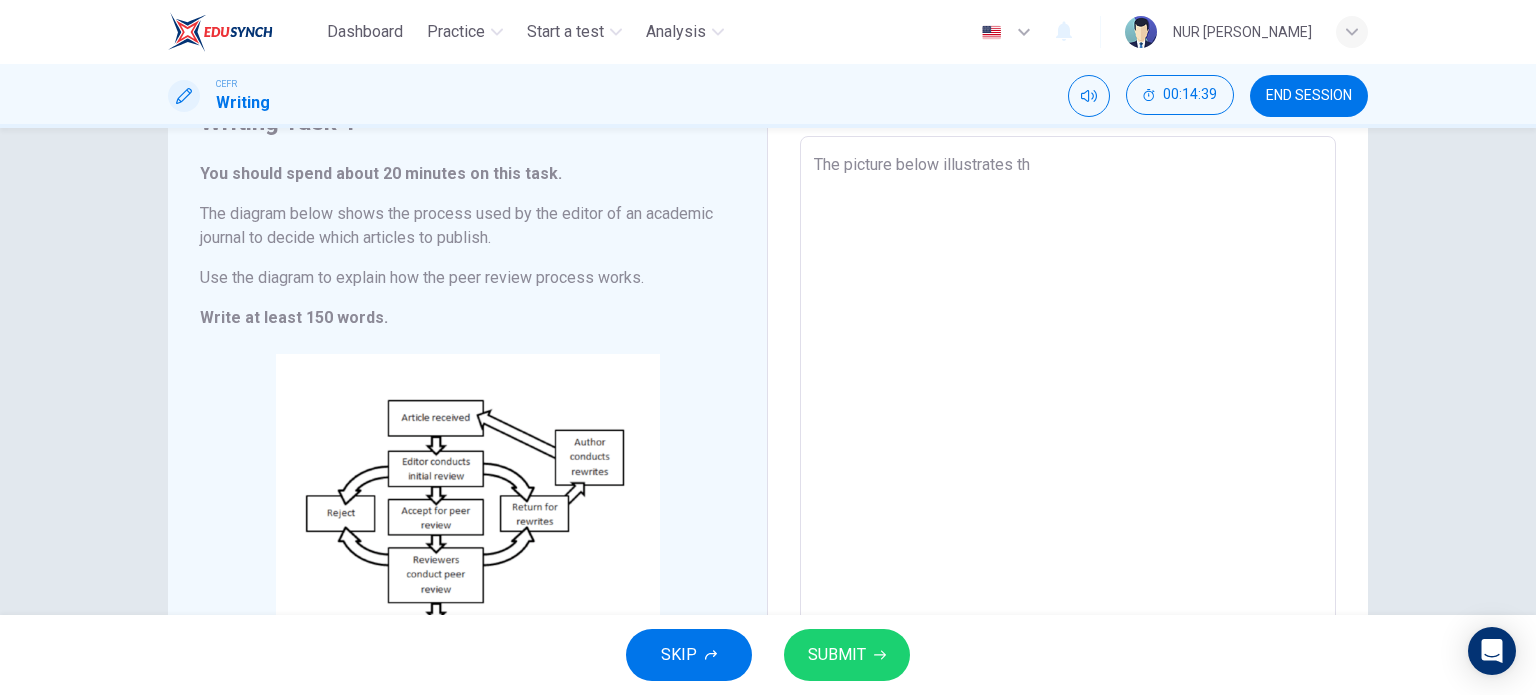 type on "x" 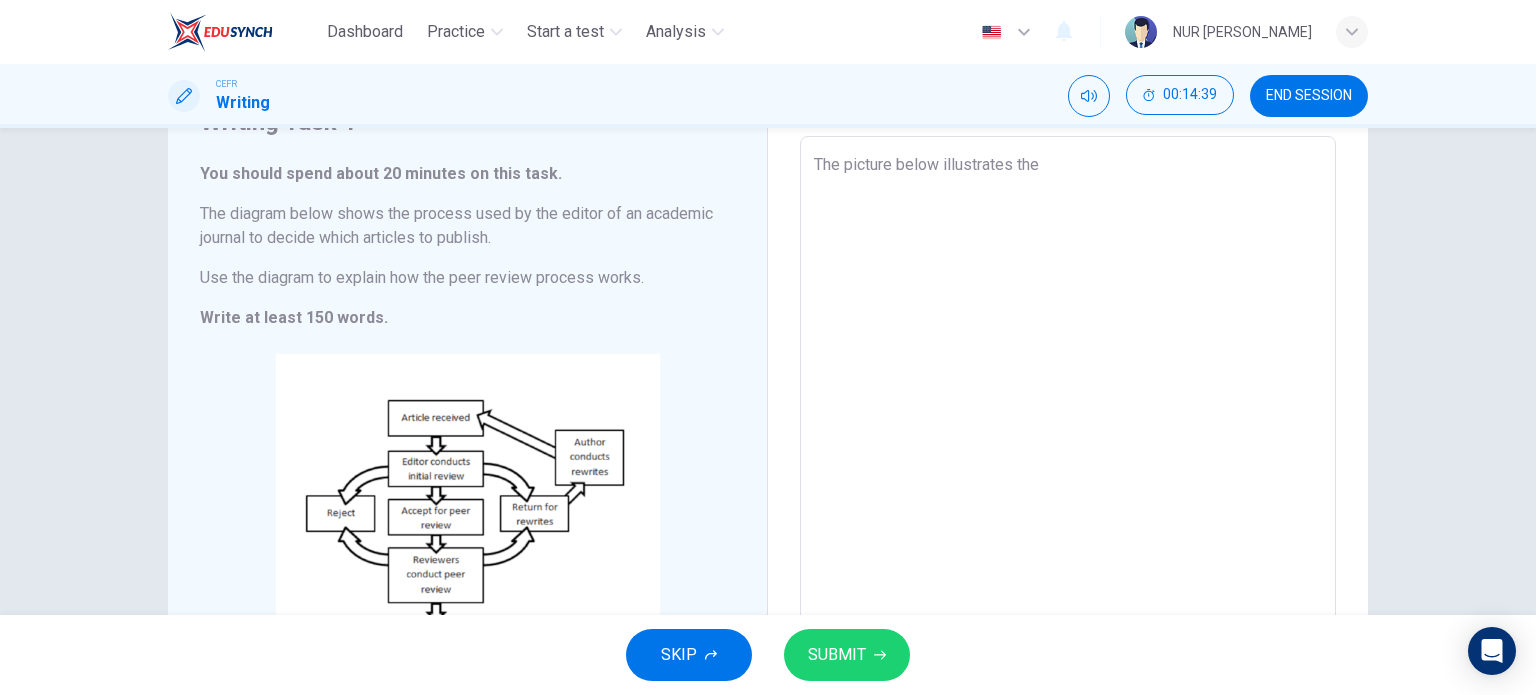 type on "x" 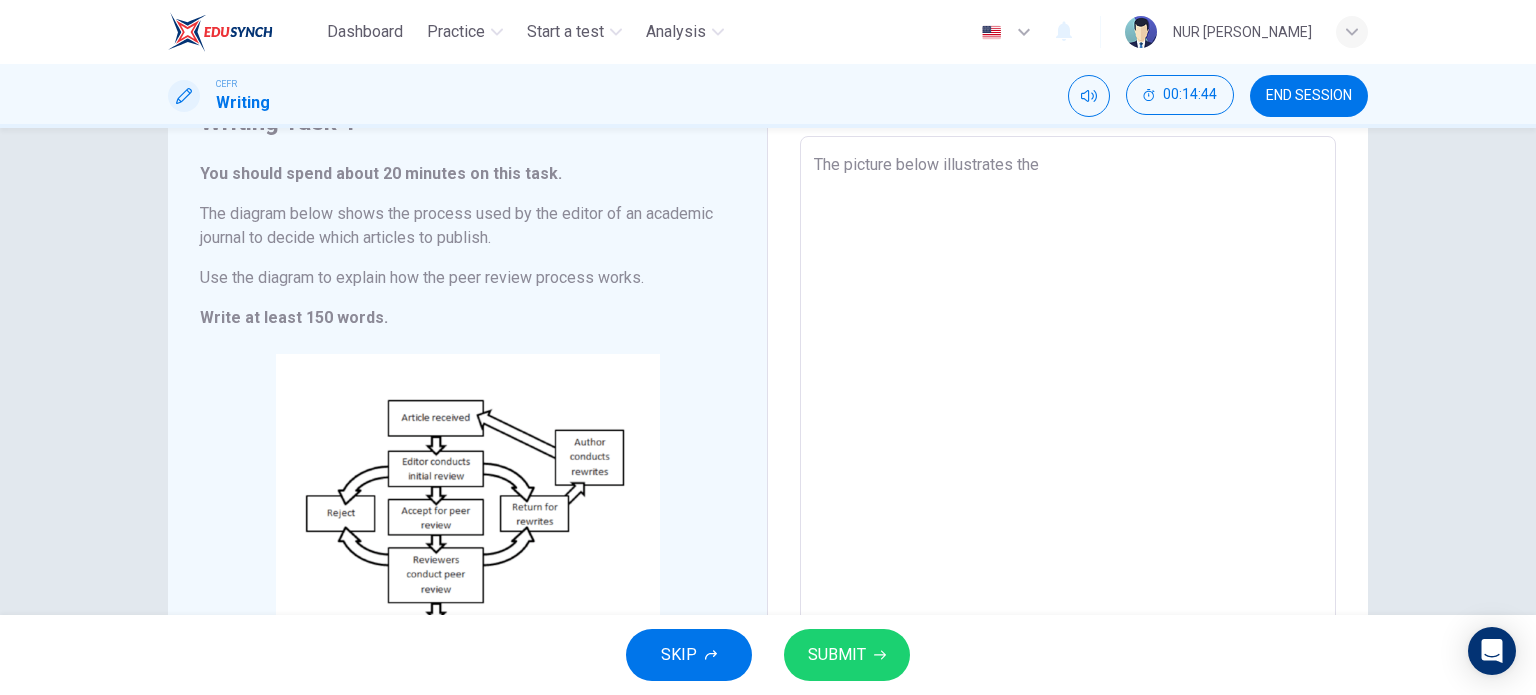 type on "The picture below illustrates the p" 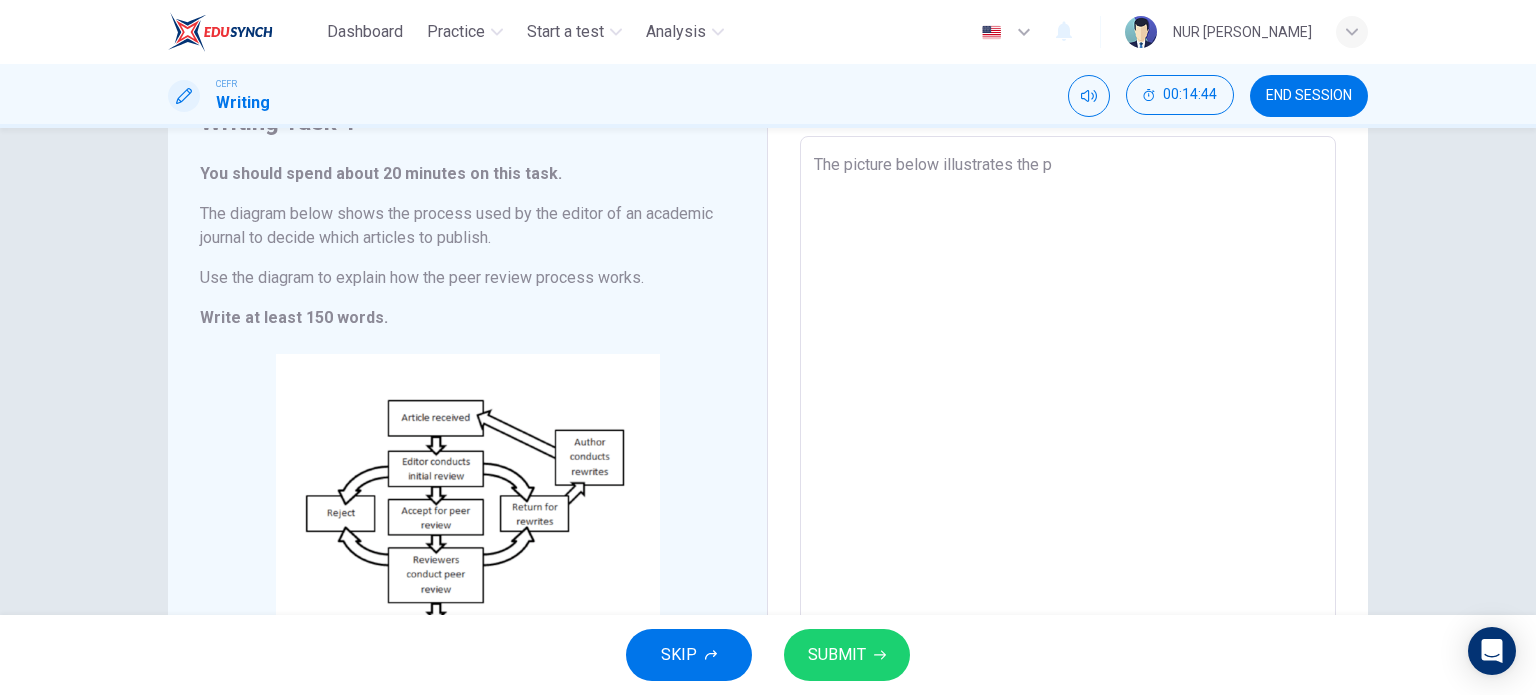 type on "x" 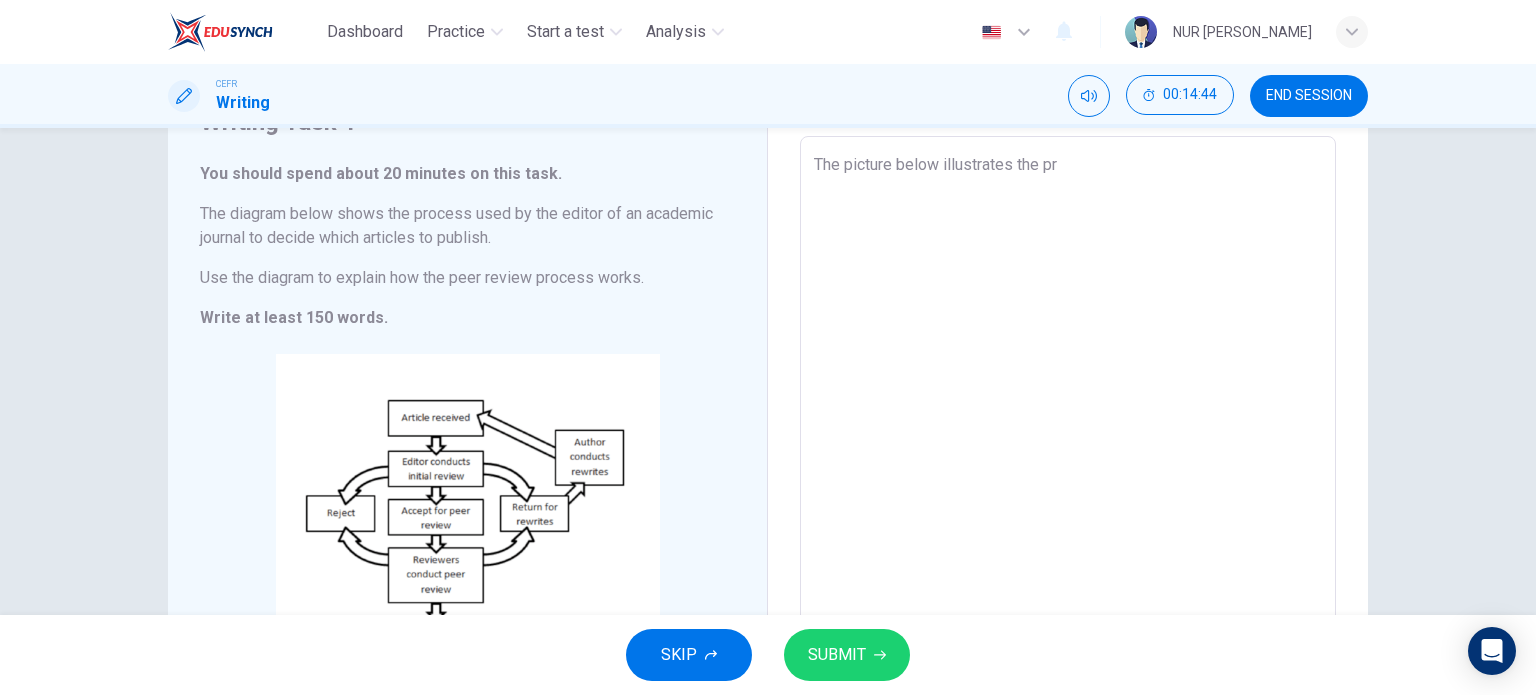 type on "x" 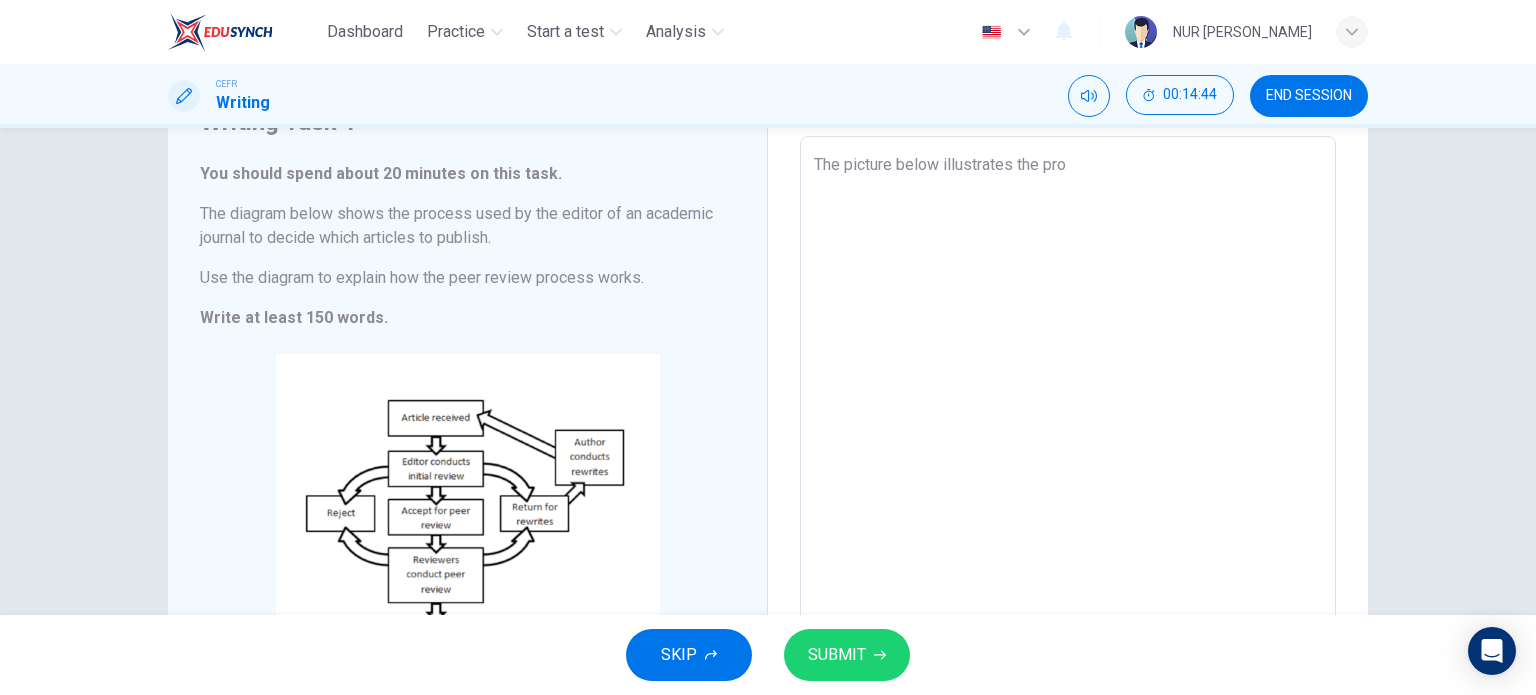 type on "x" 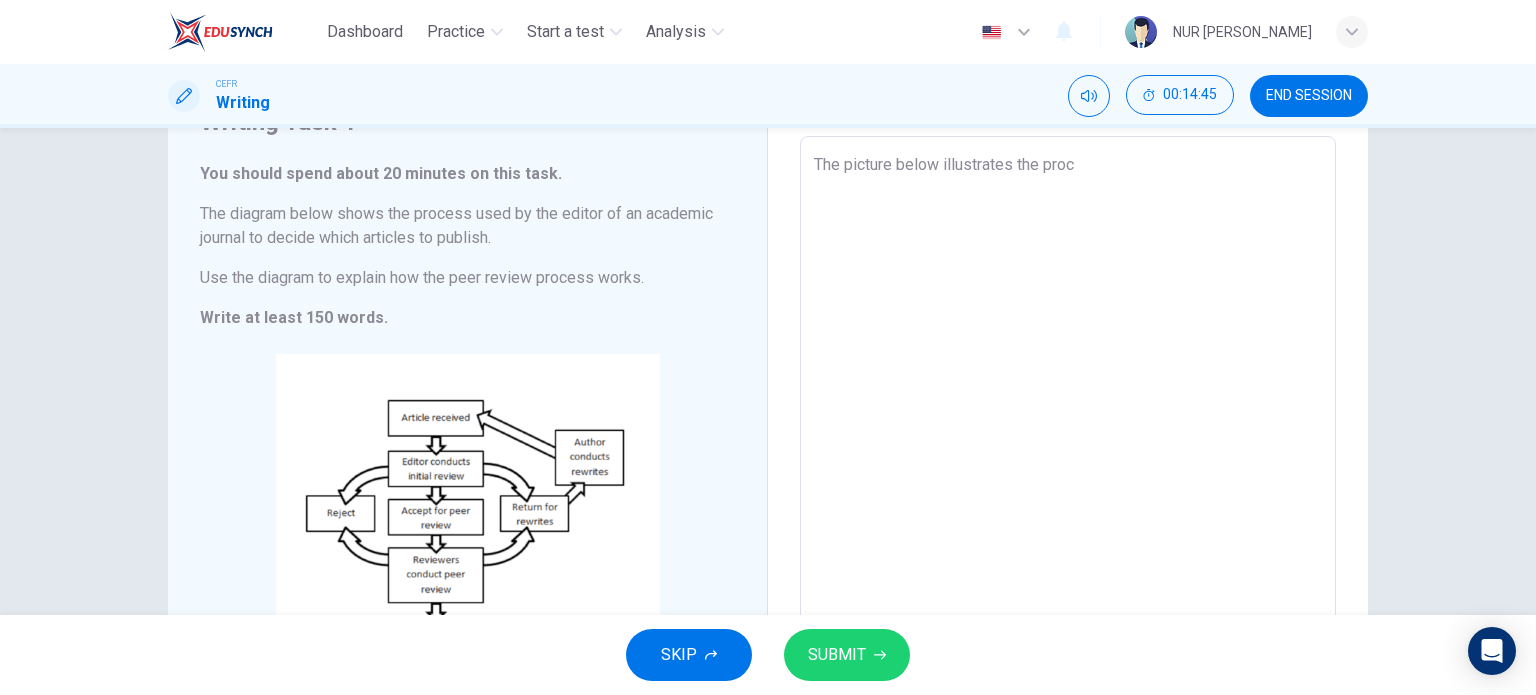 type on "The picture below illustrates the proce" 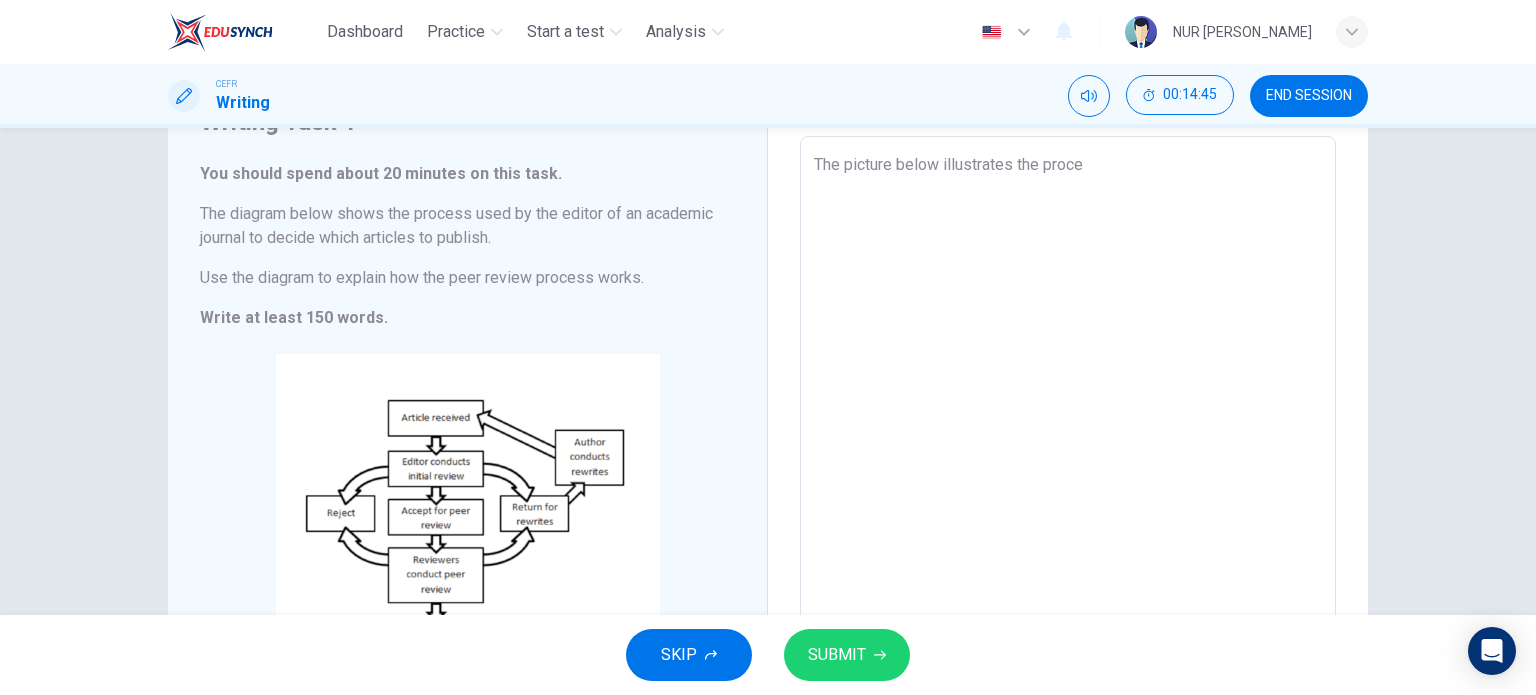 type on "x" 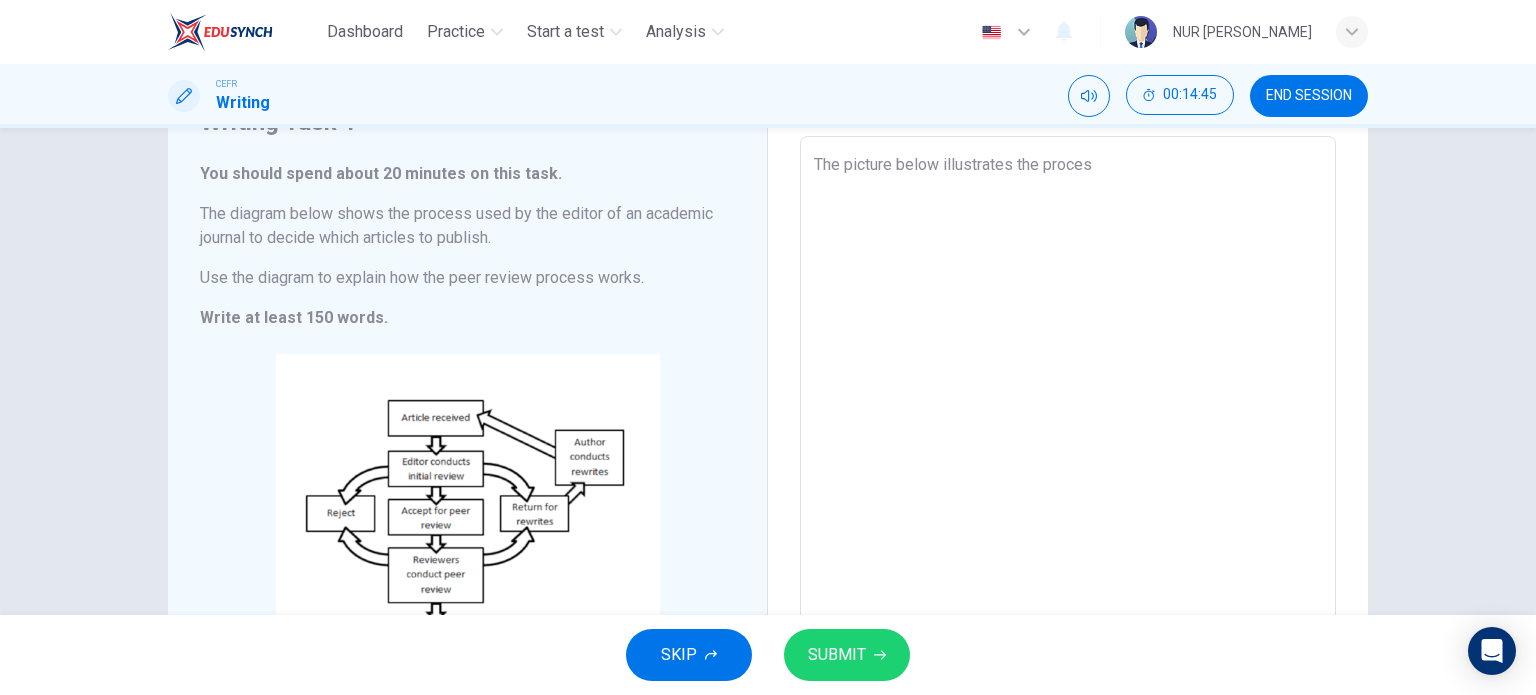 type on "x" 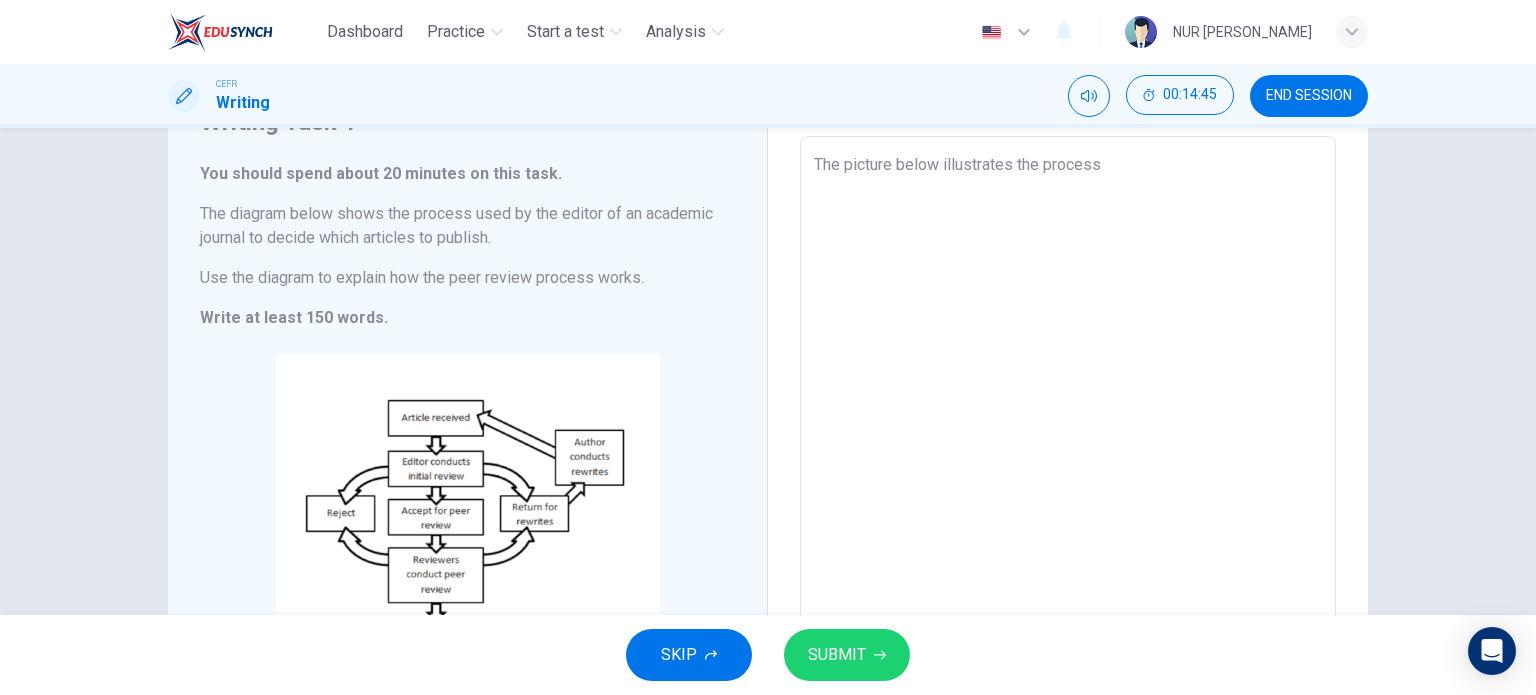 type on "x" 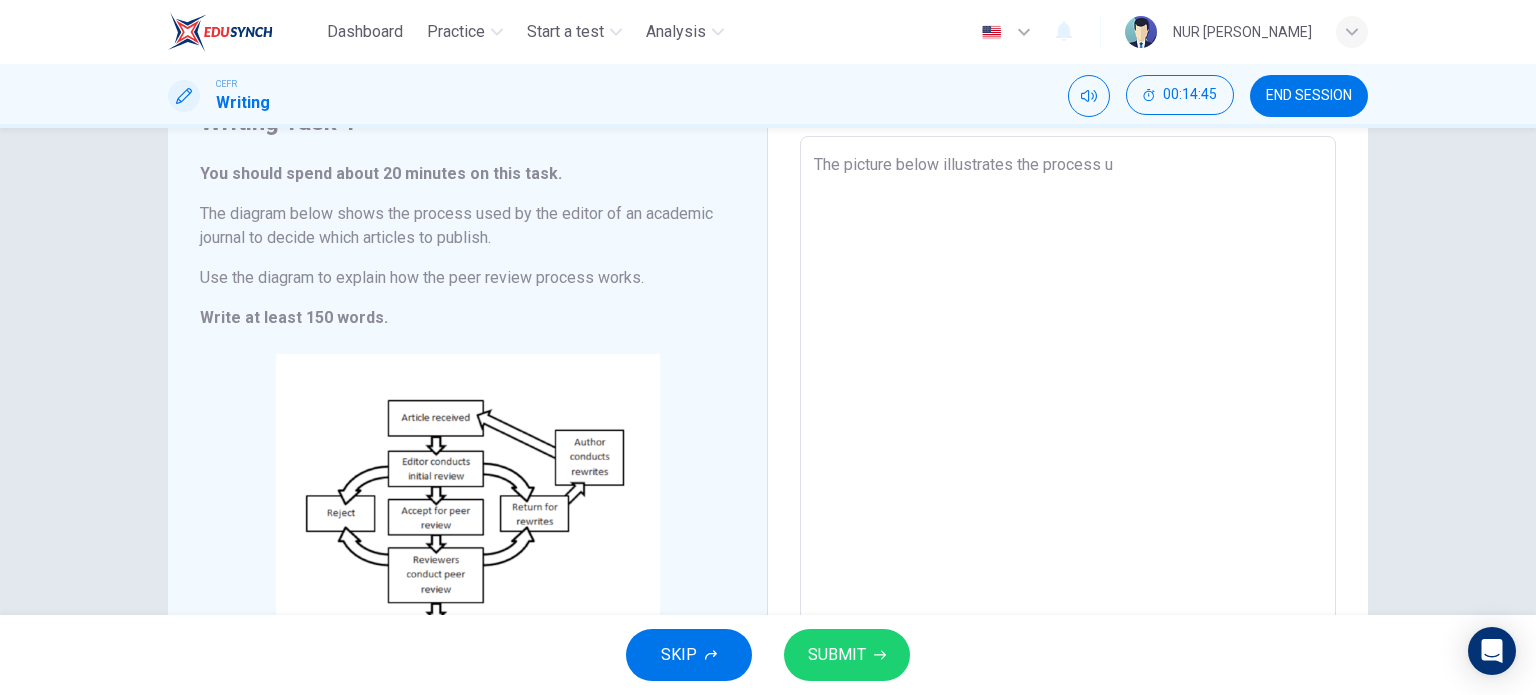 type on "The picture below illustrates the process us" 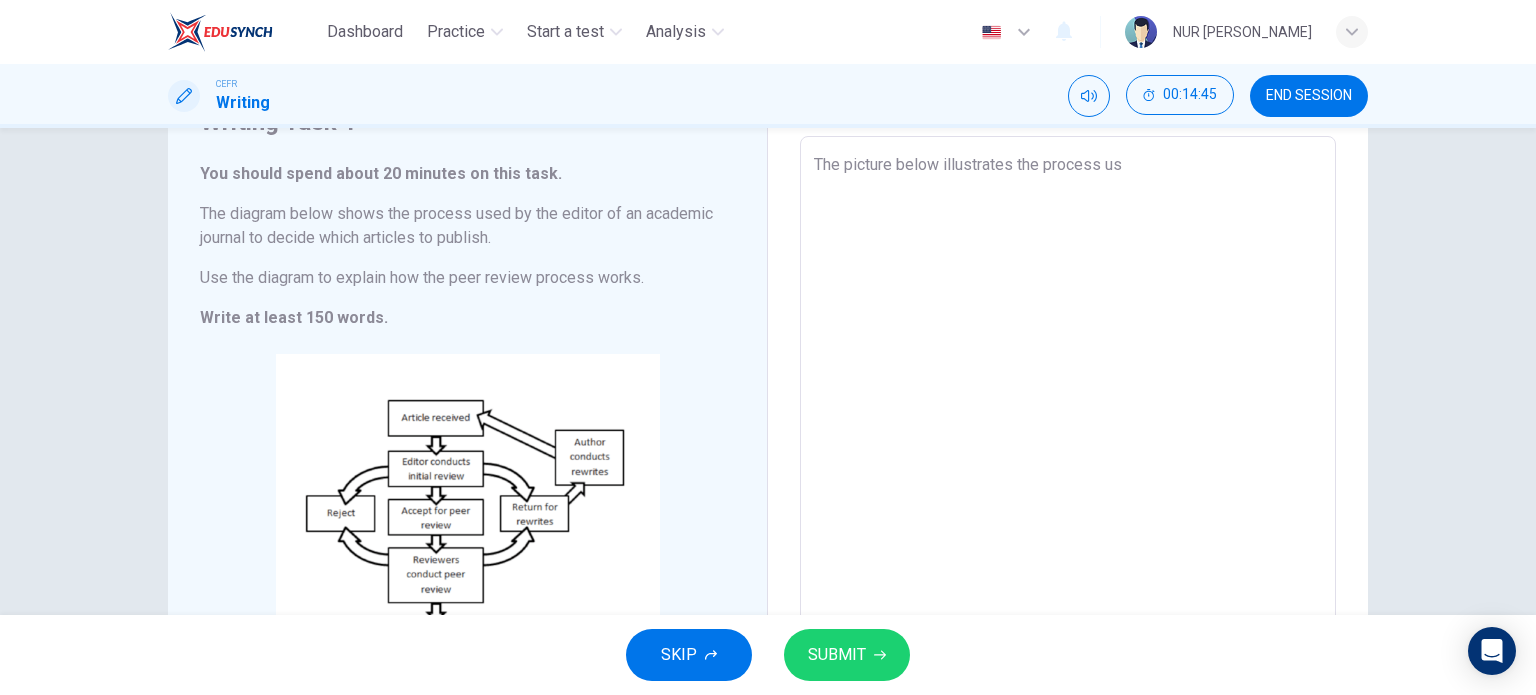 type on "x" 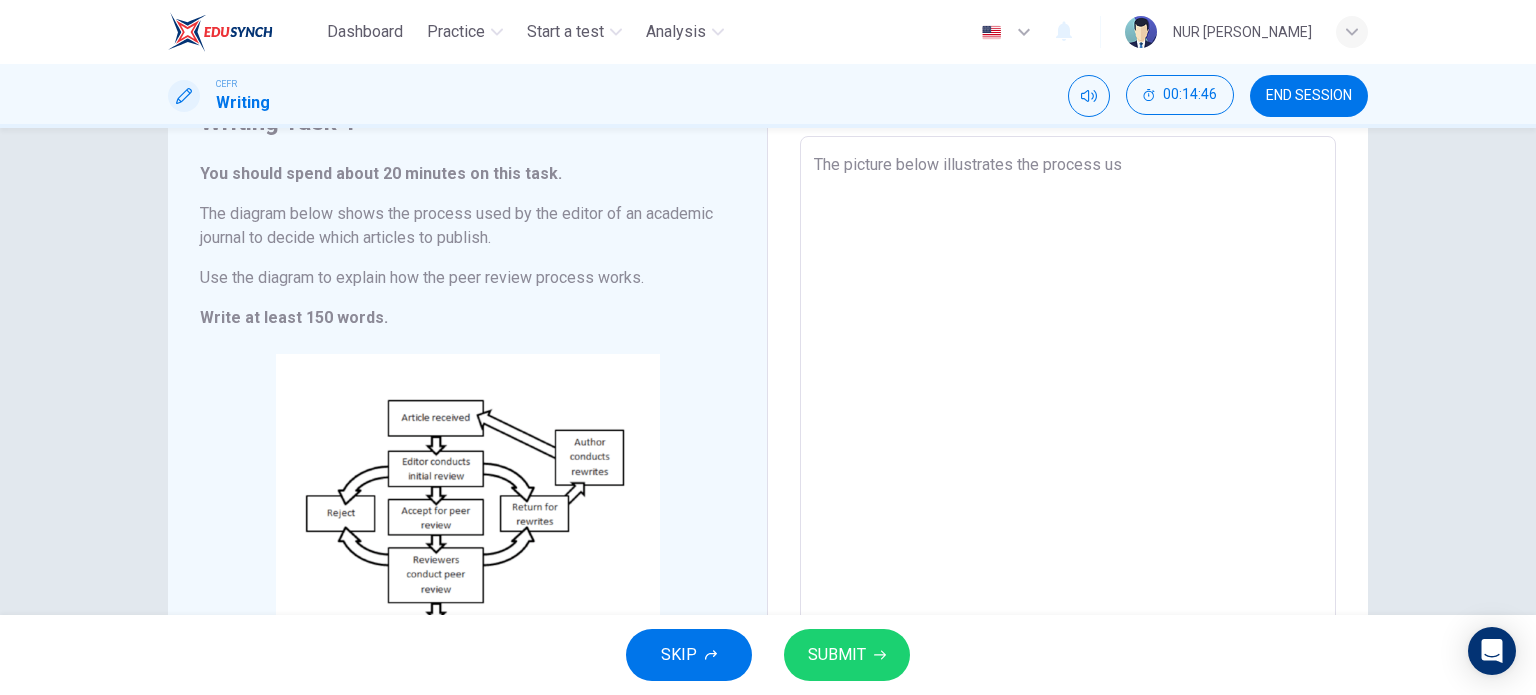 type on "The picture below illustrates the process use" 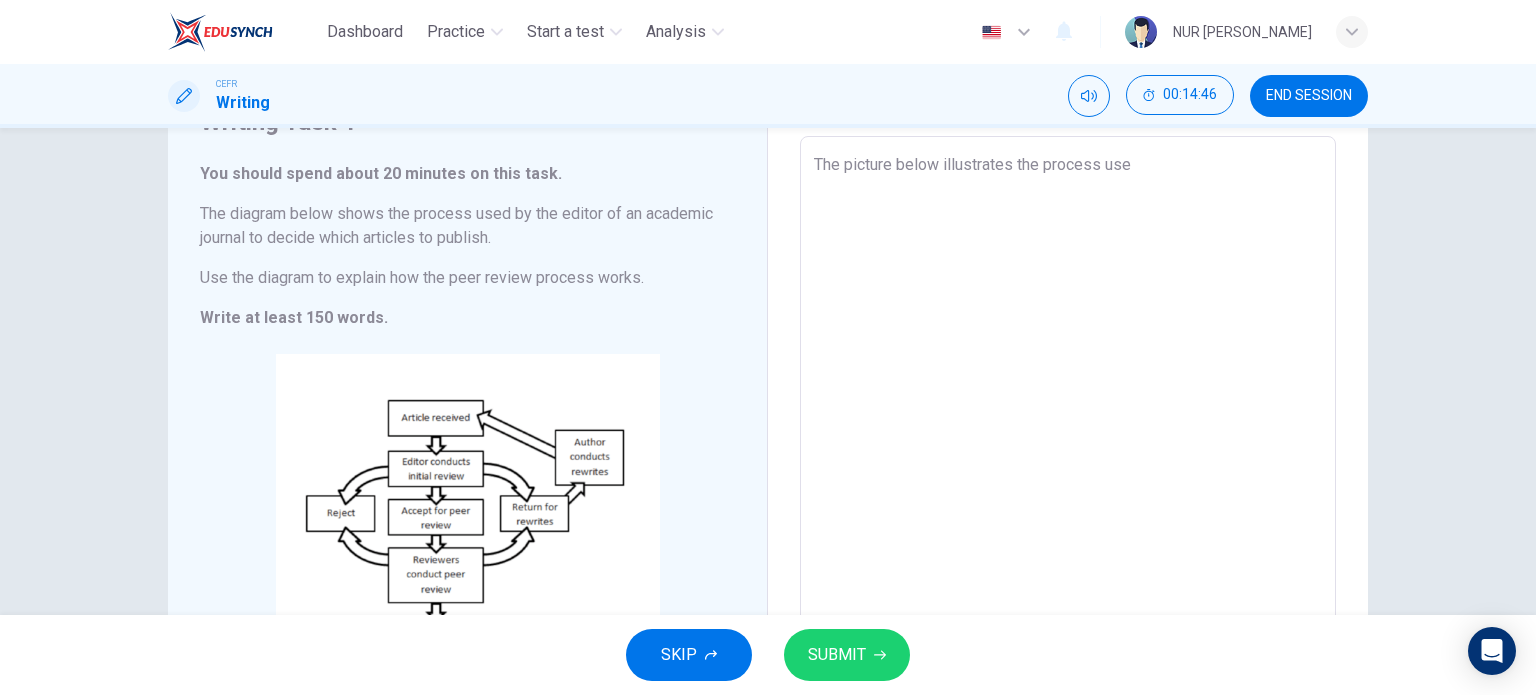 type on "x" 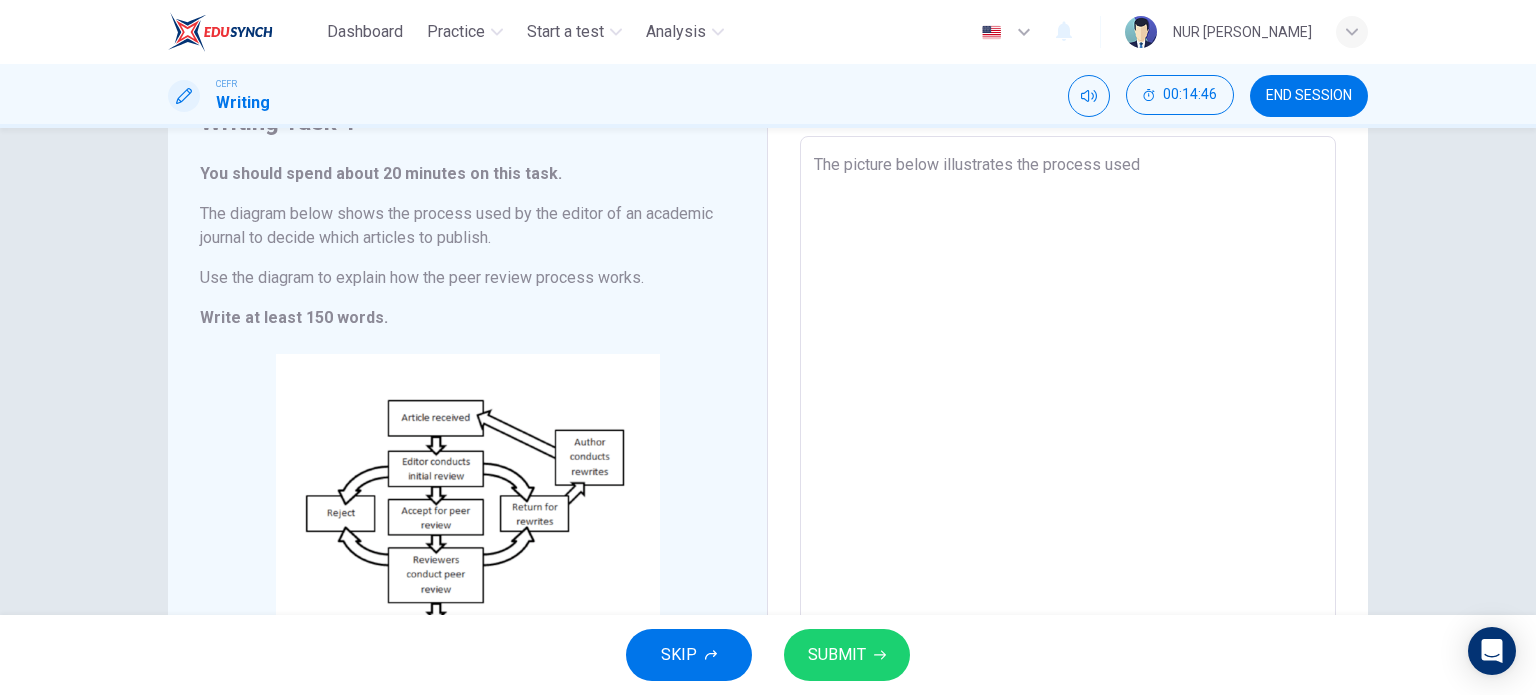 type on "x" 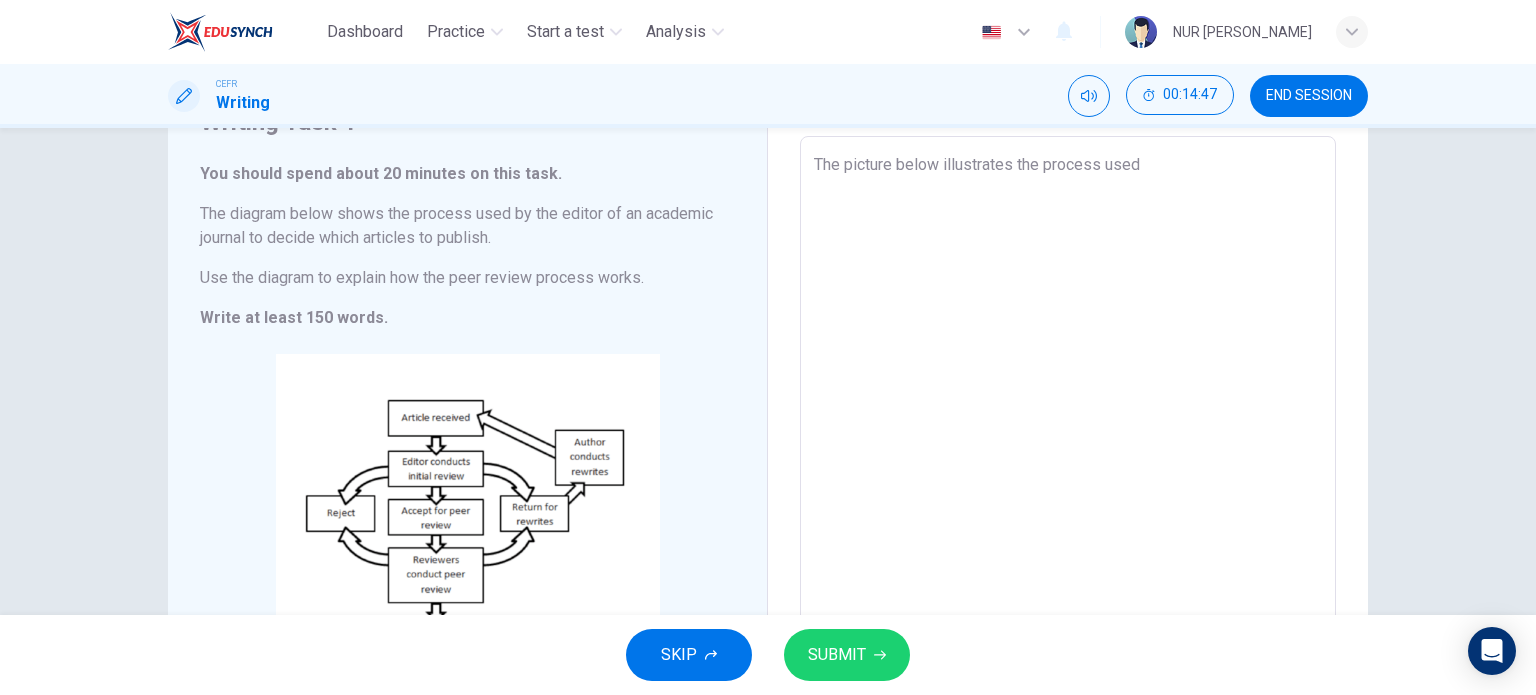 type on "The picture below illustrates the process used b" 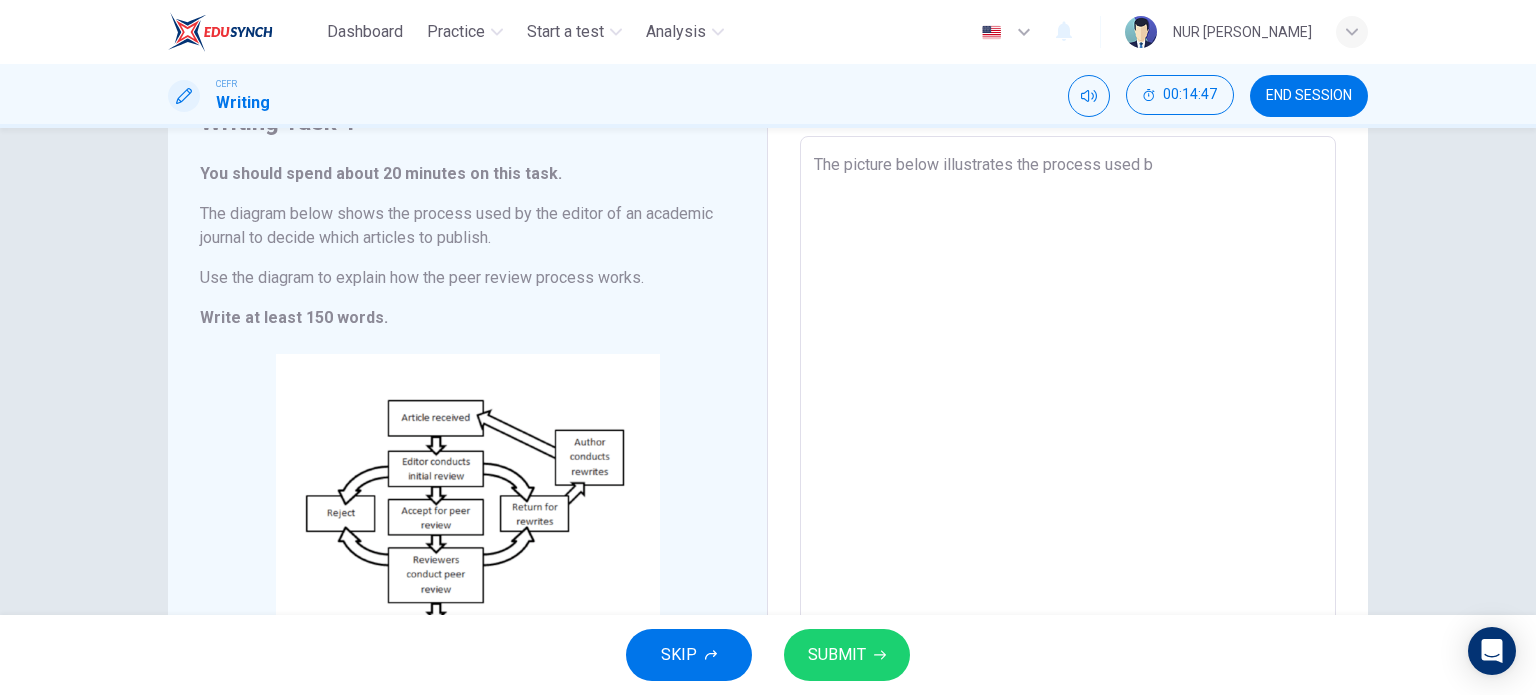 type on "The picture below illustrates the process used by" 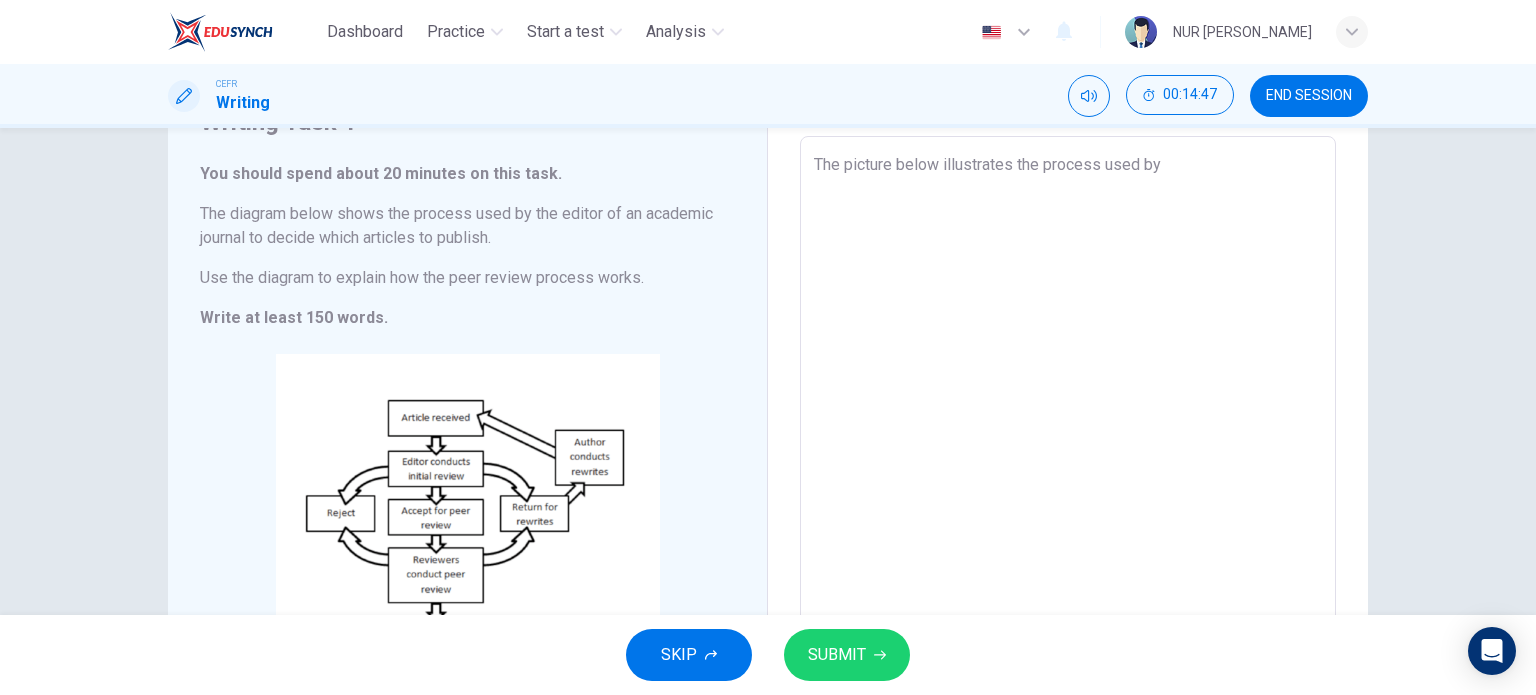 type on "x" 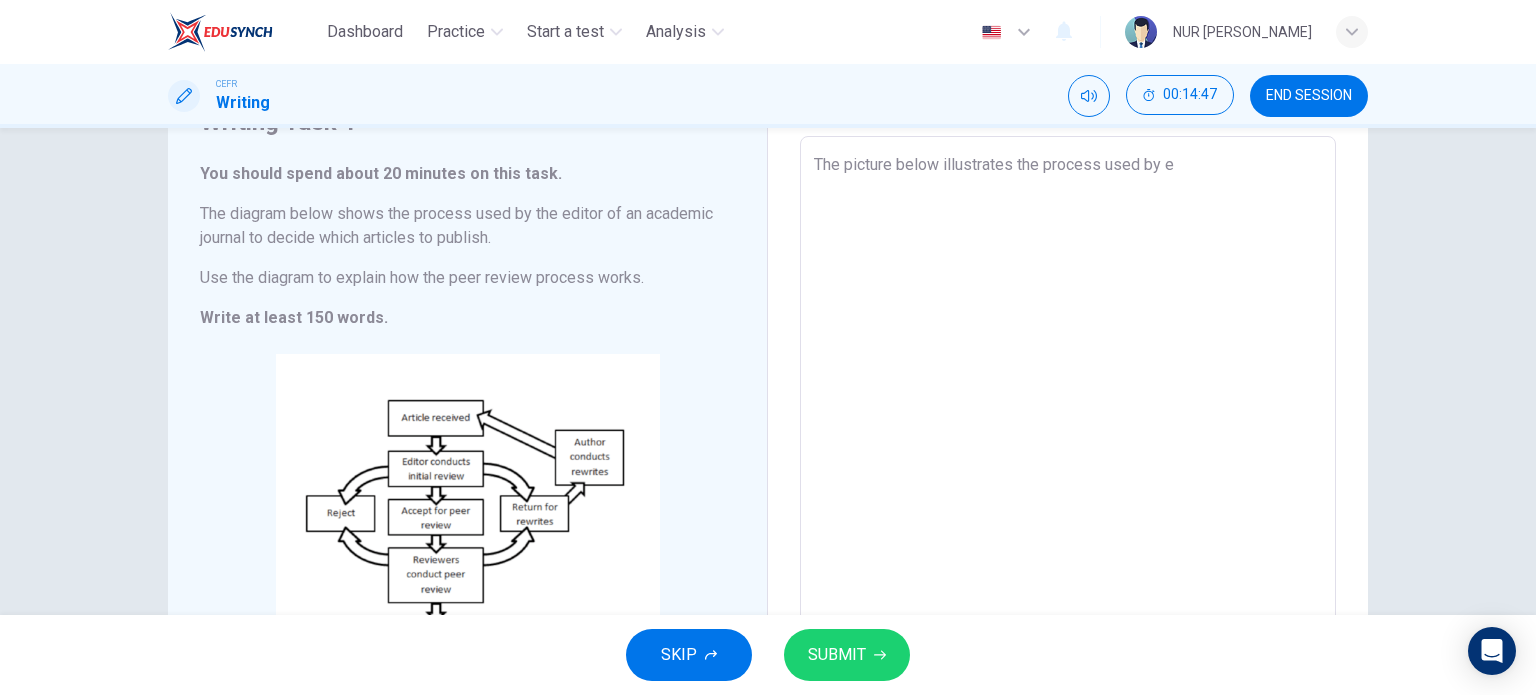 type on "x" 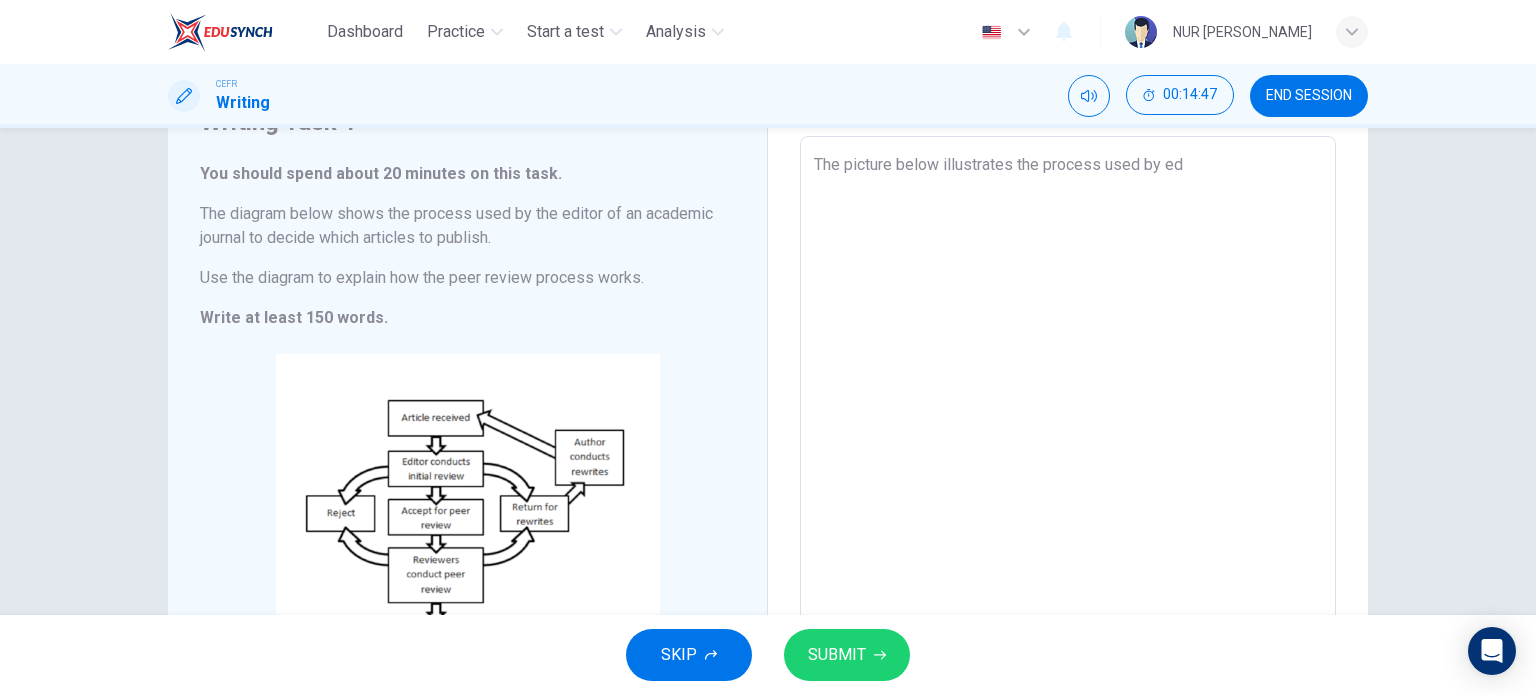 type on "x" 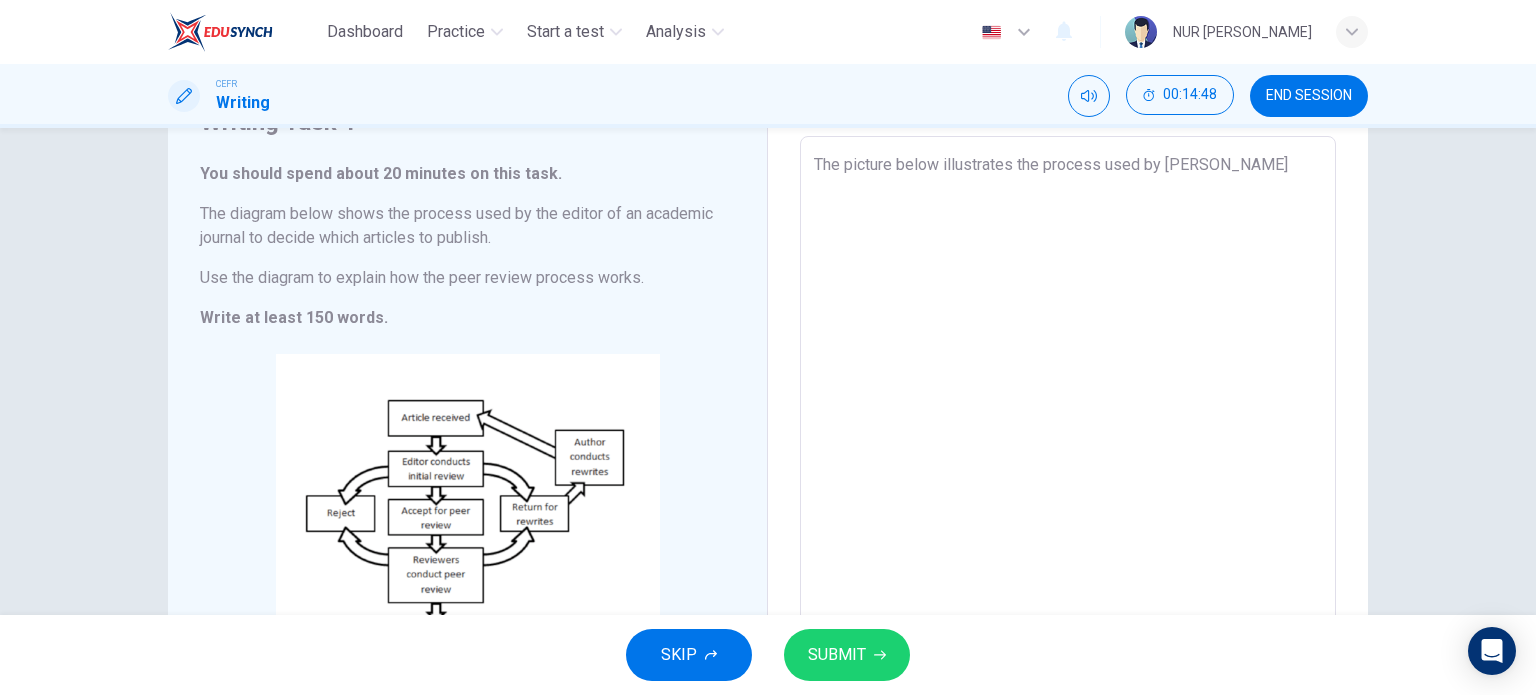 type on "The picture below illustrates the process used by edit" 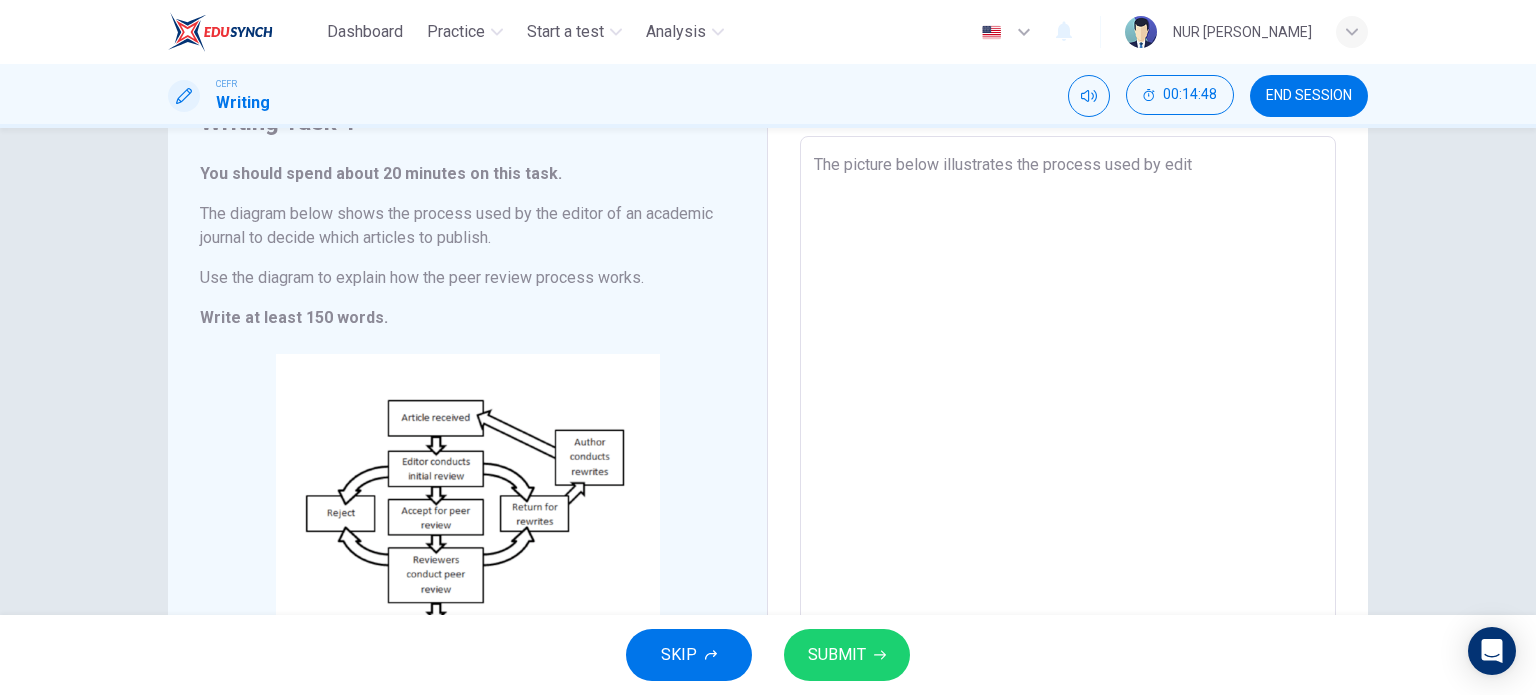 type on "x" 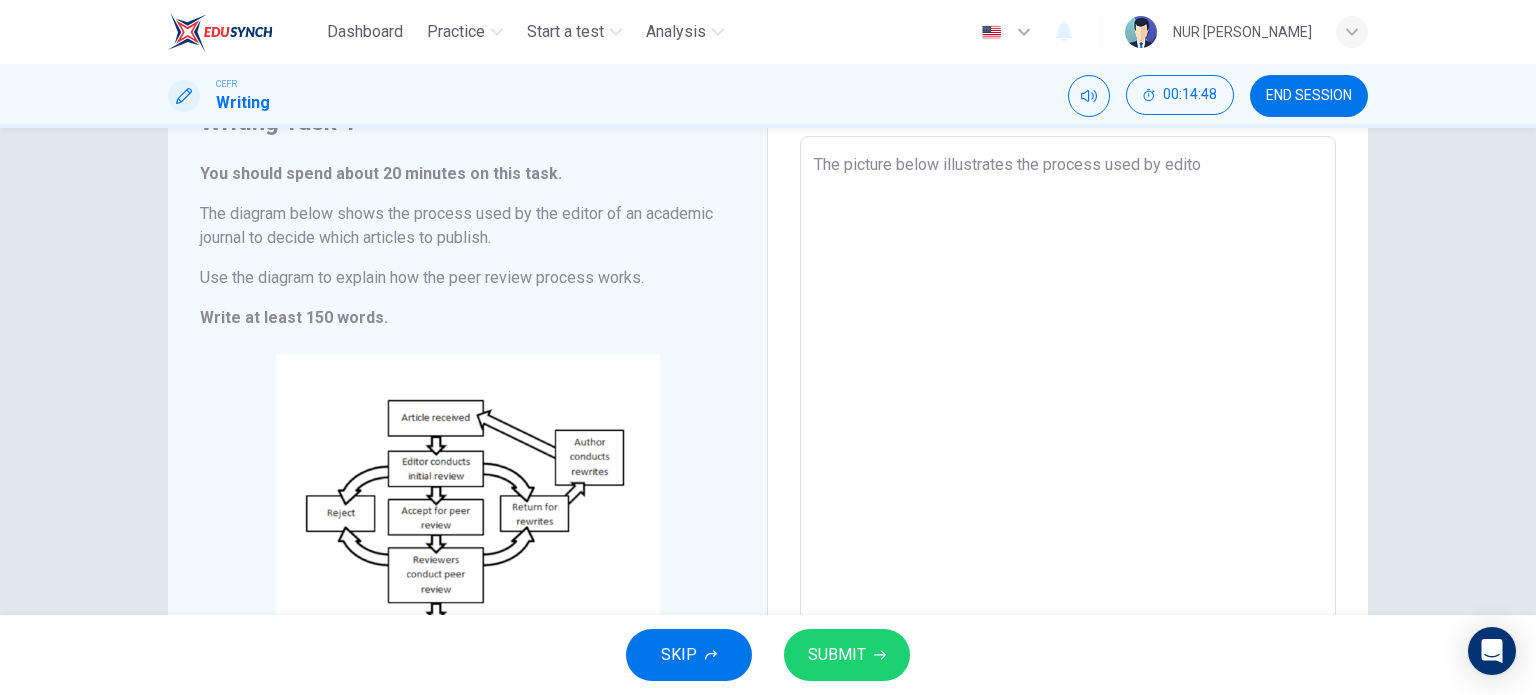 type on "x" 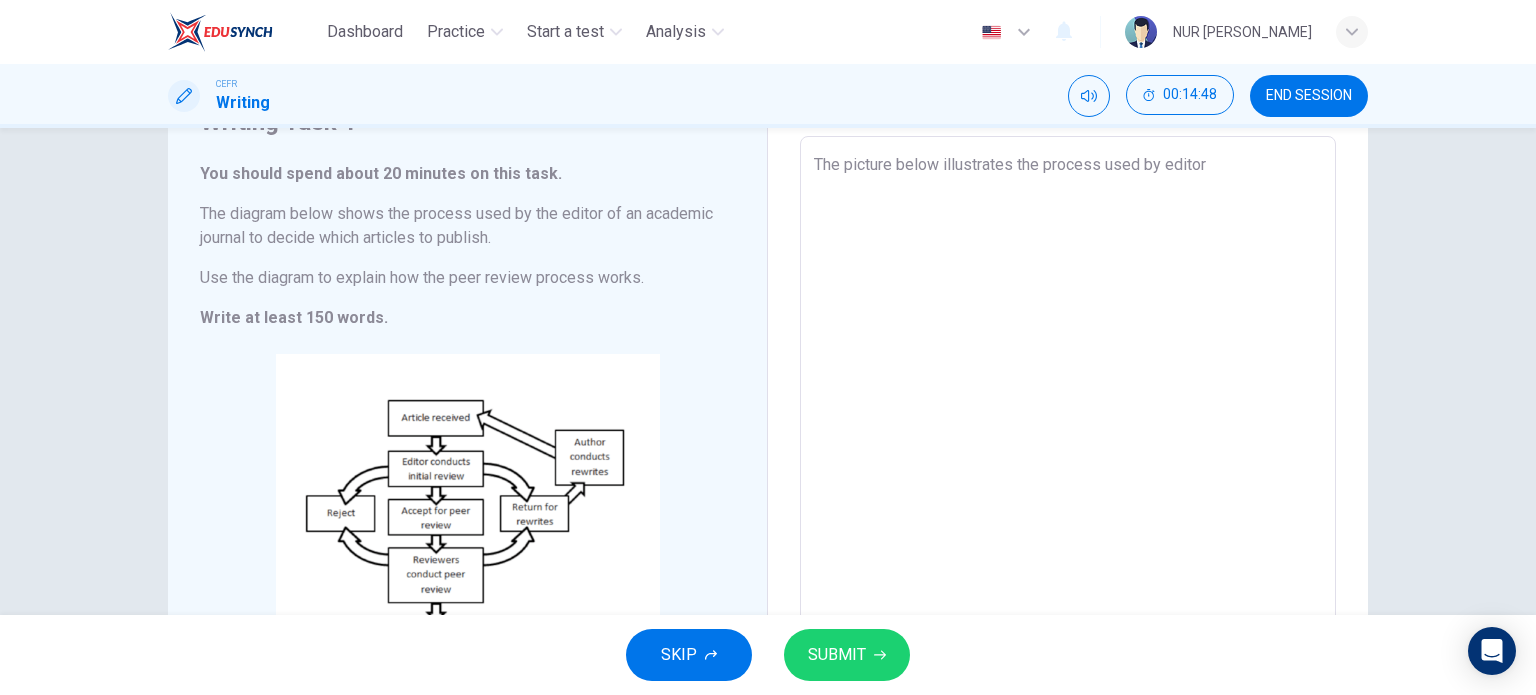 type on "x" 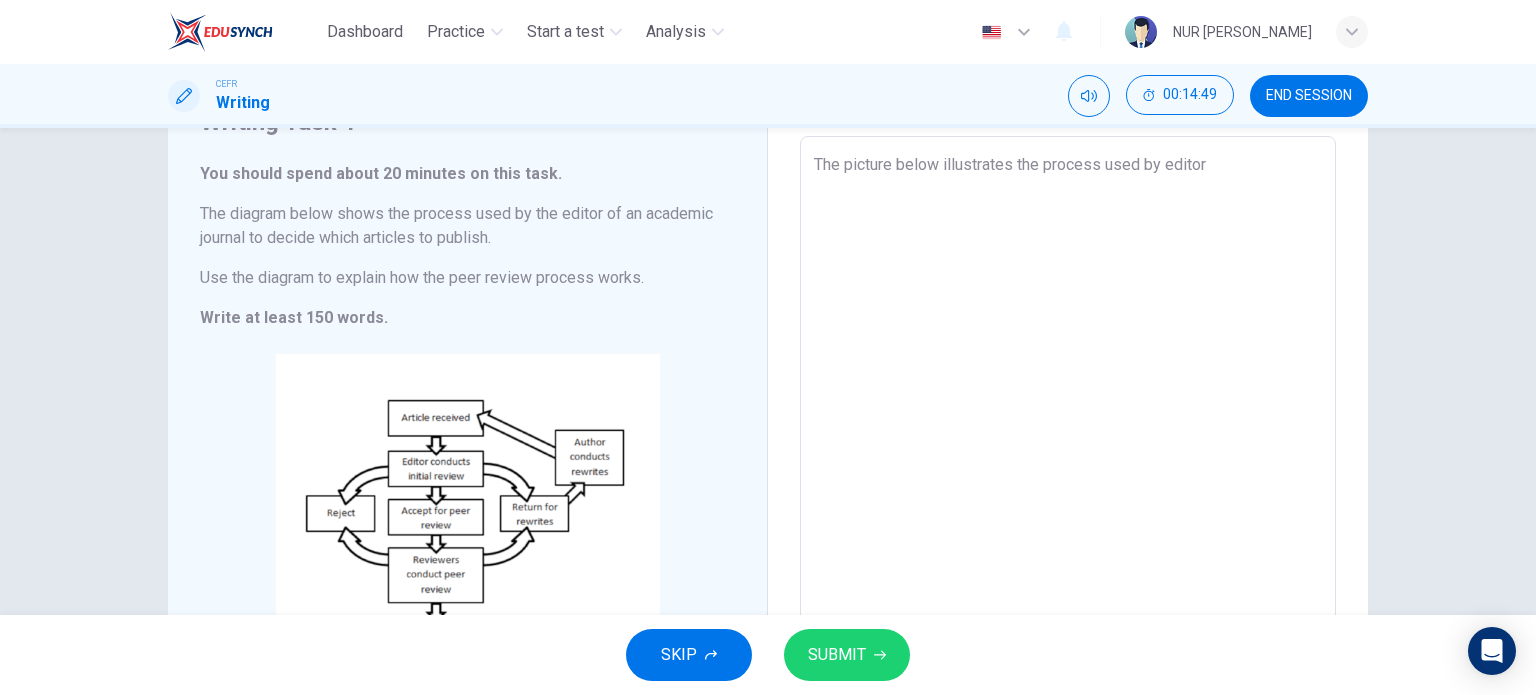 type on "The picture below illustrates the process used by editor o" 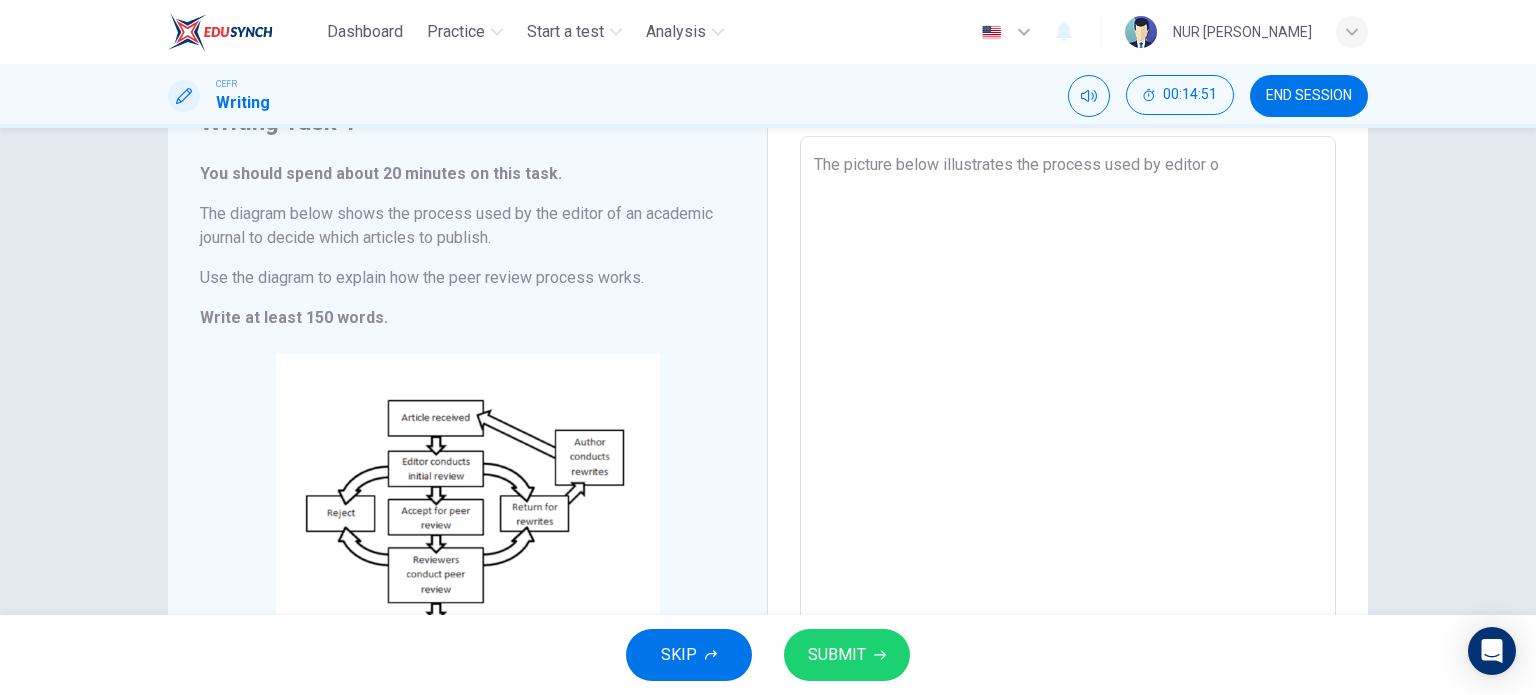 type on "The picture below illustrates the process used by editor" 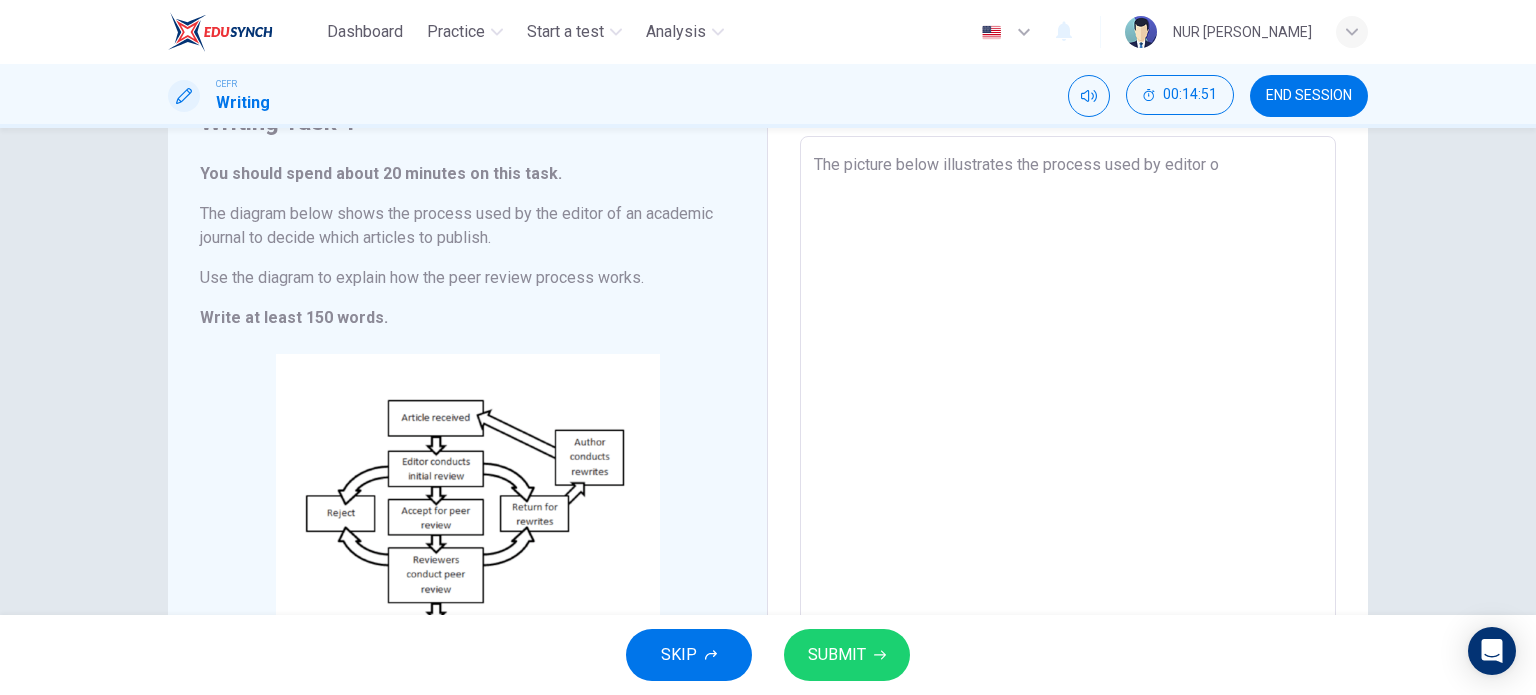 type on "x" 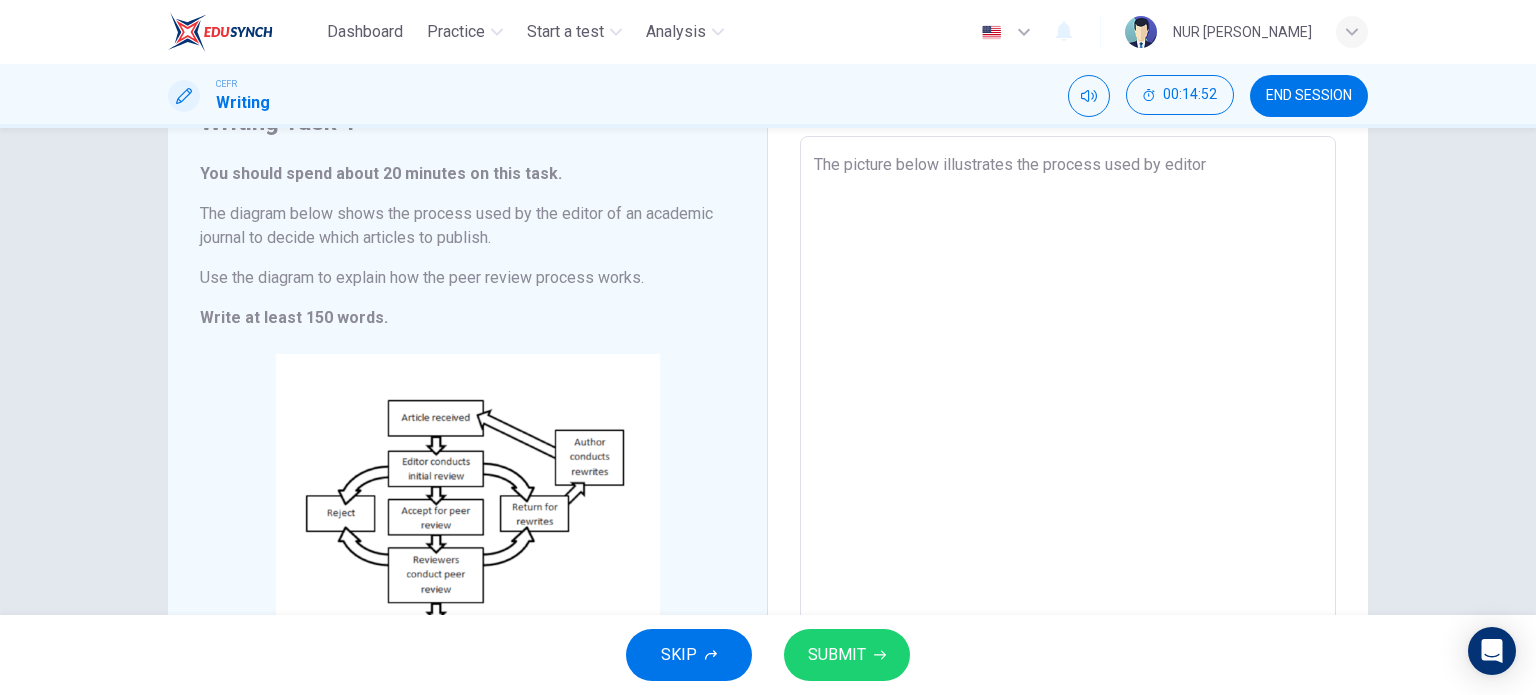 type on "The picture below illustrates the process used by editor o" 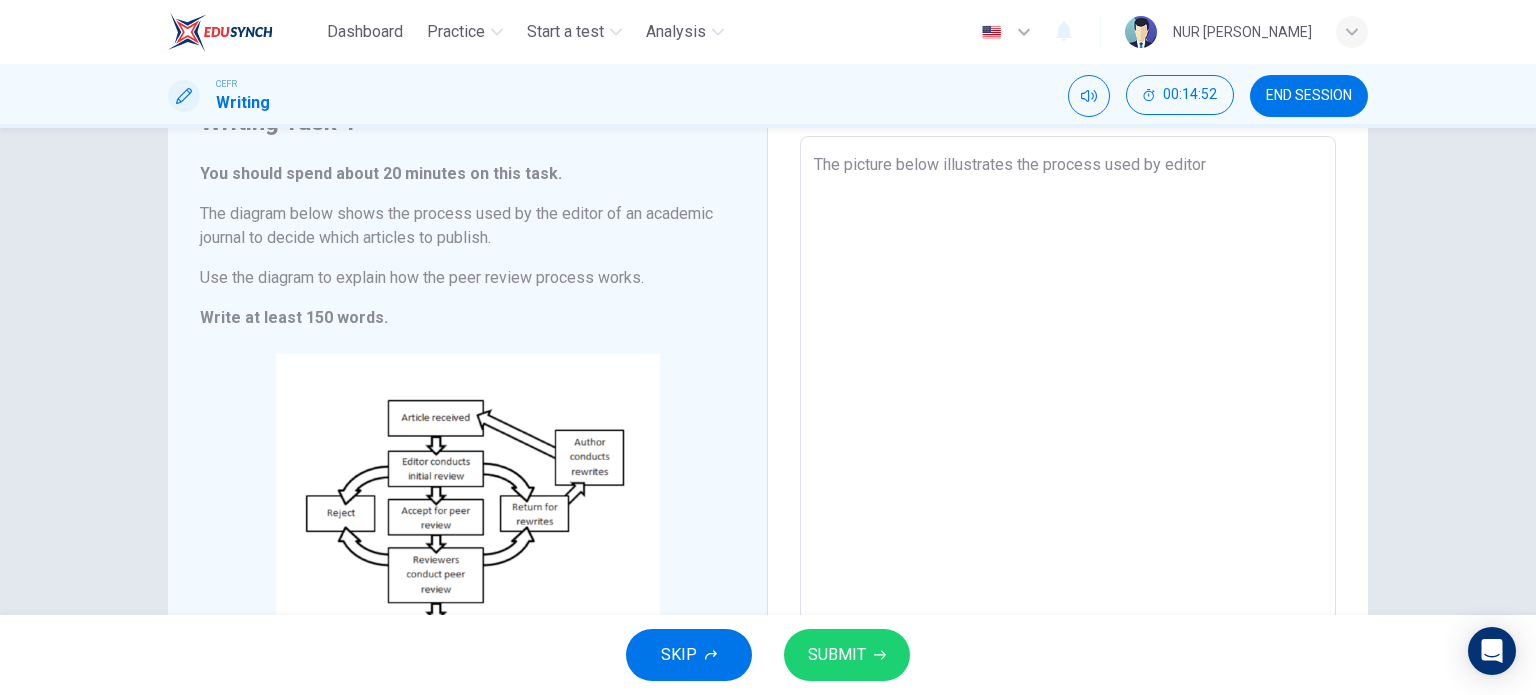 type on "x" 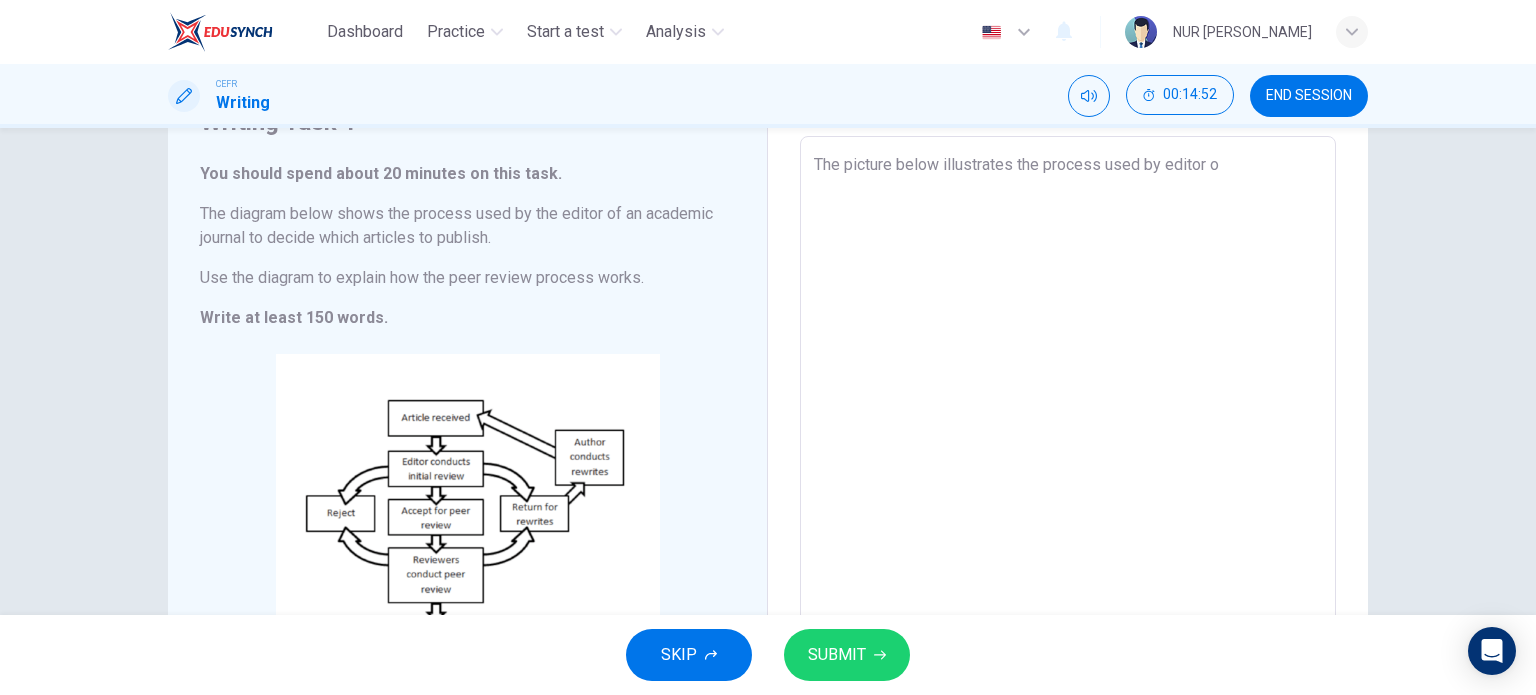 type on "The picture below illustrates the process used by editor of" 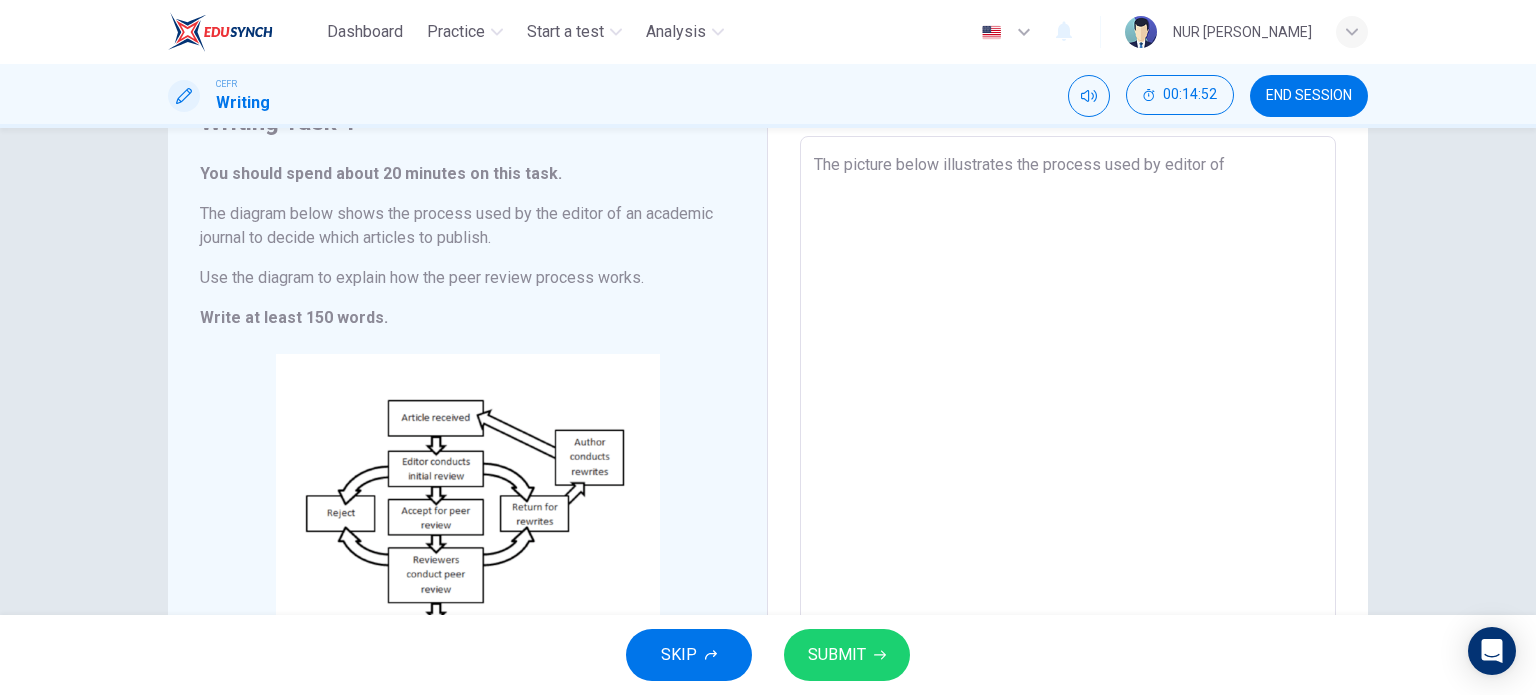 type on "x" 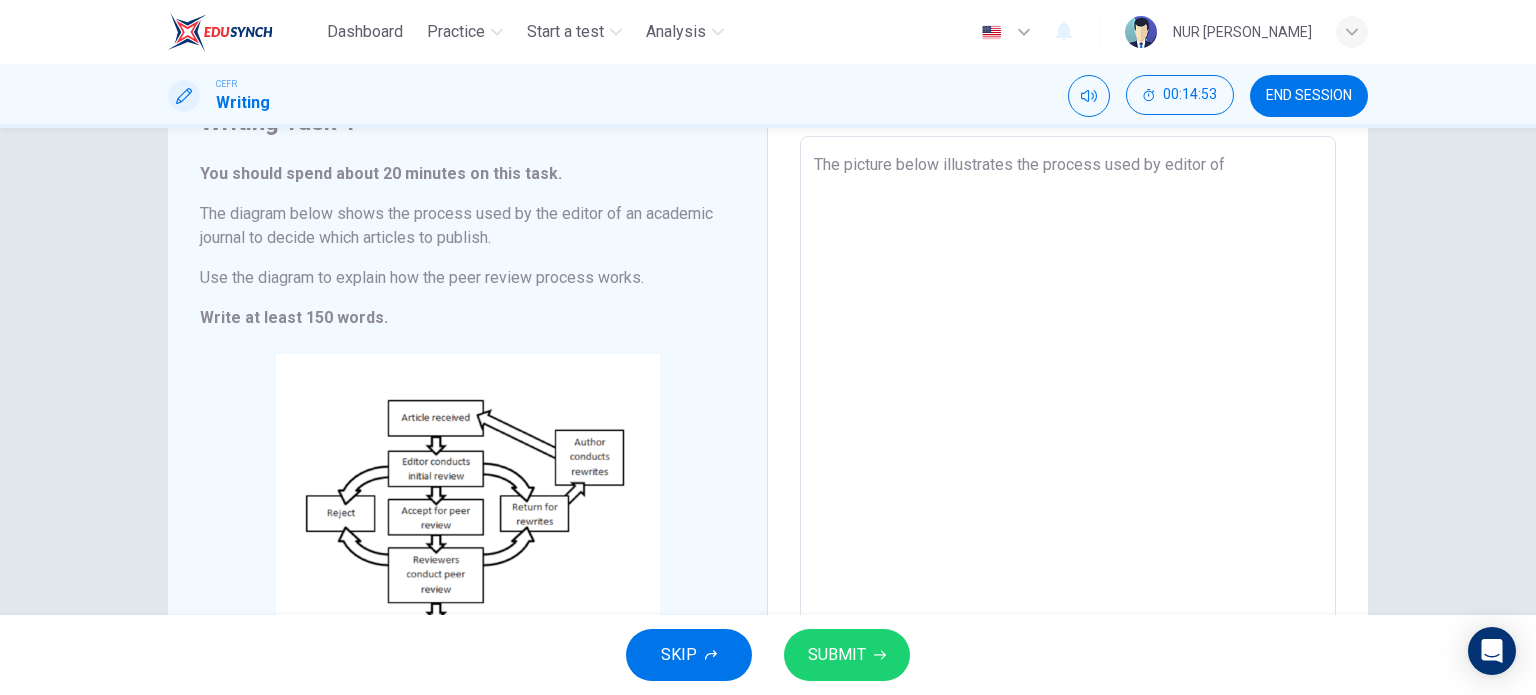 type on "The picture below illustrates the process used by editor of" 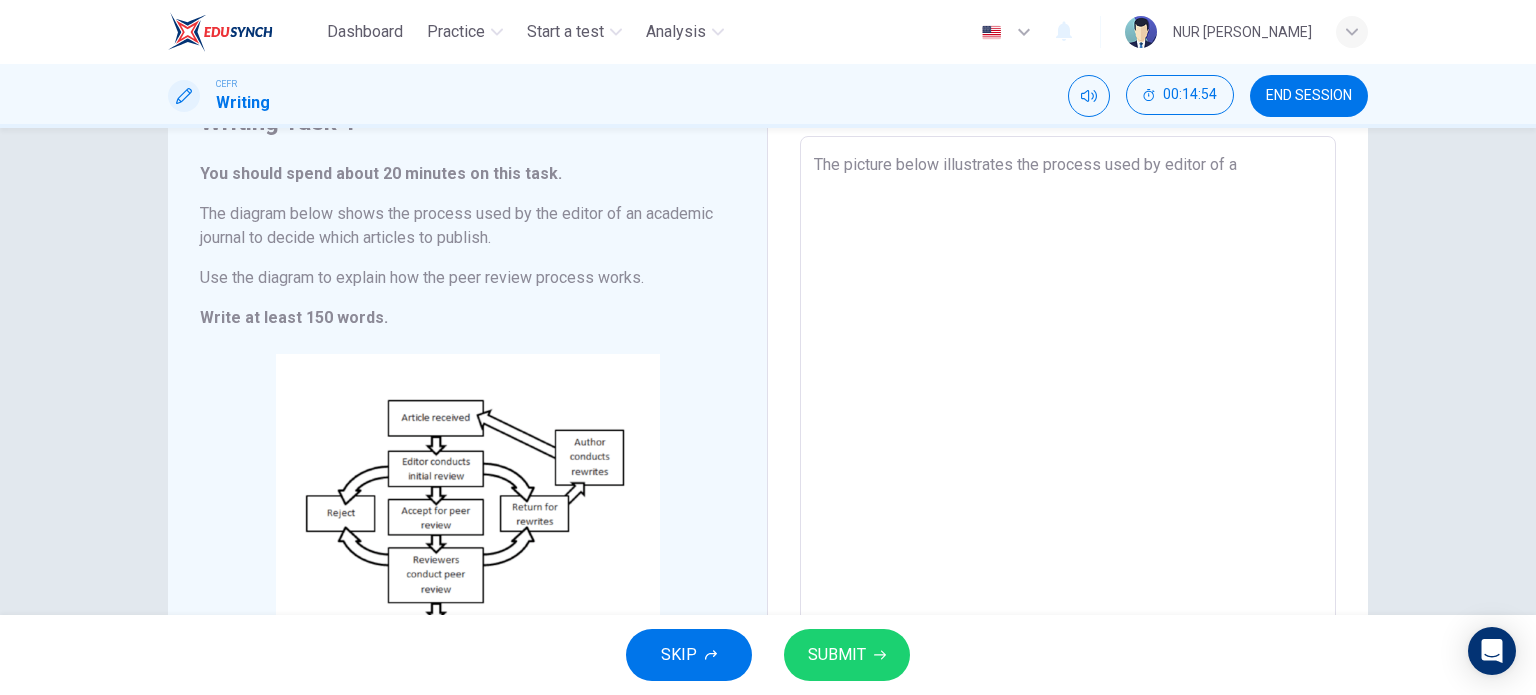 type on "The picture below illustrates the process used by editor of an" 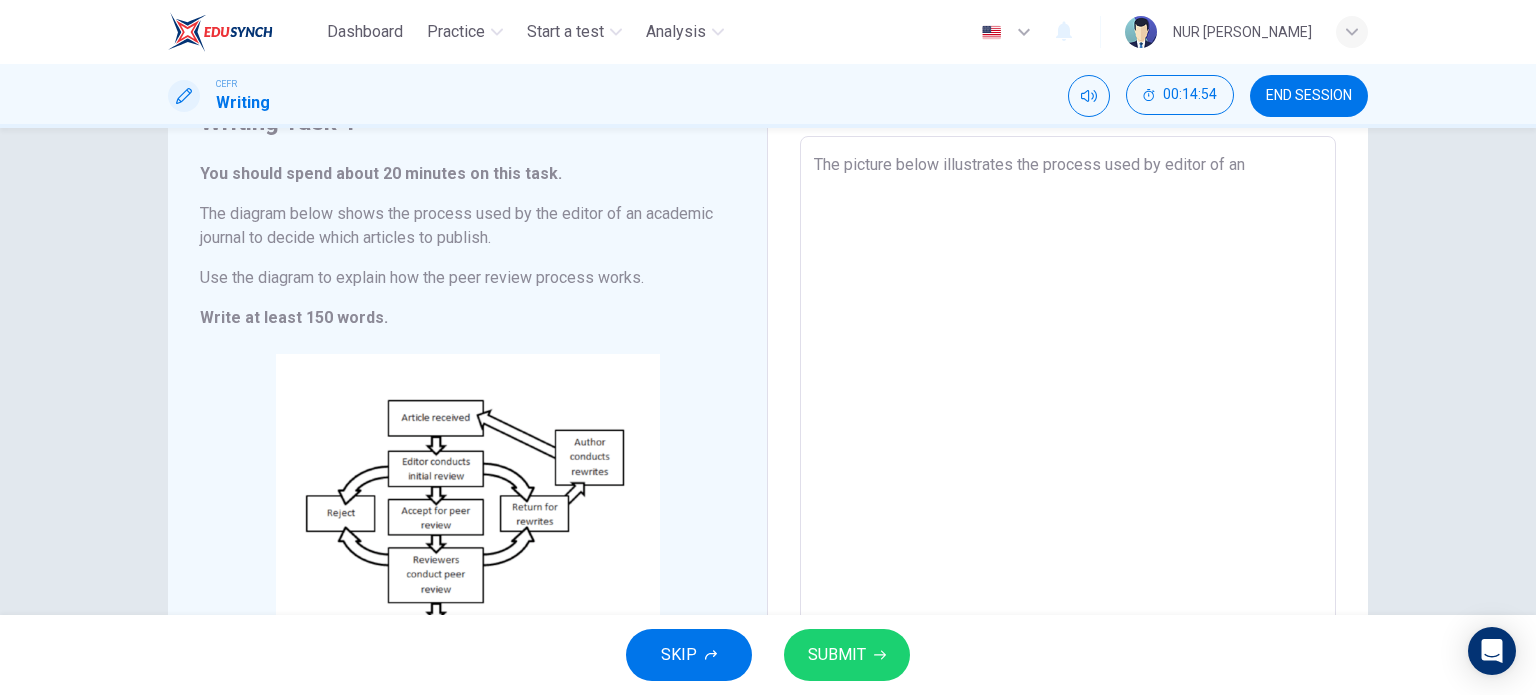 type on "x" 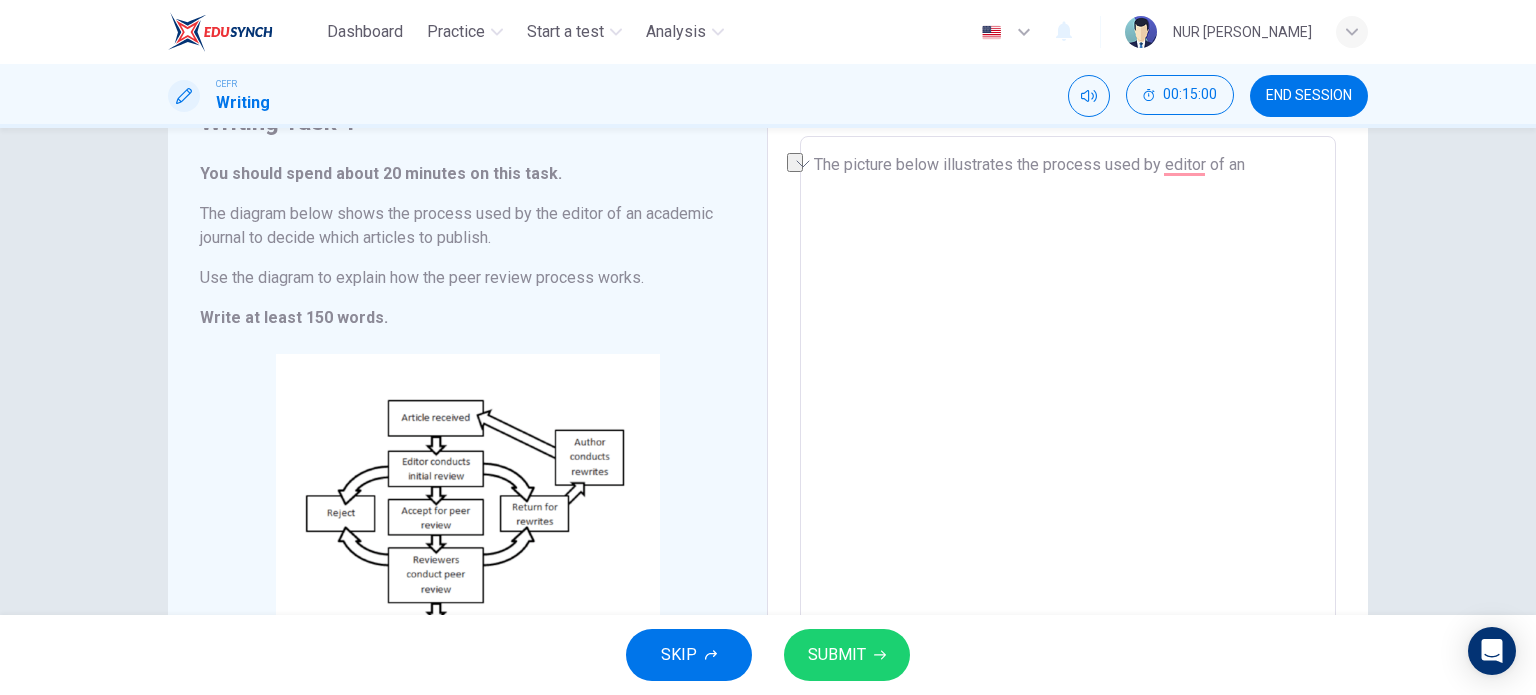 drag, startPoint x: 1257, startPoint y: 165, endPoint x: 1014, endPoint y: 180, distance: 243.46252 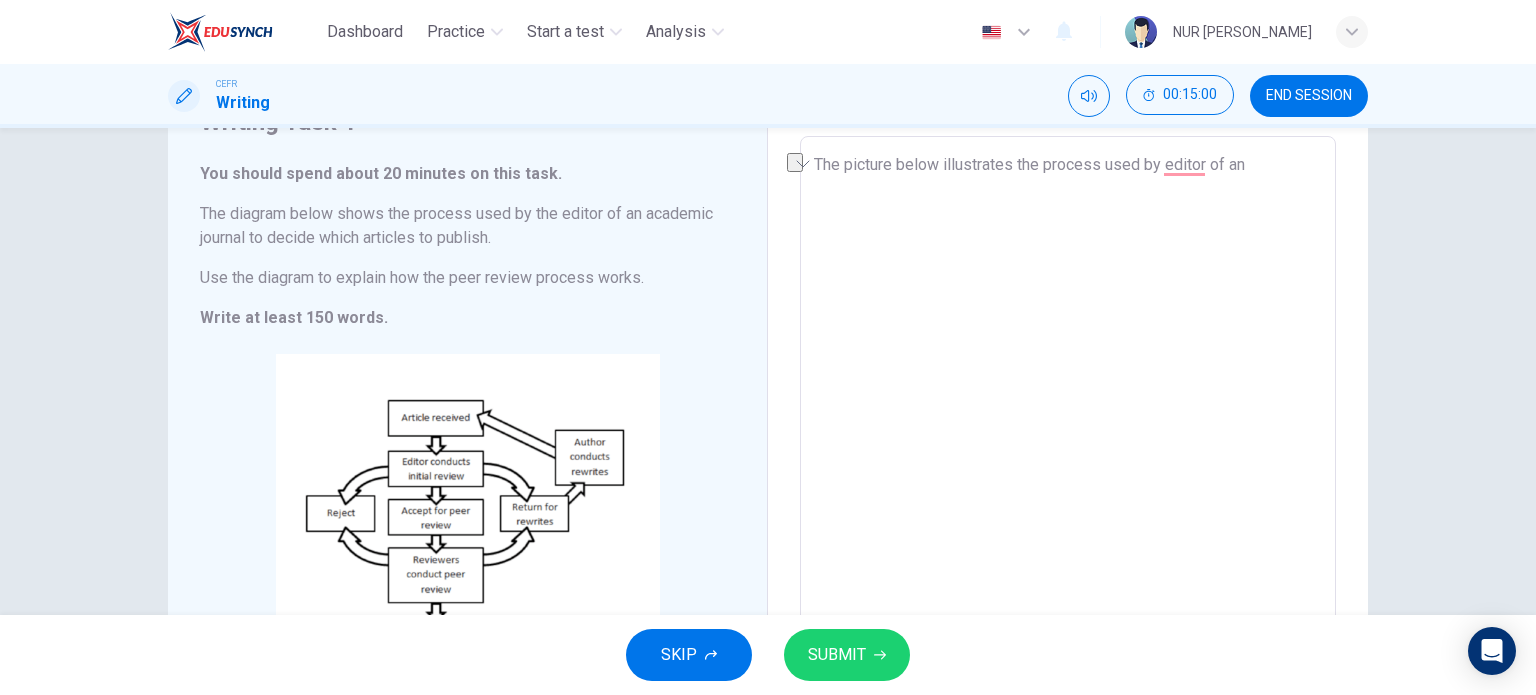 click on "The picture below illustrates the process used by editor of an" at bounding box center [1068, 420] 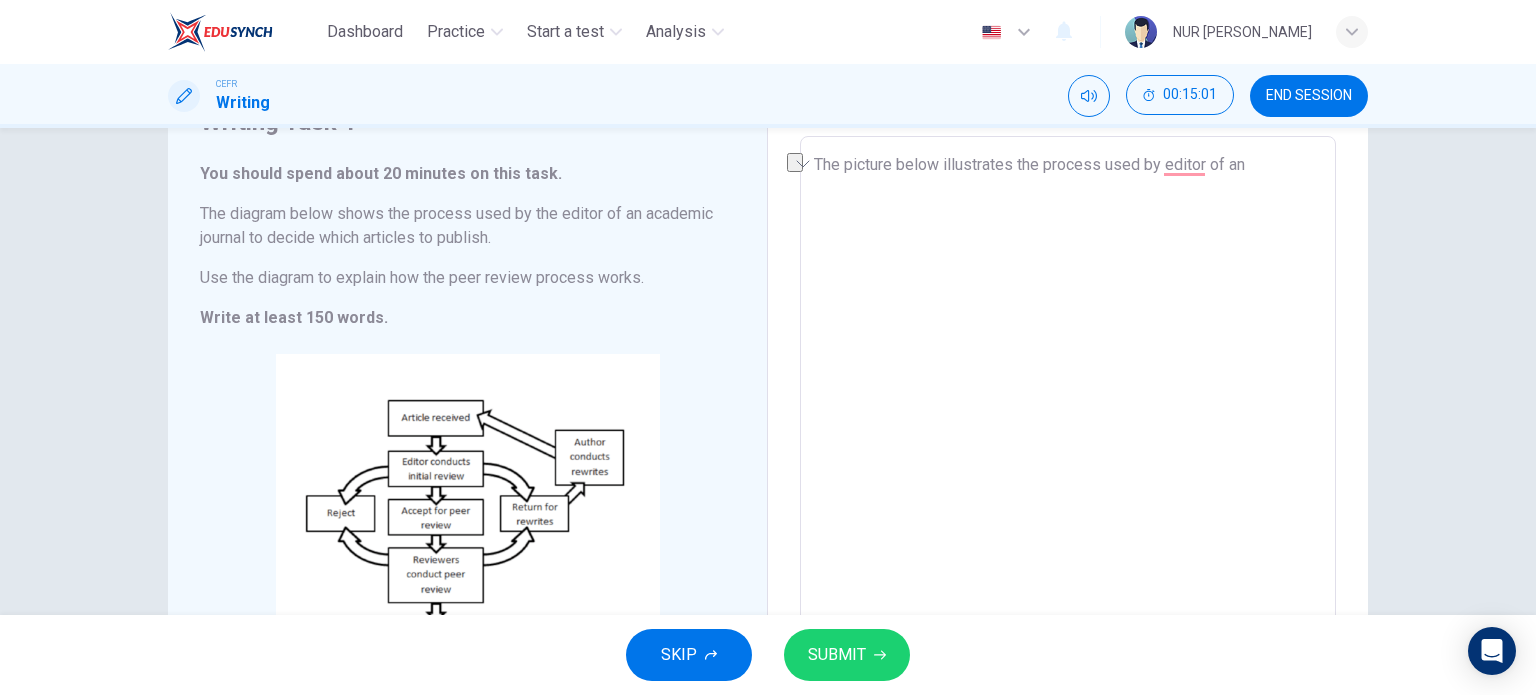 type on "The picture below illustrates" 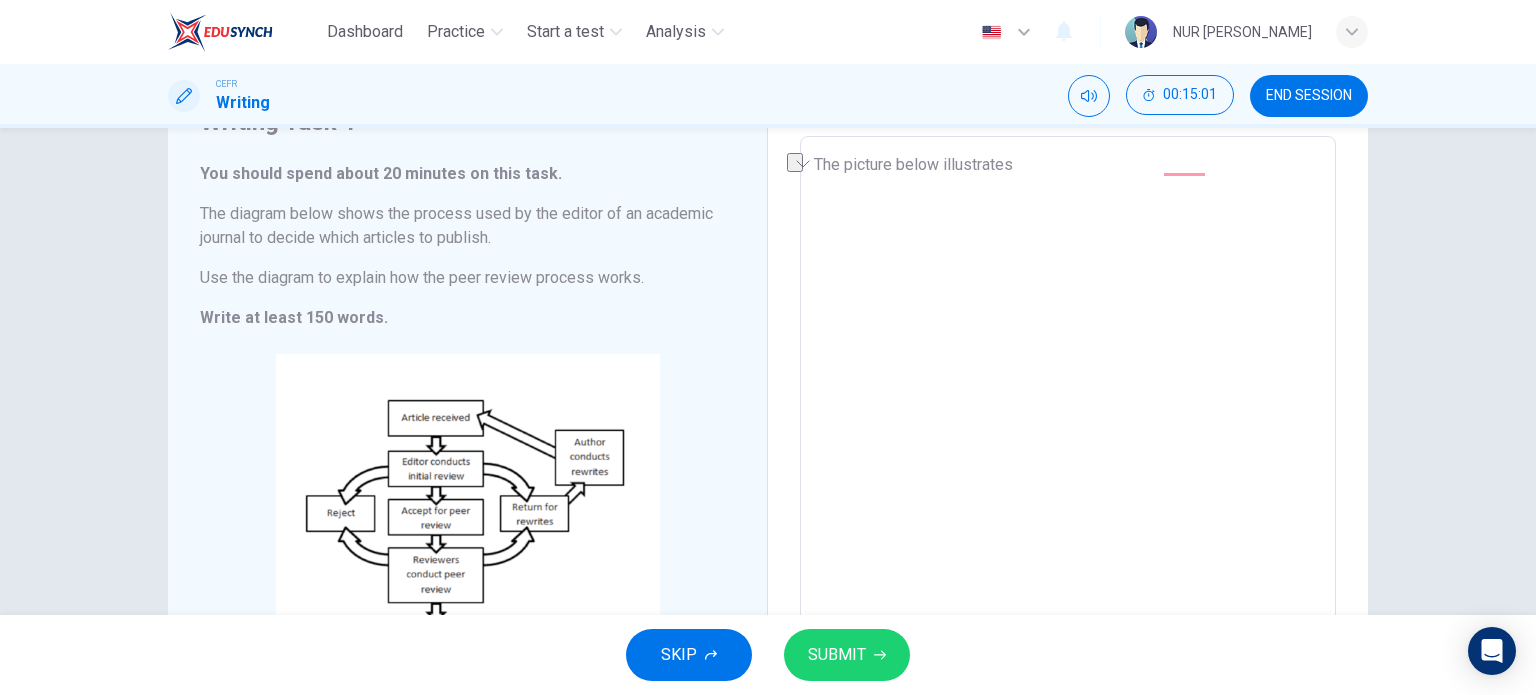 type on "x" 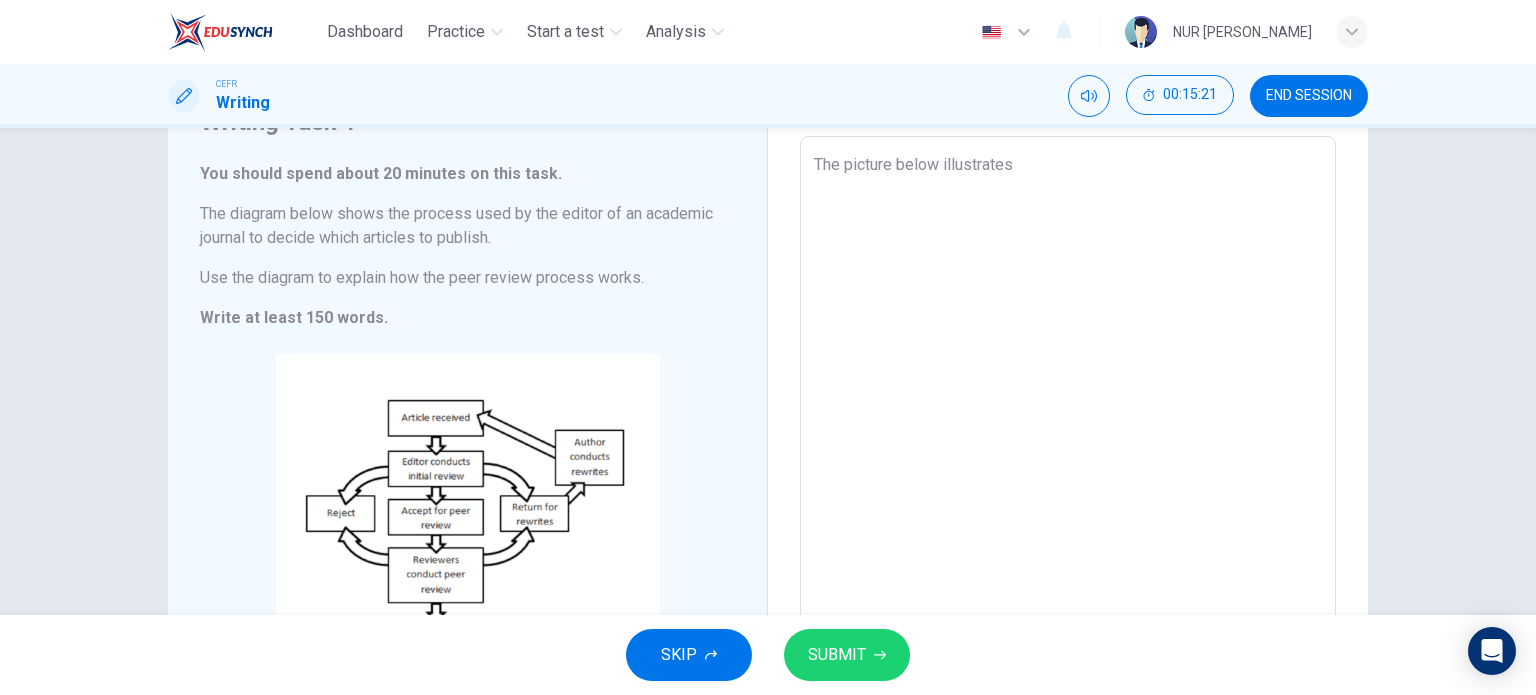type on "The picture below illustrates t" 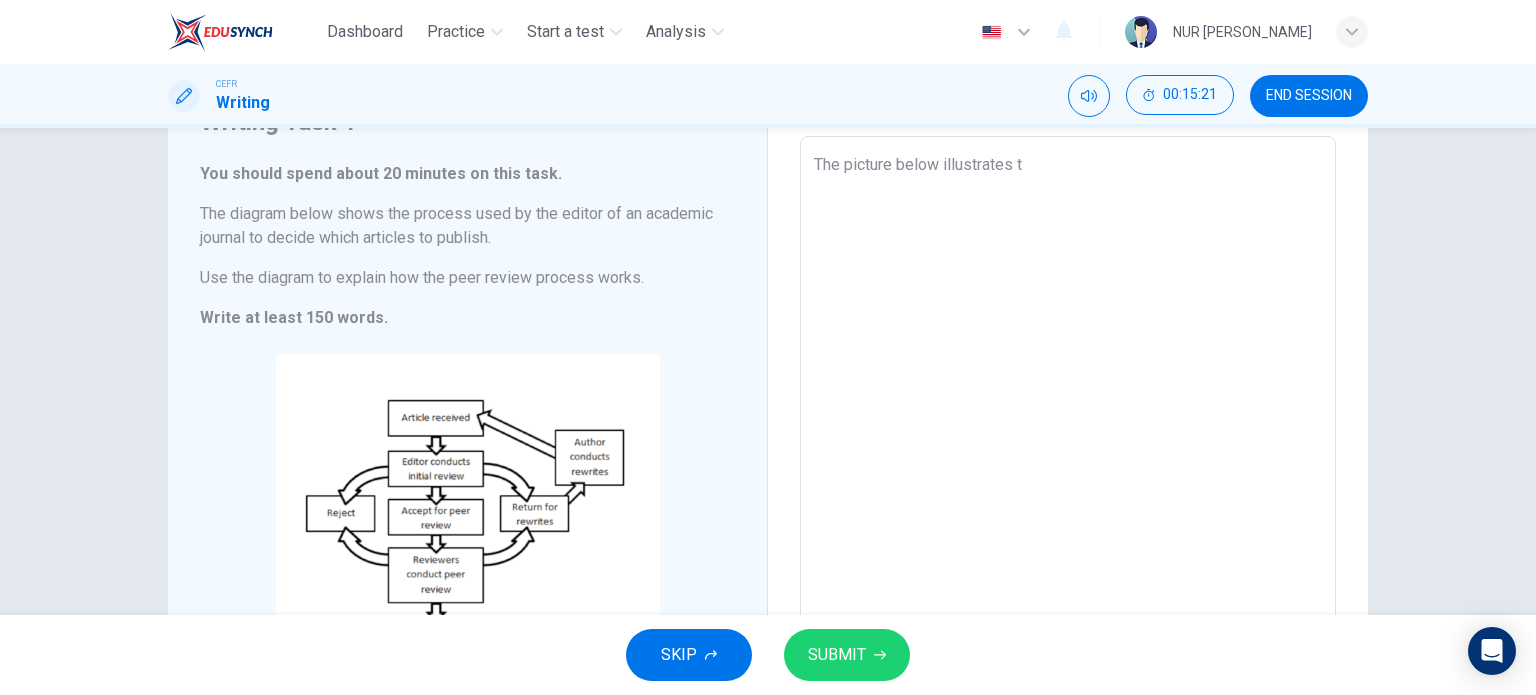 type on "x" 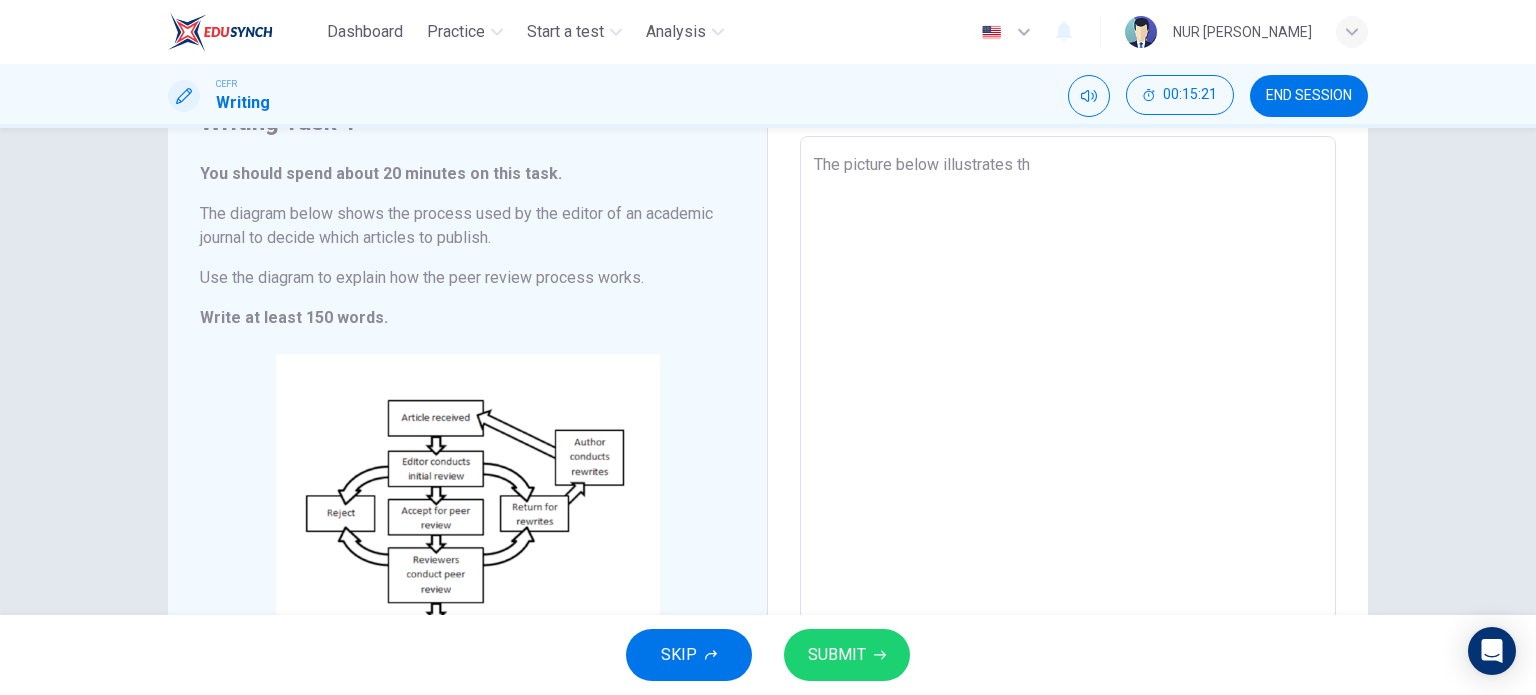 type on "The picture below illustrates the" 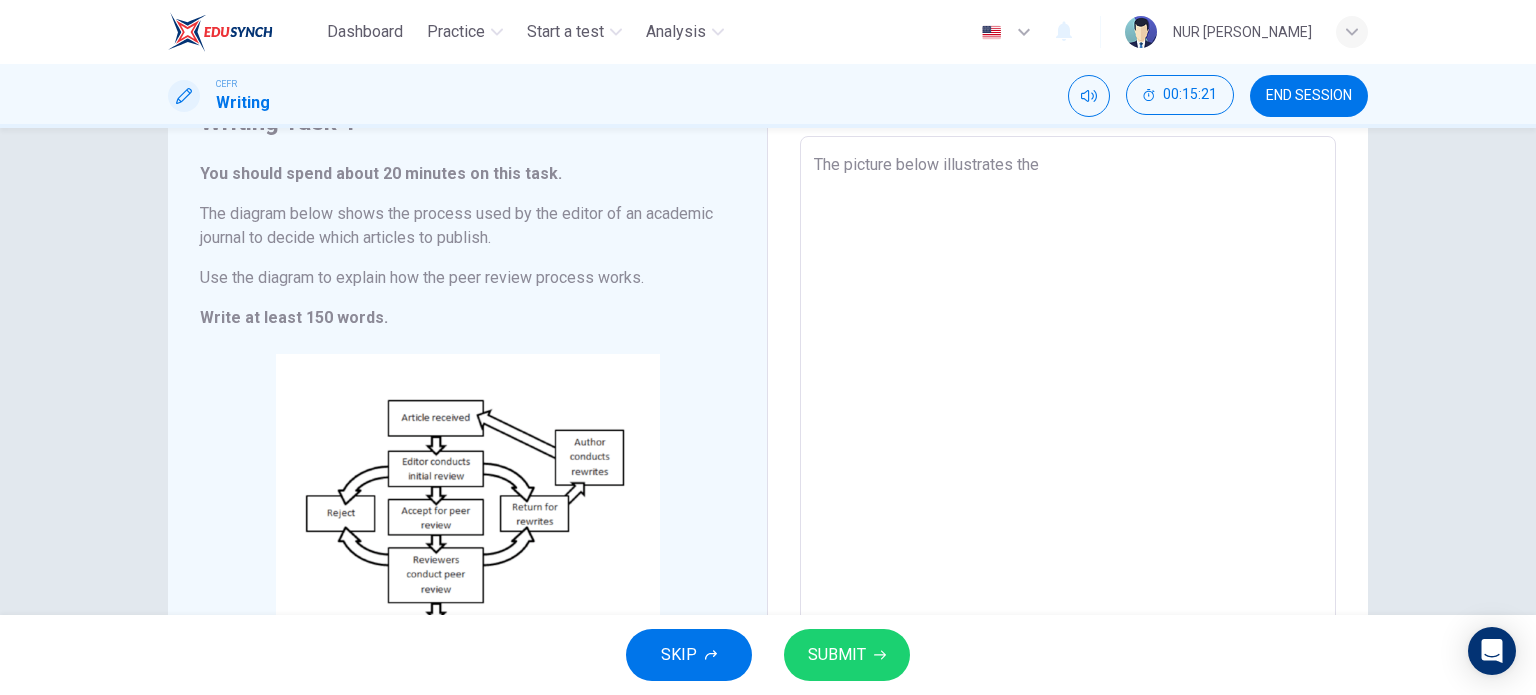 type on "x" 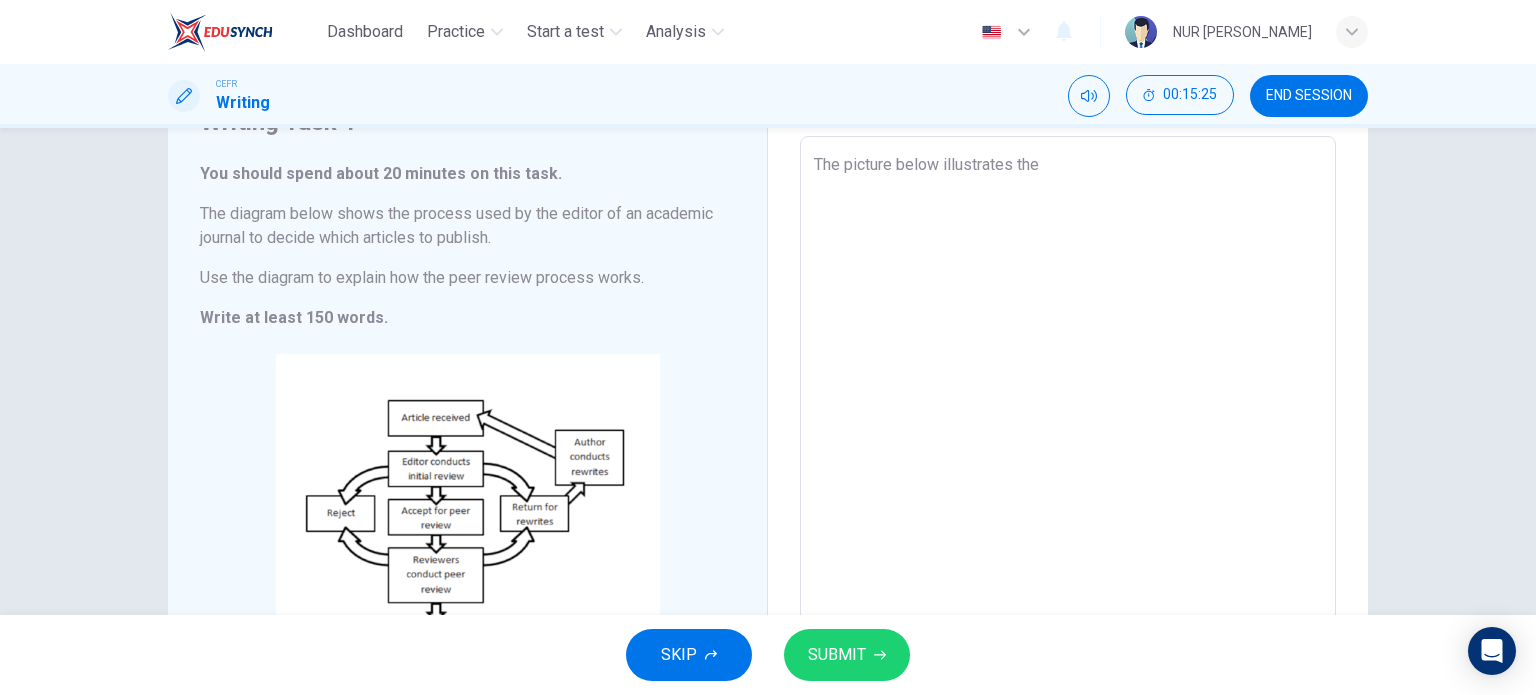 type on "The picture below illustrates the p" 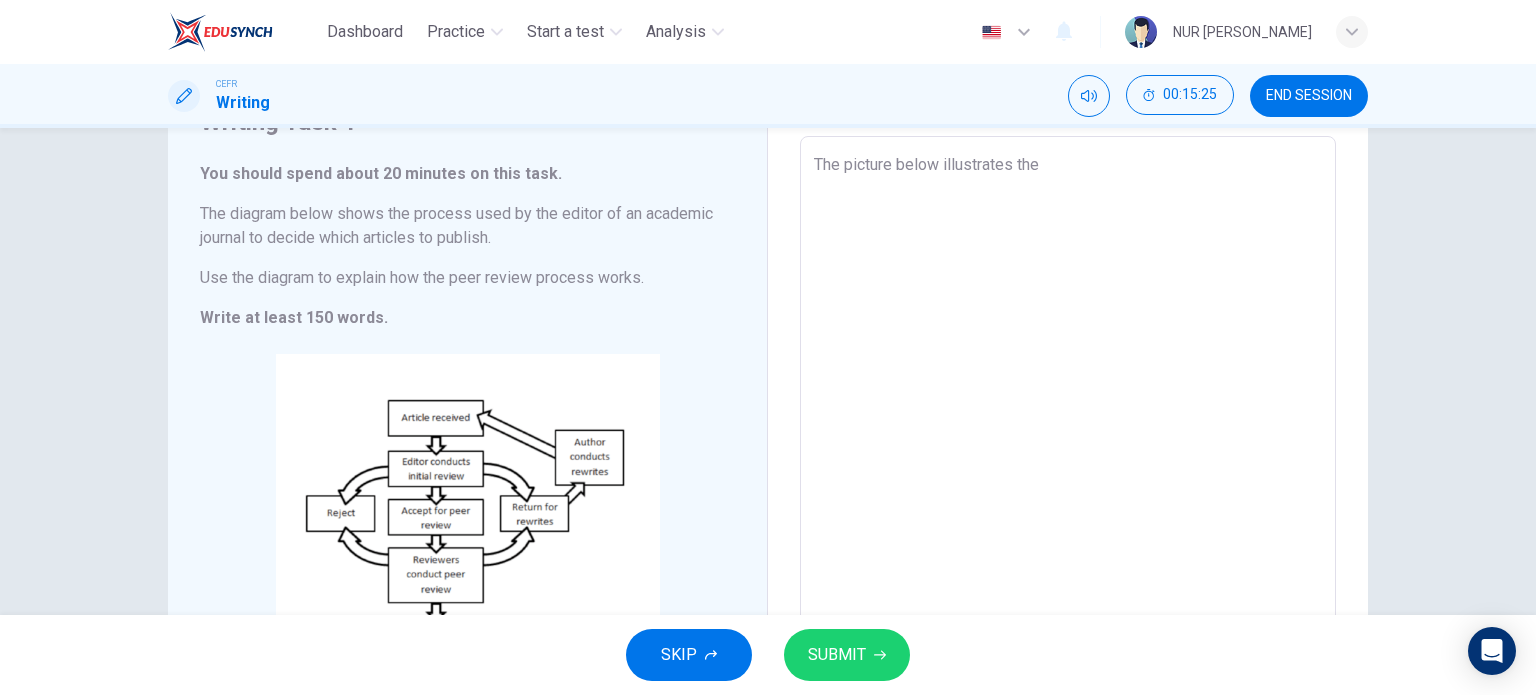 type on "x" 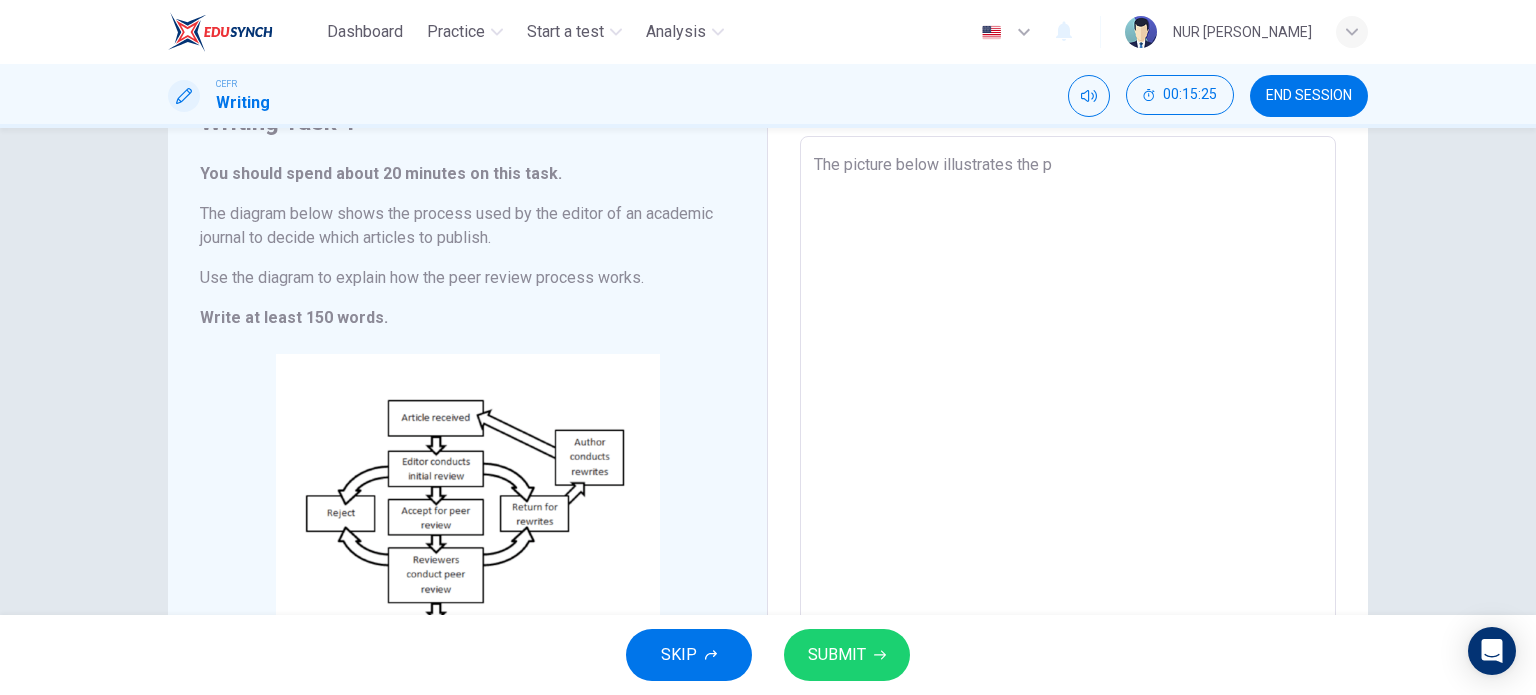 type on "The picture below illustrates the pr" 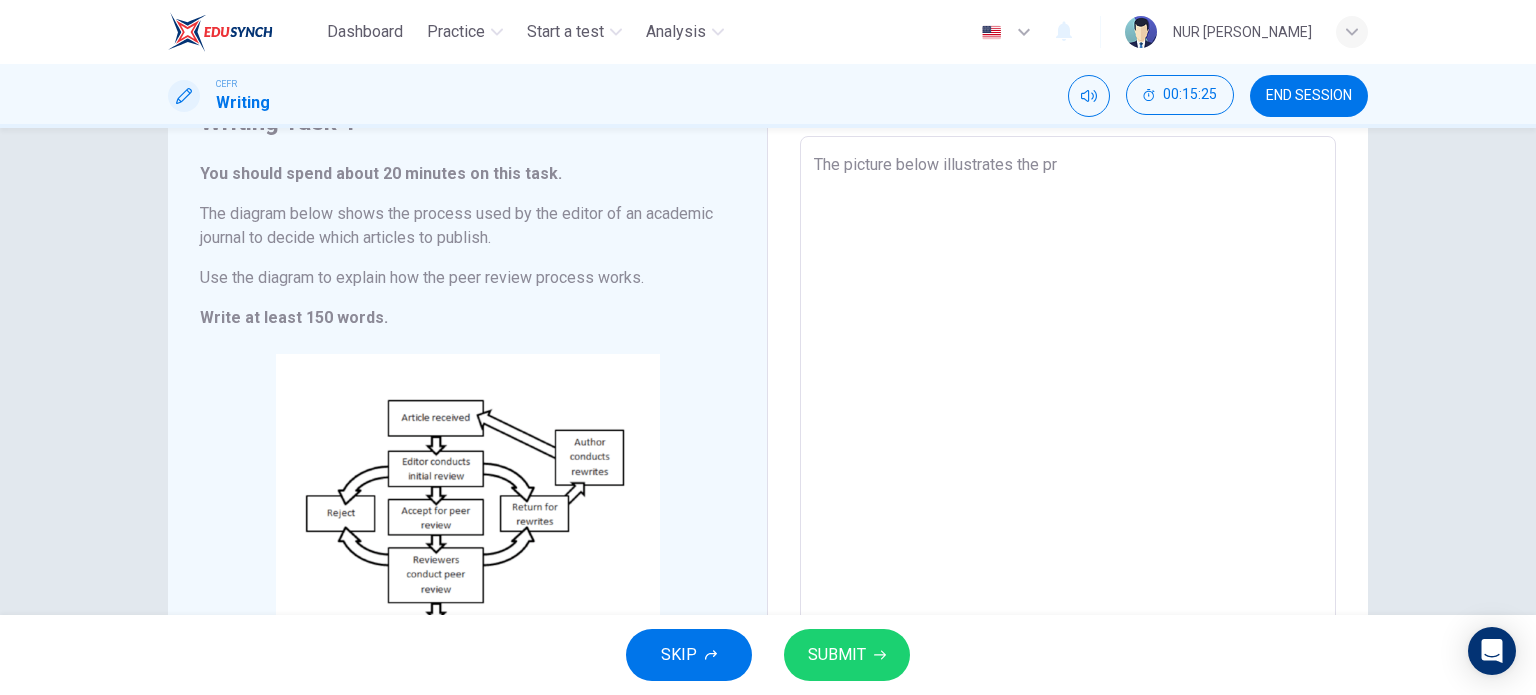 type on "x" 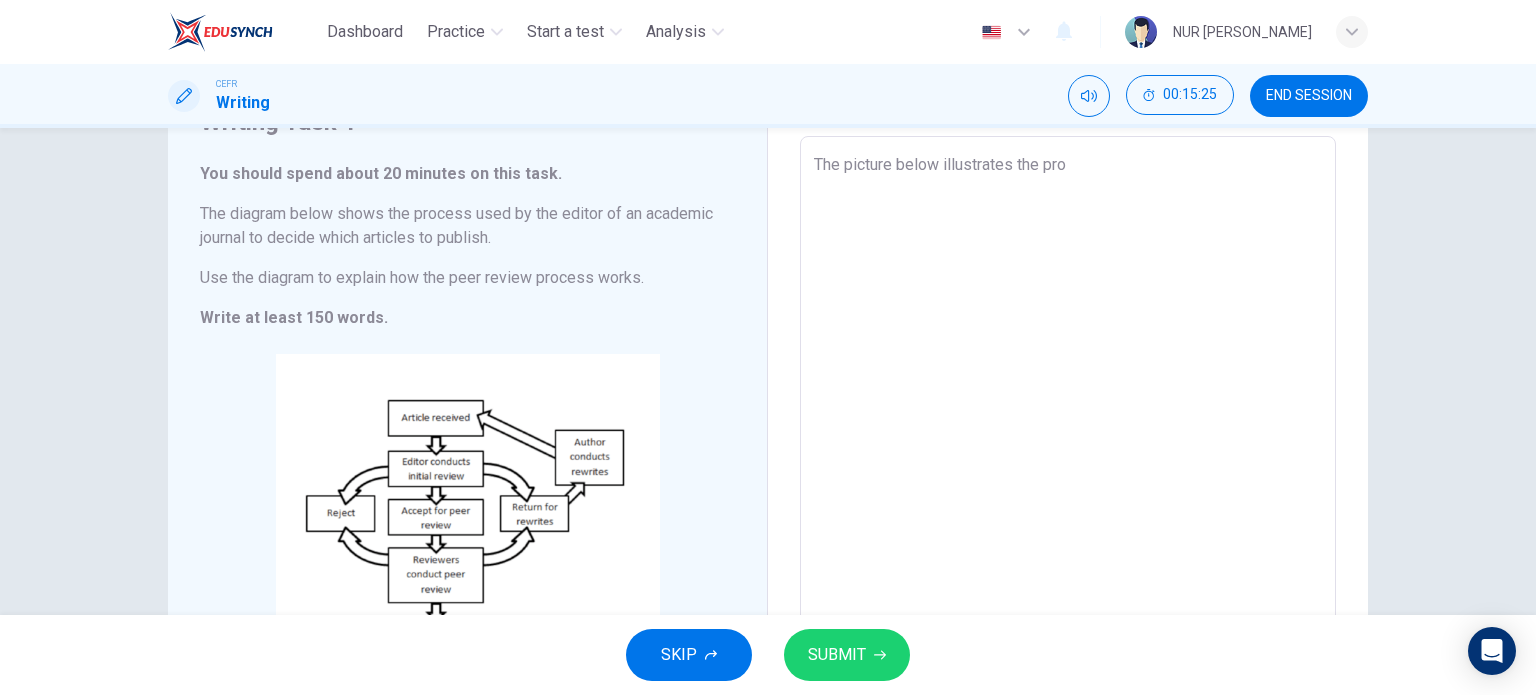 type on "x" 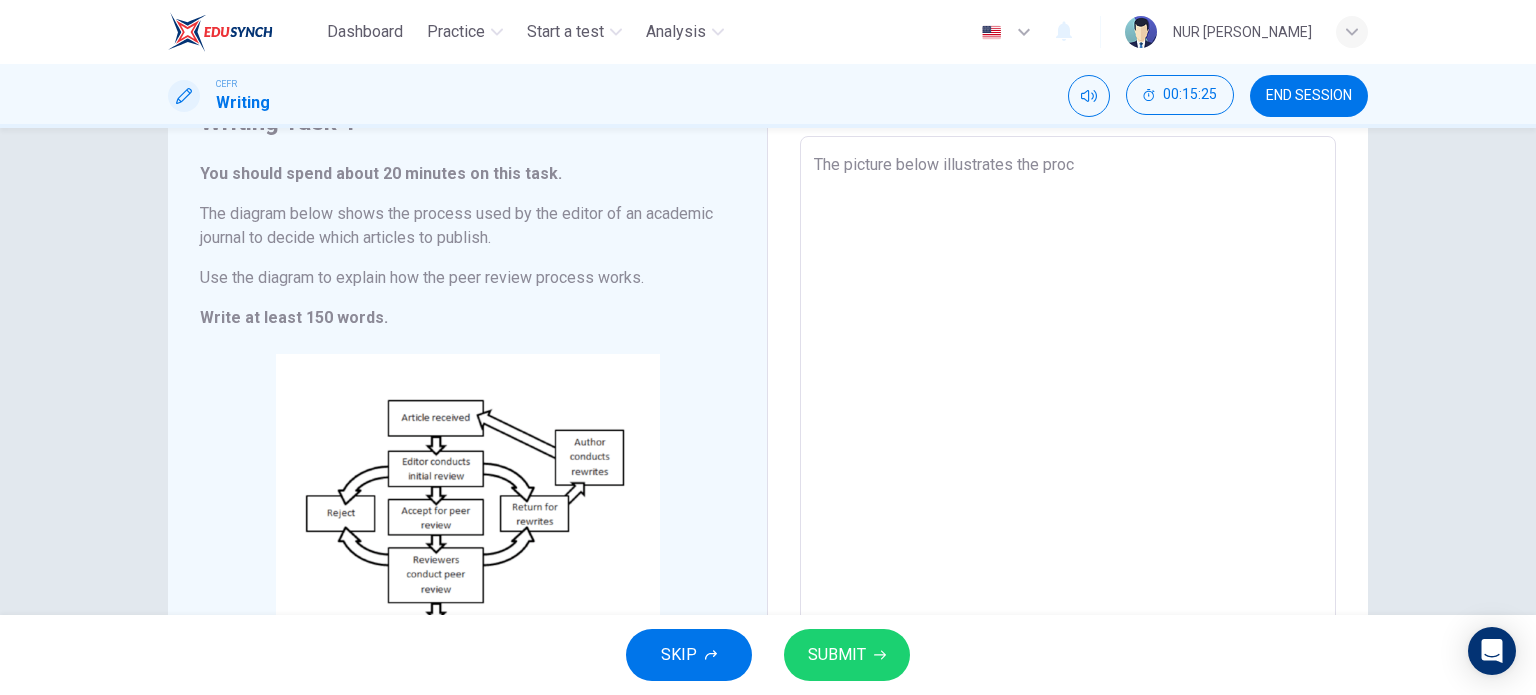 type on "x" 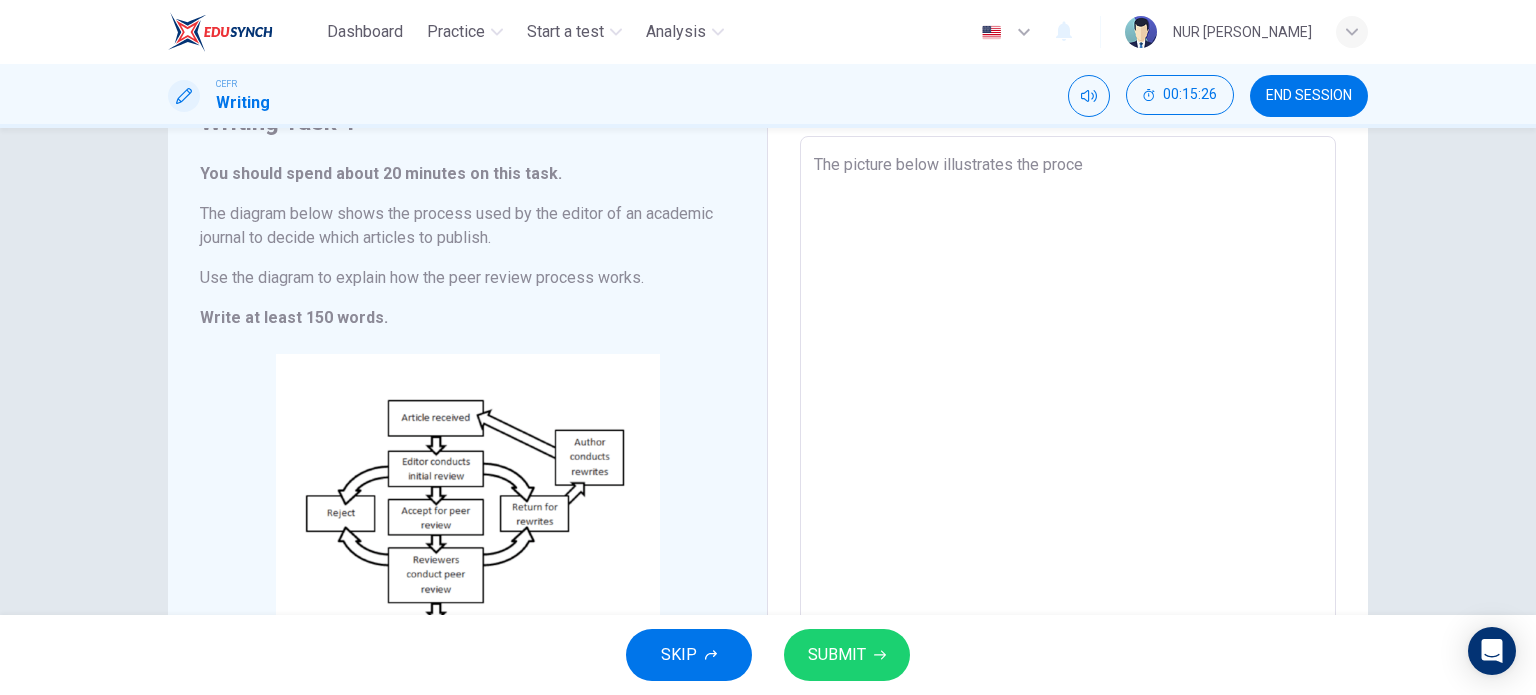 type on "The picture below illustrates the proces" 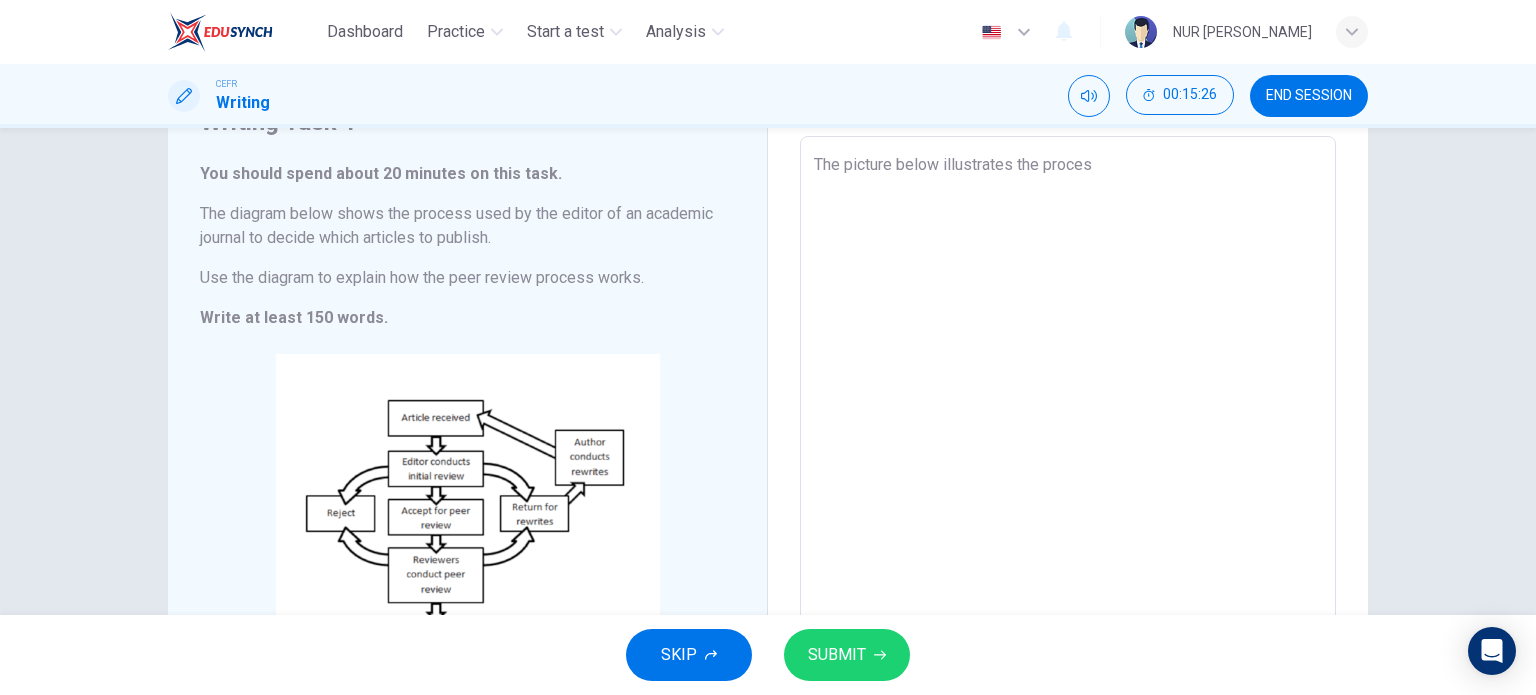 type on "x" 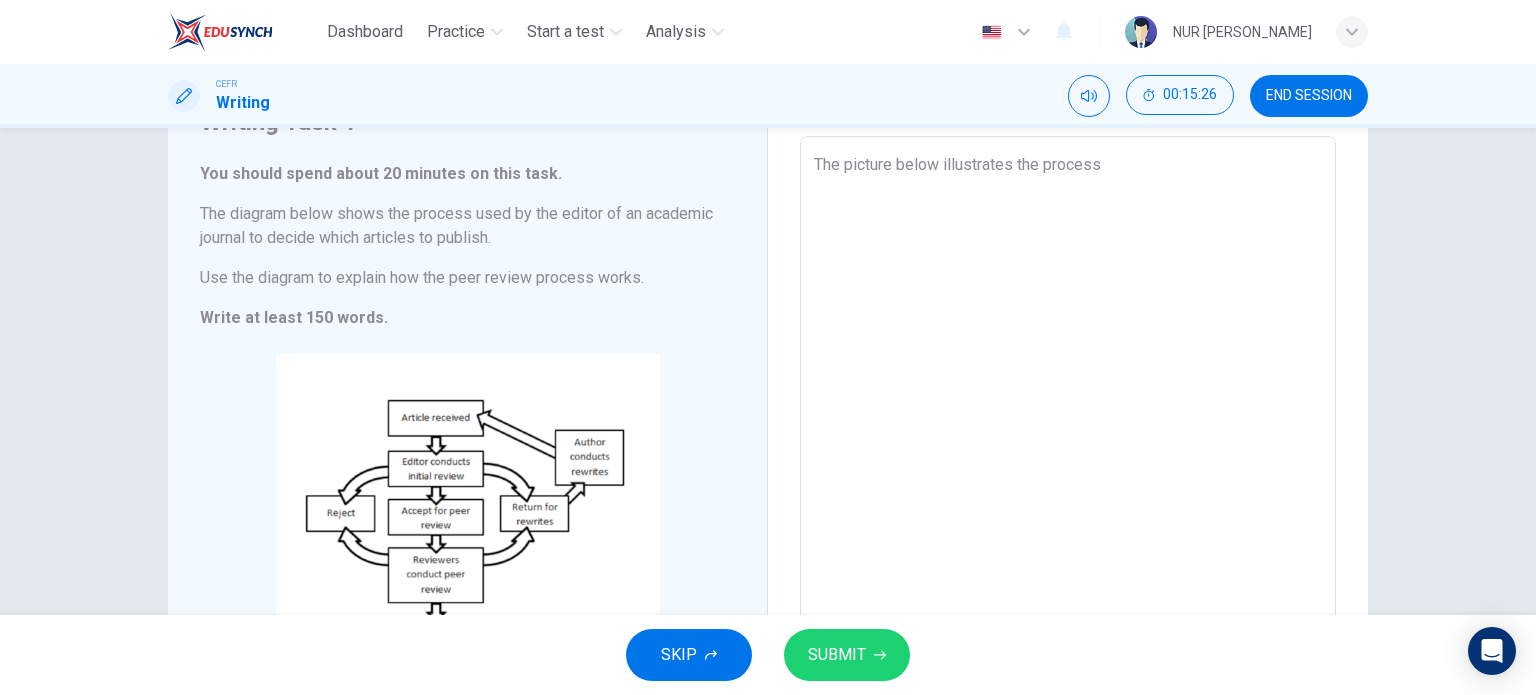 type on "x" 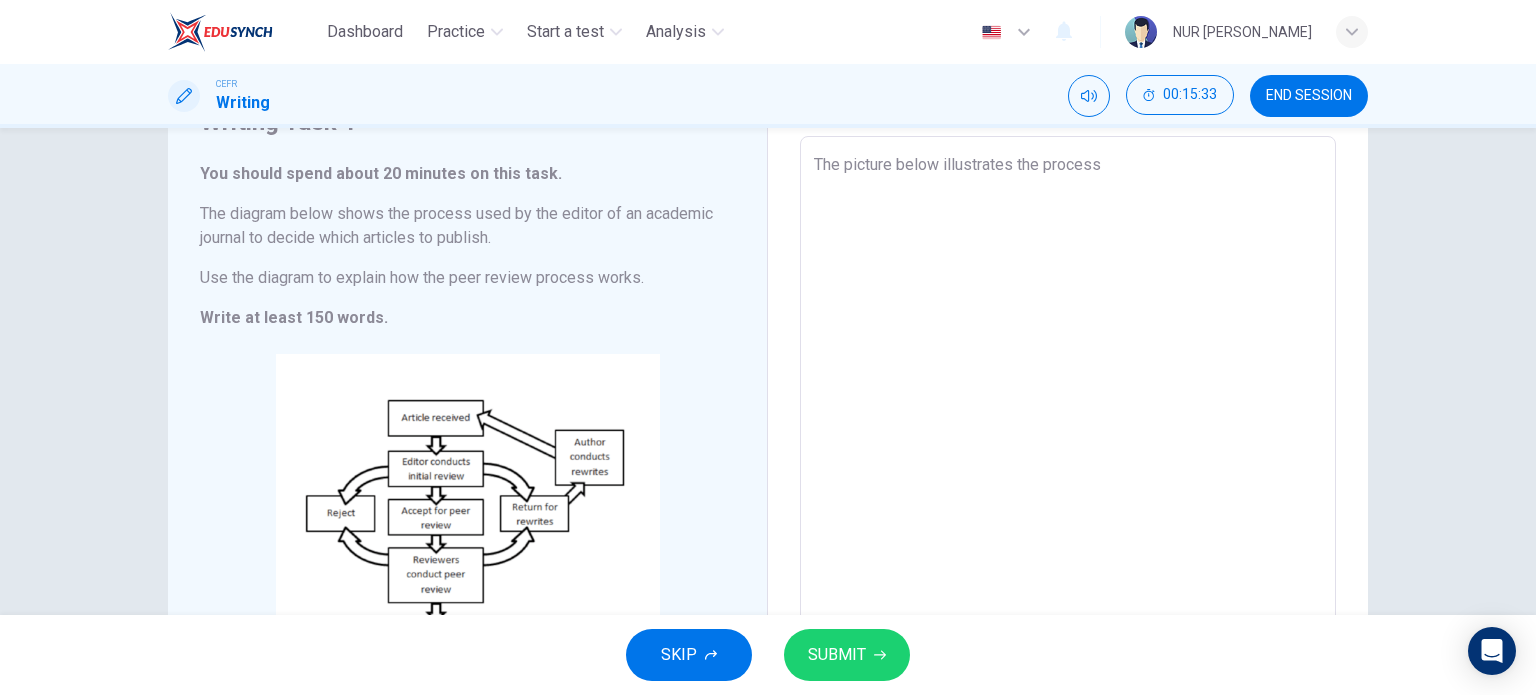 drag, startPoint x: 1148, startPoint y: 164, endPoint x: 807, endPoint y: 163, distance: 341.00146 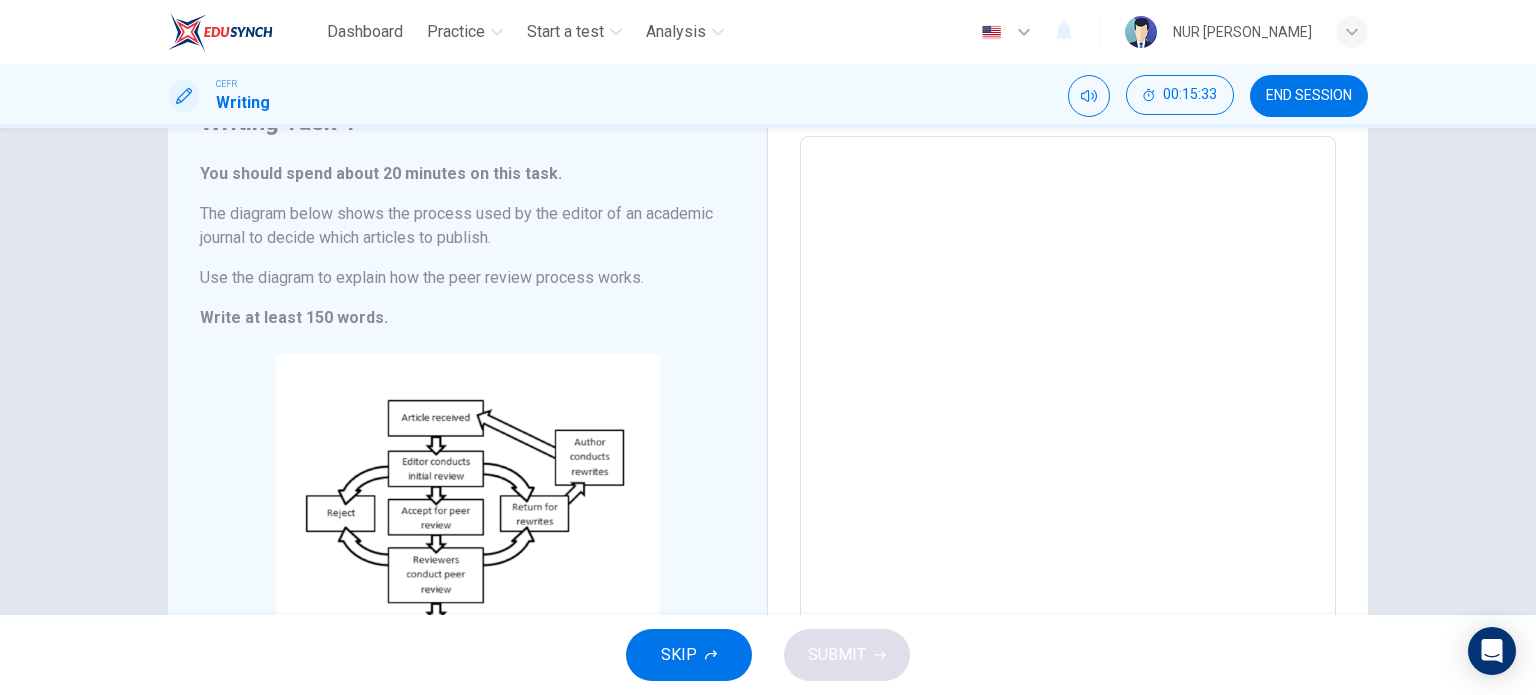 type on "T" 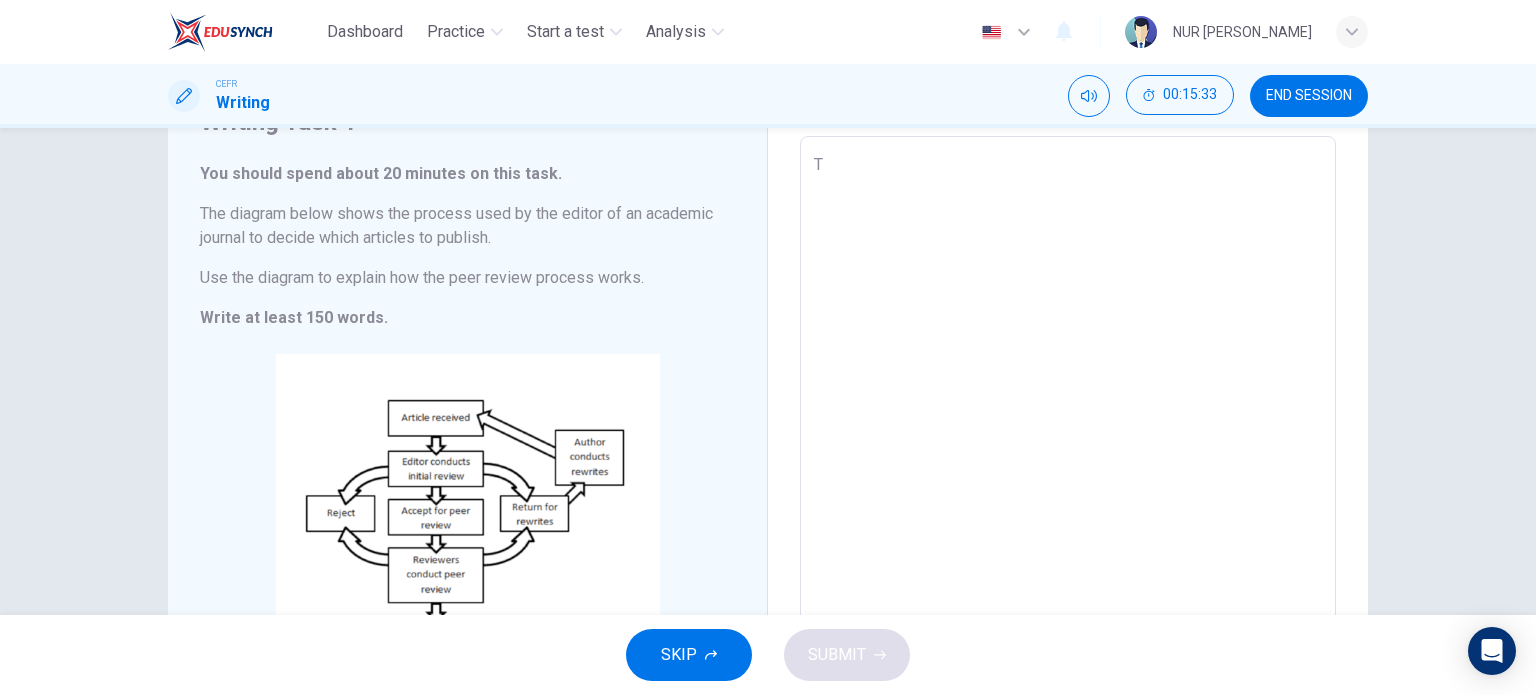 type on "x" 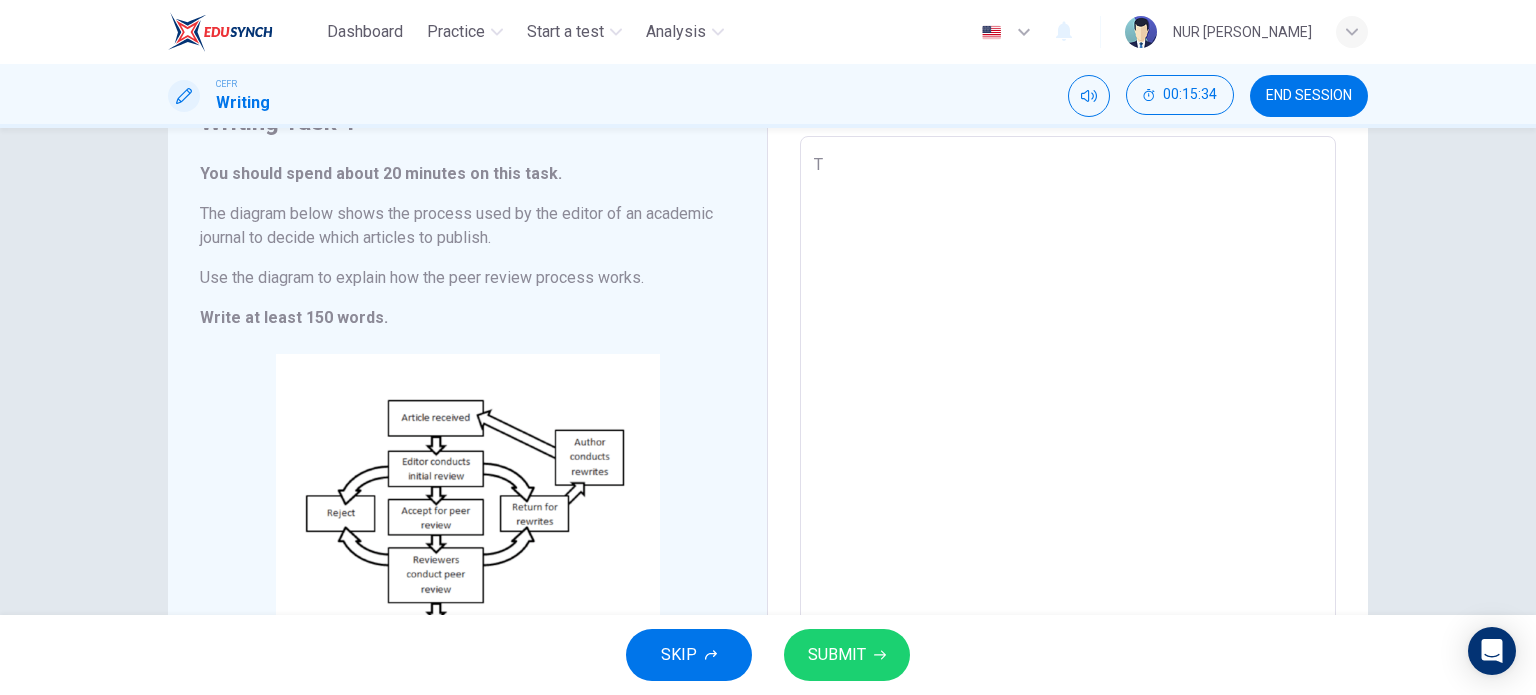 type on "Th" 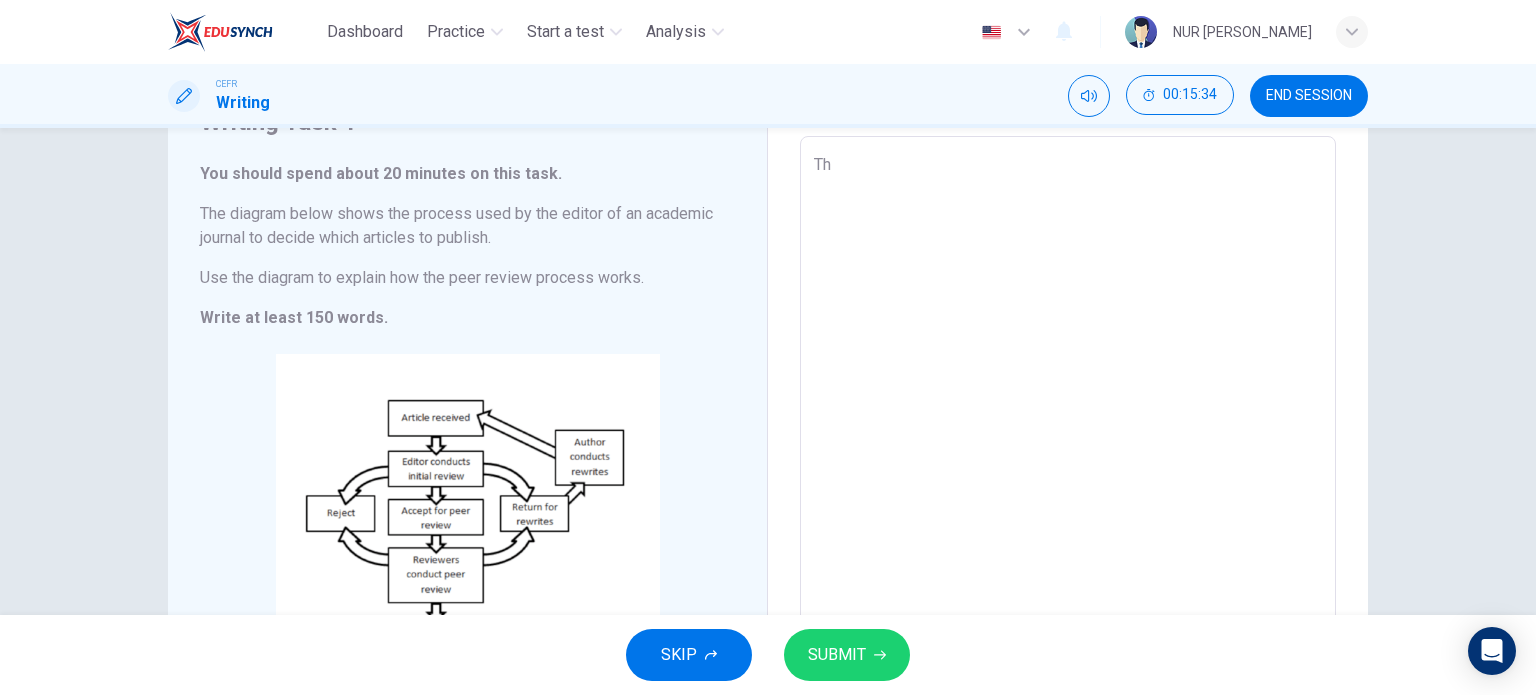 type on "x" 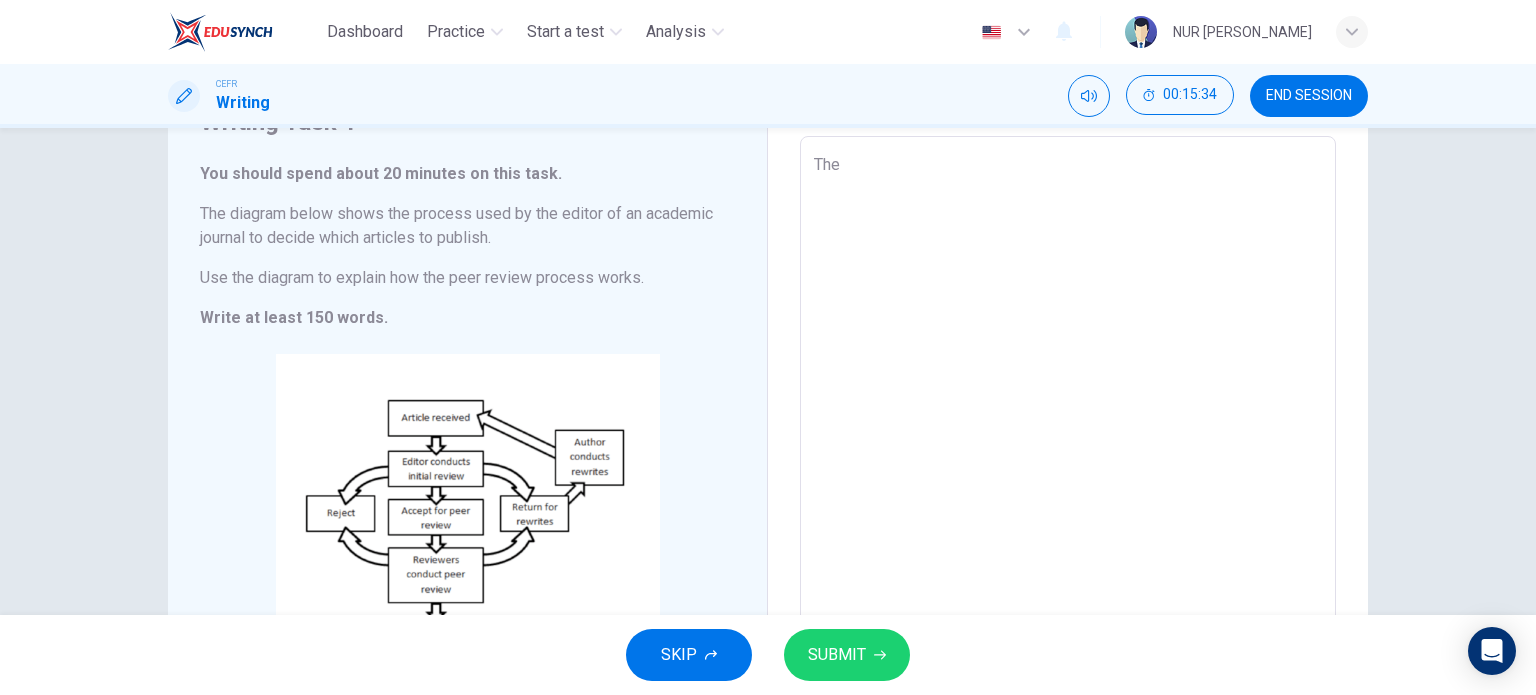 type on "x" 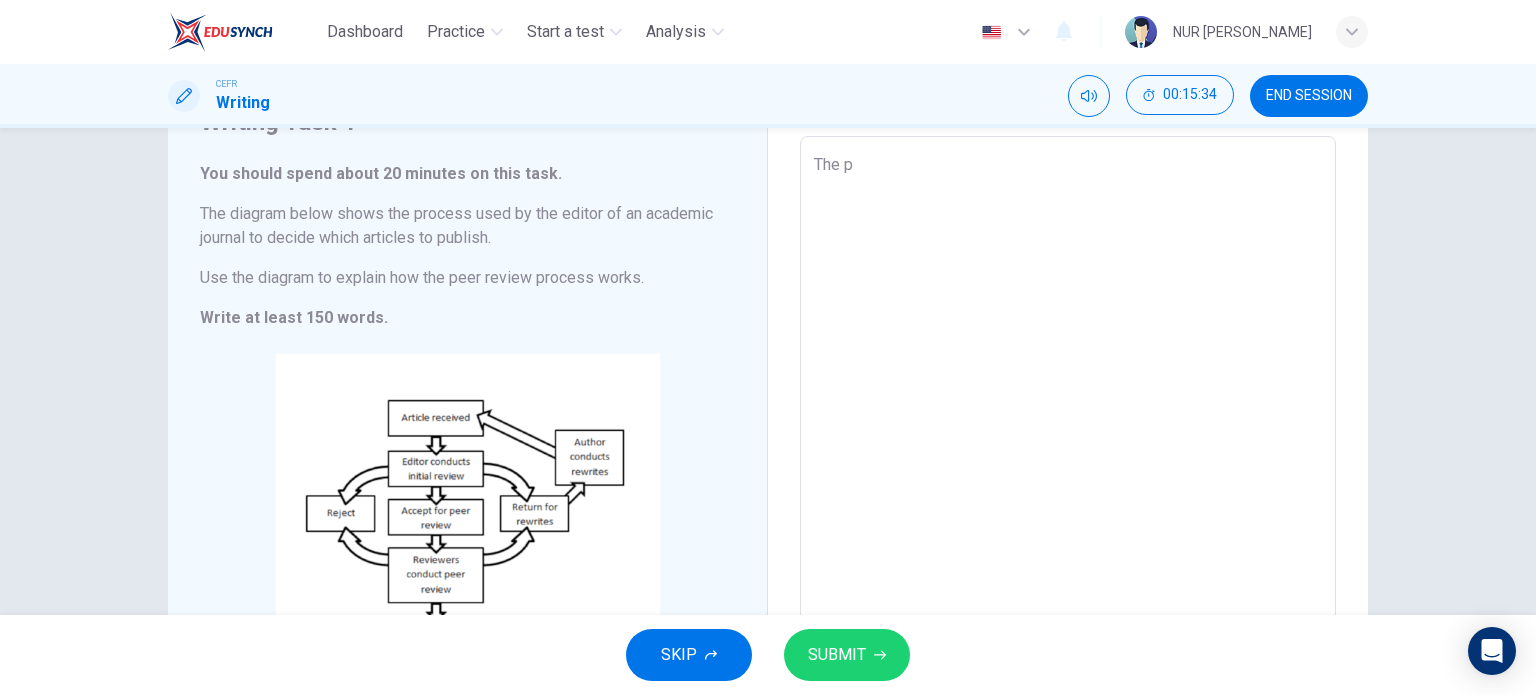 type on "x" 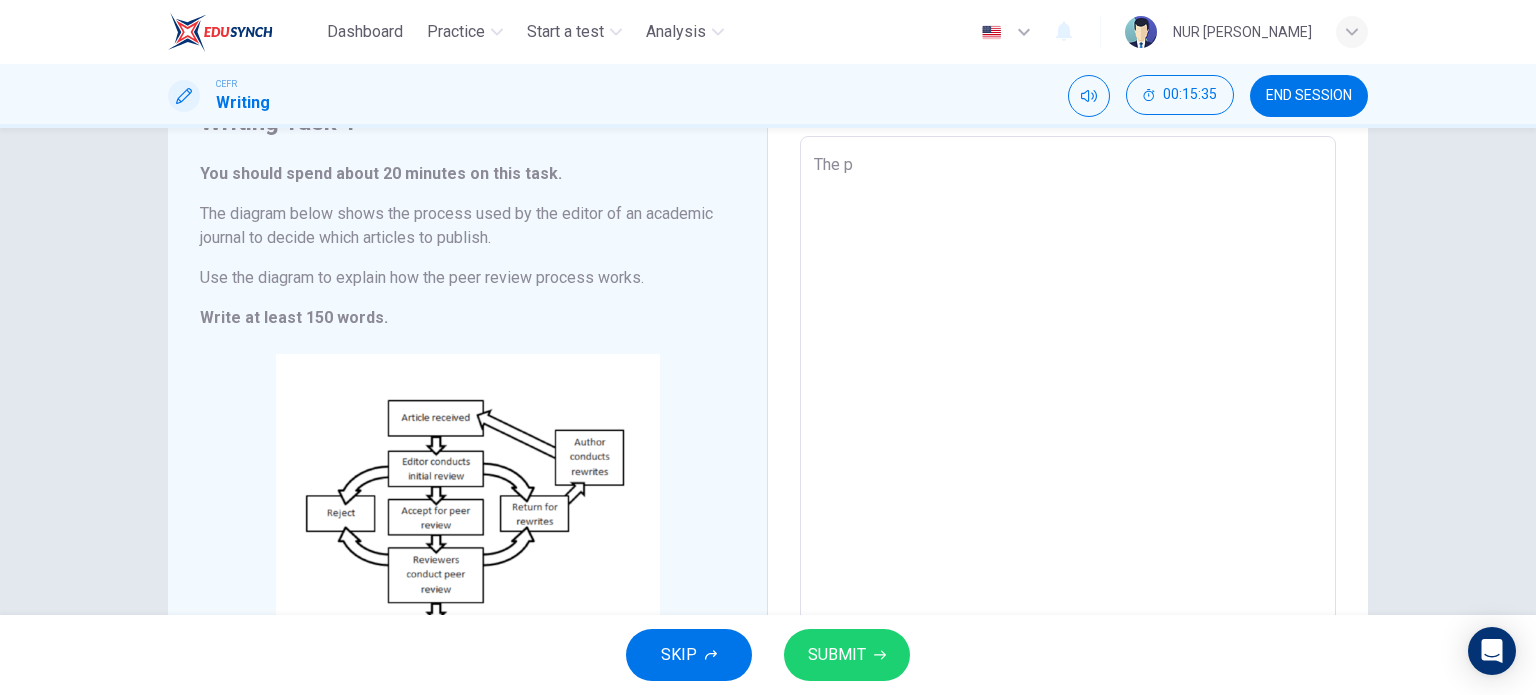 type on "The pr" 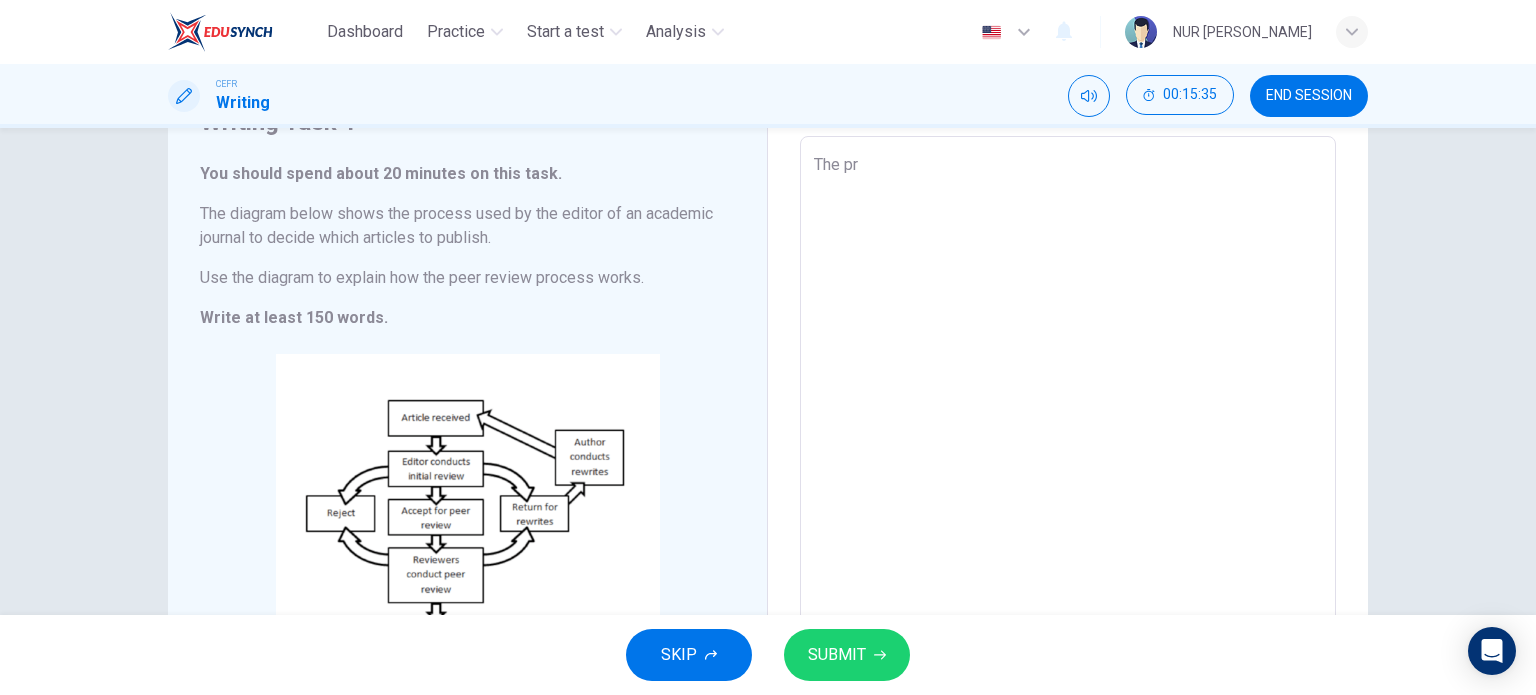 type on "x" 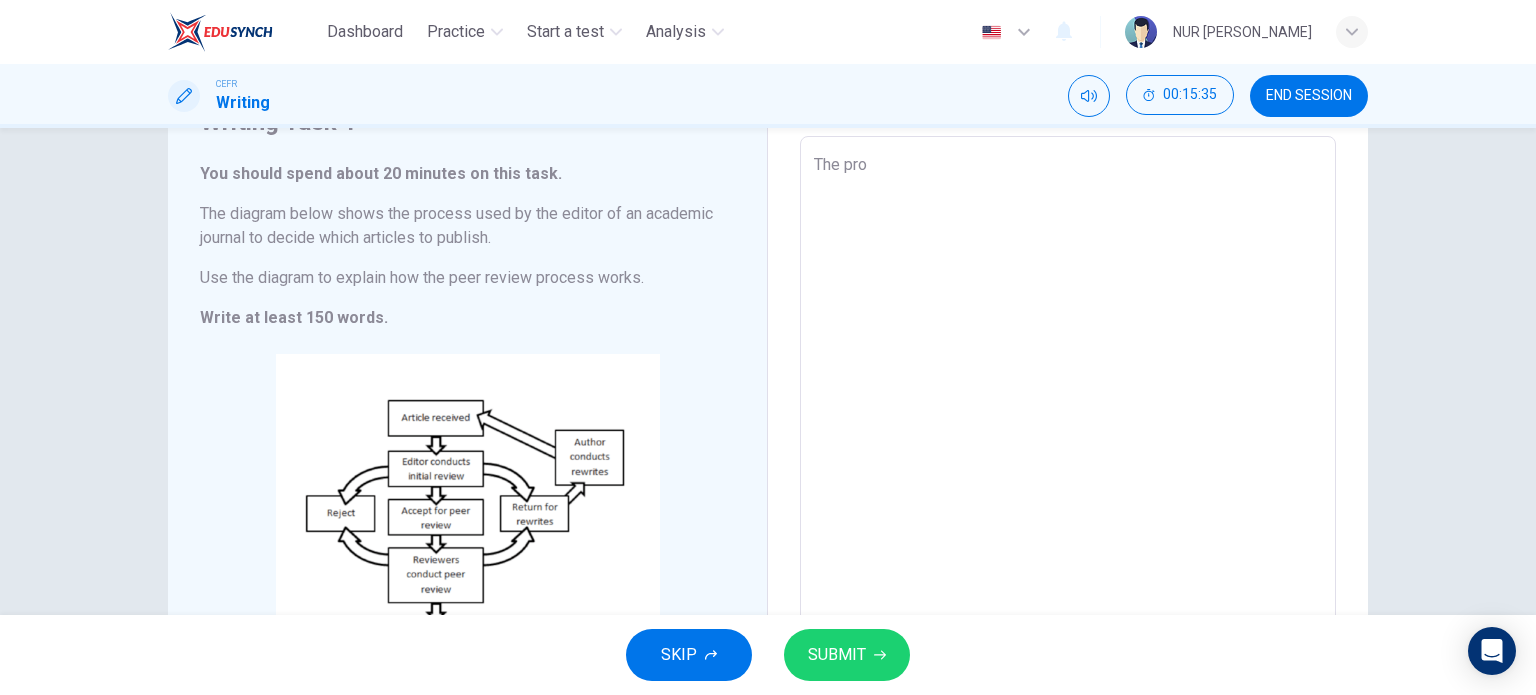 type on "x" 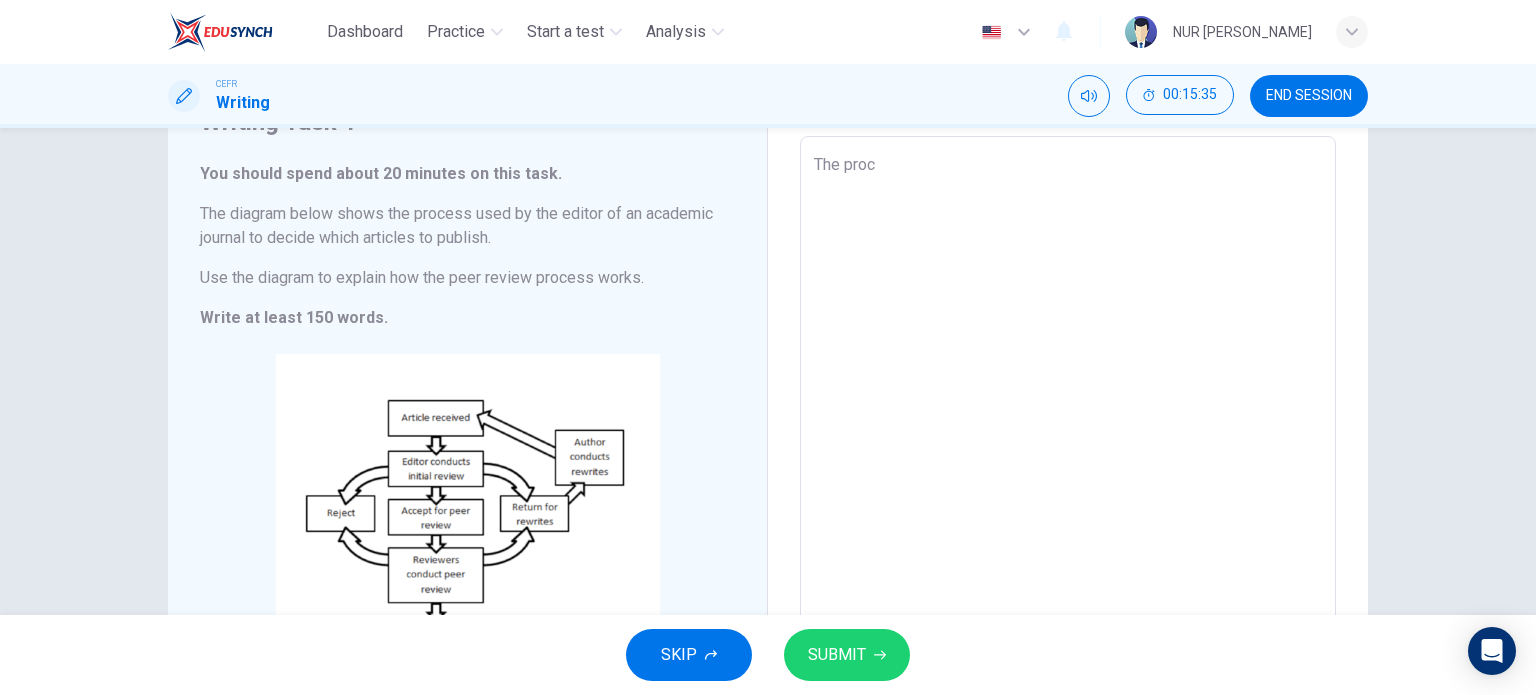 type on "x" 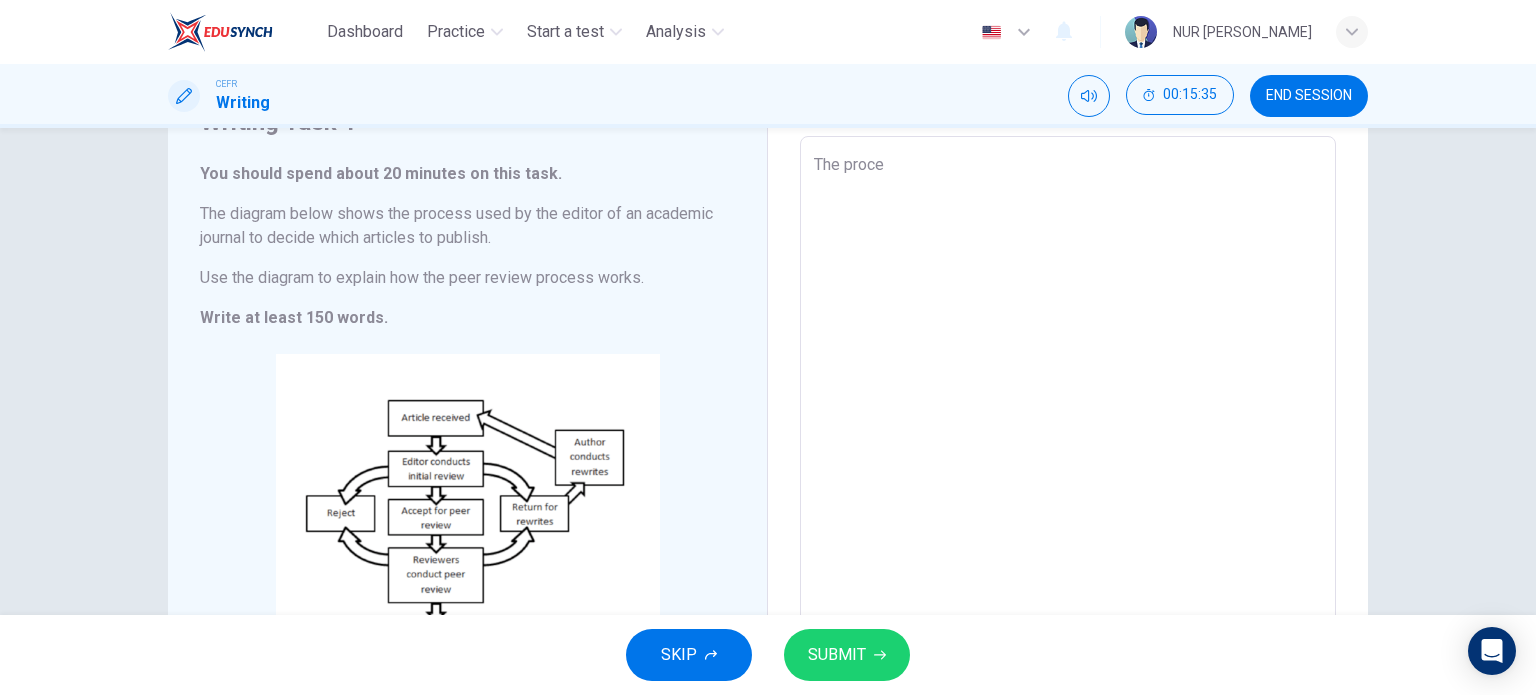 type on "x" 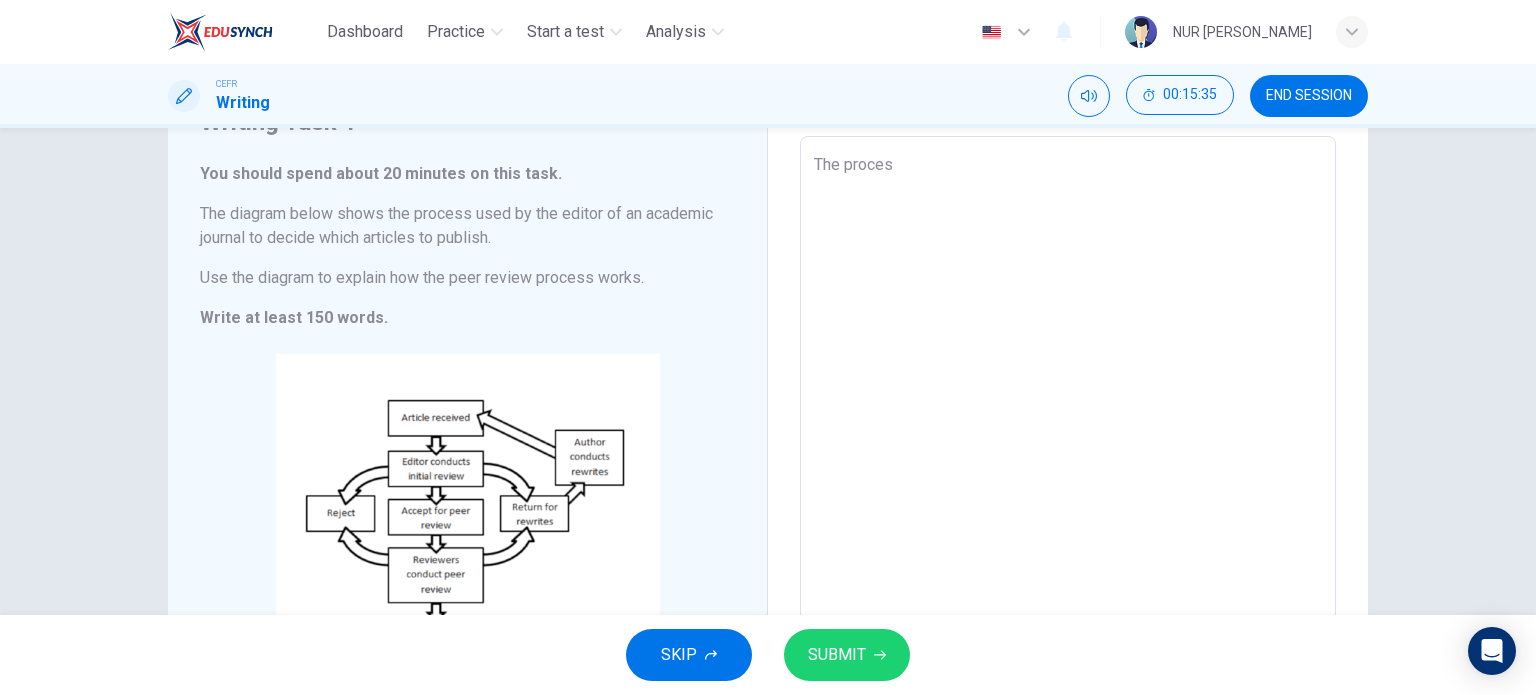 type on "x" 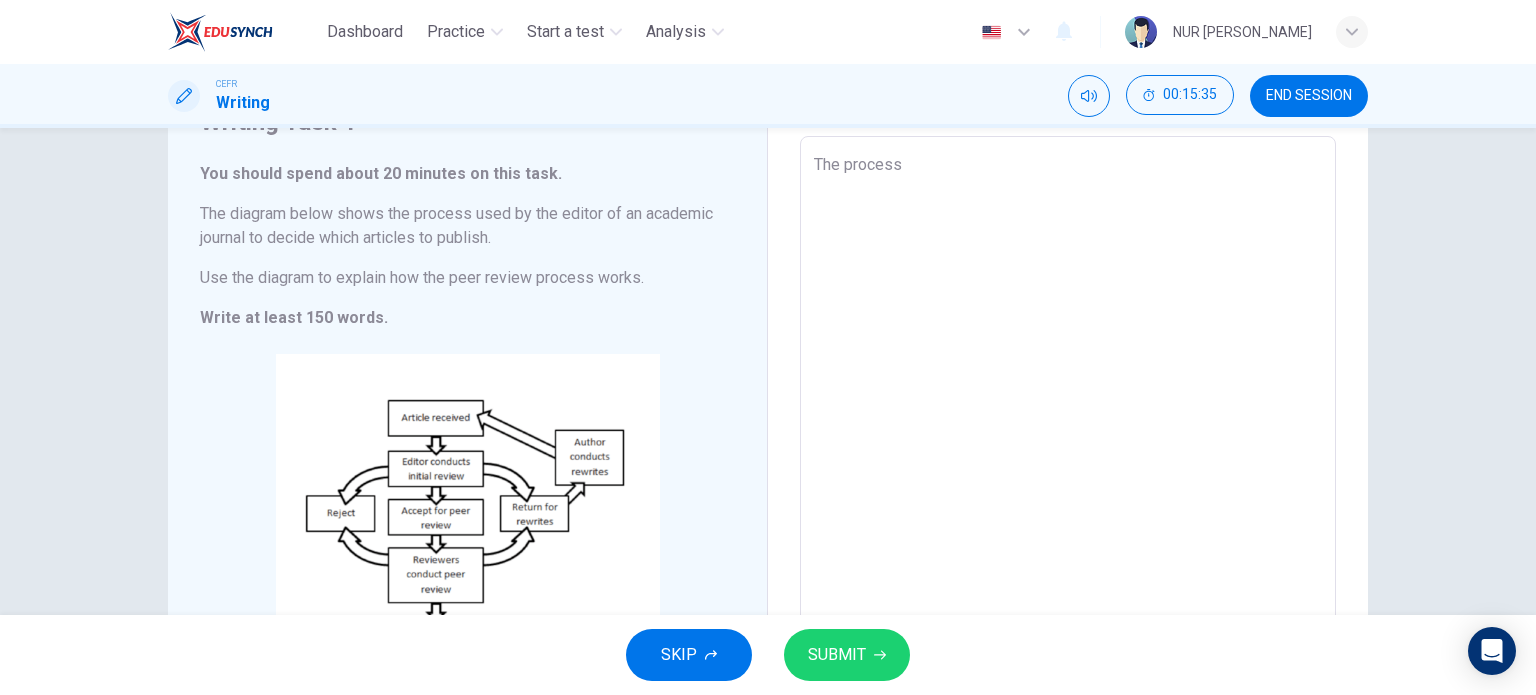 type on "x" 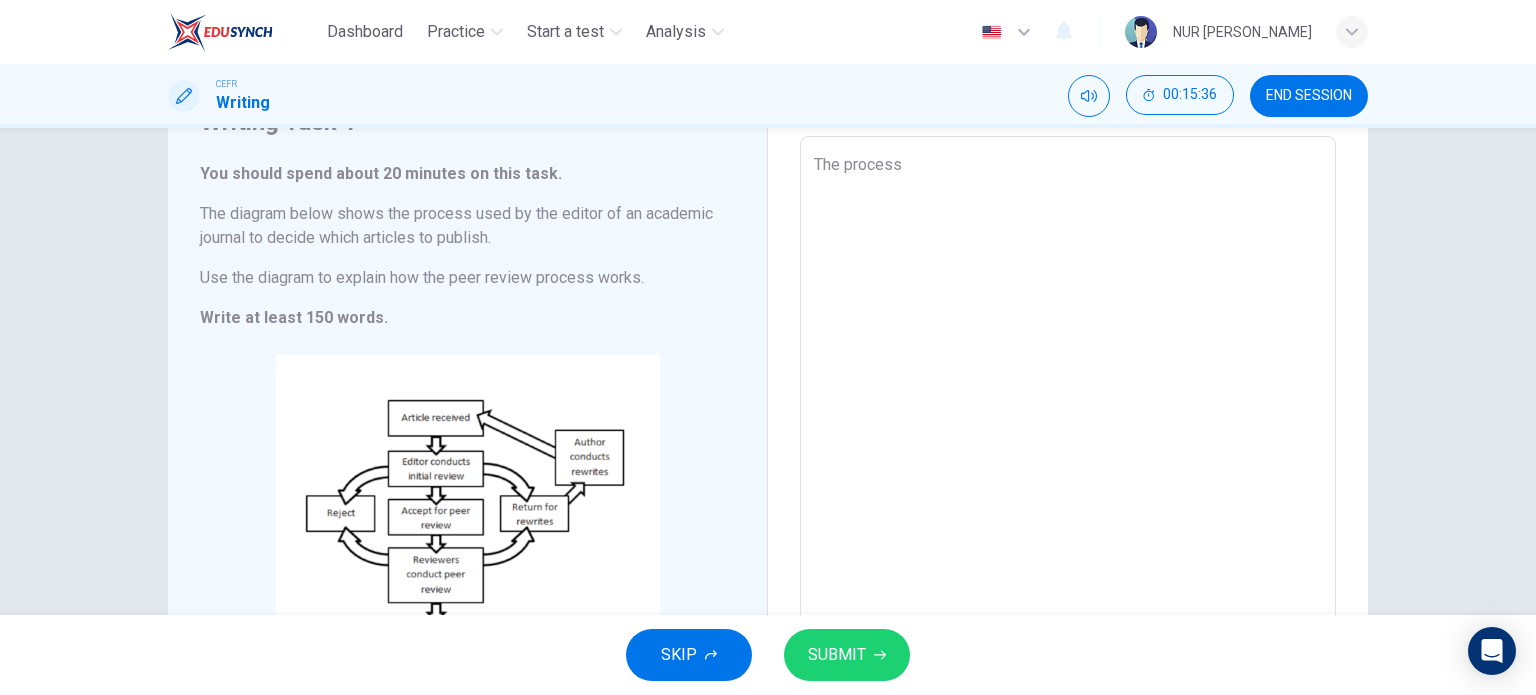 type on "The process" 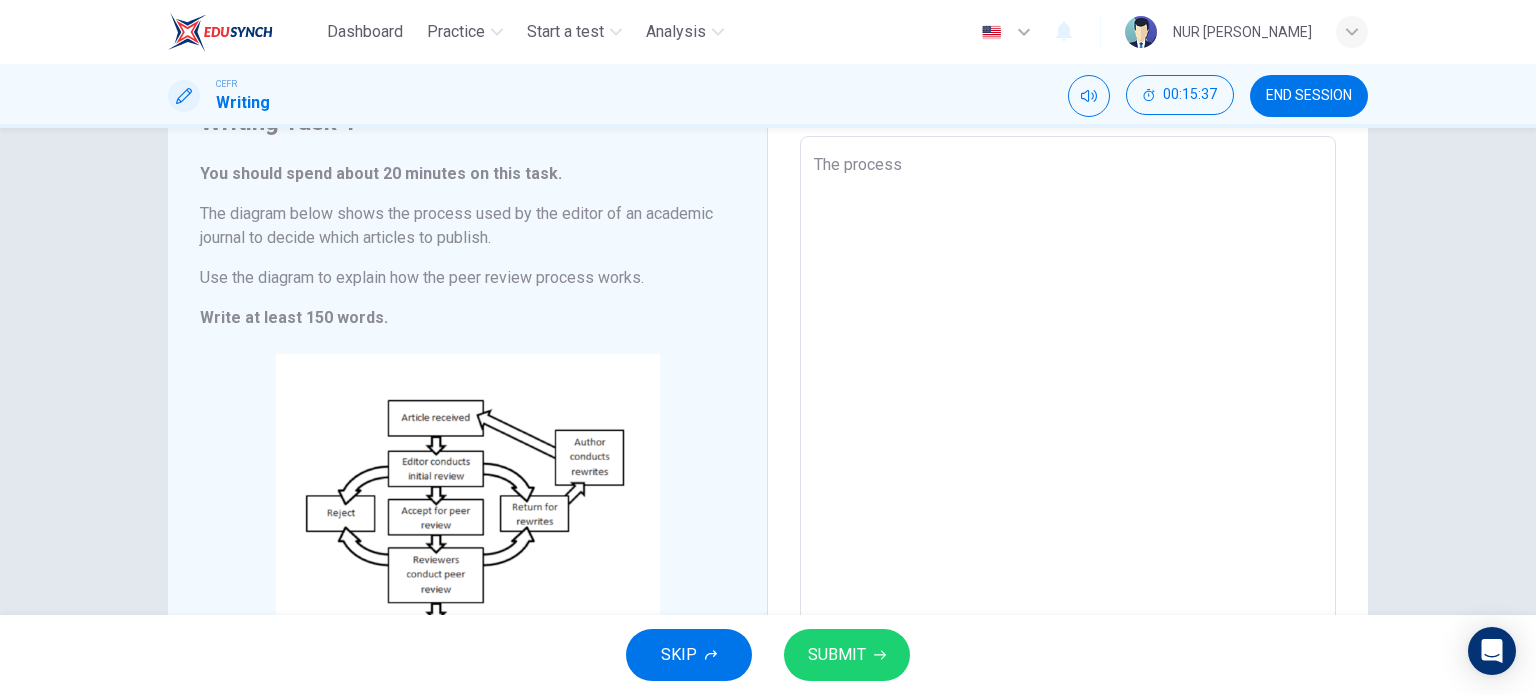 type on "The process u" 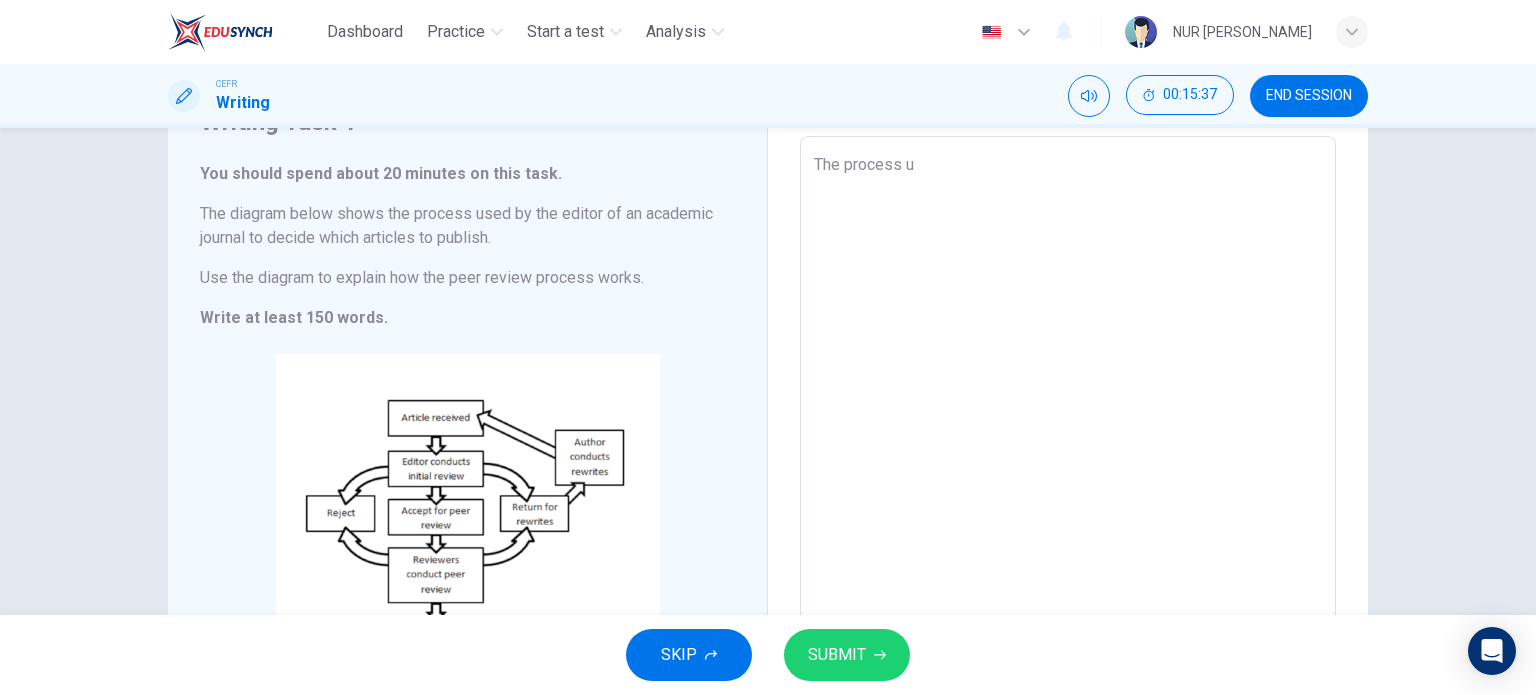 type on "x" 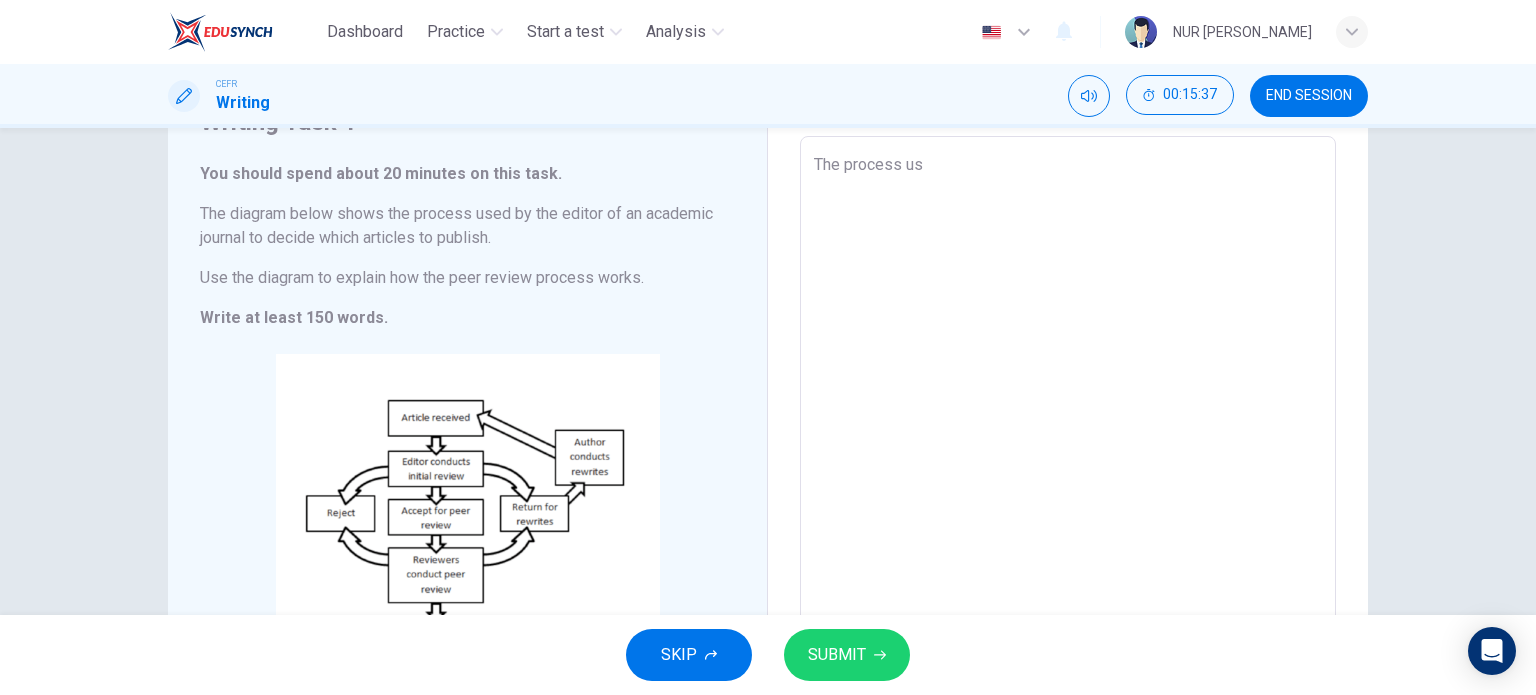 type on "x" 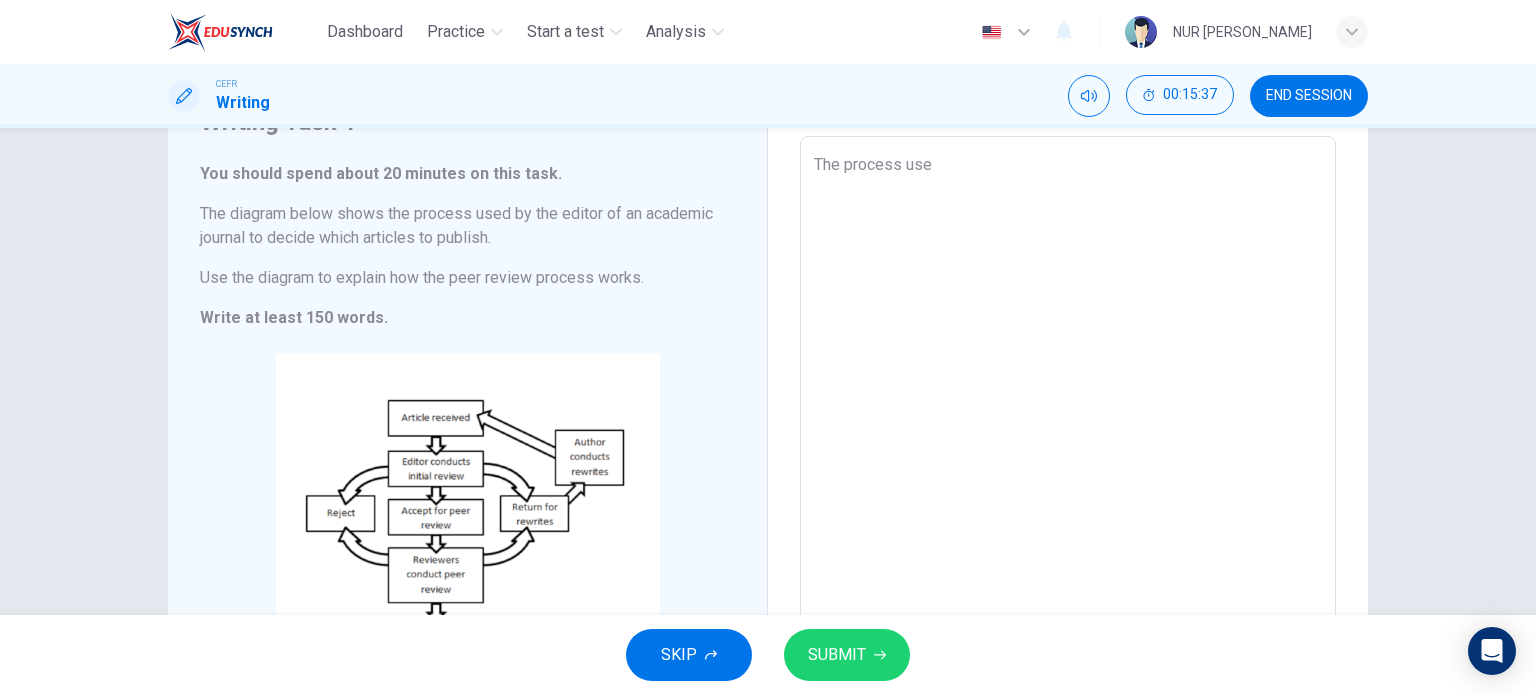 type on "x" 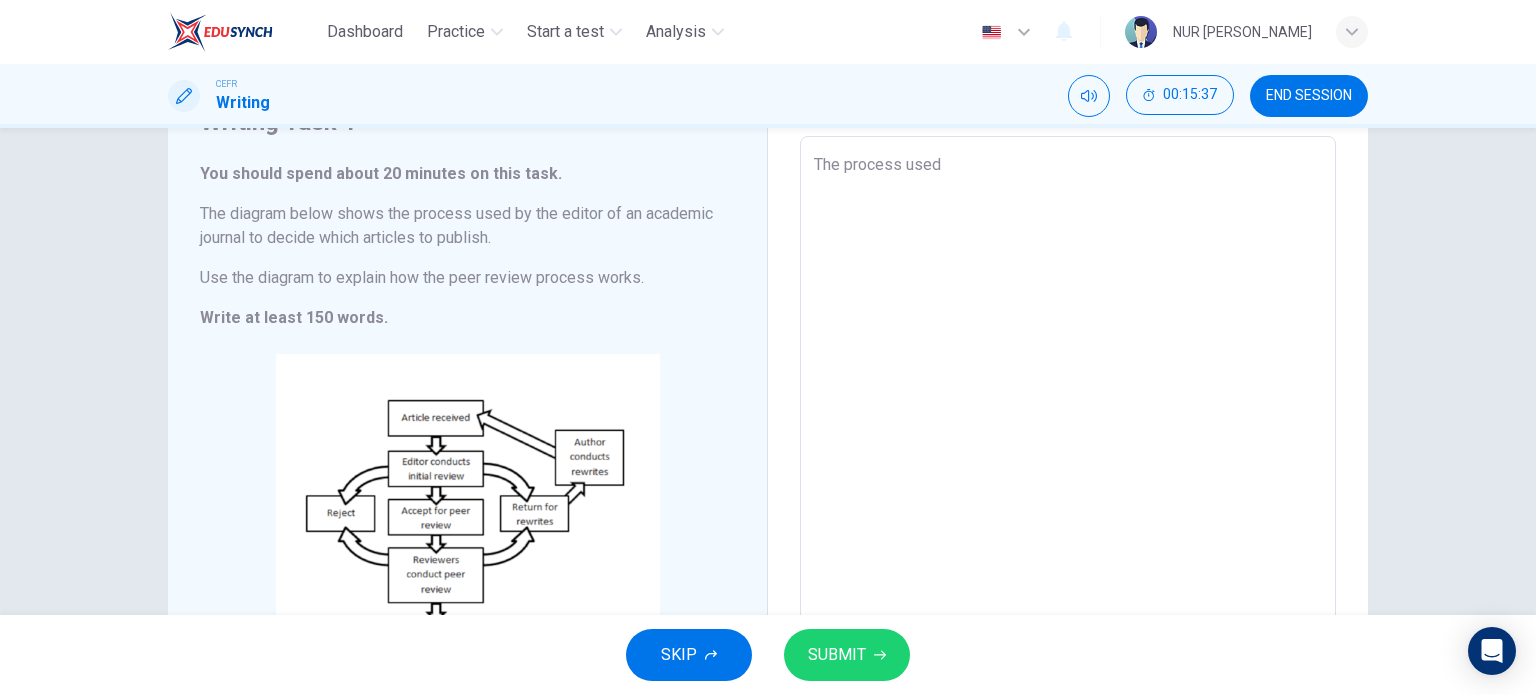 type on "x" 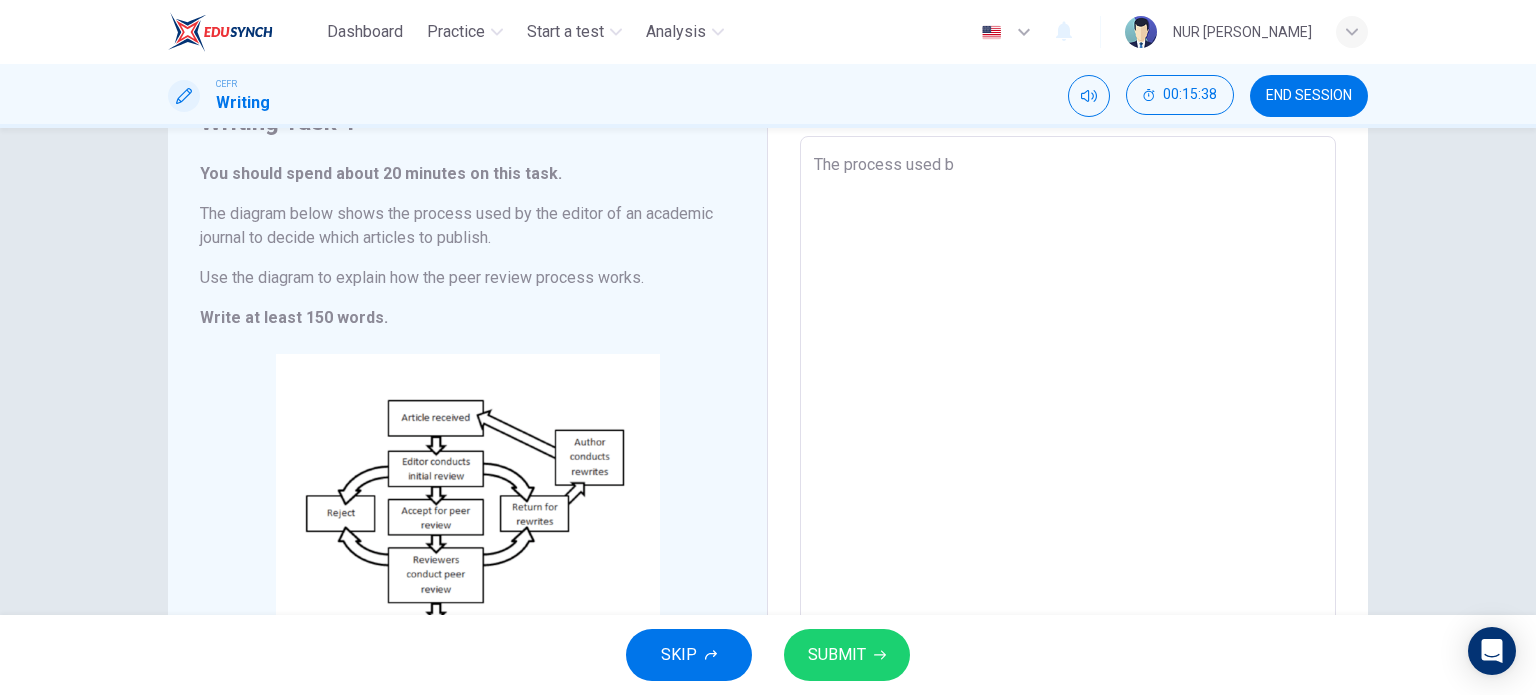 type on "The process used by" 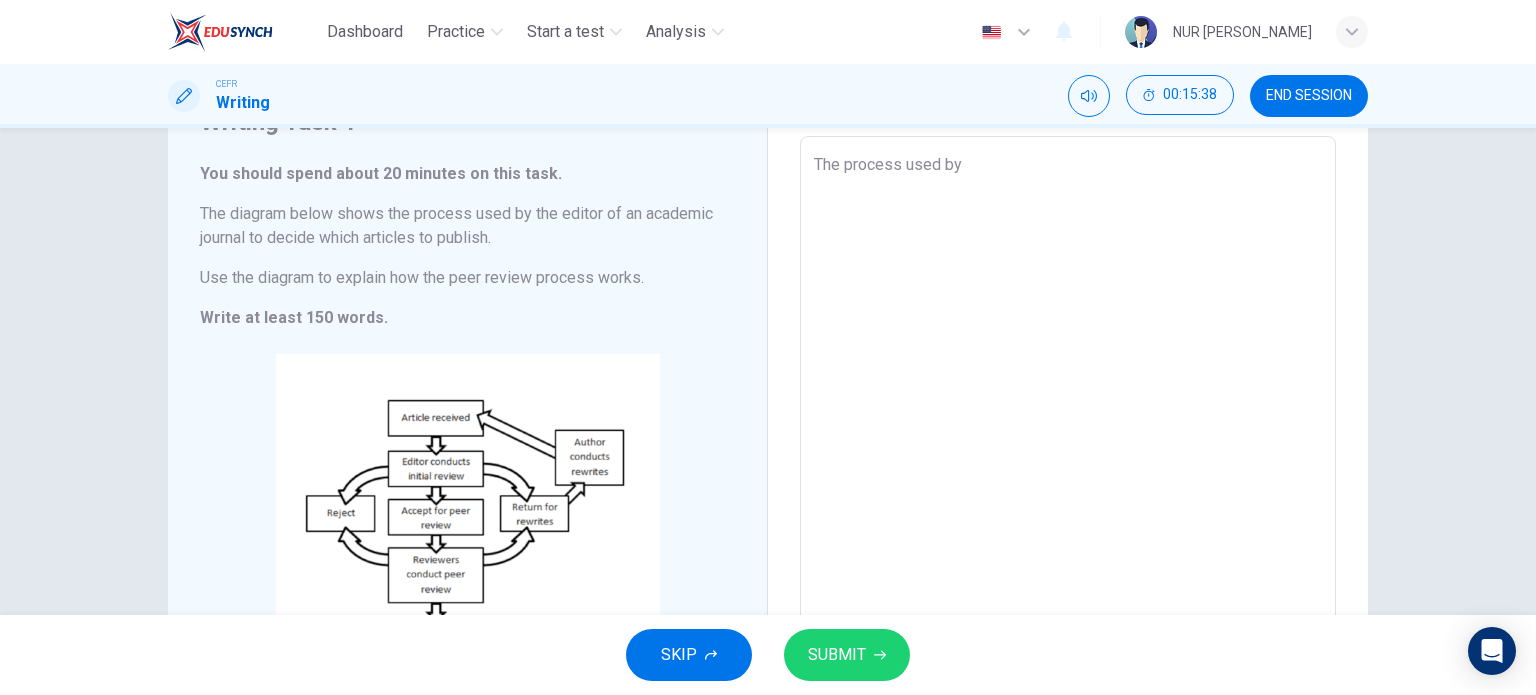type on "x" 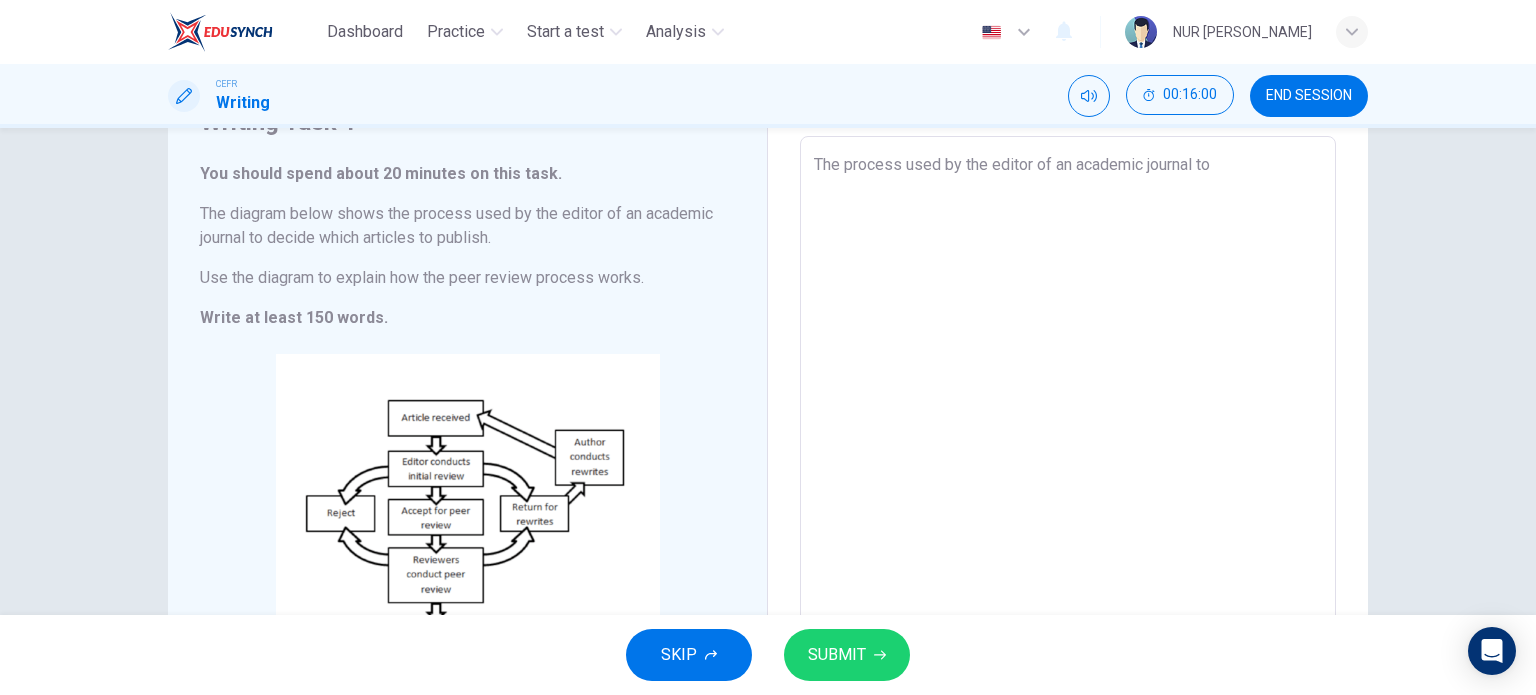 click on "The process used by the editor of an academic journal to" at bounding box center [1068, 420] 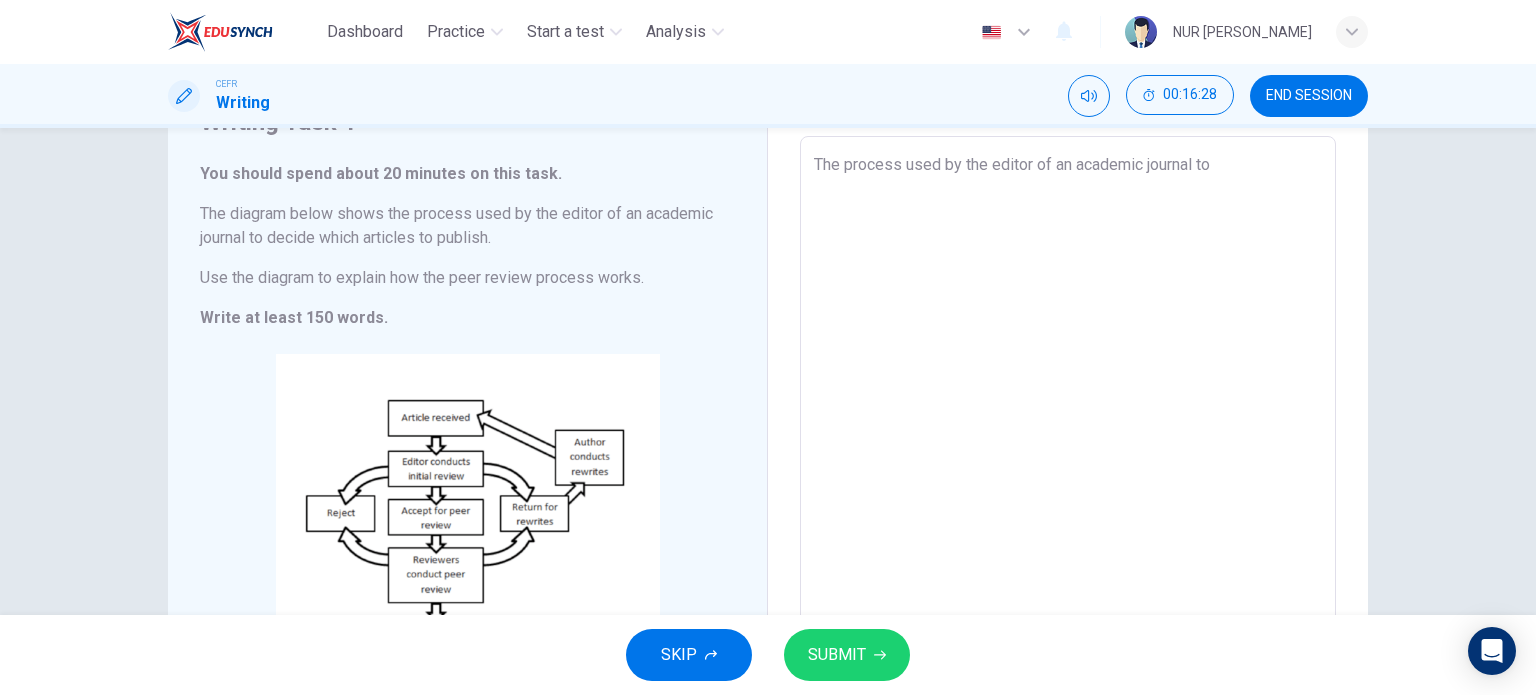 drag, startPoint x: 1136, startPoint y: 167, endPoint x: 1076, endPoint y: 160, distance: 60.40695 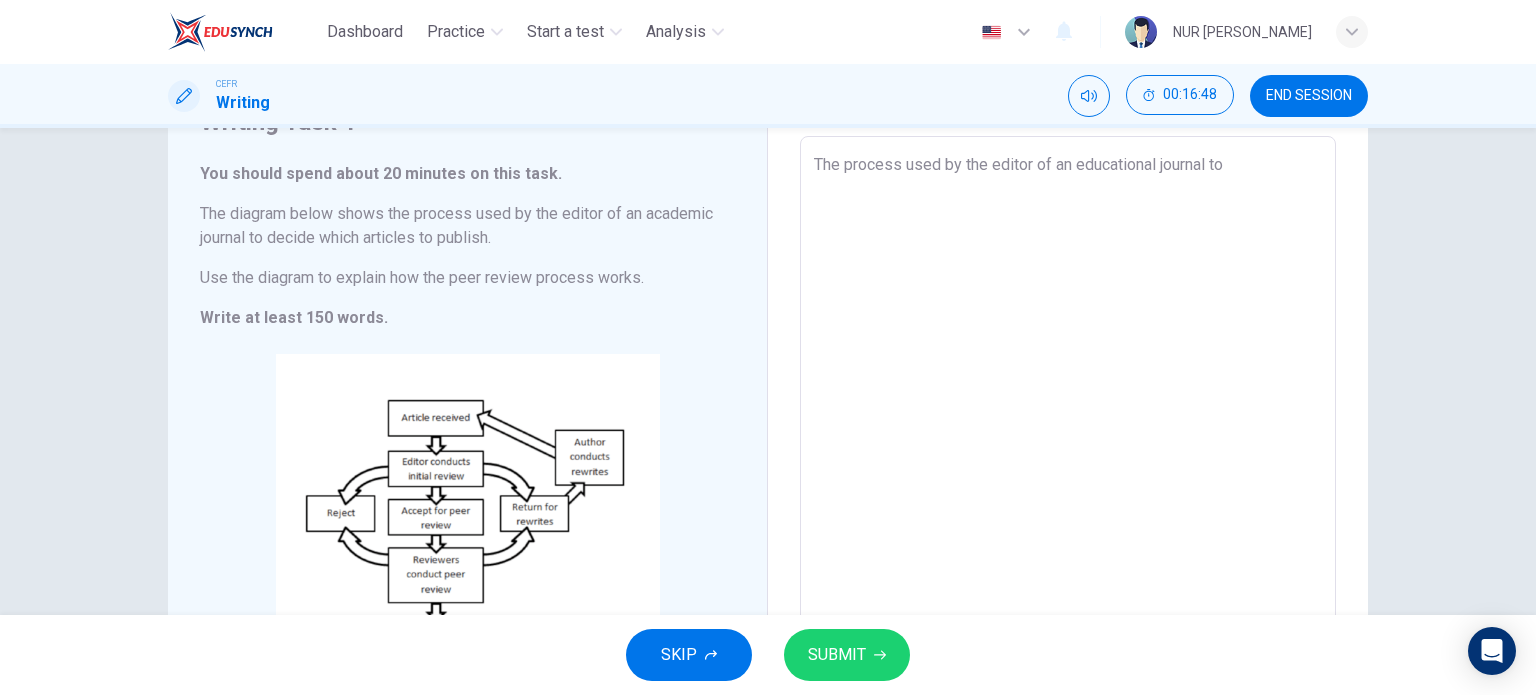 click on "The process used by the editor of an educational journal to" at bounding box center [1068, 420] 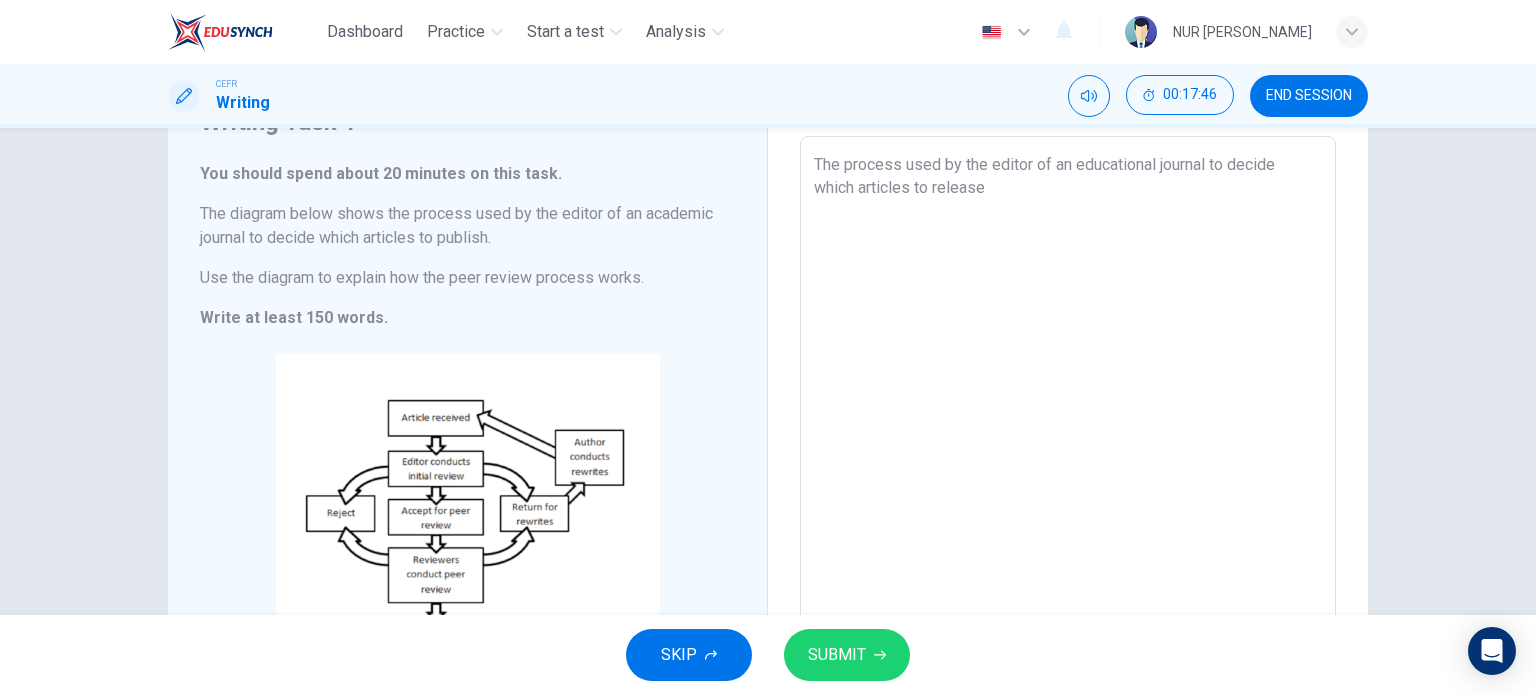 click on "The process used by the editor of an educational journal to decide which articles to release" at bounding box center (1068, 420) 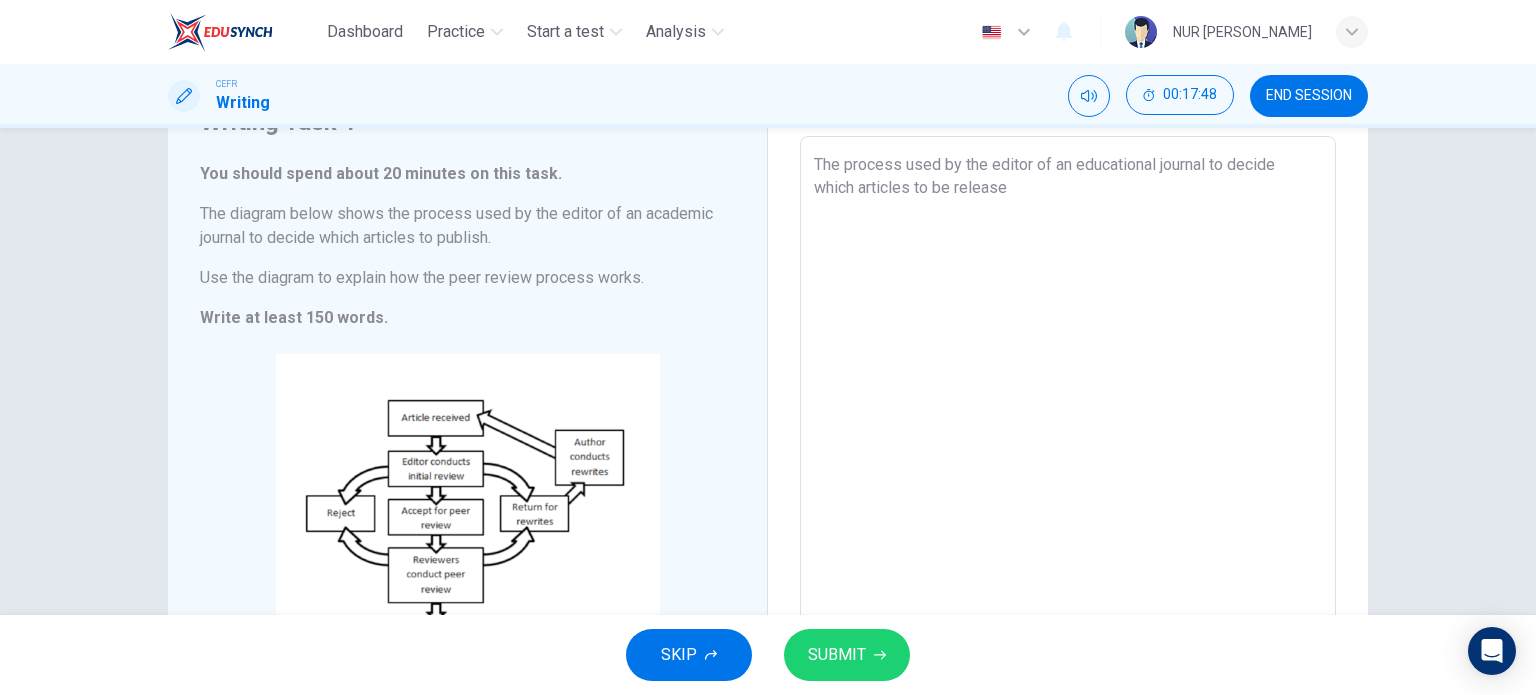 click on "The process used by the editor of an educational journal to decide which articles to be release" at bounding box center (1068, 420) 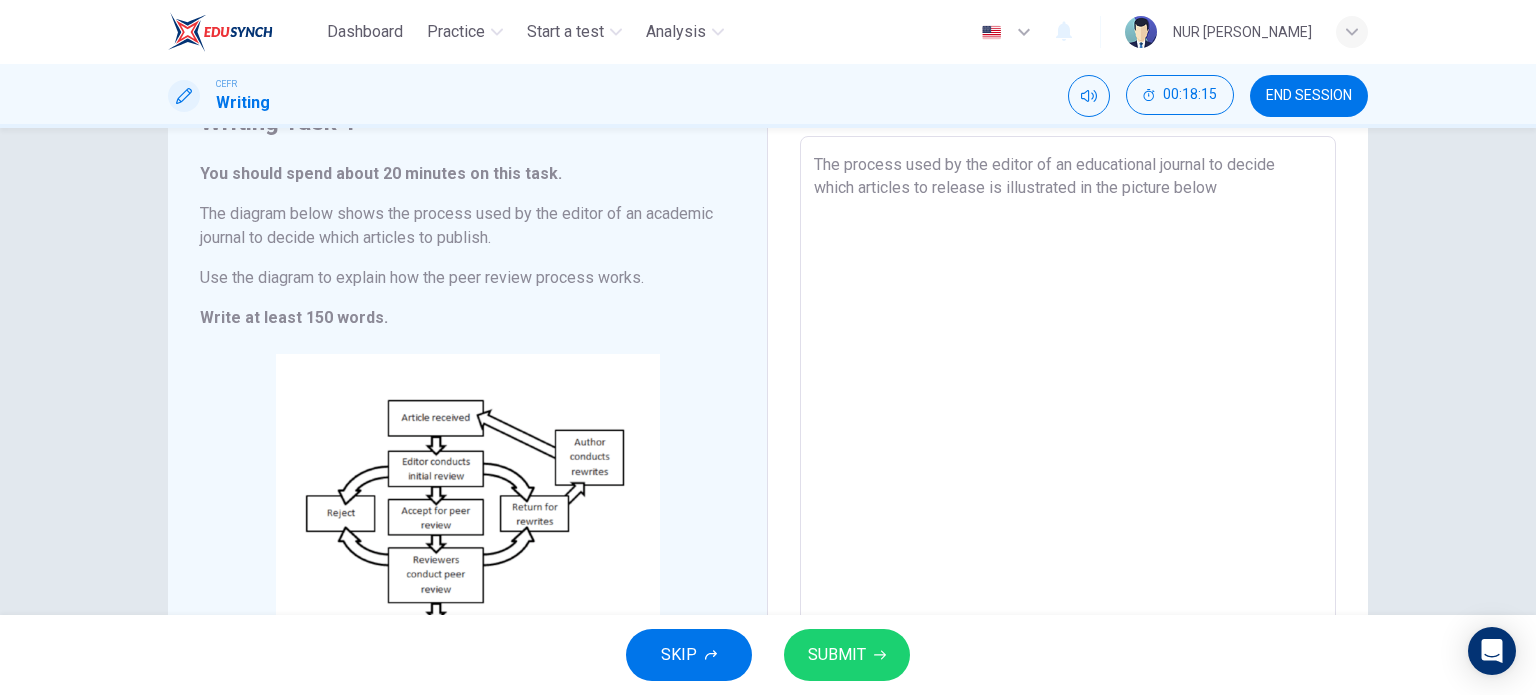 click on "The process used by the editor of an educational journal to decide which articles to release is illustrated in the picture below" at bounding box center (1068, 420) 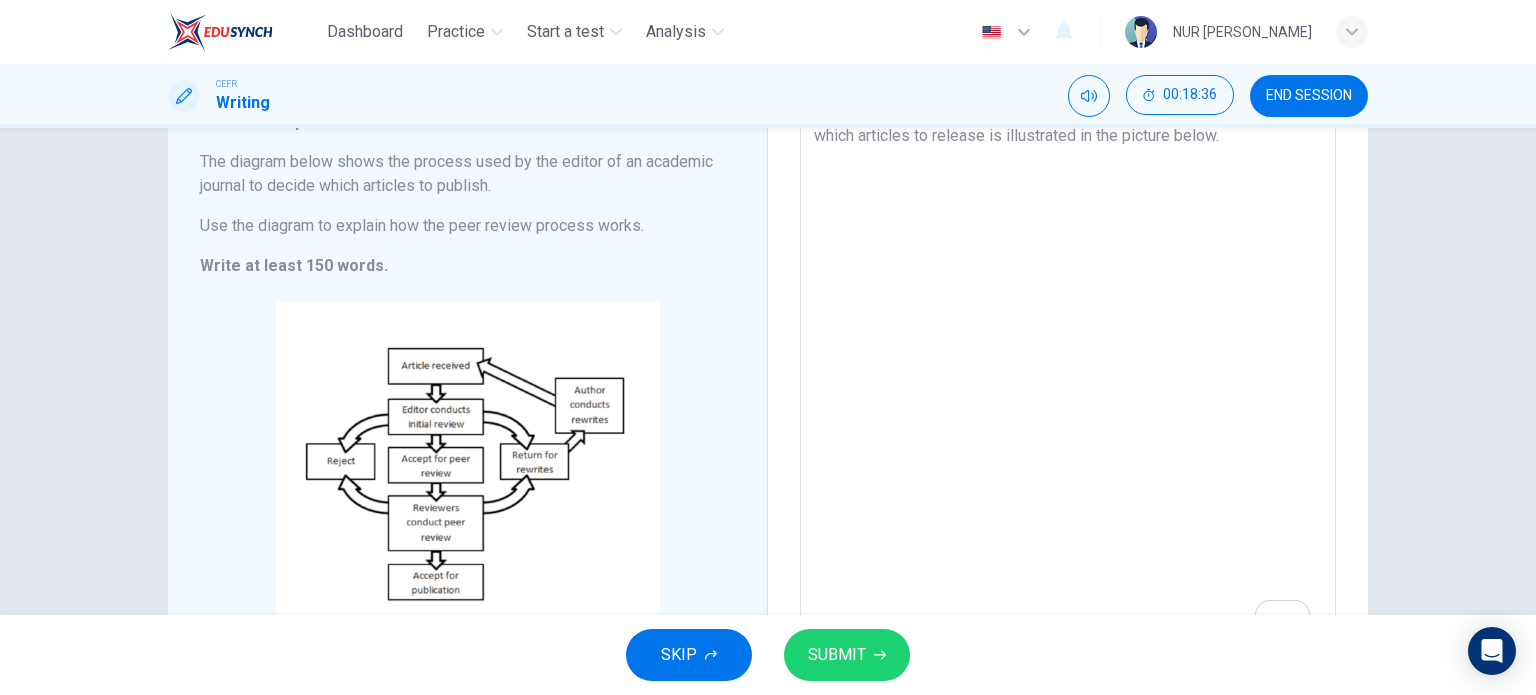 scroll, scrollTop: 152, scrollLeft: 0, axis: vertical 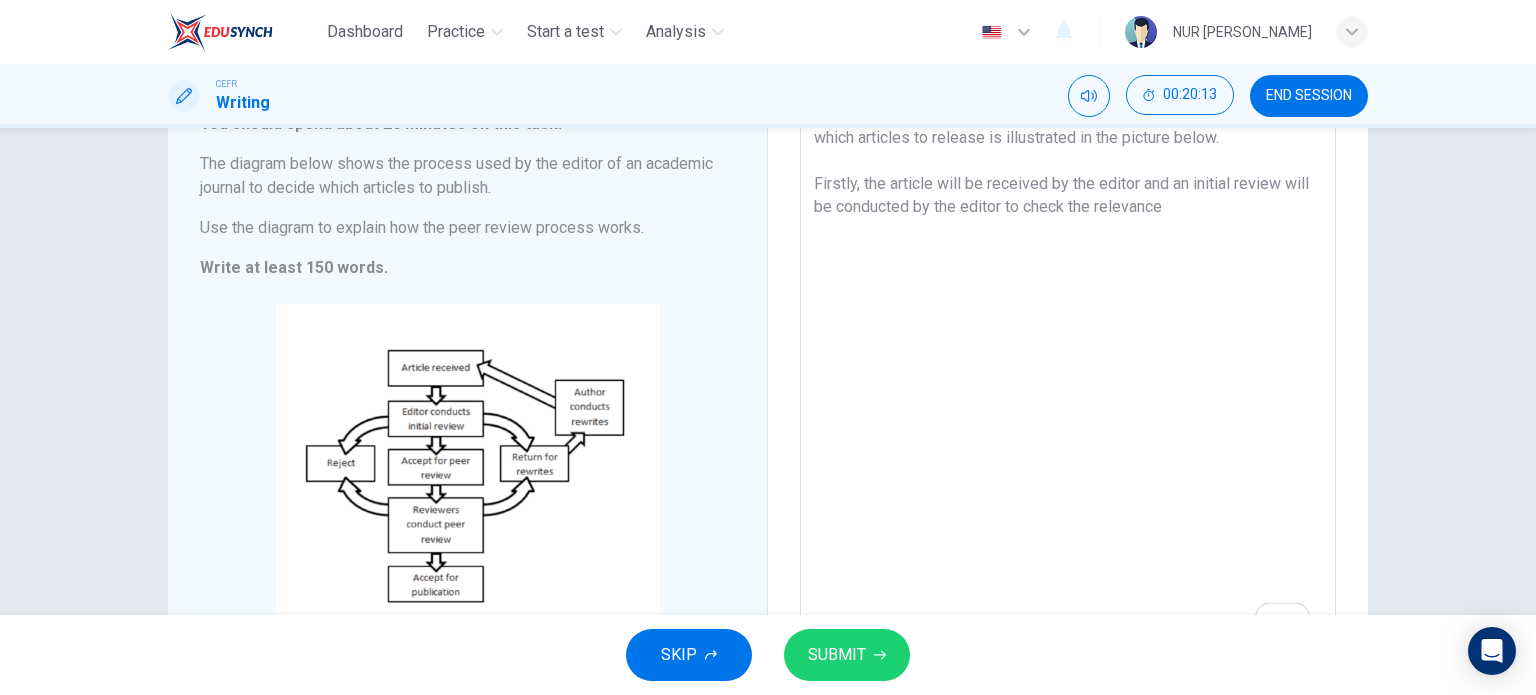 click on "The process used by the editor of an educational journal to decide which articles to release is illustrated in the picture below.
Firstly, the article will be received by the editor and an initial review will be conducted by the editor to check the relevance" at bounding box center (1068, 370) 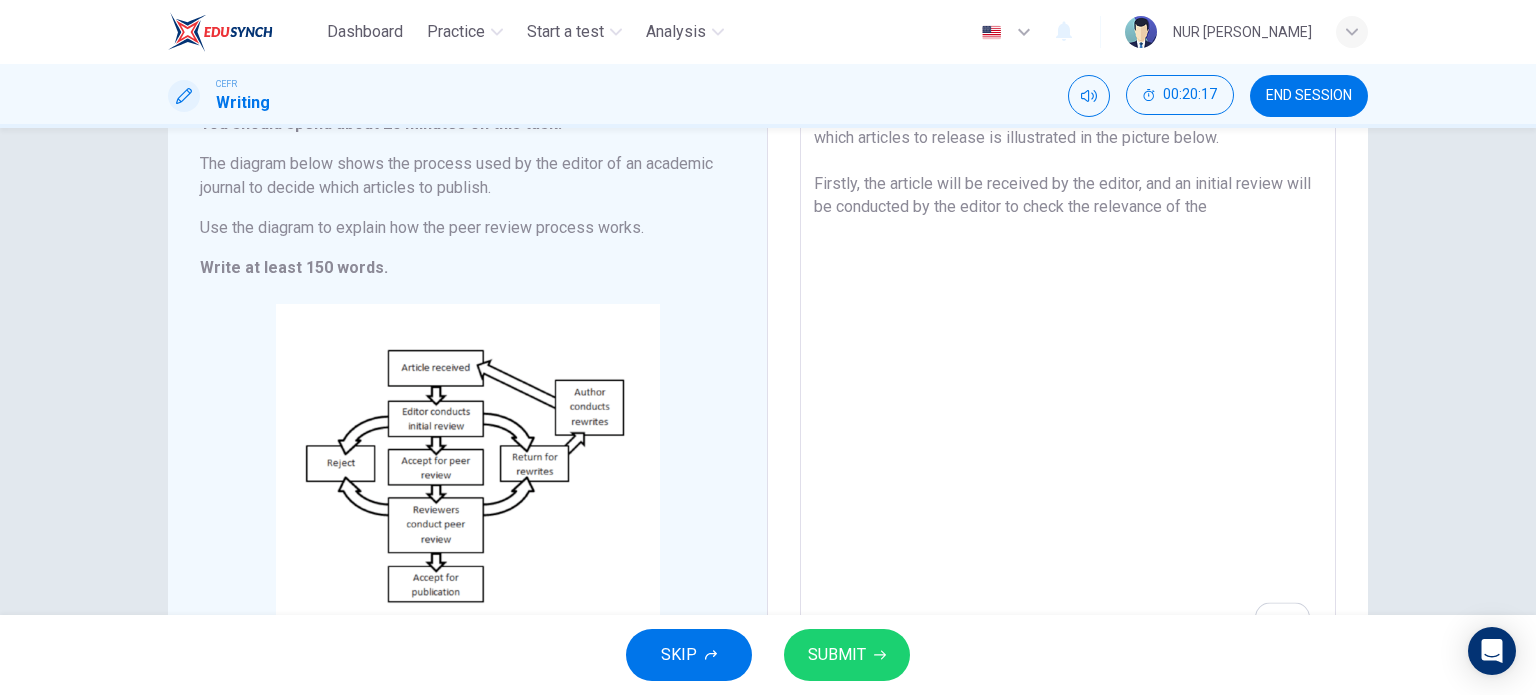 click on "The process used by the editor of an educational journal to decide which articles to release is illustrated in the picture below.
Firstly, the article will be received by the editor, and an initial review will be conducted by the editor to check the relevance of the" at bounding box center (1068, 370) 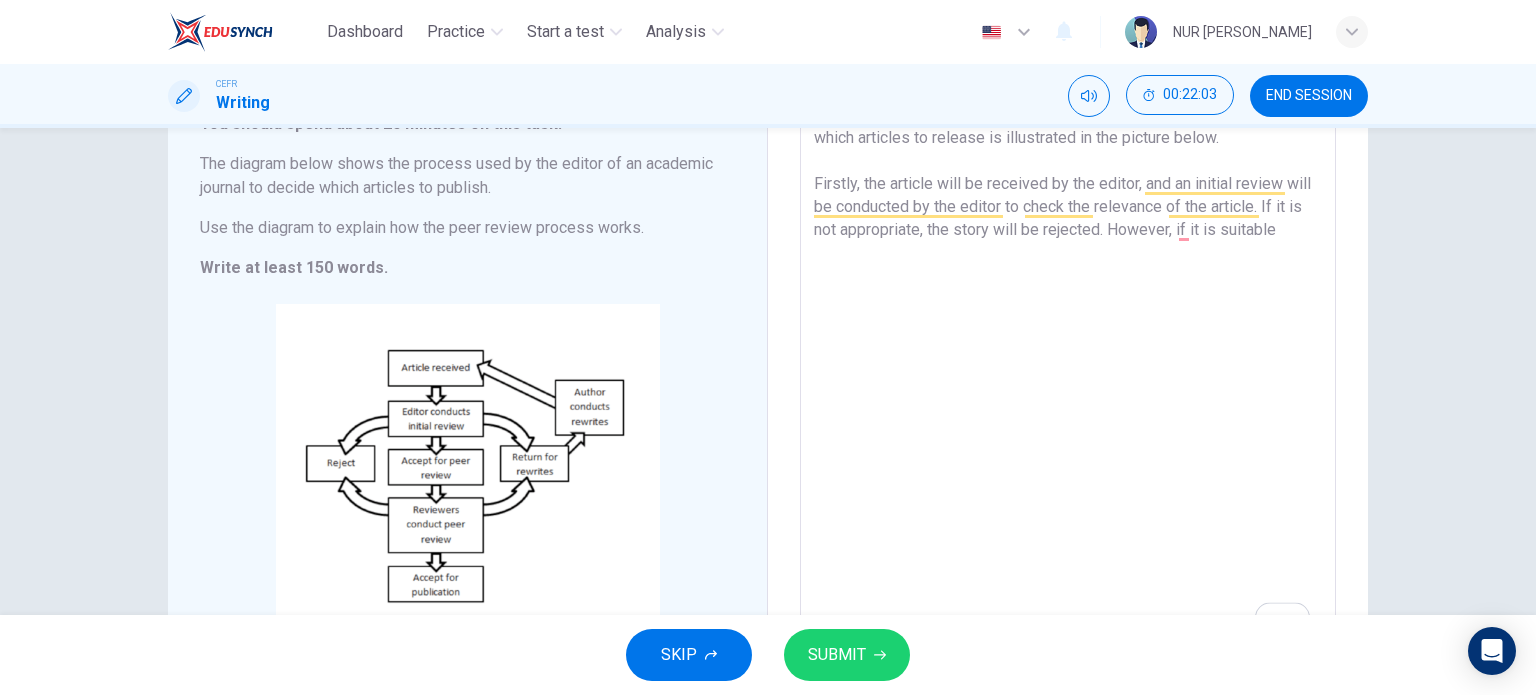 click on "The process used by the editor of an educational journal to decide which articles to release is illustrated in the picture below.
Firstly, the article will be received by the editor, and an initial review will be conducted by the editor to check the relevance of the article. If it is not appropriate, the story will be rejected. However, if it is suitable" at bounding box center [1068, 370] 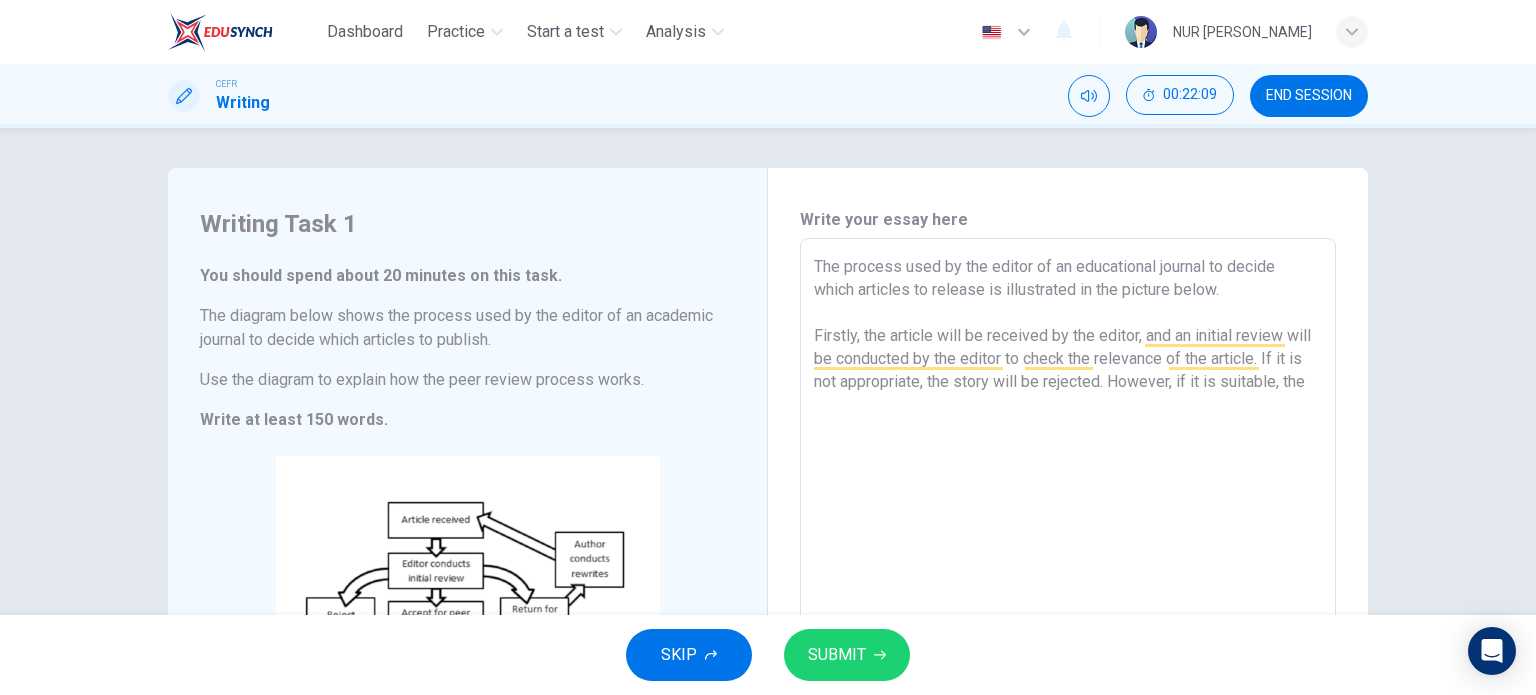 scroll, scrollTop: 0, scrollLeft: 0, axis: both 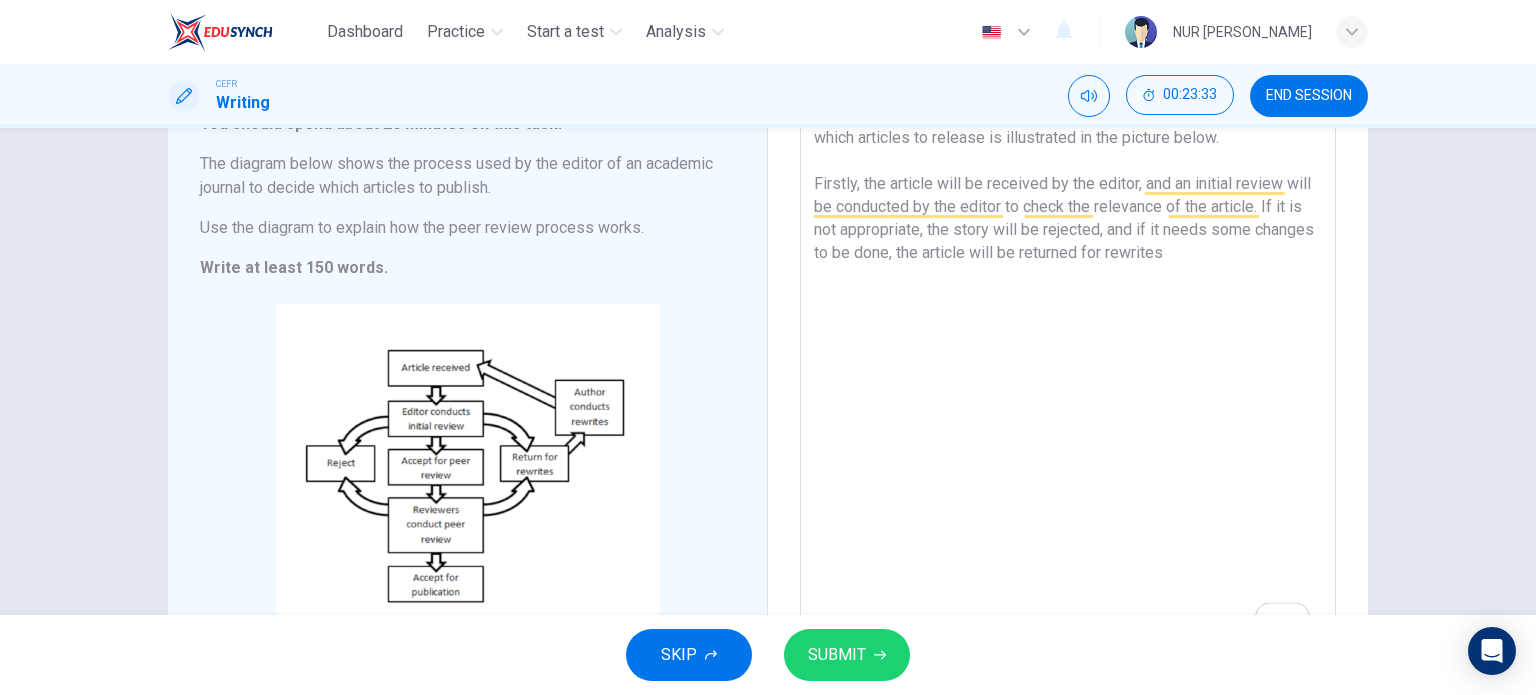 click on "The process used by the editor of an educational journal to decide which articles to release is illustrated in the picture below.
Firstly, the article will be received by the editor, and an initial review will be conducted by the editor to check the relevance of the article. If it is not appropriate, the story will be rejected, and if it needs some changes to be done, the article will be returned for rewrites" at bounding box center (1068, 370) 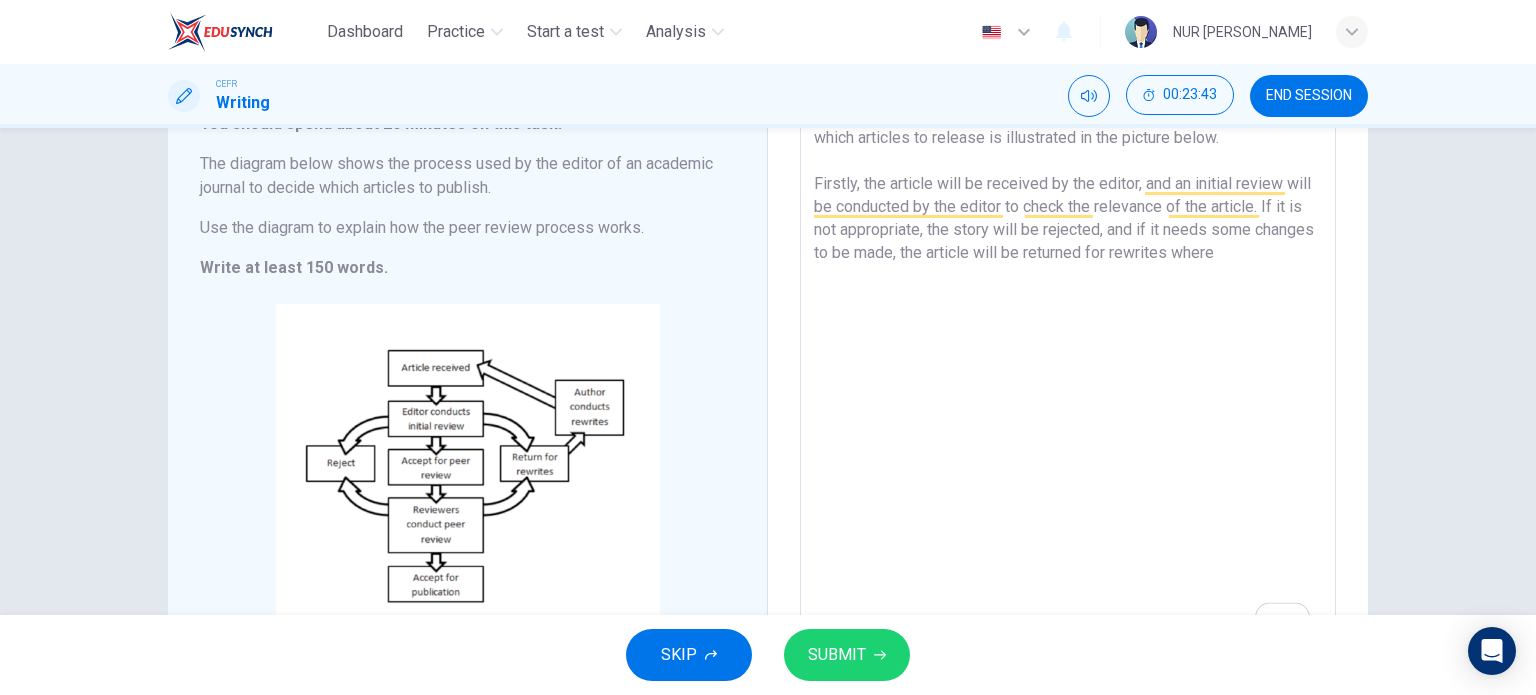 click on "The process used by the editor of an educational journal to decide which articles to release is illustrated in the picture below.
Firstly, the article will be received by the editor, and an initial review will be conducted by the editor to check the relevance of the article. If it is not appropriate, the story will be rejected, and if it needs some changes to be made, the article will be returned for rewrites where" at bounding box center [1068, 370] 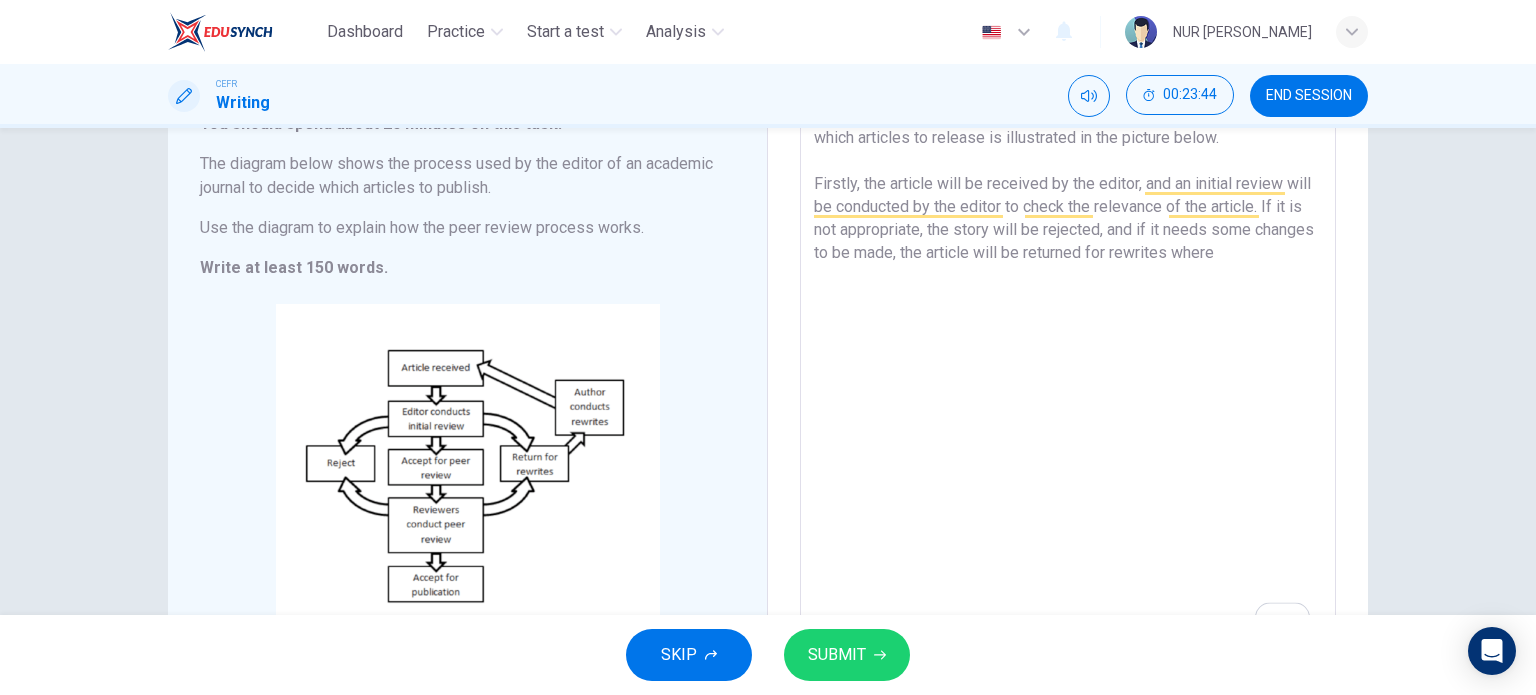 click on "The process used by the editor of an educational journal to decide which articles to release is illustrated in the picture below.
Firstly, the article will be received by the editor, and an initial review will be conducted by the editor to check the relevance of the article. If it is not appropriate, the story will be rejected, and if it needs some changes to be made, the article will be returned for rewrites where" at bounding box center [1068, 370] 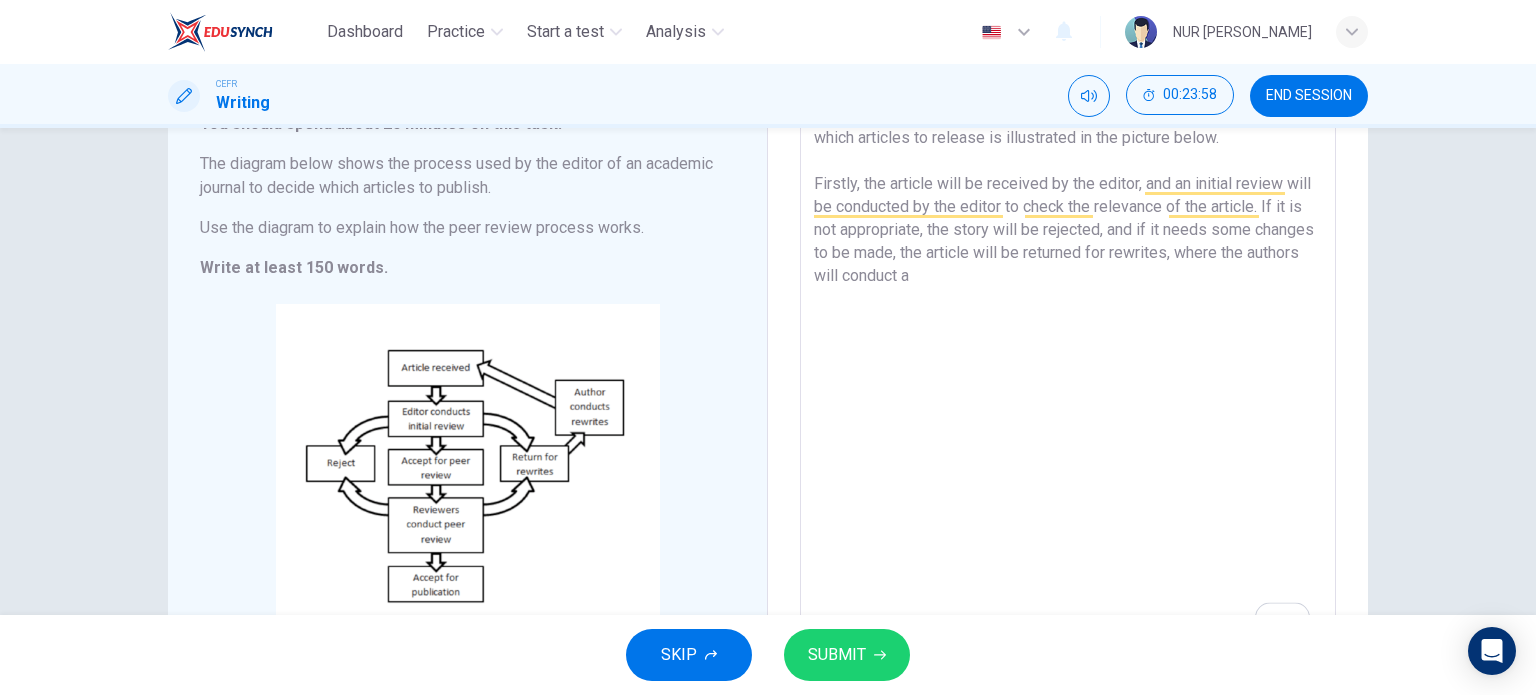 click on "The process used by the editor of an educational journal to decide which articles to release is illustrated in the picture below.
Firstly, the article will be received by the editor, and an initial review will be conducted by the editor to check the relevance of the article. If it is not appropriate, the story will be rejected, and if it needs some changes to be made, the article will be returned for rewrites, where the authors will conduct a" at bounding box center [1068, 370] 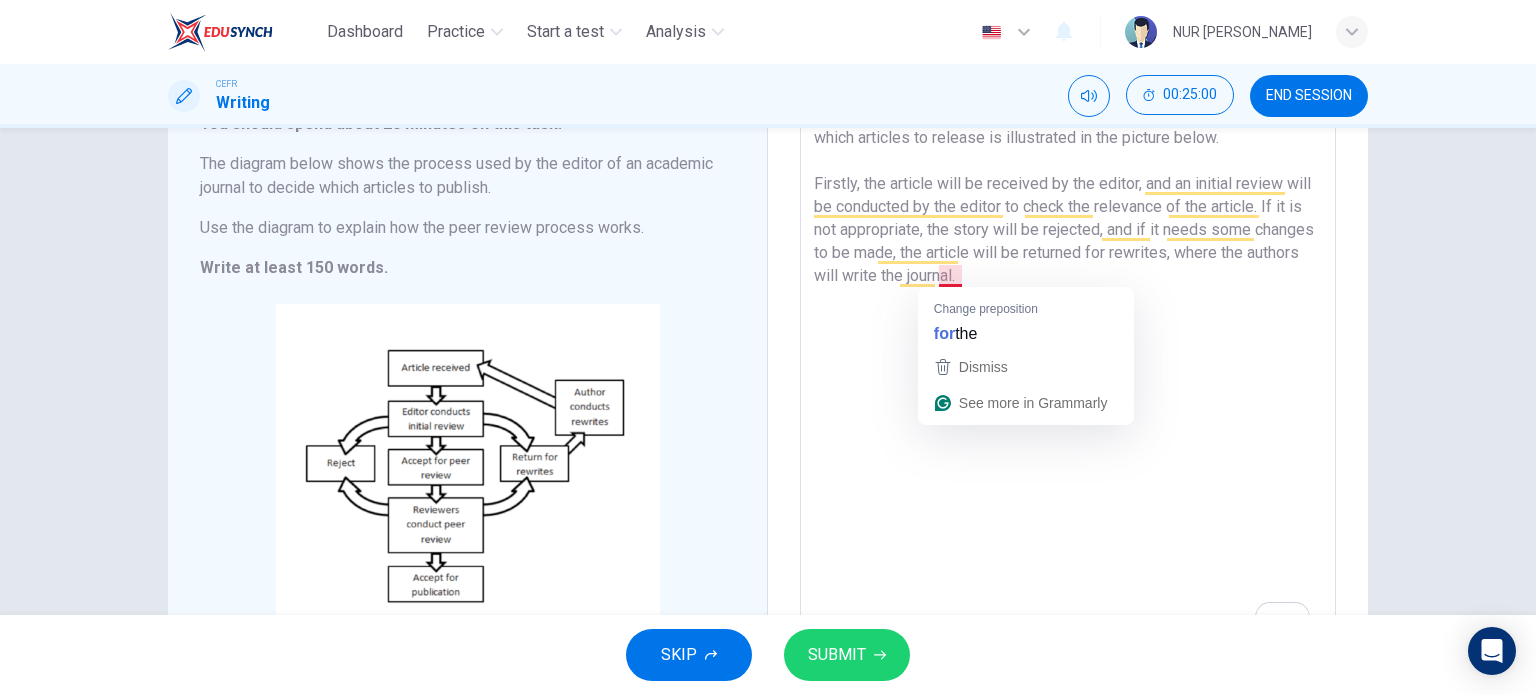 click on "The process used by the editor of an educational journal to decide which articles to release is illustrated in the picture below.
Firstly, the article will be received by the editor, and an initial review will be conducted by the editor to check the relevance of the article. If it is not appropriate, the story will be rejected, and if it needs some changes to be made, the article will be returned for rewrites, where the authors will write the journal." at bounding box center (1068, 370) 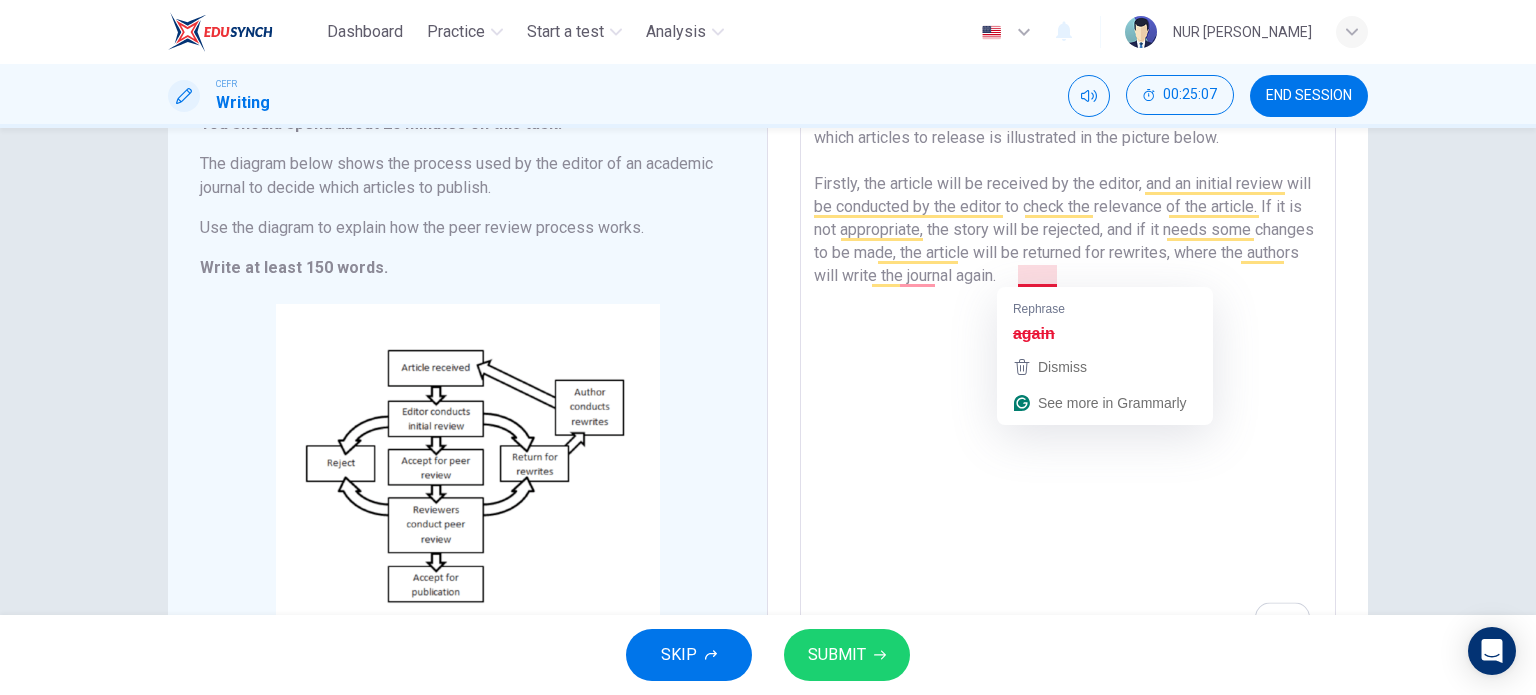 click on "The process used by the editor of an educational journal to decide which articles to release is illustrated in the picture below.
Firstly, the article will be received by the editor, and an initial review will be conducted by the editor to check the relevance of the article. If it is not appropriate, the story will be rejected, and if it needs some changes to be made, the article will be returned for rewrites, where the authors will write the journal again." at bounding box center (1068, 370) 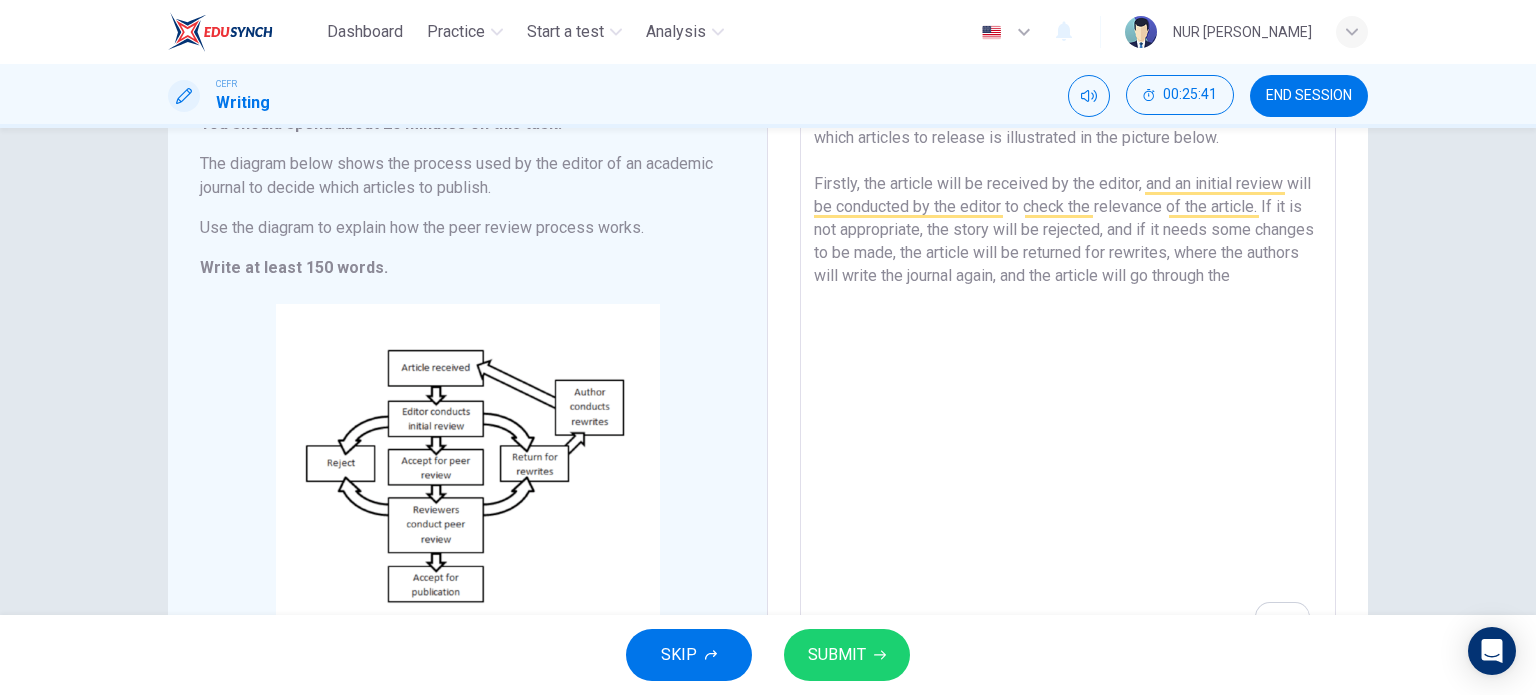 click on "The process used by the editor of an educational journal to decide which articles to release is illustrated in the picture below.
Firstly, the article will be received by the editor, and an initial review will be conducted by the editor to check the relevance of the article. If it is not appropriate, the story will be rejected, and if it needs some changes to be made, the article will be returned for rewrites, where the authors will write the journal again, and the article will go through the" at bounding box center (1068, 370) 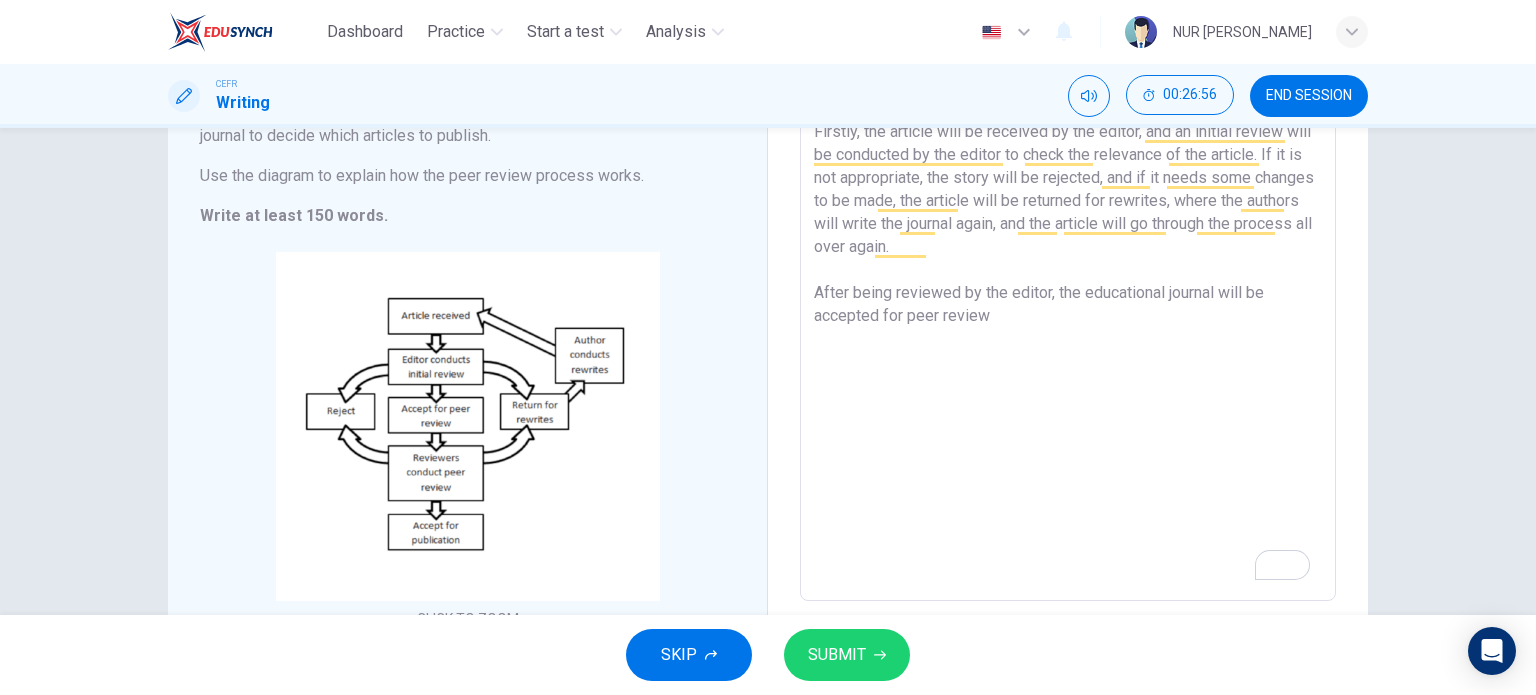 scroll, scrollTop: 212, scrollLeft: 0, axis: vertical 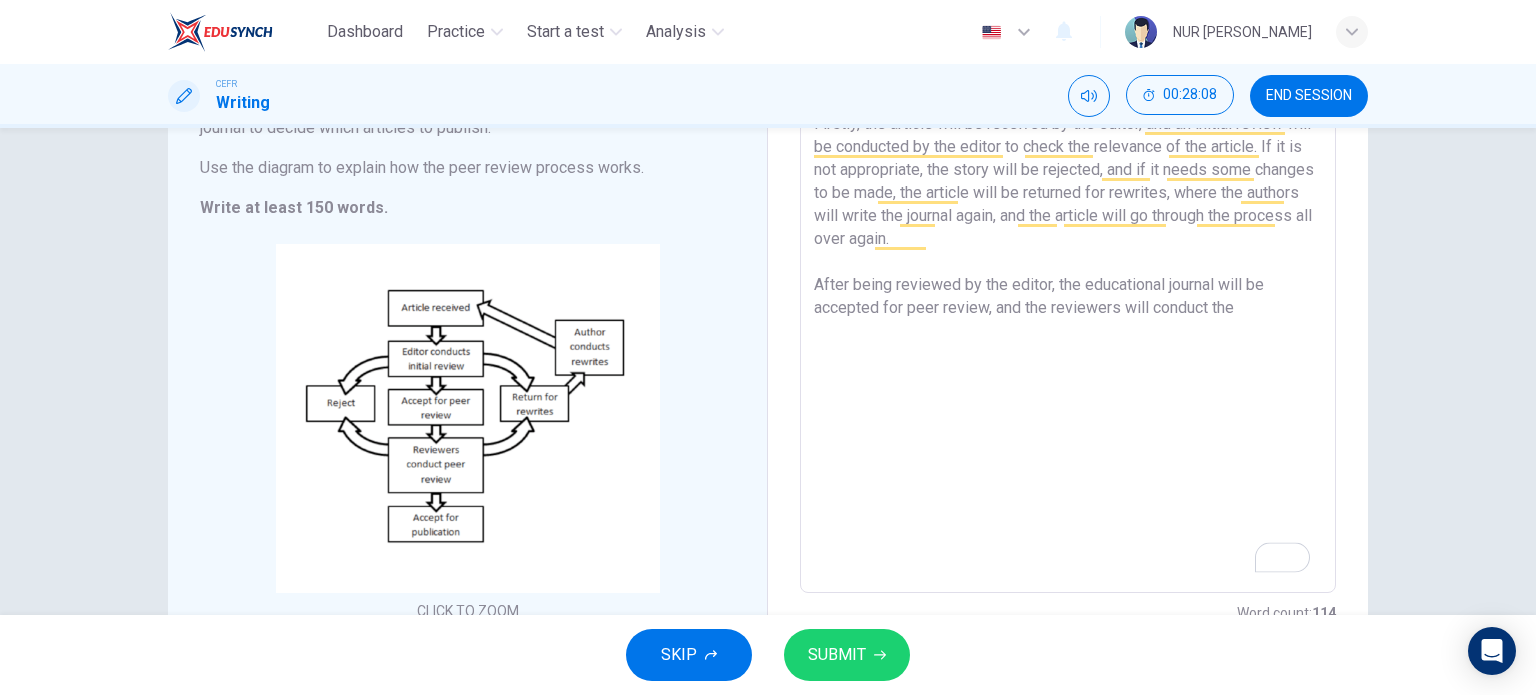 click on "The process used by the editor of an educational journal to decide which articles to release is illustrated in the picture below.
Firstly, the article will be received by the editor, and an initial review will be conducted by the editor to check the relevance of the article. If it is not appropriate, the story will be rejected, and if it needs some changes to be made, the article will be returned for rewrites, where the authors will write the journal again, and the article will go through the process all over again.
After being reviewed by the editor, the educational journal will be accepted for peer review, and the reviewers will conduct the" at bounding box center [1068, 310] 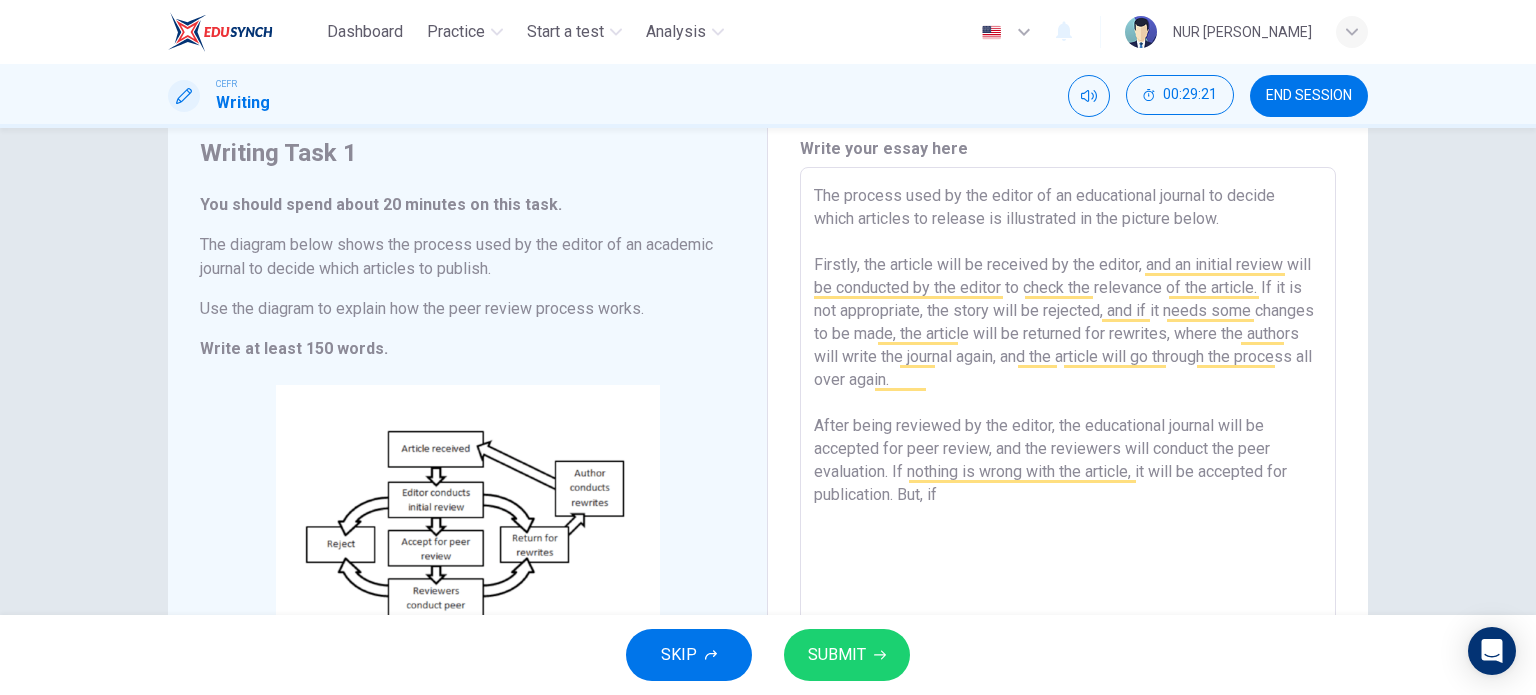 scroll, scrollTop: 74, scrollLeft: 0, axis: vertical 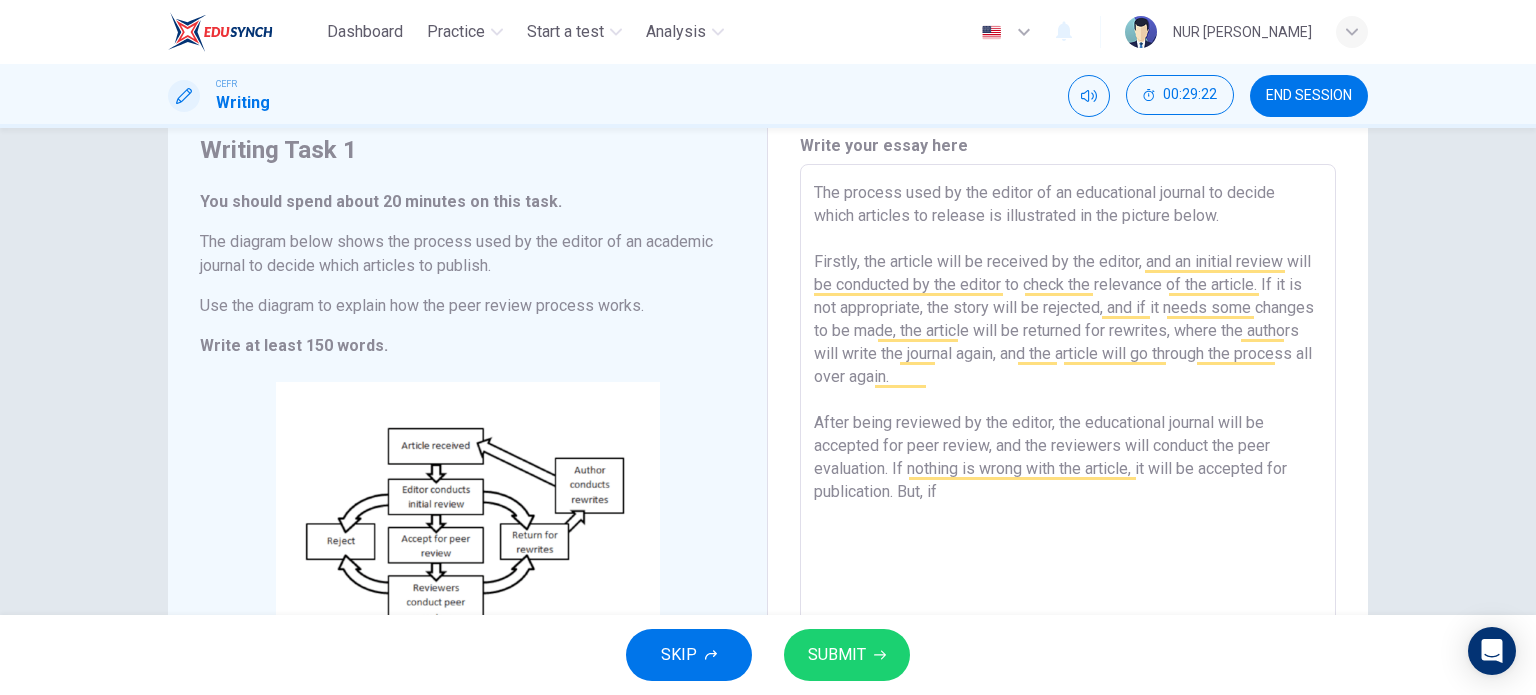 click on "The process used by the editor of an educational journal to decide which articles to release is illustrated in the picture below.
Firstly, the article will be received by the editor, and an initial review will be conducted by the editor to check the relevance of the article. If it is not appropriate, the story will be rejected, and if it needs some changes to be made, the article will be returned for rewrites, where the authors will write the journal again, and the article will go through the process all over again.
After being reviewed by the editor, the educational journal will be accepted for peer review, and the reviewers will conduct the peer evaluation. If nothing is wrong with the article, it will be accepted for publication. But, if" at bounding box center [1068, 448] 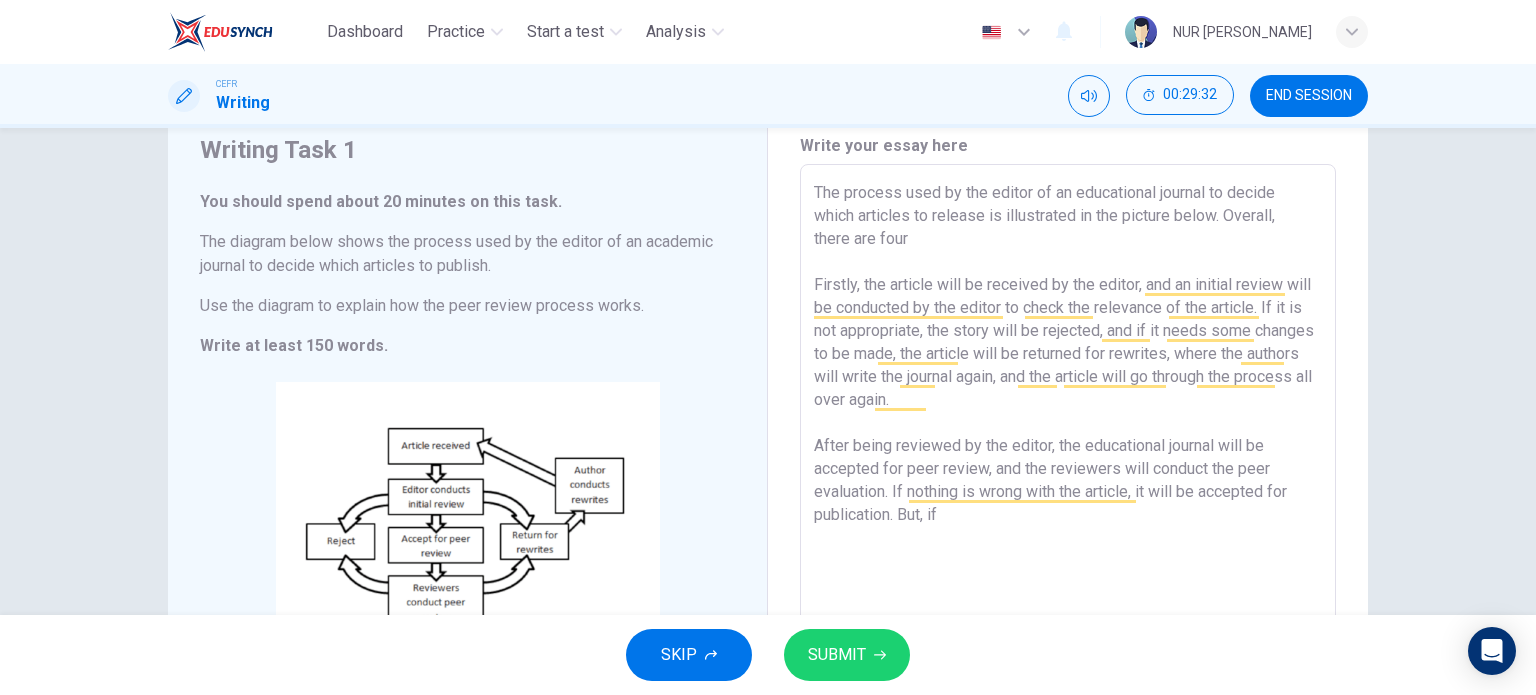 click on "The process used by the editor of an educational journal to decide which articles to release is illustrated in the picture below. Overall, there are four
Firstly, the article will be received by the editor, and an initial review will be conducted by the editor to check the relevance of the article. If it is not appropriate, the story will be rejected, and if it needs some changes to be made, the article will be returned for rewrites, where the authors will write the journal again, and the article will go through the process all over again.
After being reviewed by the editor, the educational journal will be accepted for peer review, and the reviewers will conduct the peer evaluation. If nothing is wrong with the article, it will be accepted for publication. But, if" at bounding box center [1068, 448] 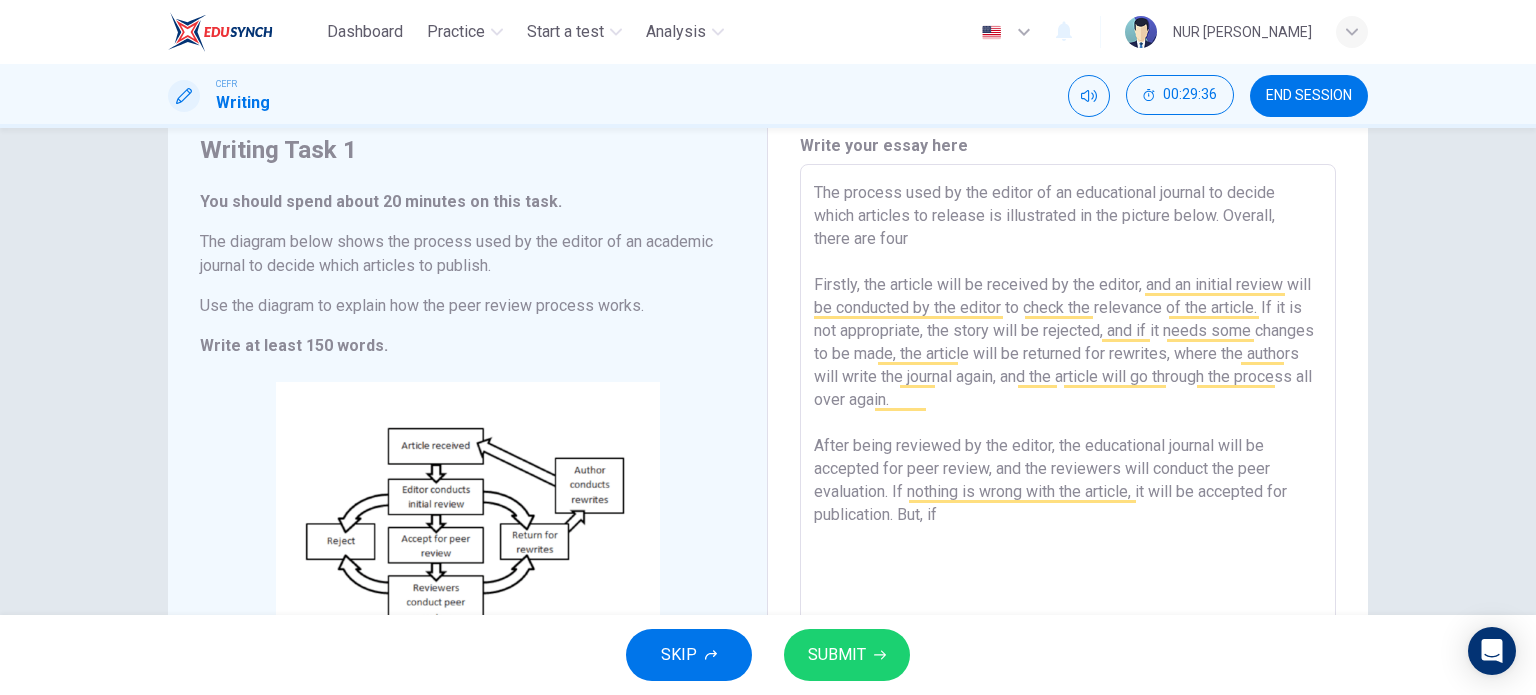 click on "The process used by the editor of an educational journal to decide which articles to release is illustrated in the picture below. Overall, there are four
Firstly, the article will be received by the editor, and an initial review will be conducted by the editor to check the relevance of the article. If it is not appropriate, the story will be rejected, and if it needs some changes to be made, the article will be returned for rewrites, where the authors will write the journal again, and the article will go through the process all over again.
After being reviewed by the editor, the educational journal will be accepted for peer review, and the reviewers will conduct the peer evaluation. If nothing is wrong with the article, it will be accepted for publication. But, if" at bounding box center (1068, 448) 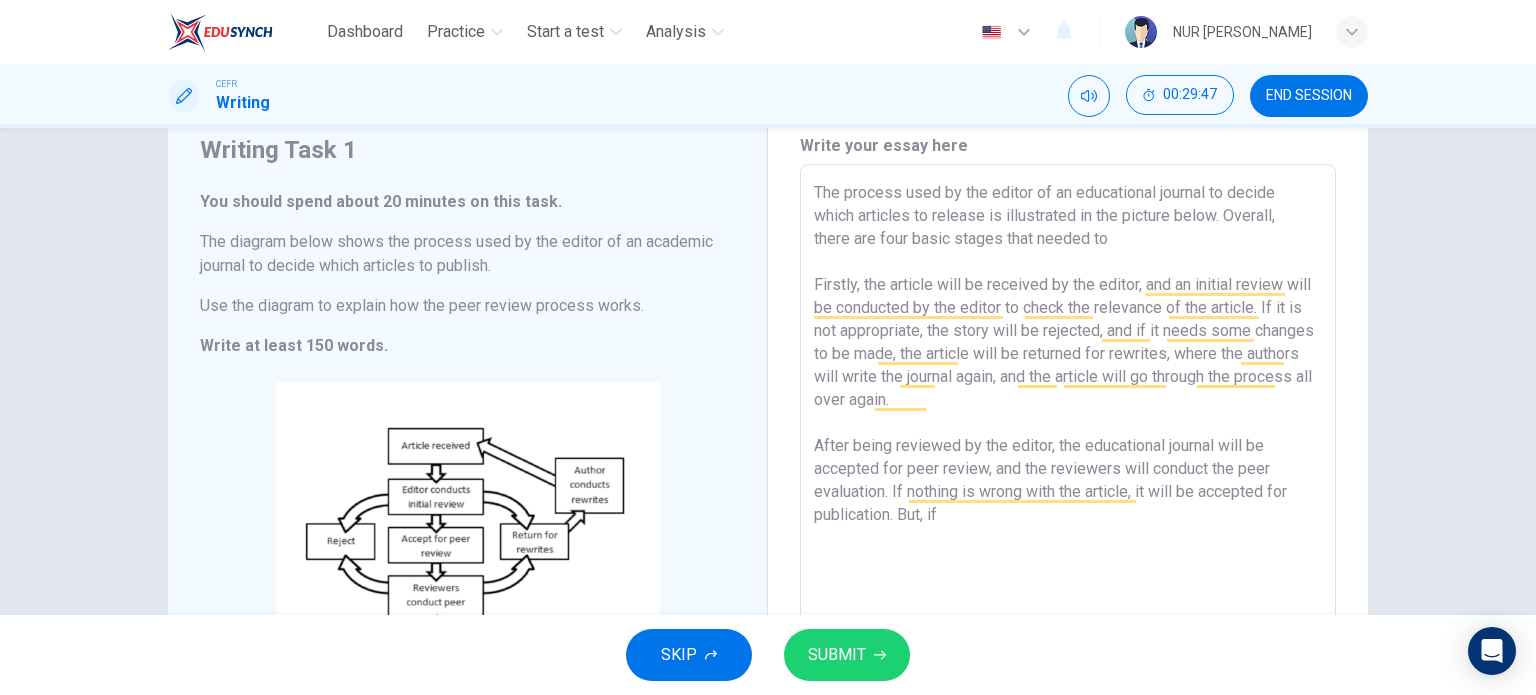 click on "The process used by the editor of an educational journal to decide which articles to release is illustrated in the picture below. Overall, there are four basic stages that needed to
Firstly, the article will be received by the editor, and an initial review will be conducted by the editor to check the relevance of the article. If it is not appropriate, the story will be rejected, and if it needs some changes to be made, the article will be returned for rewrites, where the authors will write the journal again, and the article will go through the process all over again.
After being reviewed by the editor, the educational journal will be accepted for peer review, and the reviewers will conduct the peer evaluation. If nothing is wrong with the article, it will be accepted for publication. But, if" at bounding box center [1068, 448] 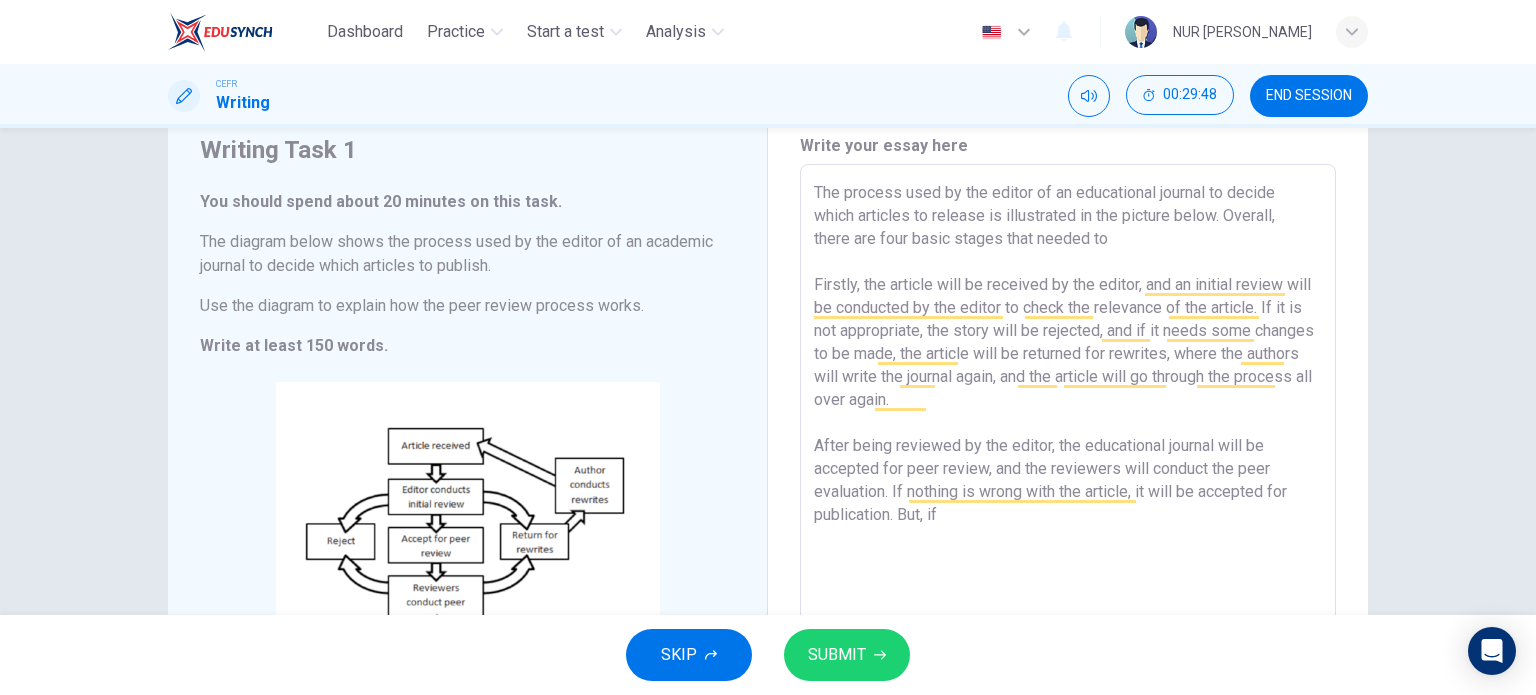 click on "The process used by the editor of an educational journal to decide which articles to release is illustrated in the picture below. Overall, there are four basic stages that needed to
Firstly, the article will be received by the editor, and an initial review will be conducted by the editor to check the relevance of the article. If it is not appropriate, the story will be rejected, and if it needs some changes to be made, the article will be returned for rewrites, where the authors will write the journal again, and the article will go through the process all over again.
After being reviewed by the editor, the educational journal will be accepted for peer review, and the reviewers will conduct the peer evaluation. If nothing is wrong with the article, it will be accepted for publication. But, if" at bounding box center [1068, 448] 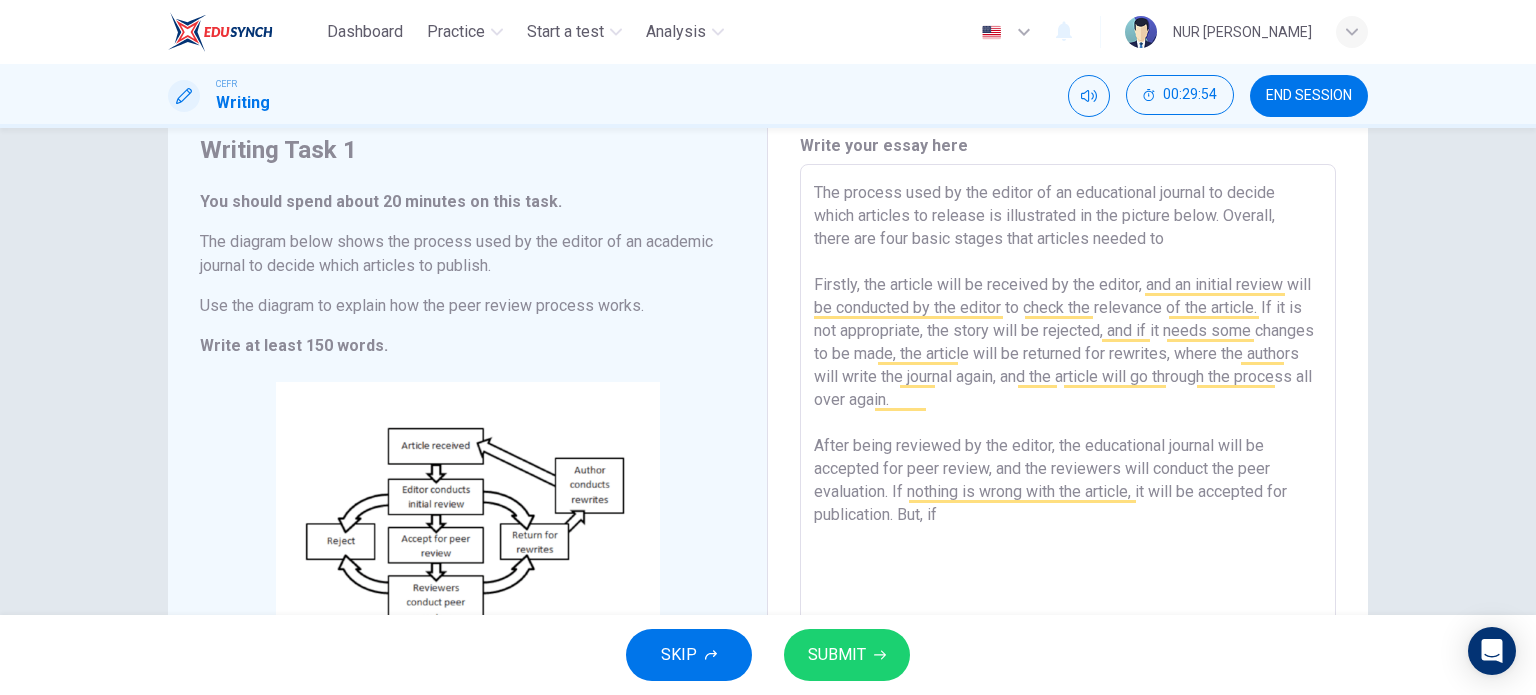 click on "The process used by the editor of an educational journal to decide which articles to release is illustrated in the picture below. Overall, there are four basic stages that articles needed to
Firstly, the article will be received by the editor, and an initial review will be conducted by the editor to check the relevance of the article. If it is not appropriate, the story will be rejected, and if it needs some changes to be made, the article will be returned for rewrites, where the authors will write the journal again, and the article will go through the process all over again.
After being reviewed by the editor, the educational journal will be accepted for peer review, and the reviewers will conduct the peer evaluation. If nothing is wrong with the article, it will be accepted for publication. But, if" at bounding box center (1068, 448) 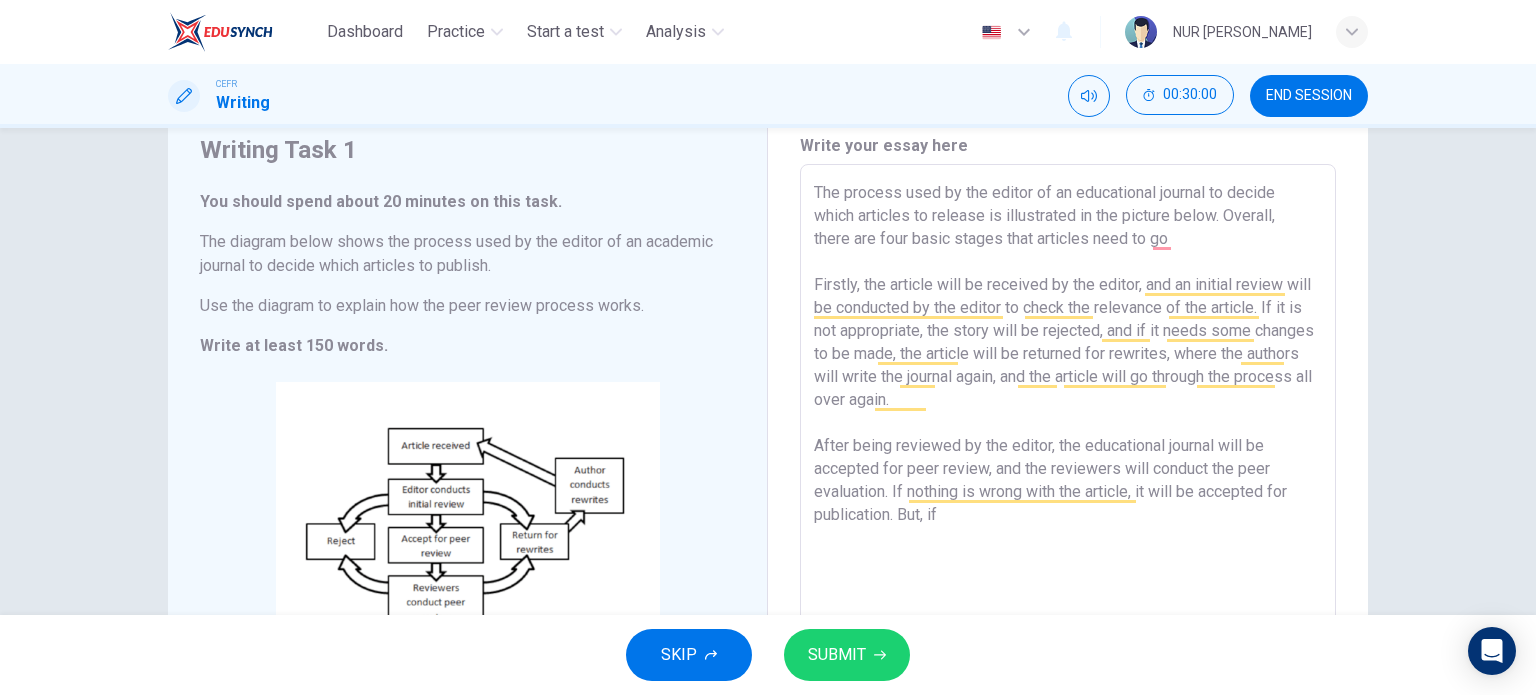 type on "The process used by the editor of an educational journal to decide which articles to release is illustrated in the picture below. Overall, there are four basic stages that articles need to go
Firstly, the article will be received by the editor, and an initial review will be conducted by the editor to check the relevance of the article. If it is not appropriate, the story will be rejected, and if it needs some changes to be made, the article will be returned for rewrites, where the authors will write the journal again, and the article will go through the process all over again.
After being reviewed by the editor, the educational journal will be accepted for peer review, and the reviewers will conduct the peer evaluation. If nothing is wrong with the article, it will be accepted for publication. But, if" 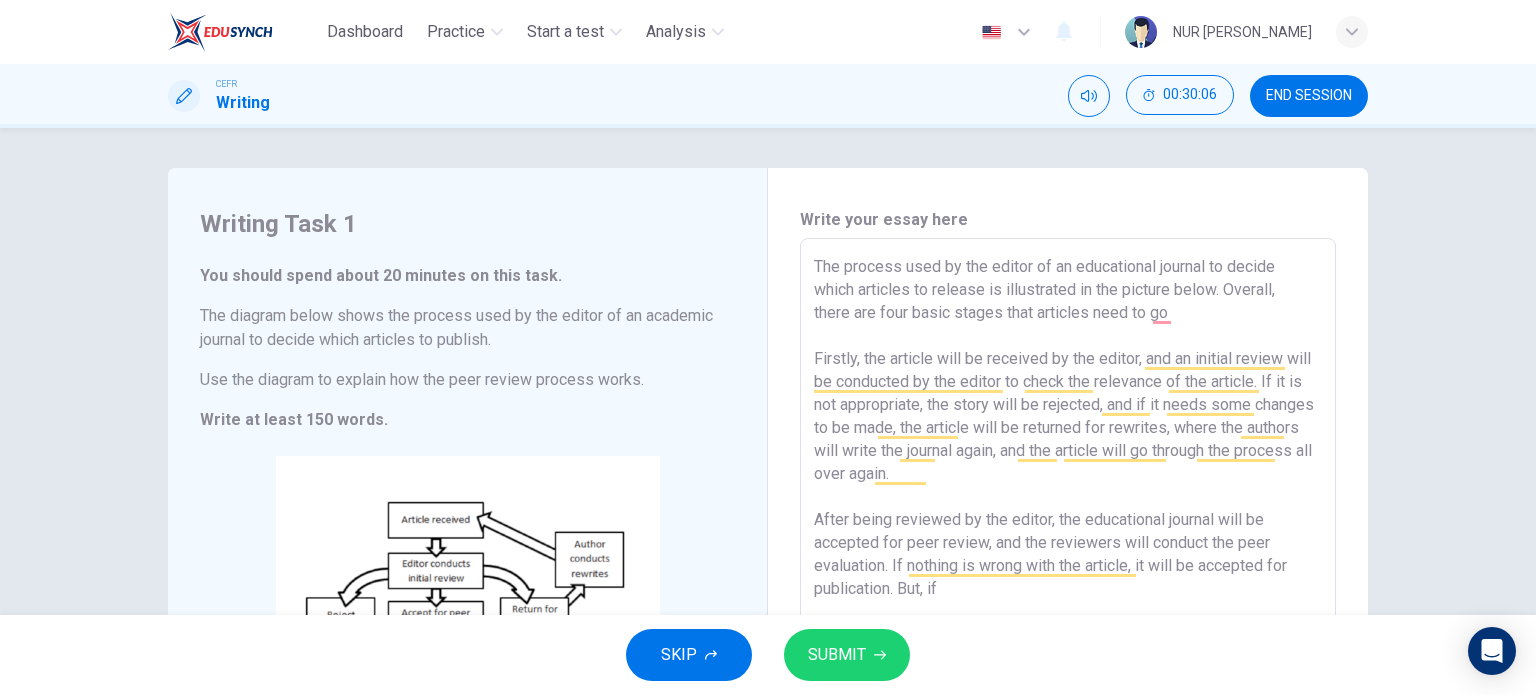 scroll, scrollTop: 0, scrollLeft: 0, axis: both 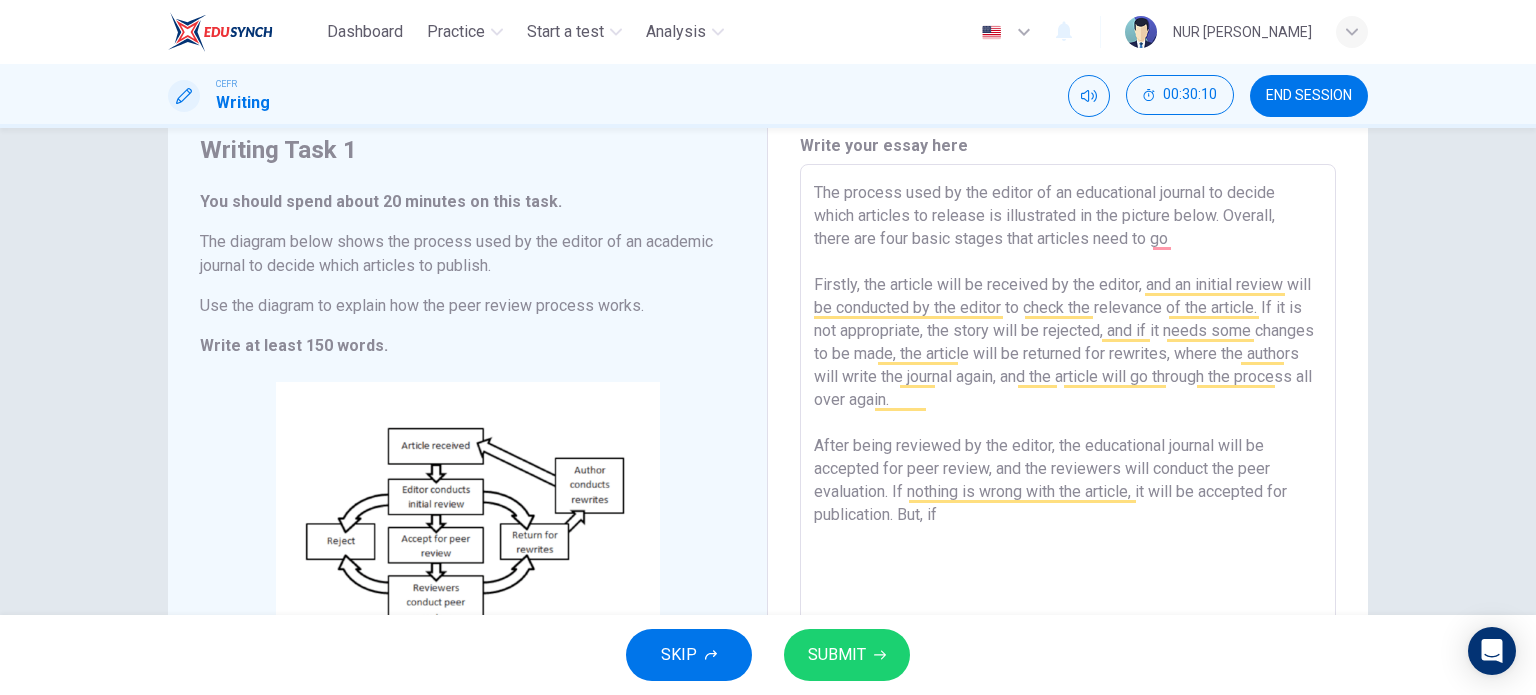 click on "The process used by the editor of an educational journal to decide which articles to release is illustrated in the picture below. Overall, there are four basic stages that articles need to go
Firstly, the article will be received by the editor, and an initial review will be conducted by the editor to check the relevance of the article. If it is not appropriate, the story will be rejected, and if it needs some changes to be made, the article will be returned for rewrites, where the authors will write the journal again, and the article will go through the process all over again.
After being reviewed by the editor, the educational journal will be accepted for peer review, and the reviewers will conduct the peer evaluation. If nothing is wrong with the article, it will be accepted for publication. But, if" at bounding box center [1068, 448] 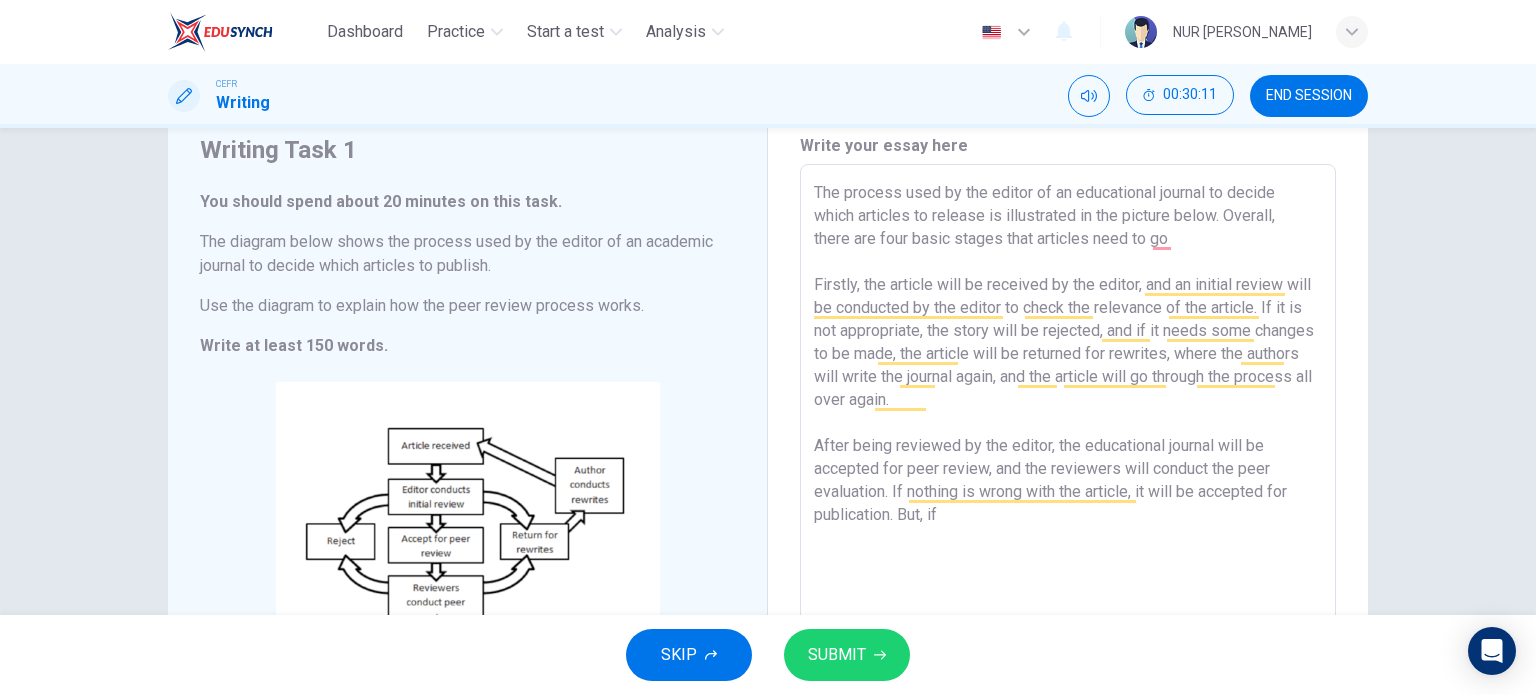 click on "The process used by the editor of an educational journal to decide which articles to release is illustrated in the picture below. Overall, there are four basic stages that articles need to go
Firstly, the article will be received by the editor, and an initial review will be conducted by the editor to check the relevance of the article. If it is not appropriate, the story will be rejected, and if it needs some changes to be made, the article will be returned for rewrites, where the authors will write the journal again, and the article will go through the process all over again.
After being reviewed by the editor, the educational journal will be accepted for peer review, and the reviewers will conduct the peer evaluation. If nothing is wrong with the article, it will be accepted for publication. But, if" at bounding box center (1068, 448) 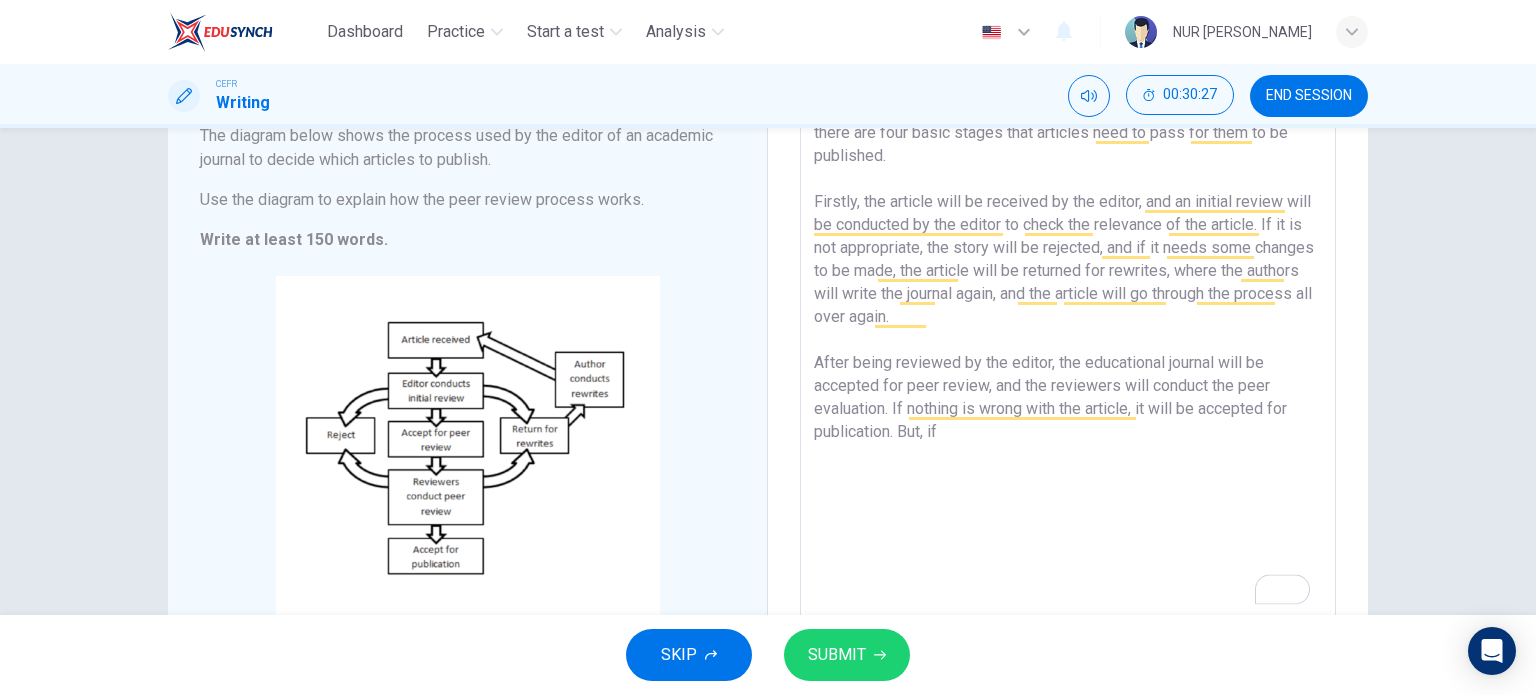 scroll, scrollTop: 183, scrollLeft: 0, axis: vertical 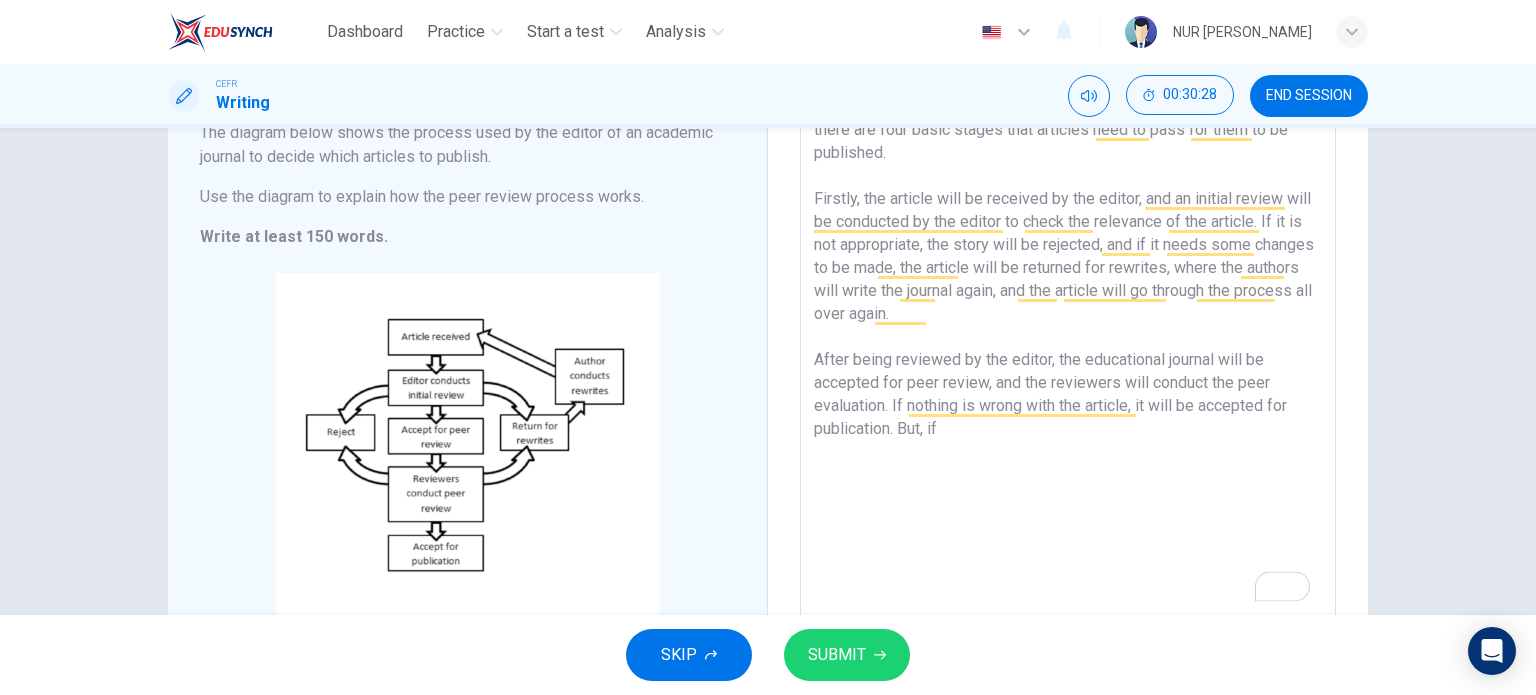 click on "The process used by the editor of an educational journal to decide which articles to release is illustrated in the picture below. Overall, there are four basic stages that articles need to pass for them to be published.
Firstly, the article will be received by the editor, and an initial review will be conducted by the editor to check the relevance of the article. If it is not appropriate, the story will be rejected, and if it needs some changes to be made, the article will be returned for rewrites, where the authors will write the journal again, and the article will go through the process all over again.
After being reviewed by the editor, the educational journal will be accepted for peer review, and the reviewers will conduct the peer evaluation. If nothing is wrong with the article, it will be accepted for publication. But, if" at bounding box center (1068, 339) 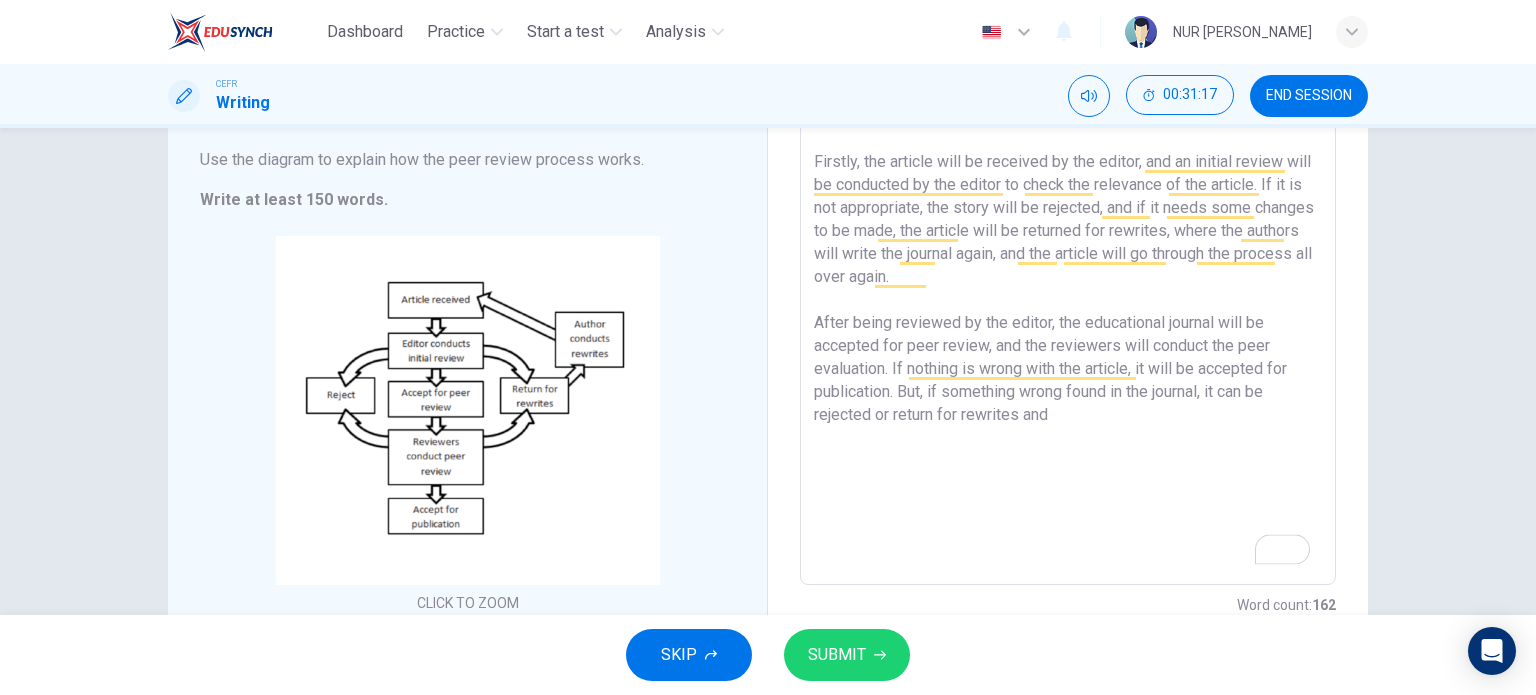 scroll, scrollTop: 220, scrollLeft: 0, axis: vertical 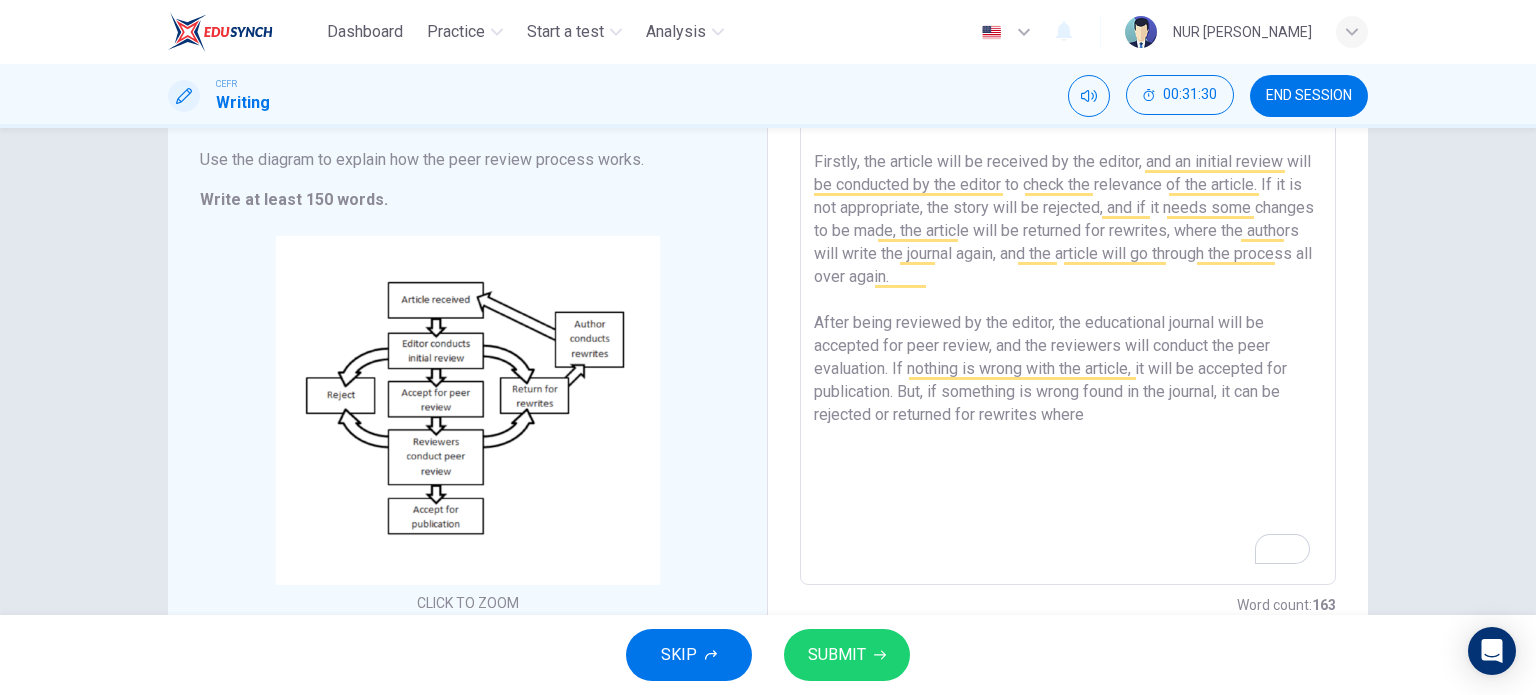 click on "The process used by the editor of an educational journal to decide which articles to release is illustrated in the picture below. Overall, there are four basic stages that articles need to pass for them to be published.
Firstly, the article will be received by the editor, and an initial review will be conducted by the editor to check the relevance of the article. If it is not appropriate, the story will be rejected, and if it needs some changes to be made, the article will be returned for rewrites, where the authors will write the journal again, and the article will go through the process all over again.
After being reviewed by the editor, the educational journal will be accepted for peer review, and the reviewers will conduct the peer evaluation. If nothing is wrong with the article, it will be accepted for publication. But, if something is wrong found in the journal, it can be rejected or returned for rewrites where" at bounding box center [1068, 302] 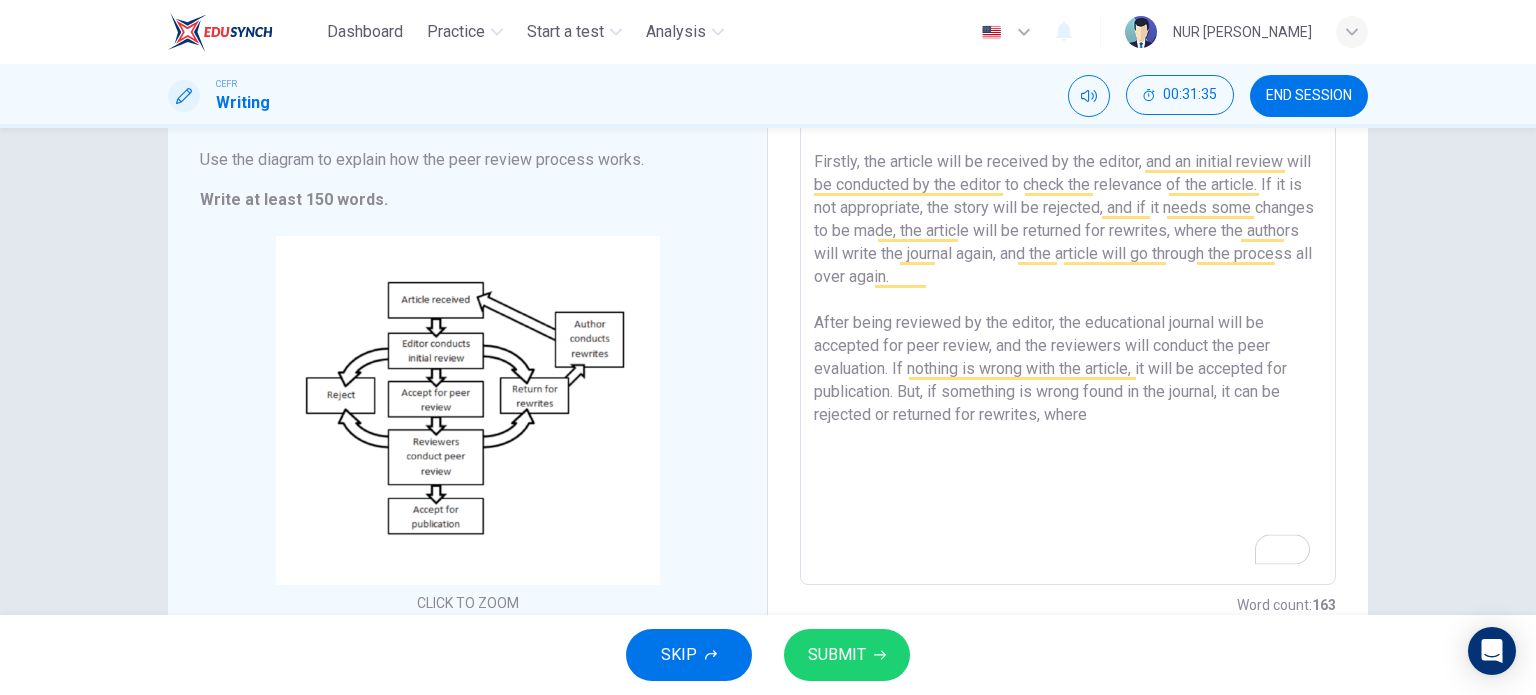 click on "The process used by the editor of an educational journal to decide which articles to release is illustrated in the picture below. Overall, there are four basic stages that articles need to pass for them to be published.
Firstly, the article will be received by the editor, and an initial review will be conducted by the editor to check the relevance of the article. If it is not appropriate, the story will be rejected, and if it needs some changes to be made, the article will be returned for rewrites, where the authors will write the journal again, and the article will go through the process all over again.
After being reviewed by the editor, the educational journal will be accepted for peer review, and the reviewers will conduct the peer evaluation. If nothing is wrong with the article, it will be accepted for publication. But, if something is wrong found in the journal, it can be rejected or returned for rewrites, where" at bounding box center (1068, 302) 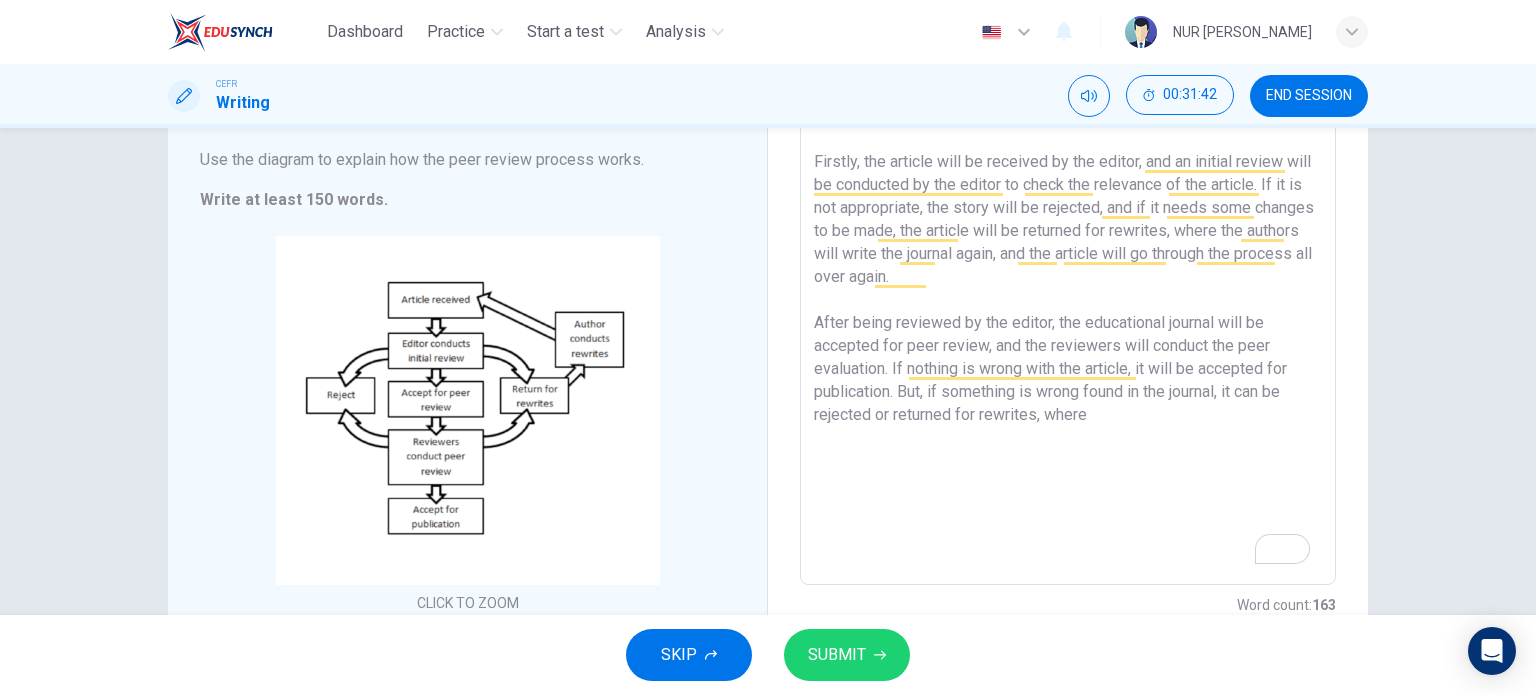 drag, startPoint x: 1111, startPoint y: 417, endPoint x: 1035, endPoint y: 416, distance: 76.00658 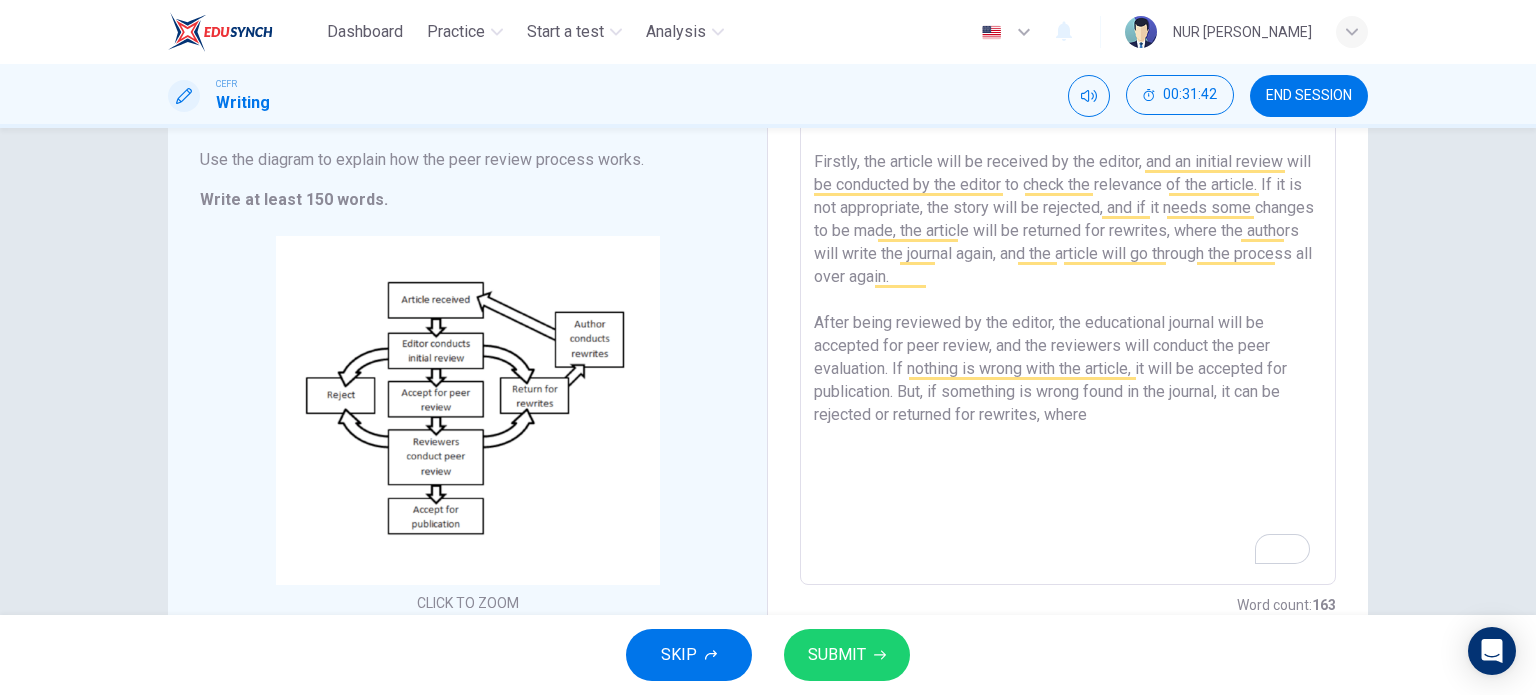 click on "The process used by the editor of an educational journal to decide which articles to release is illustrated in the picture below. Overall, there are four basic stages that articles need to pass for them to be published.
Firstly, the article will be received by the editor, and an initial review will be conducted by the editor to check the relevance of the article. If it is not appropriate, the story will be rejected, and if it needs some changes to be made, the article will be returned for rewrites, where the authors will write the journal again, and the article will go through the process all over again.
After being reviewed by the editor, the educational journal will be accepted for peer review, and the reviewers will conduct the peer evaluation. If nothing is wrong with the article, it will be accepted for publication. But, if something is wrong found in the journal, it can be rejected or returned for rewrites, where" at bounding box center [1068, 302] 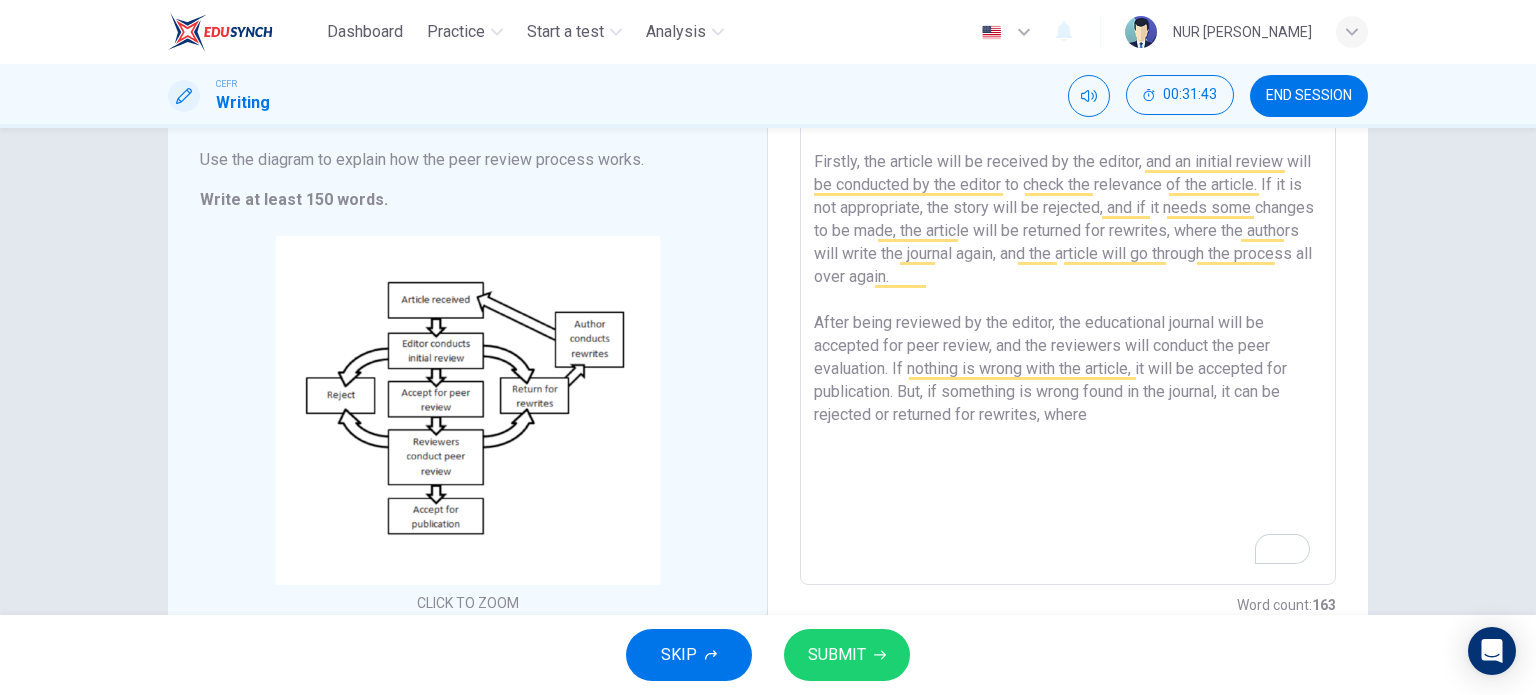 click on "The process used by the editor of an educational journal to decide which articles to release is illustrated in the picture below. Overall, there are four basic stages that articles need to pass for them to be published.
Firstly, the article will be received by the editor, and an initial review will be conducted by the editor to check the relevance of the article. If it is not appropriate, the story will be rejected, and if it needs some changes to be made, the article will be returned for rewrites, where the authors will write the journal again, and the article will go through the process all over again.
After being reviewed by the editor, the educational journal will be accepted for peer review, and the reviewers will conduct the peer evaluation. If nothing is wrong with the article, it will be accepted for publication. But, if something is wrong found in the journal, it can be rejected or returned for rewrites, where" at bounding box center [1068, 302] 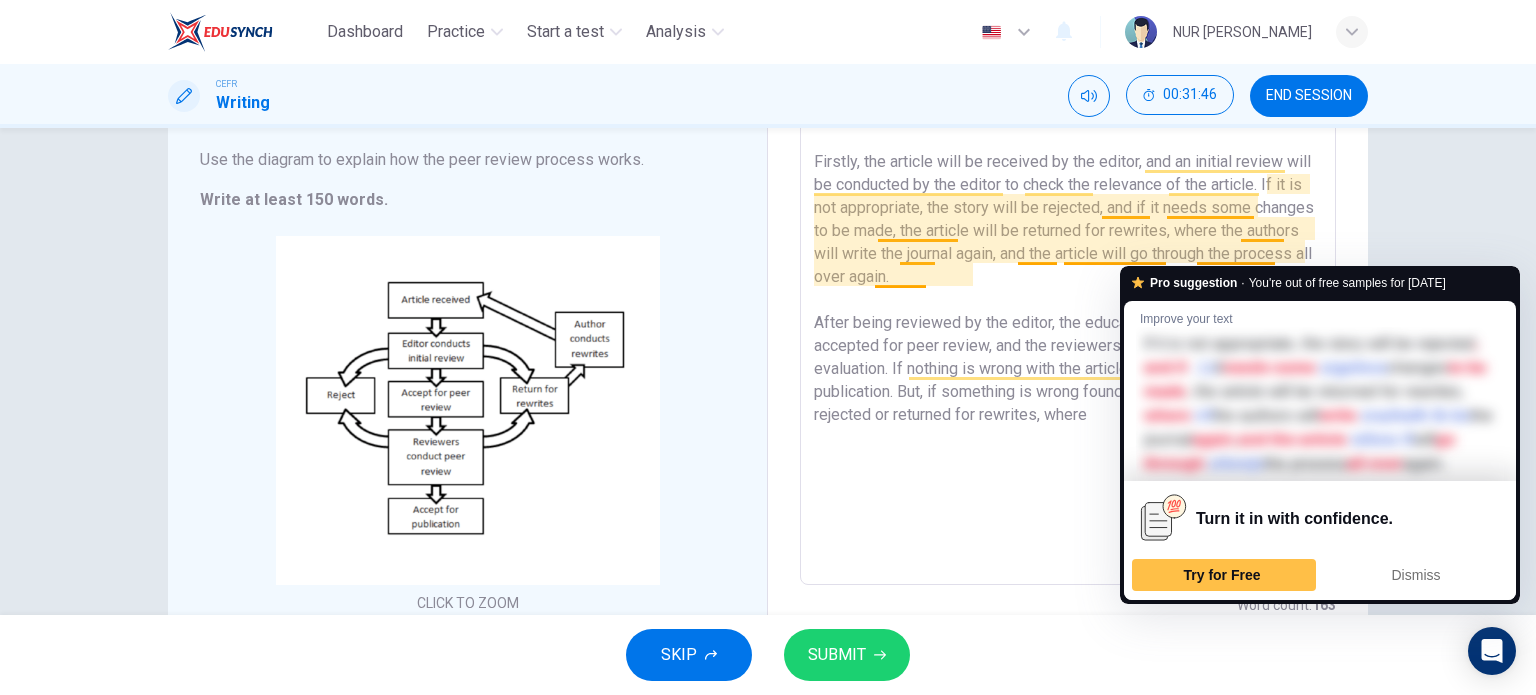 drag, startPoint x: 1236, startPoint y: 239, endPoint x: 1264, endPoint y: 274, distance: 44.82187 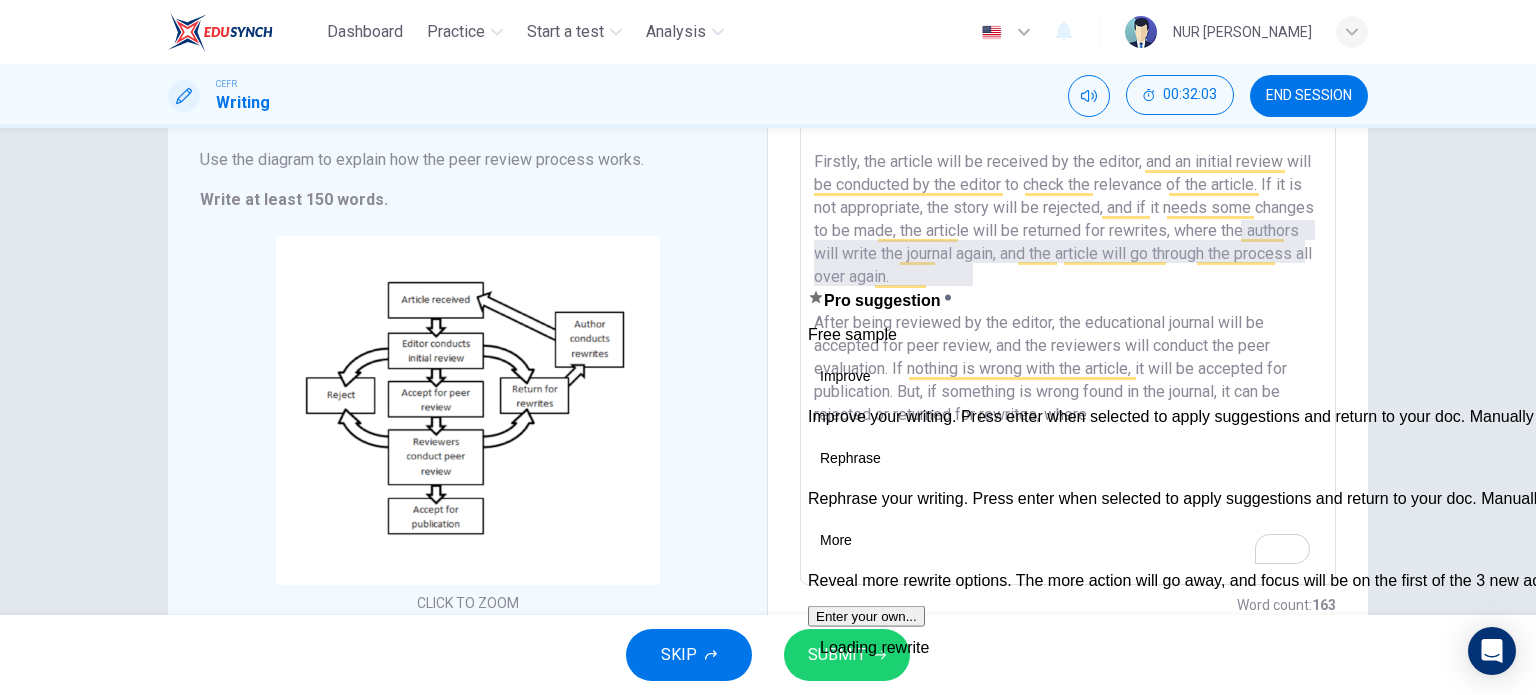 click at bounding box center [795, 67] 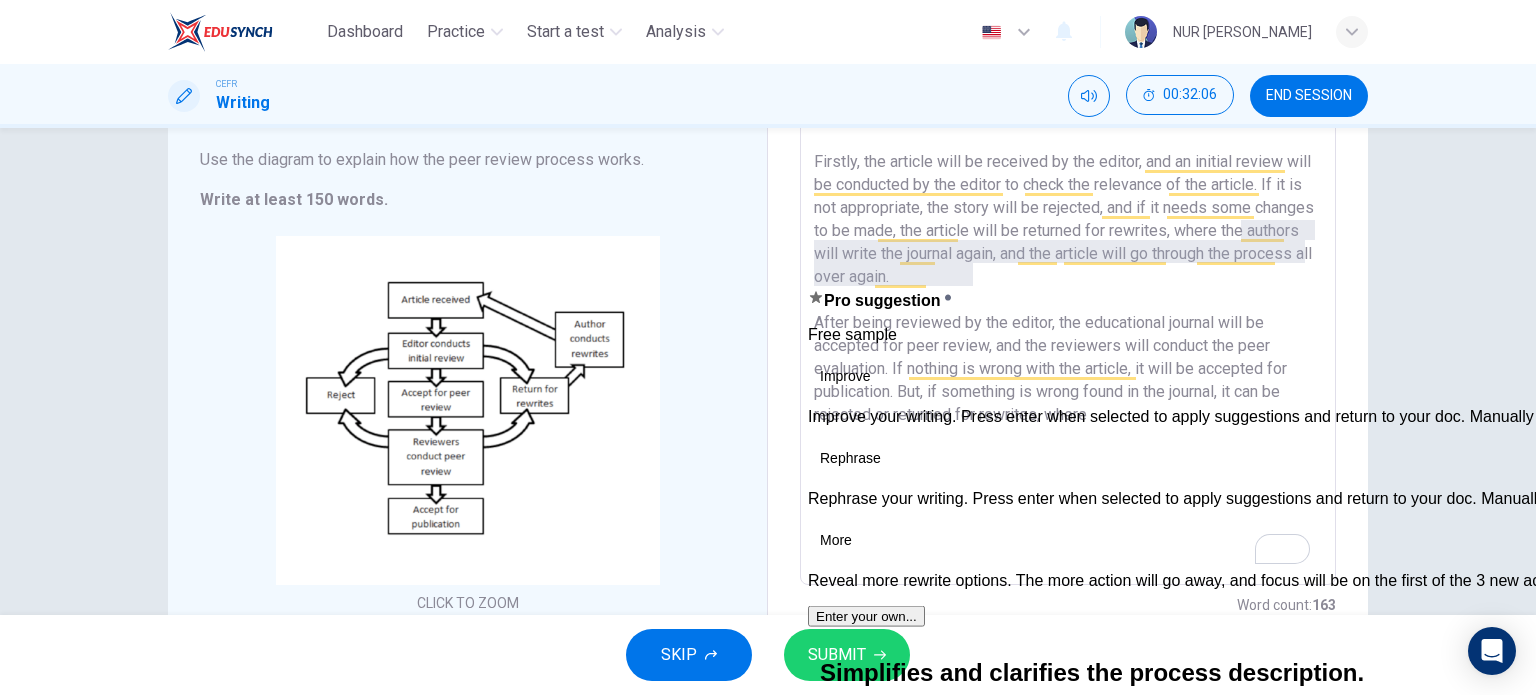 click 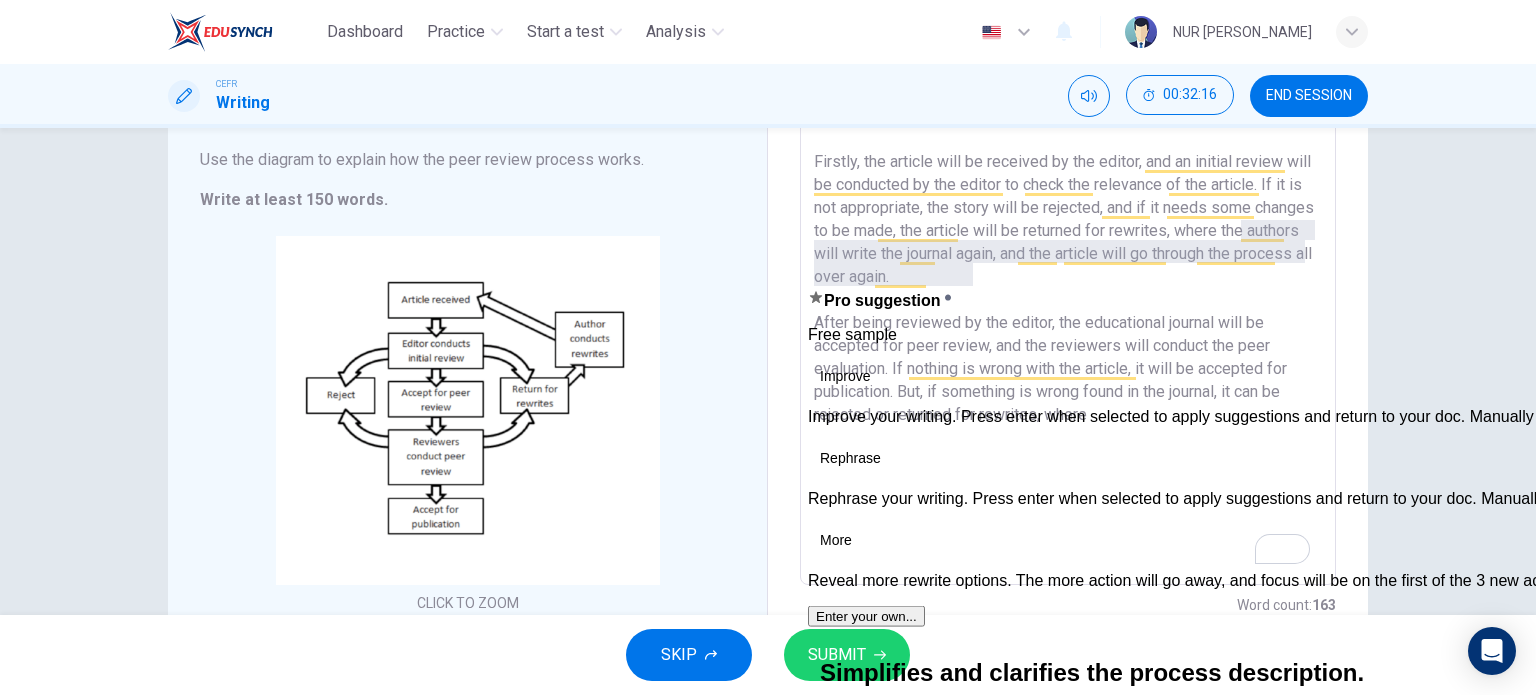 click 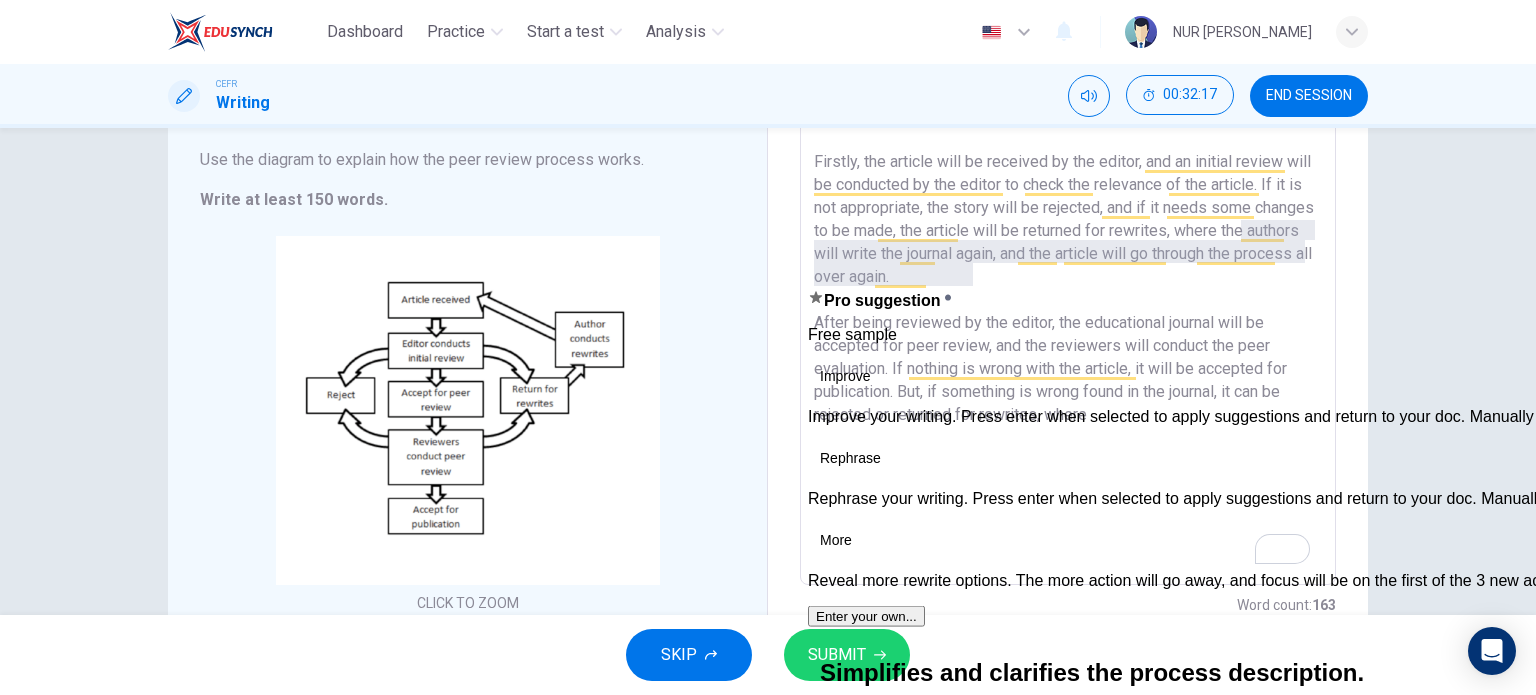 click 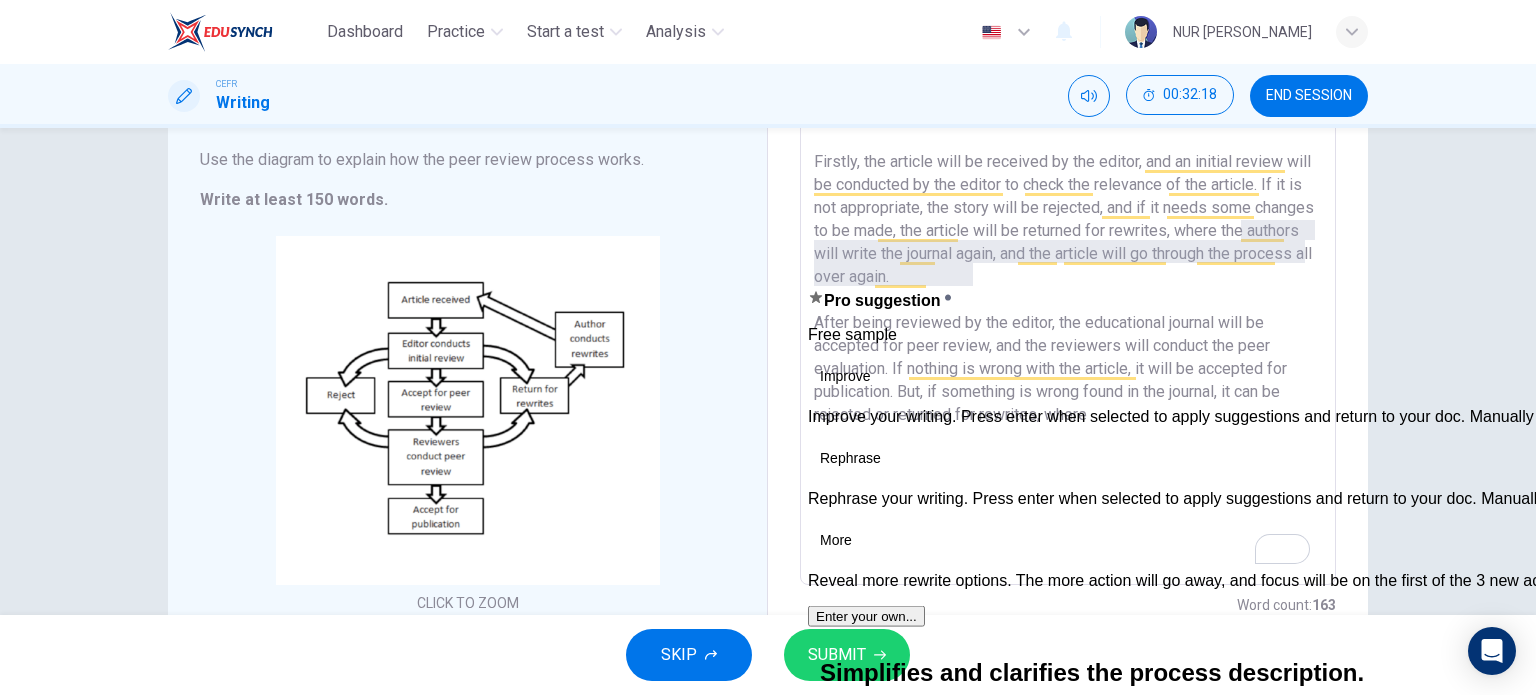 click on "The process used by the editor of an educational journal to decide which articles to release is illustrated in the picture below. Overall, there are four basic stages that articles need to pass for them to be published.
Firstly, the article will be received by the editor, and an initial review will be conducted by the editor to check the relevance of the article. If it is not appropriate, the story will be rejected, and if it needs some changes to be made, the article will be returned for rewrites, where the authors will write the journal again, and the article will go through the process all over again.
After being reviewed by the editor, the educational journal will be accepted for peer review, and the reviewers will conduct the peer evaluation. If nothing is wrong with the article, it will be accepted for publication. But, if something is wrong found in the journal, it can be rejected or returned for rewrites, where" at bounding box center [1068, 302] 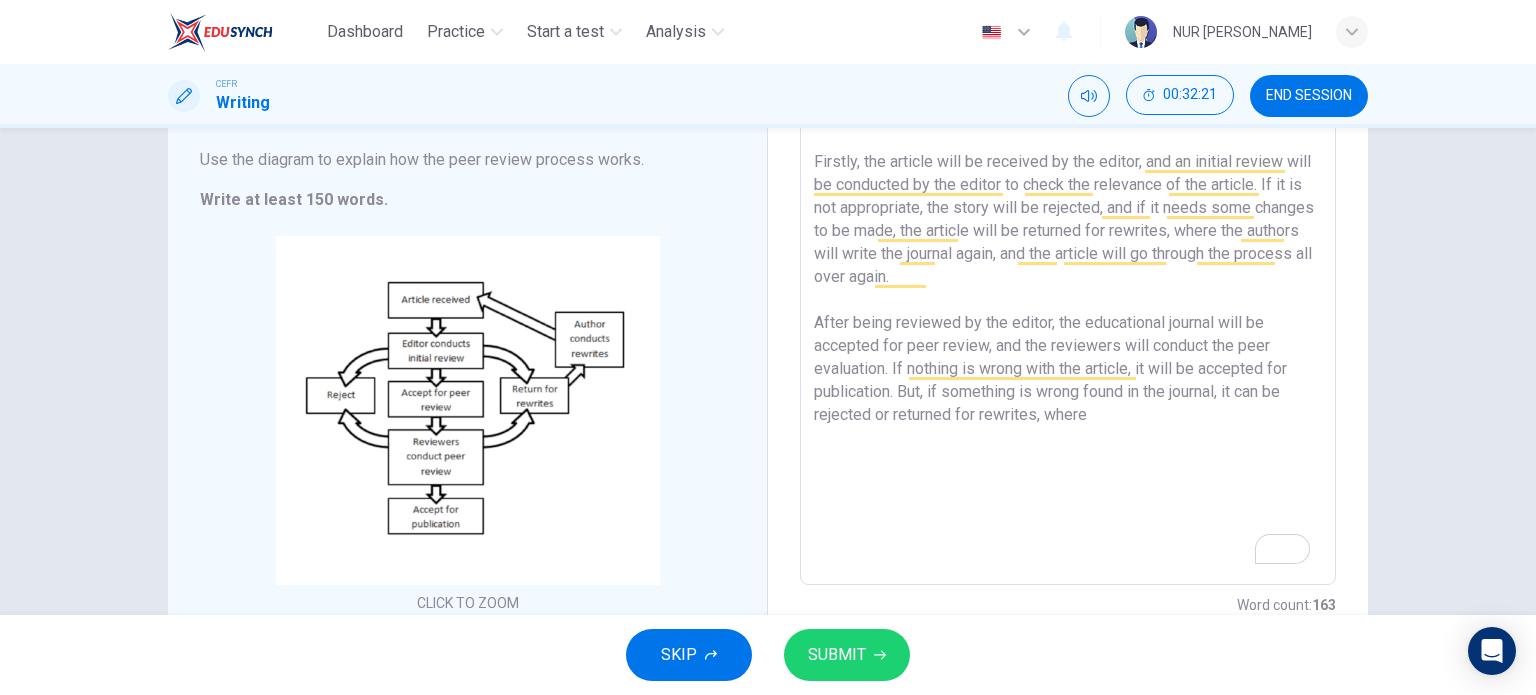 click on "The process used by the editor of an educational journal to decide which articles to release is illustrated in the picture below. Overall, there are four basic stages that articles need to pass for them to be published.
Firstly, the article will be received by the editor, and an initial review will be conducted by the editor to check the relevance of the article. If it is not appropriate, the story will be rejected, and if it needs some changes to be made, the article will be returned for rewrites, where the authors will write the journal again, and the article will go through the process all over again.
After being reviewed by the editor, the educational journal will be accepted for peer review, and the reviewers will conduct the peer evaluation. If nothing is wrong with the article, it will be accepted for publication. But, if something is wrong found in the journal, it can be rejected or returned for rewrites, where" at bounding box center (1068, 302) 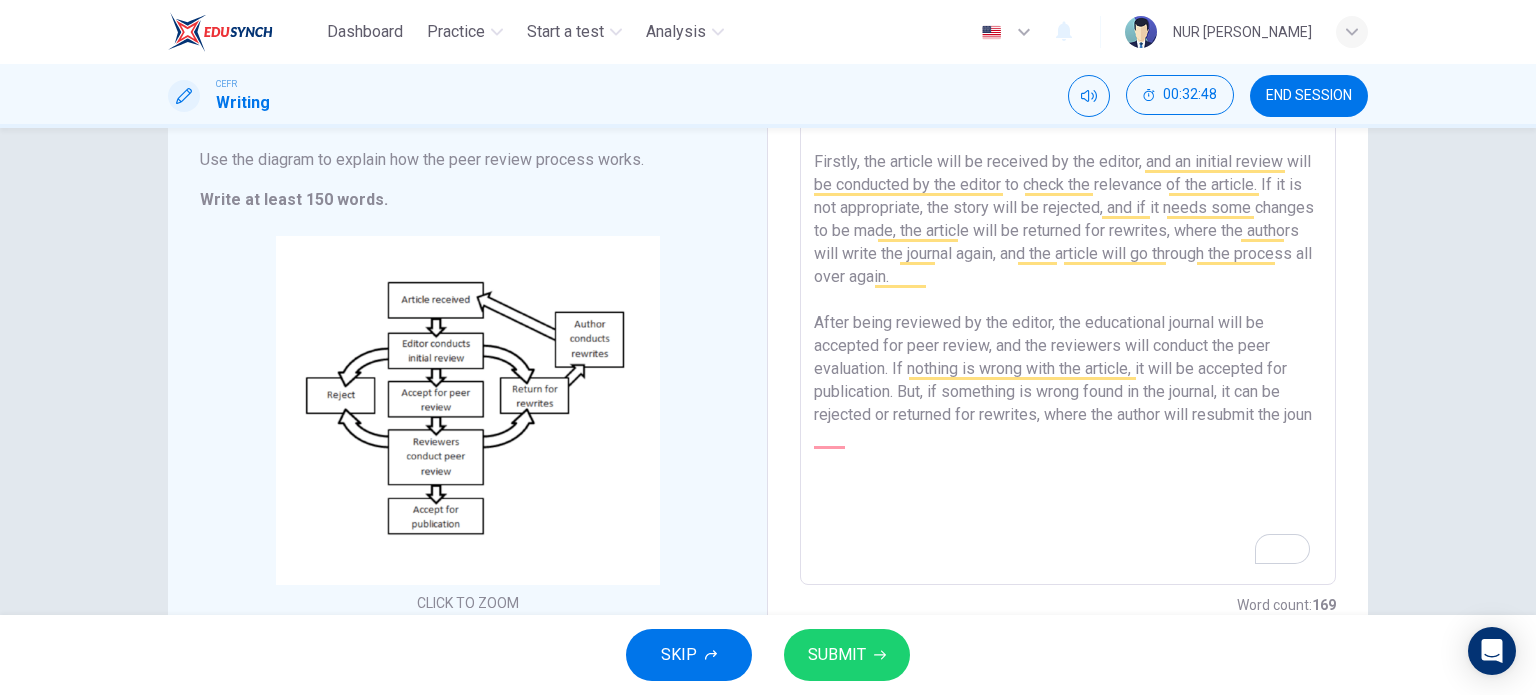 click on "The process used by the editor of an educational journal to decide which articles to release is illustrated in the picture below. Overall, there are four basic stages that articles need to pass for them to be published.
Firstly, the article will be received by the editor, and an initial review will be conducted by the editor to check the relevance of the article. If it is not appropriate, the story will be rejected, and if it needs some changes to be made, the article will be returned for rewrites, where the authors will write the journal again, and the article will go through the process all over again.
After being reviewed by the editor, the educational journal will be accepted for peer review, and the reviewers will conduct the peer evaluation. If nothing is wrong with the article, it will be accepted for publication. But, if something is wrong found in the journal, it can be rejected or returned for rewrites, where the author will resubmit the joun" at bounding box center [1068, 302] 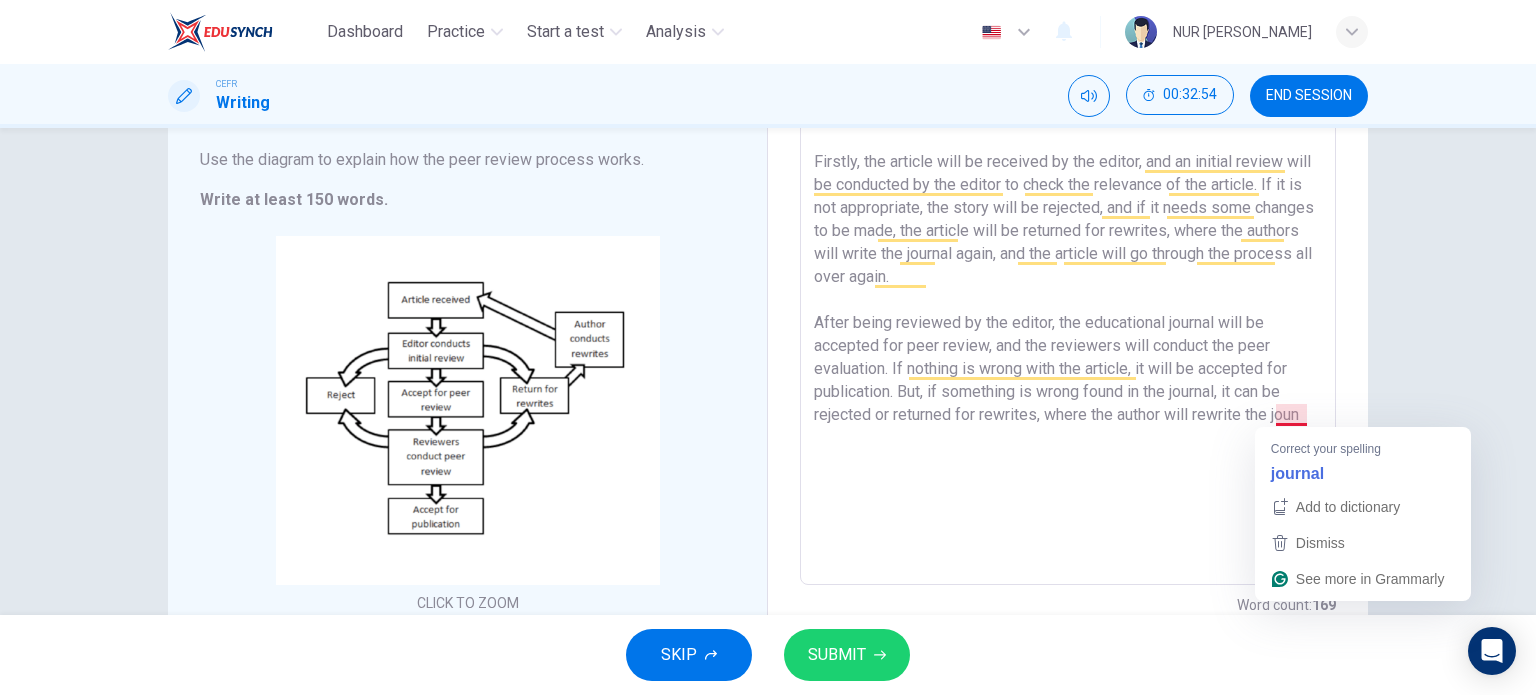 click on "The process used by the editor of an educational journal to decide which articles to release is illustrated in the picture below. Overall, there are four basic stages that articles need to pass for them to be published.
Firstly, the article will be received by the editor, and an initial review will be conducted by the editor to check the relevance of the article. If it is not appropriate, the story will be rejected, and if it needs some changes to be made, the article will be returned for rewrites, where the authors will write the journal again, and the article will go through the process all over again.
After being reviewed by the editor, the educational journal will be accepted for peer review, and the reviewers will conduct the peer evaluation. If nothing is wrong with the article, it will be accepted for publication. But, if something is wrong found in the journal, it can be rejected or returned for rewrites, where the author will rewrite the joun" at bounding box center [1068, 302] 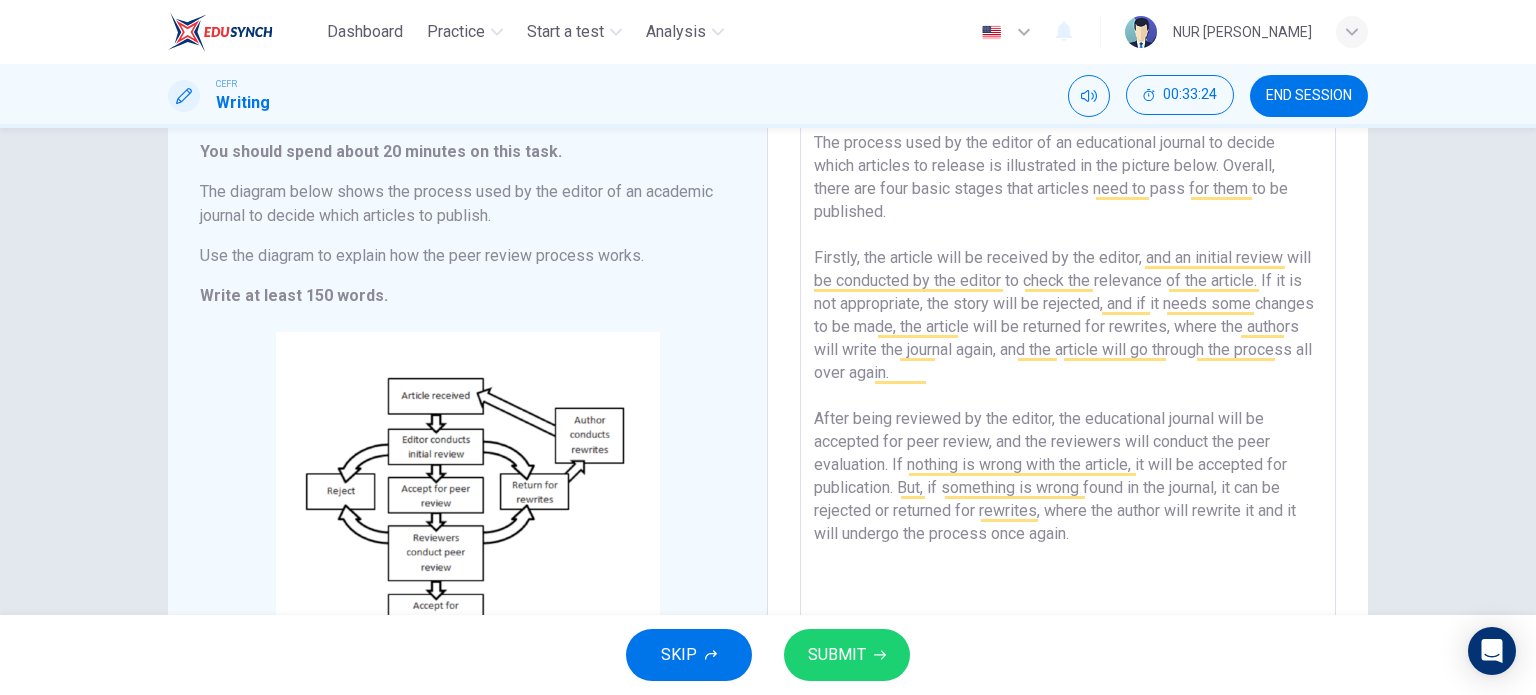 scroll, scrollTop: 124, scrollLeft: 0, axis: vertical 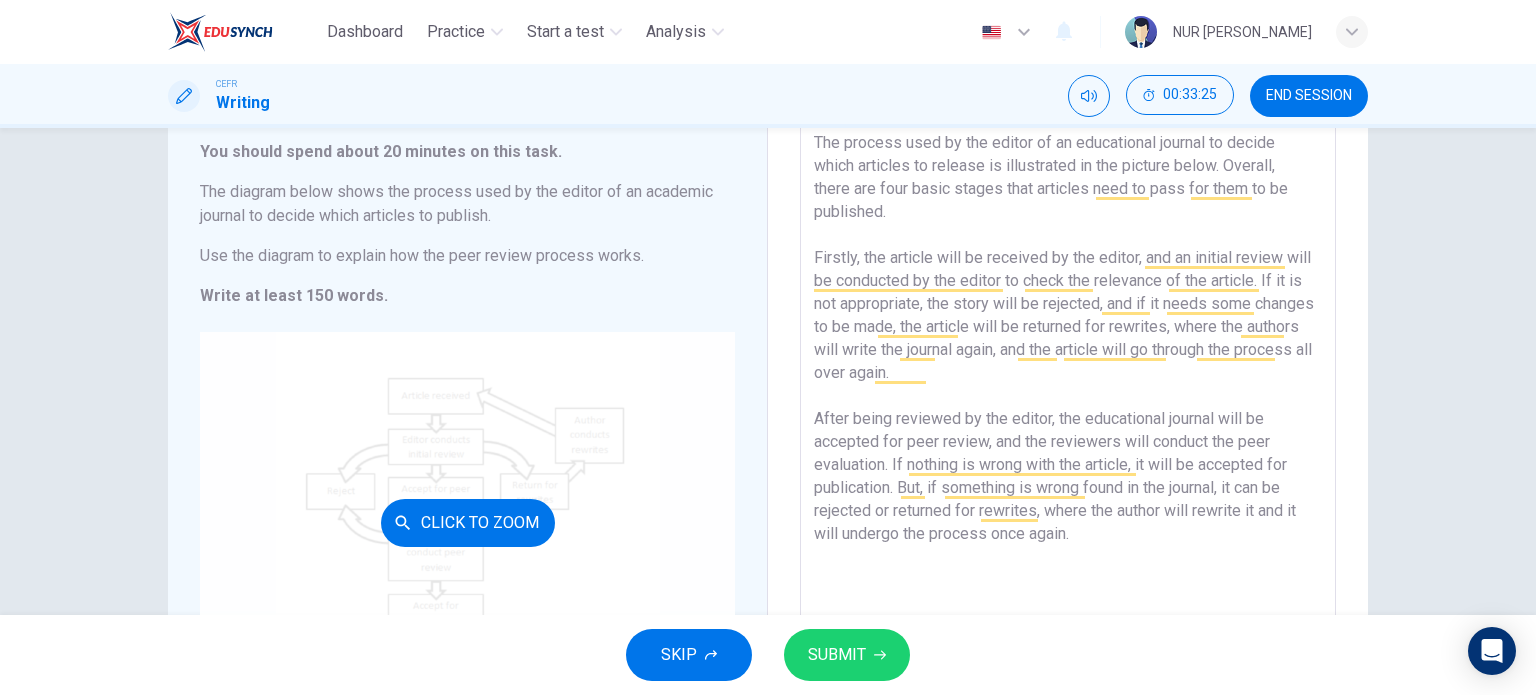 type on "The process used by the editor of an educational journal to decide which articles to release is illustrated in the picture below. Overall, there are four basic stages that articles need to pass for them to be published.
Firstly, the article will be received by the editor, and an initial review will be conducted by the editor to check the relevance of the article. If it is not appropriate, the story will be rejected, and if it needs some changes to be made, the article will be returned for rewrites, where the authors will write the journal again, and the article will go through the process all over again.
After being reviewed by the editor, the educational journal will be accepted for peer review, and the reviewers will conduct the peer evaluation. If nothing is wrong with the article, it will be accepted for publication. But, if something is wrong found in the journal, it can be rejected or returned for rewrites, where the author will rewrite it and it will undergo the process once again." 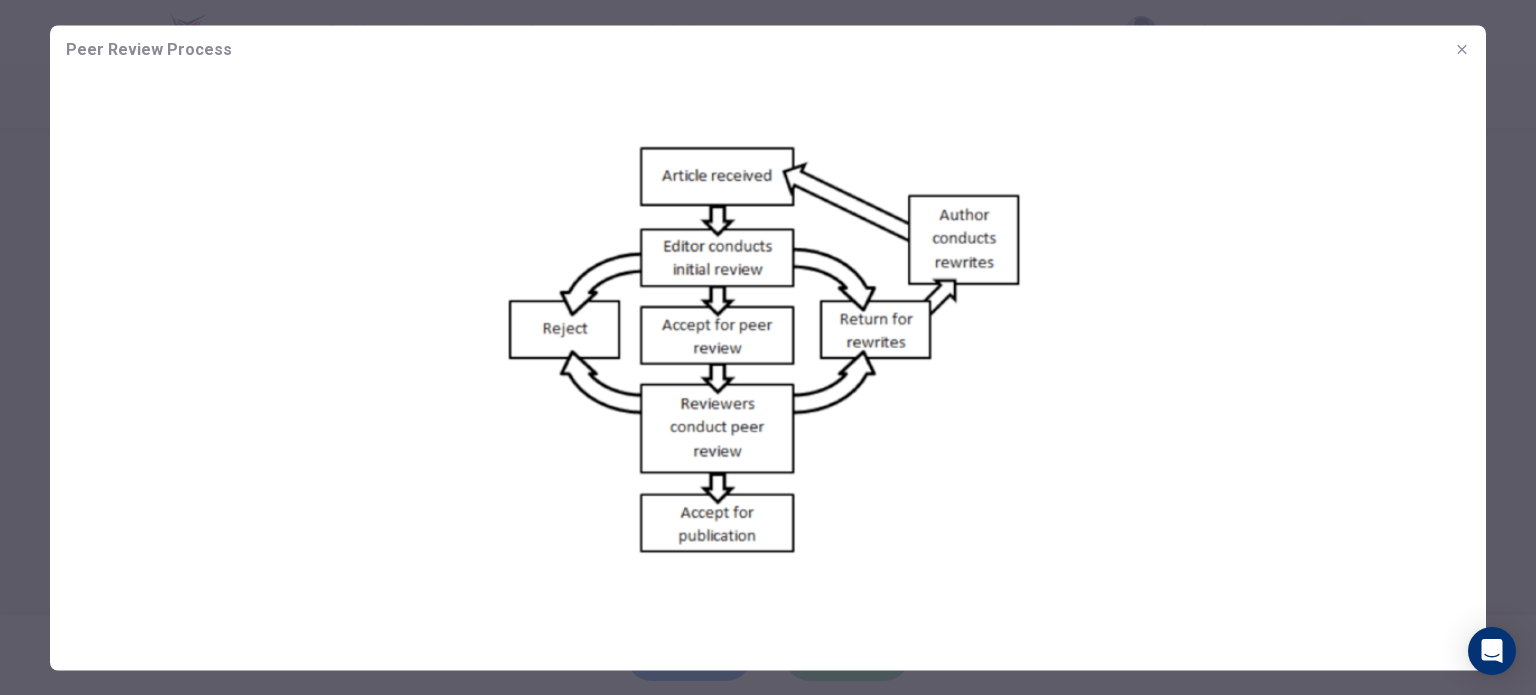 click 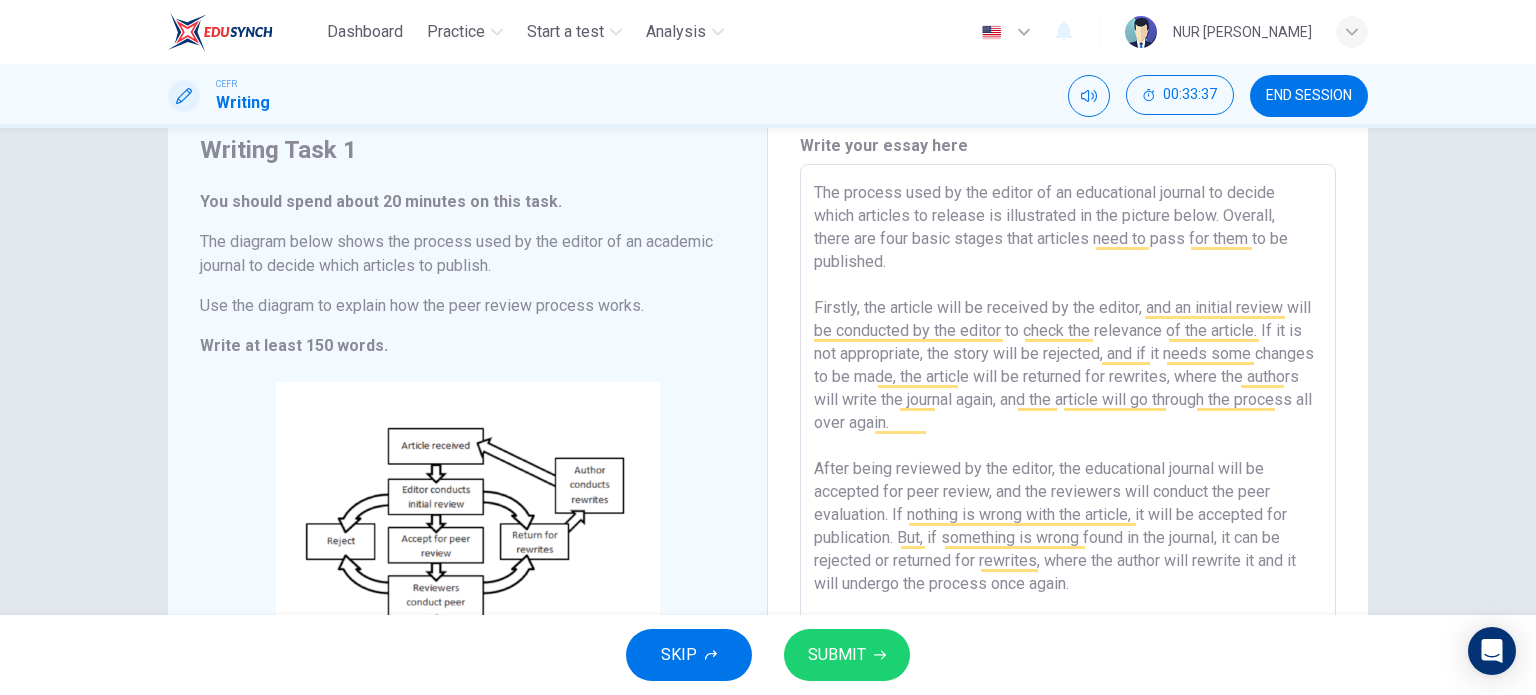 scroll, scrollTop: 301, scrollLeft: 0, axis: vertical 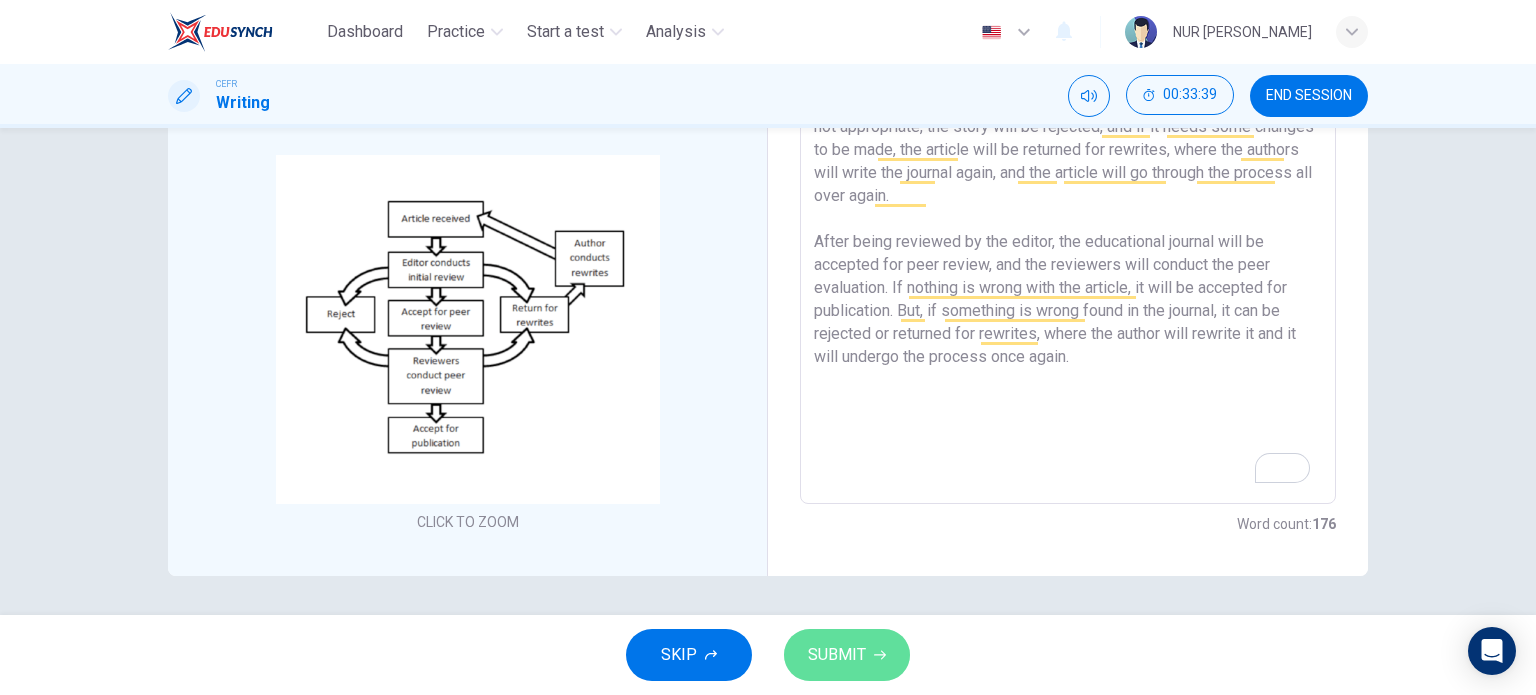 click on "SUBMIT" at bounding box center (837, 655) 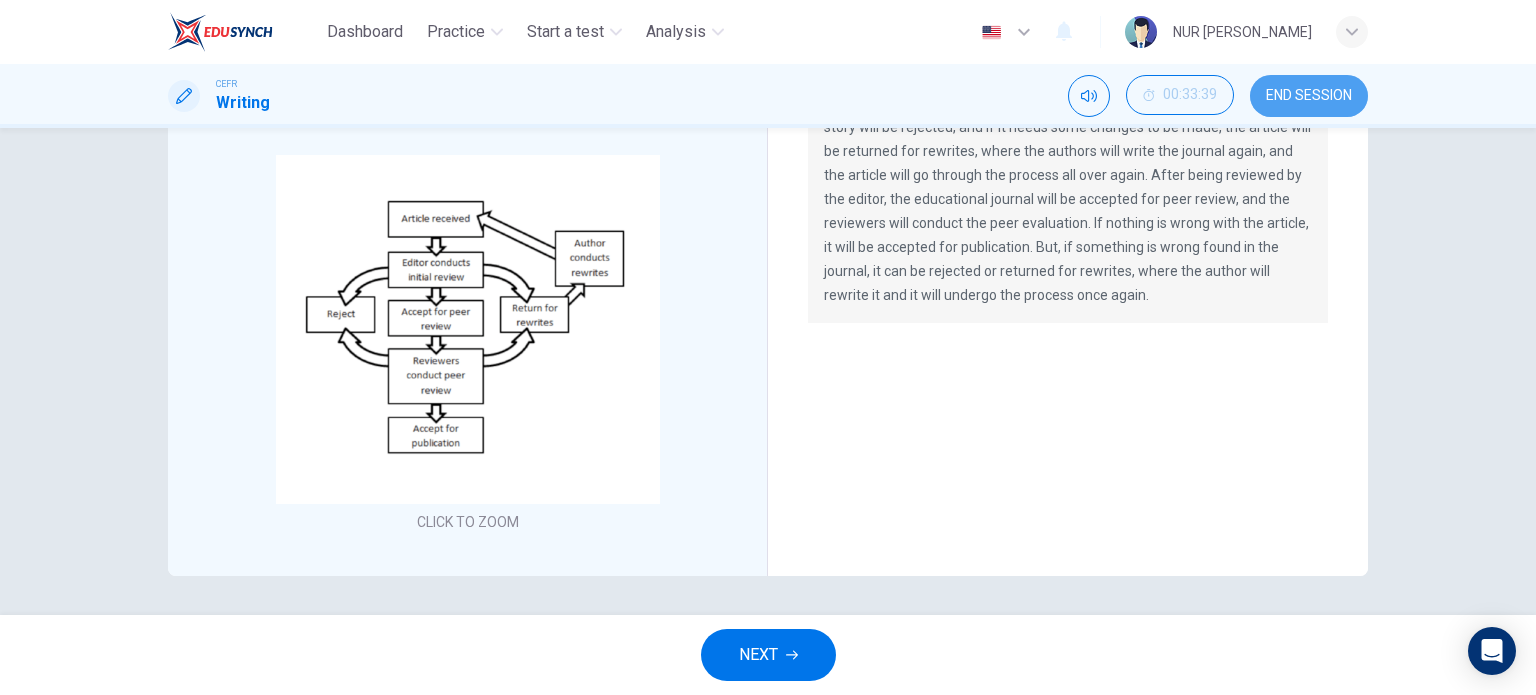 click on "END SESSION" at bounding box center [1309, 96] 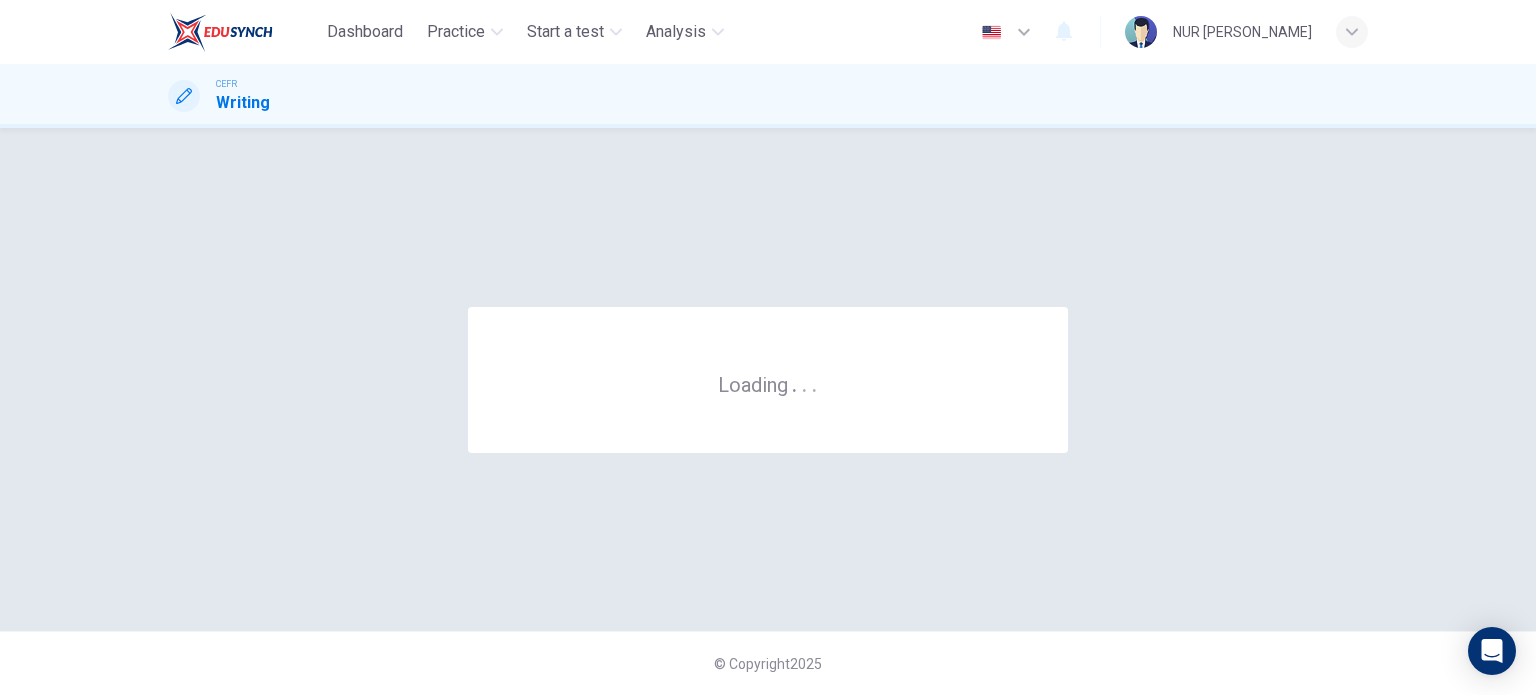 scroll, scrollTop: 0, scrollLeft: 0, axis: both 